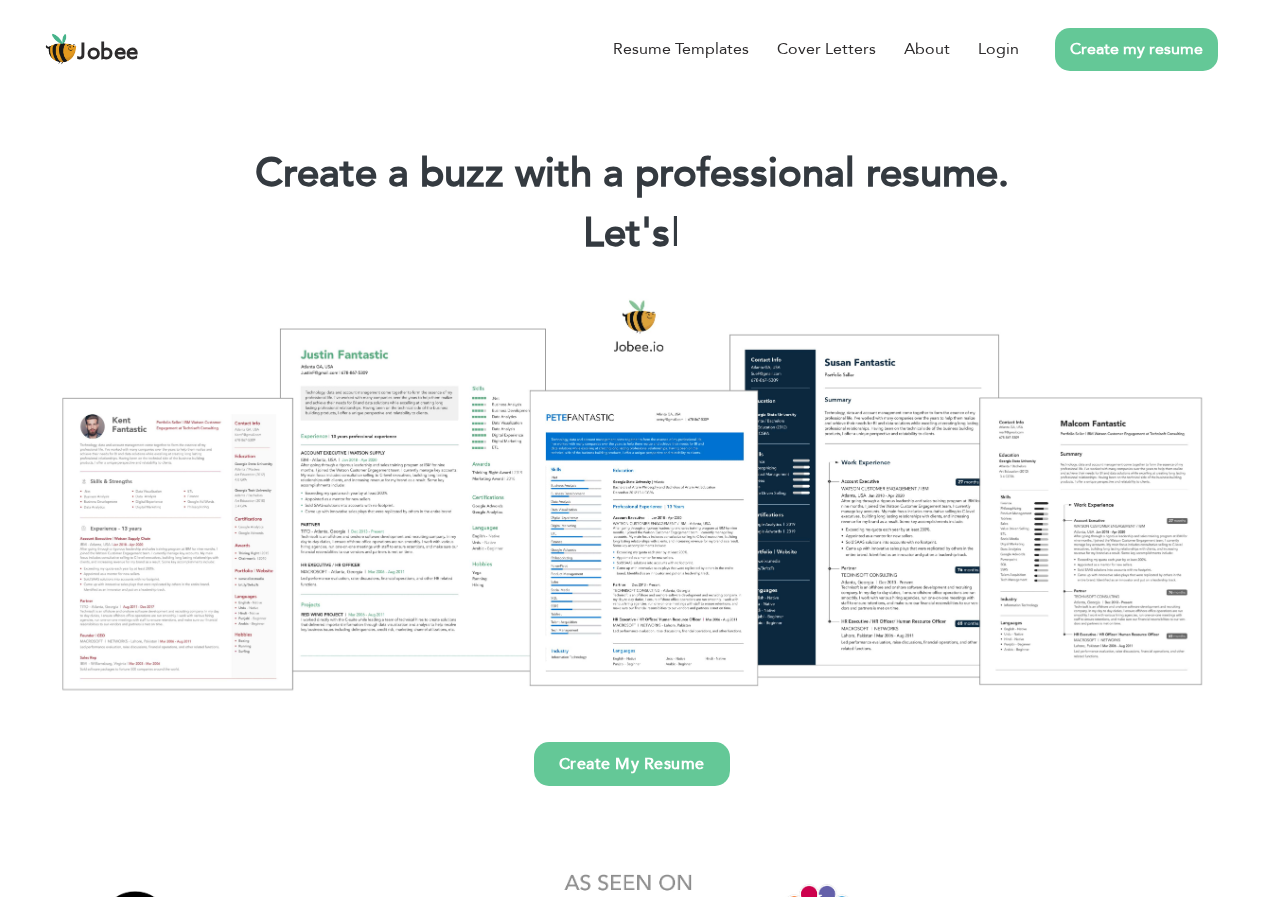 scroll, scrollTop: 0, scrollLeft: 0, axis: both 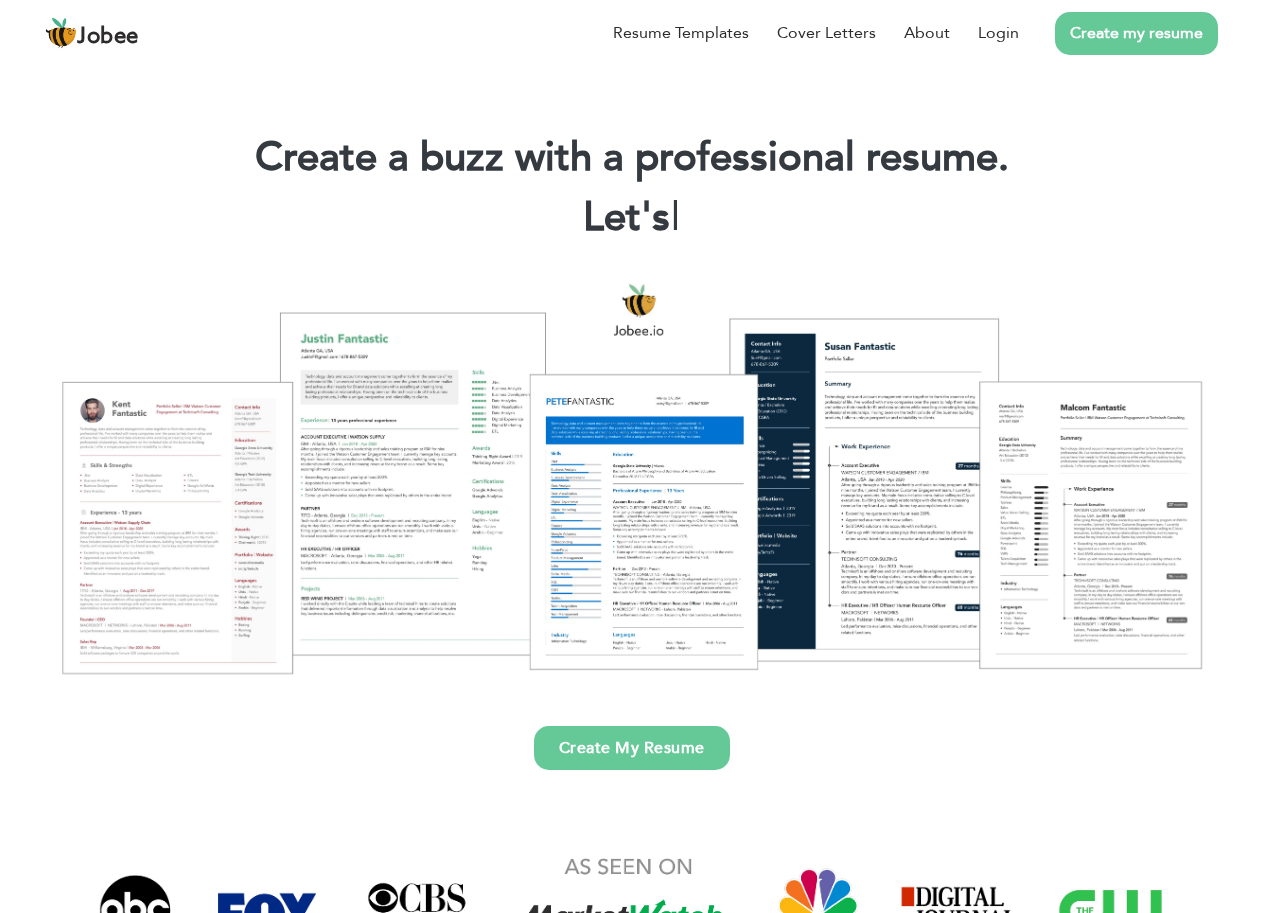 click on "Create my resume" at bounding box center (1136, 33) 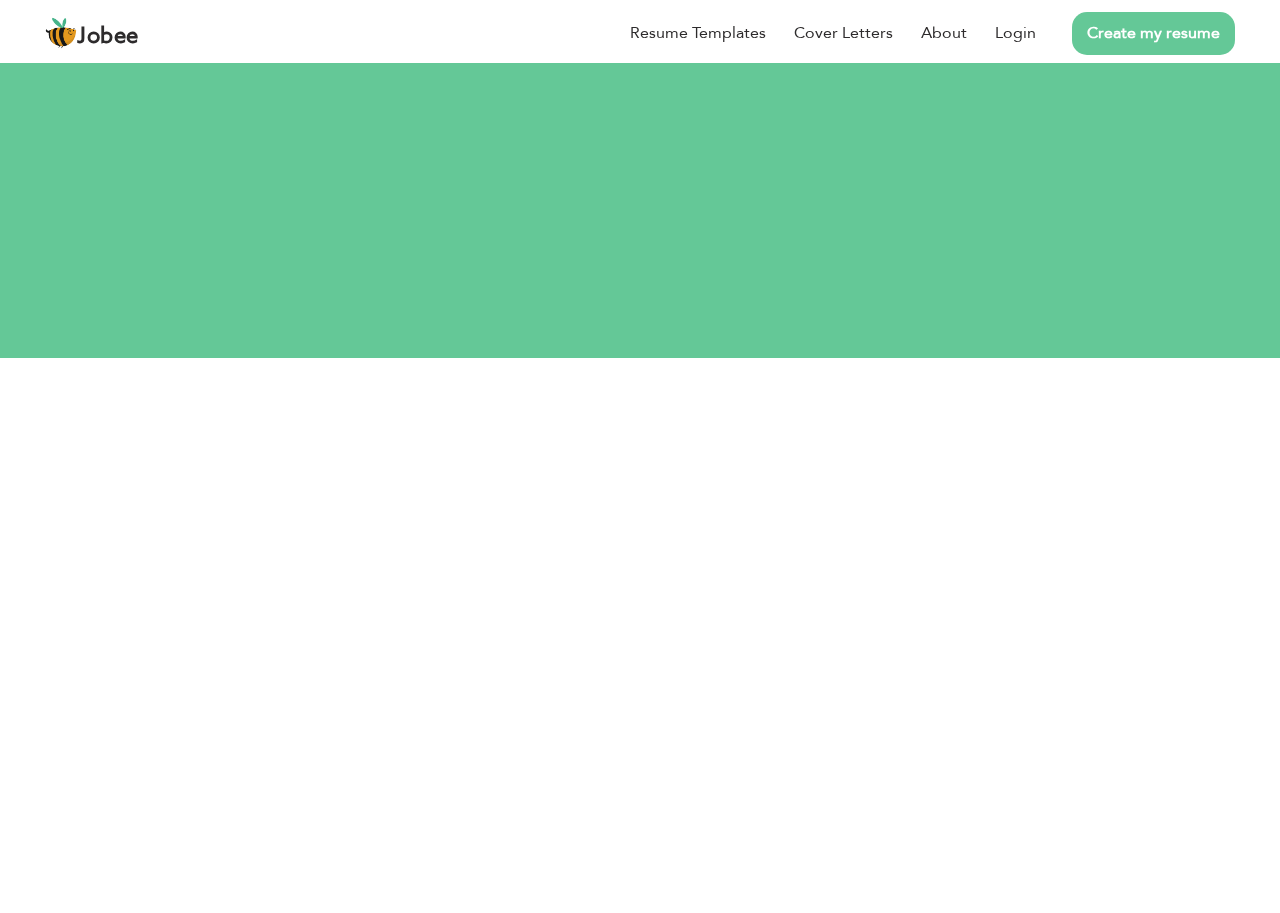scroll, scrollTop: 0, scrollLeft: 0, axis: both 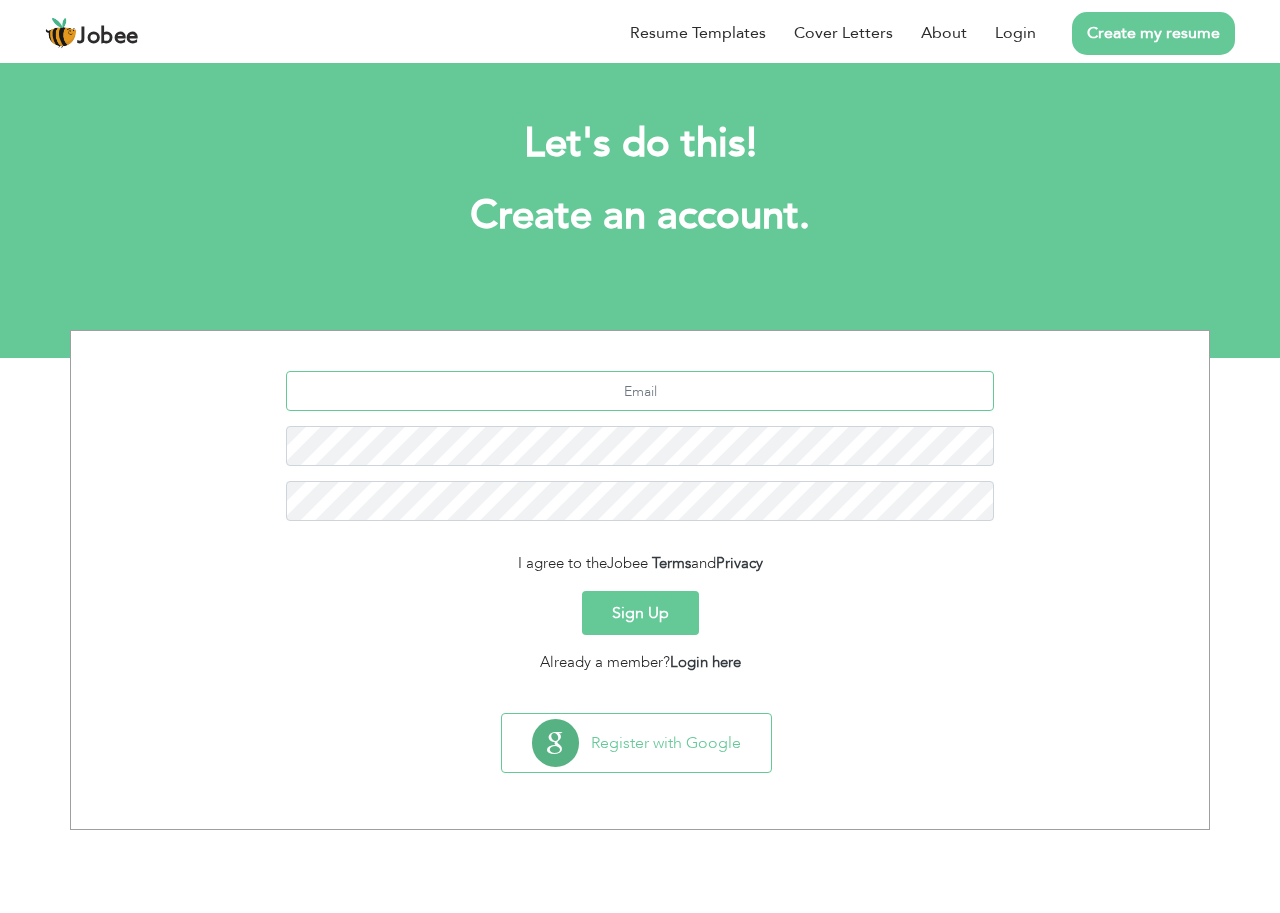 click at bounding box center [640, 391] 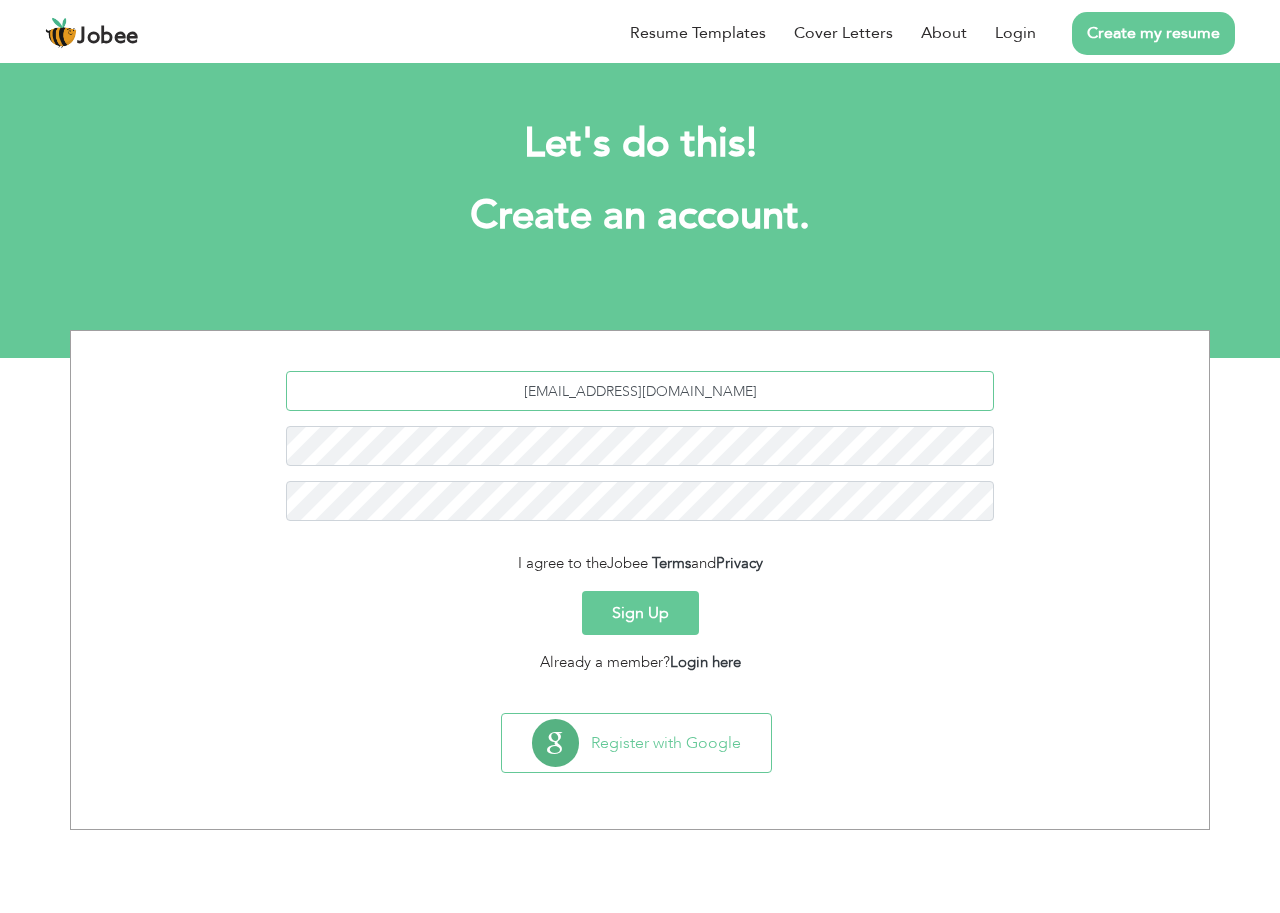 type on "[EMAIL_ADDRESS][DOMAIN_NAME]" 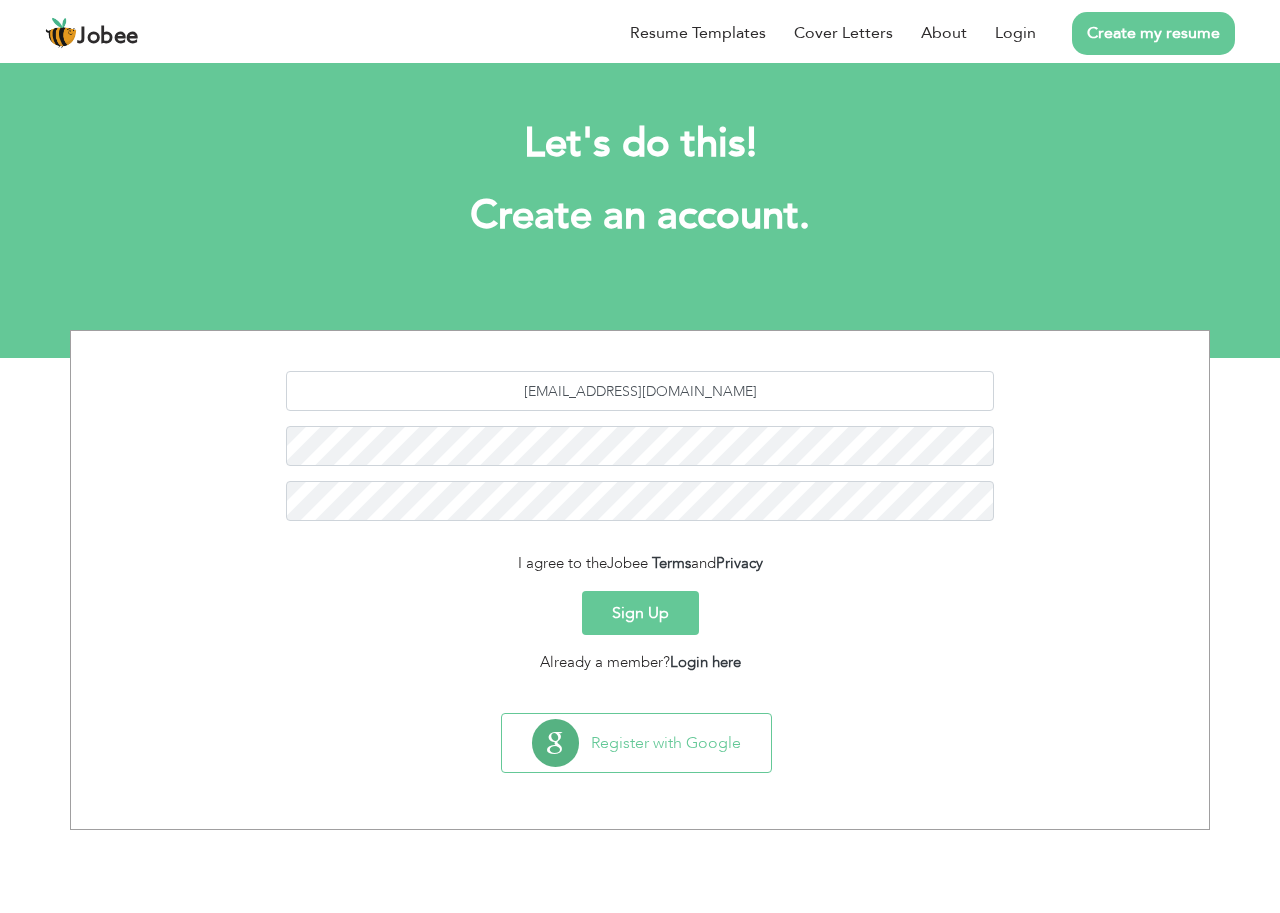 click on "Sign Up" at bounding box center [640, 613] 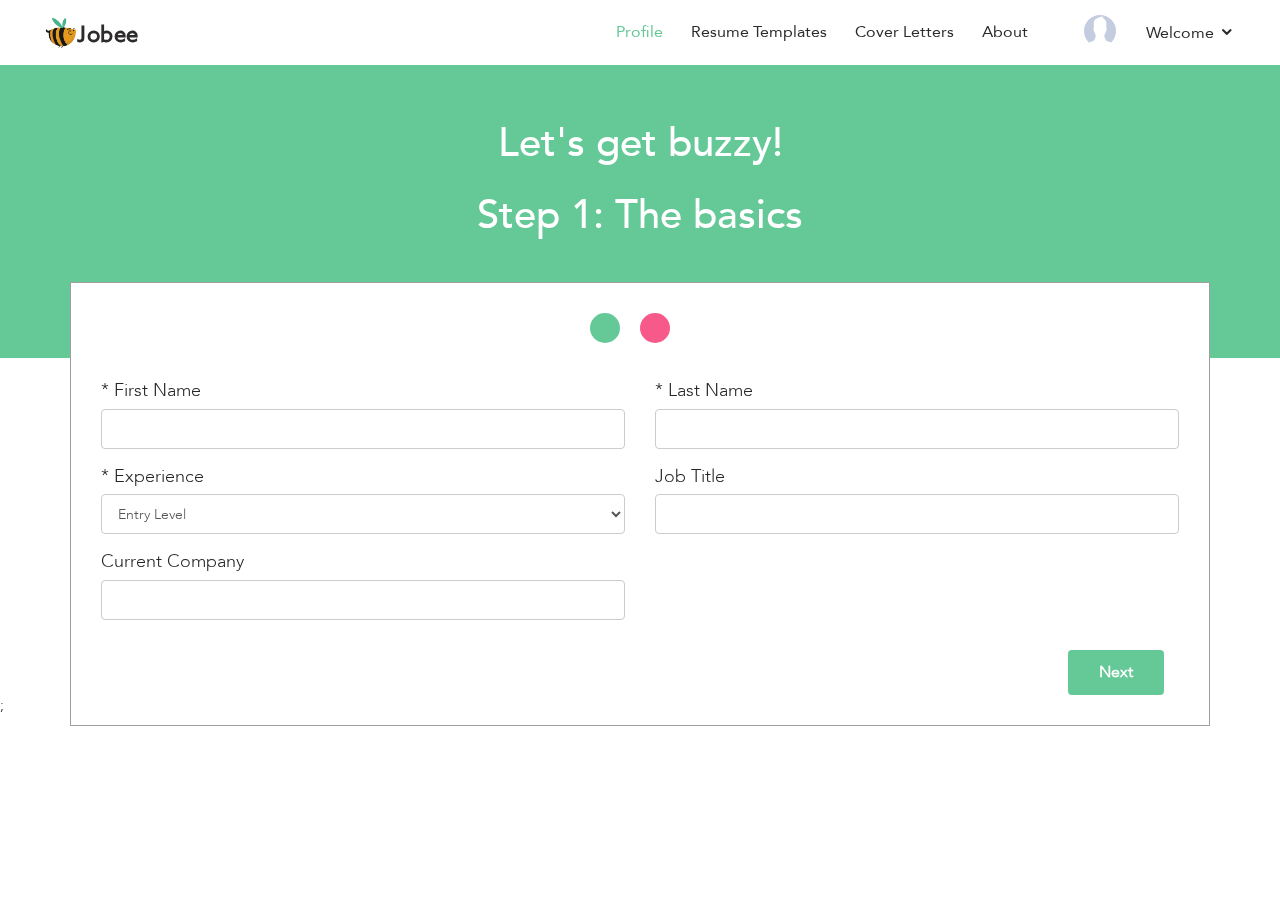 scroll, scrollTop: 0, scrollLeft: 0, axis: both 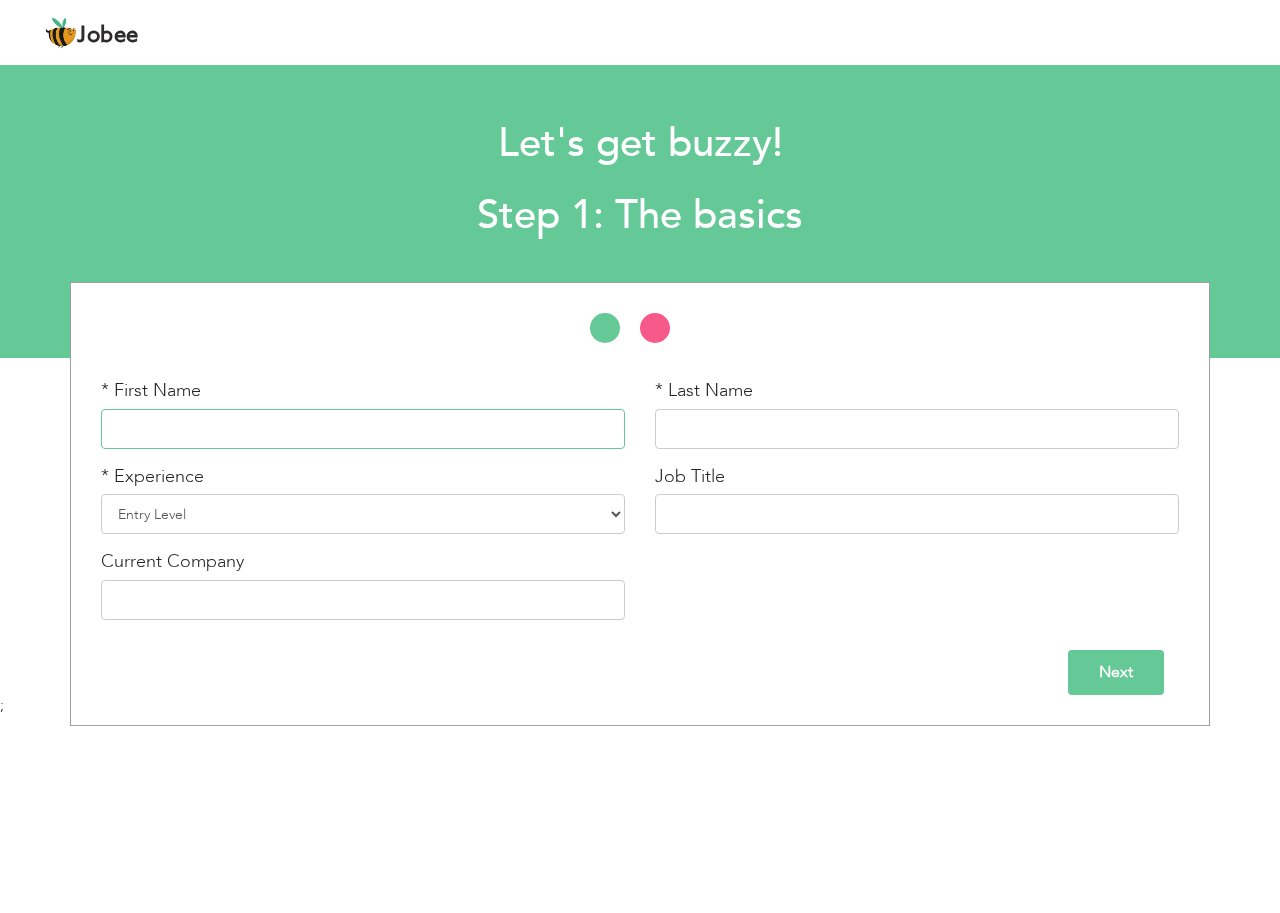 click at bounding box center [363, 429] 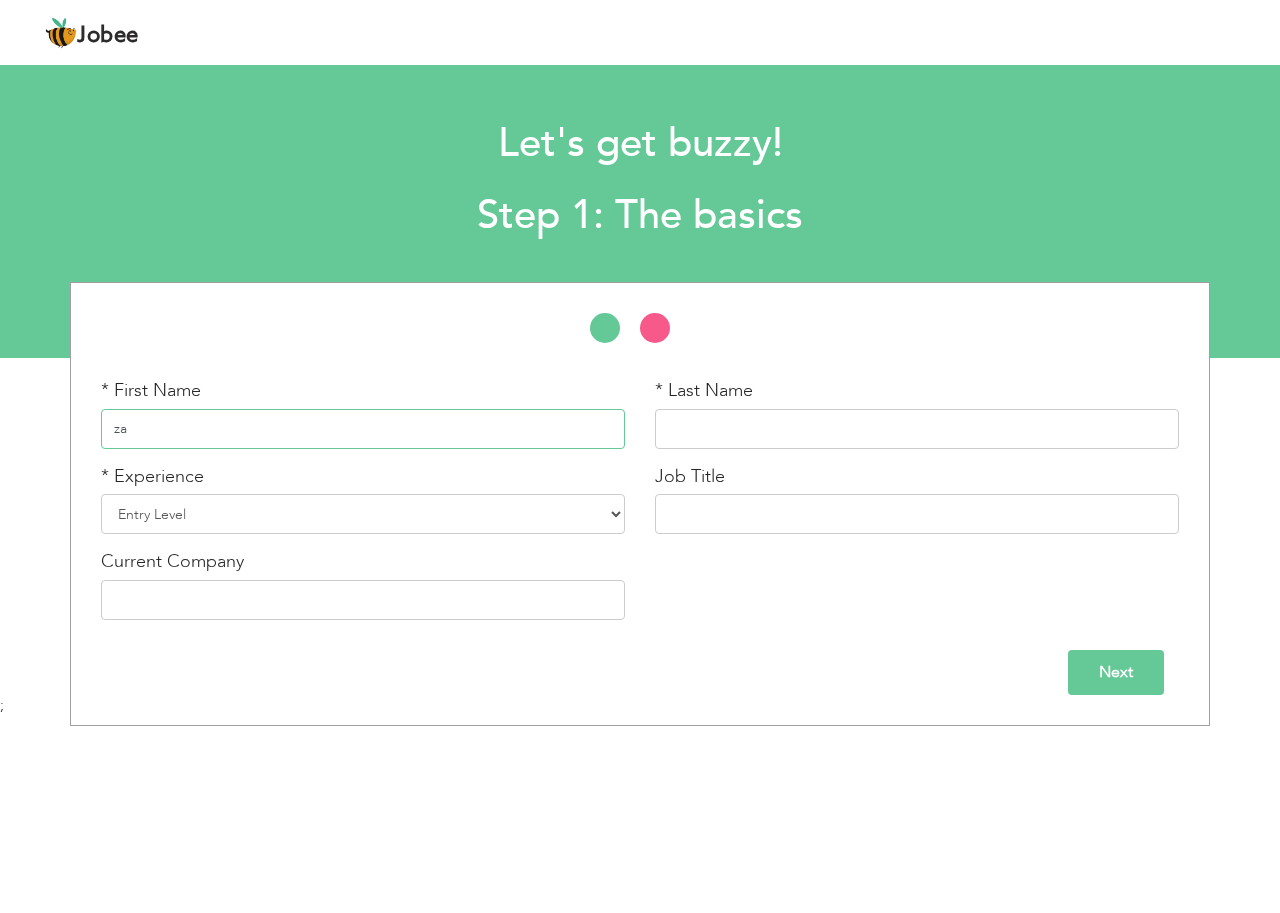 type on "z" 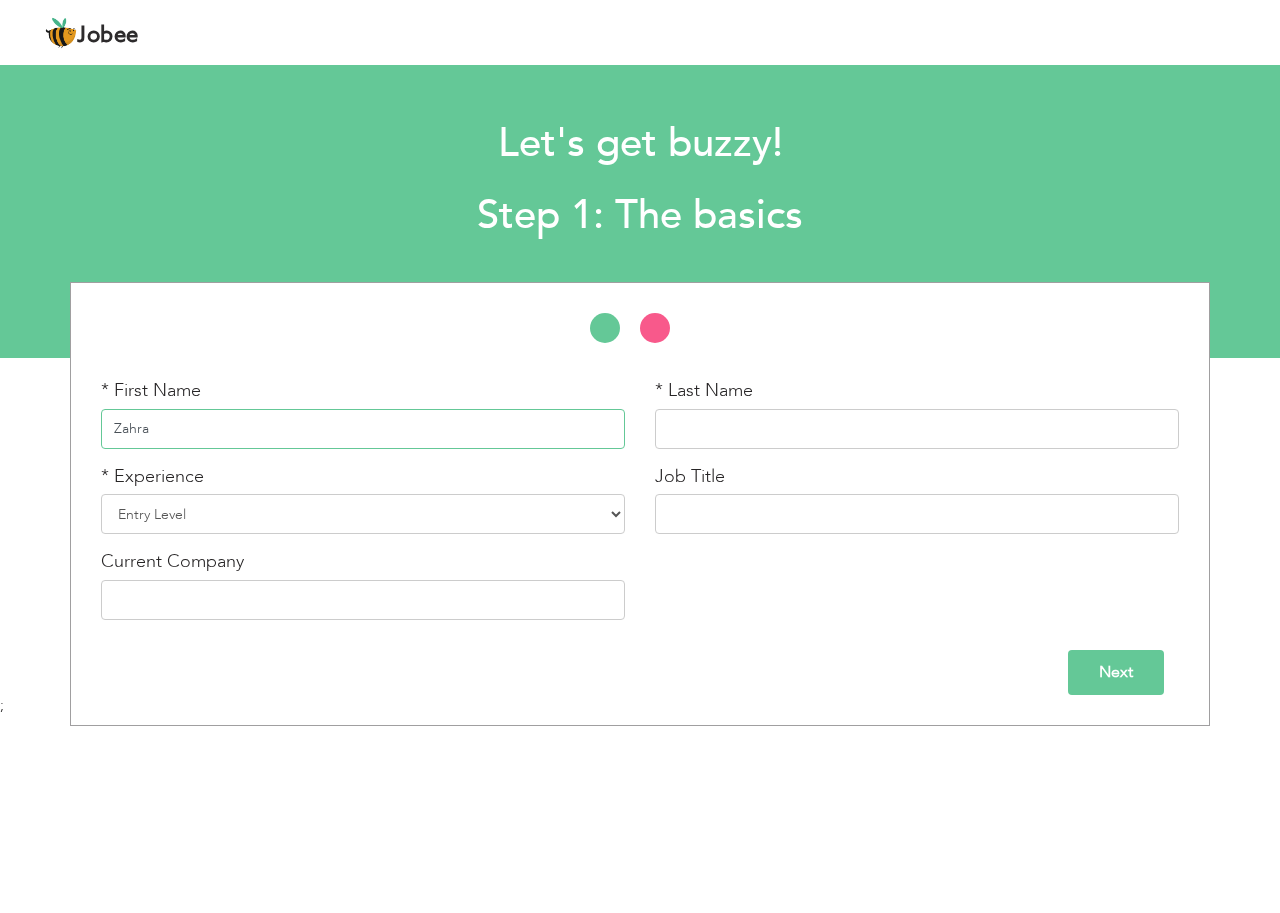 type on "Zahra" 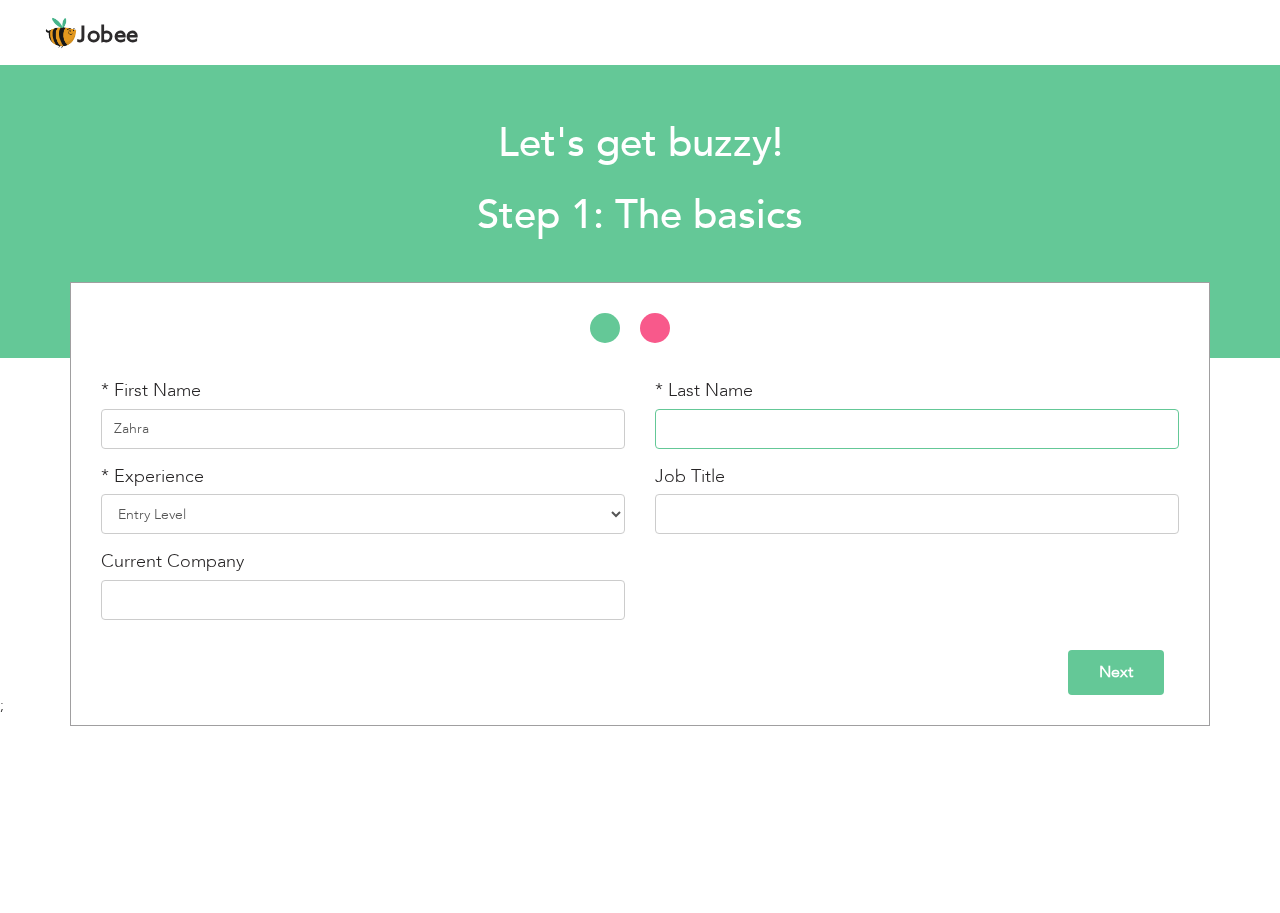 click at bounding box center (917, 429) 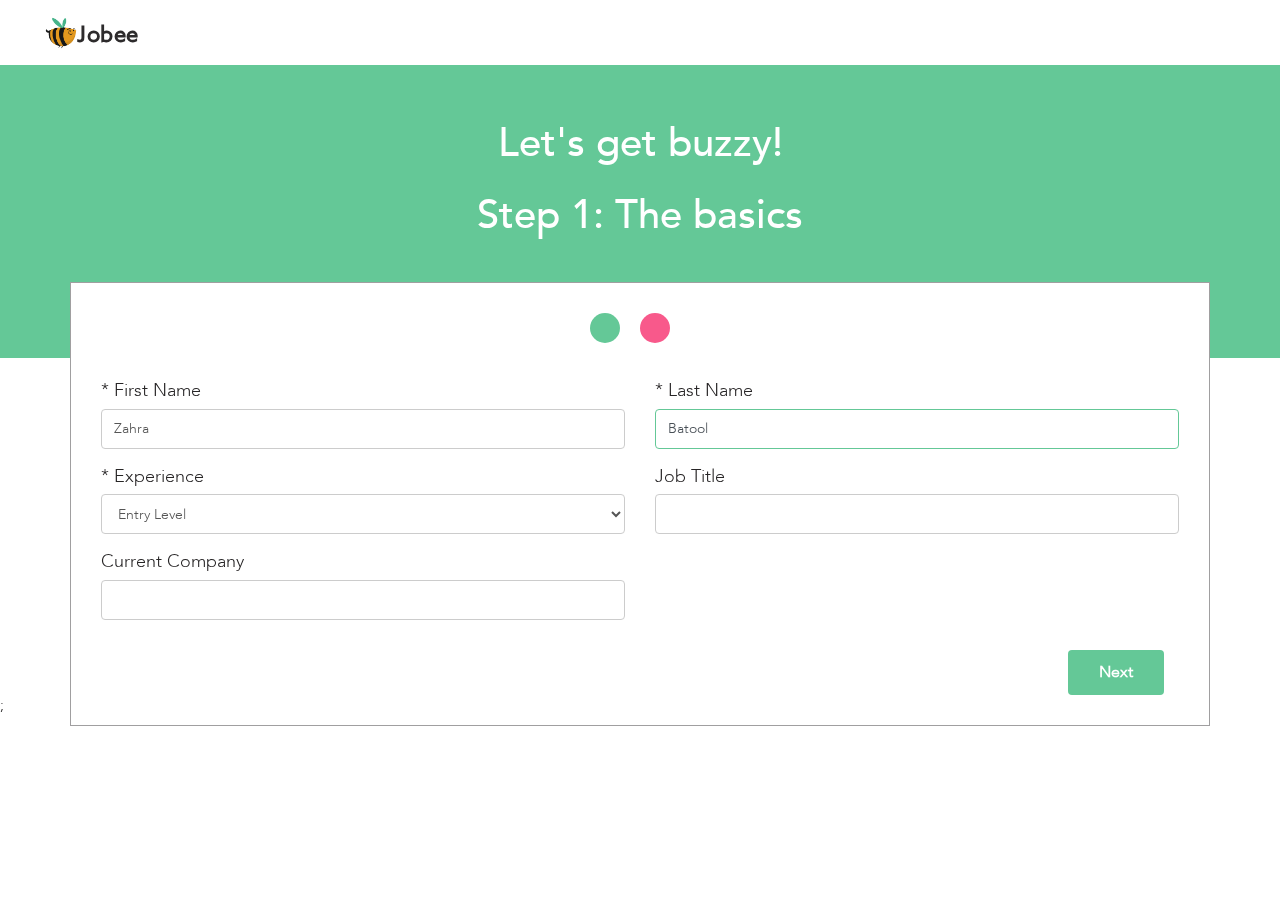 type on "Batool" 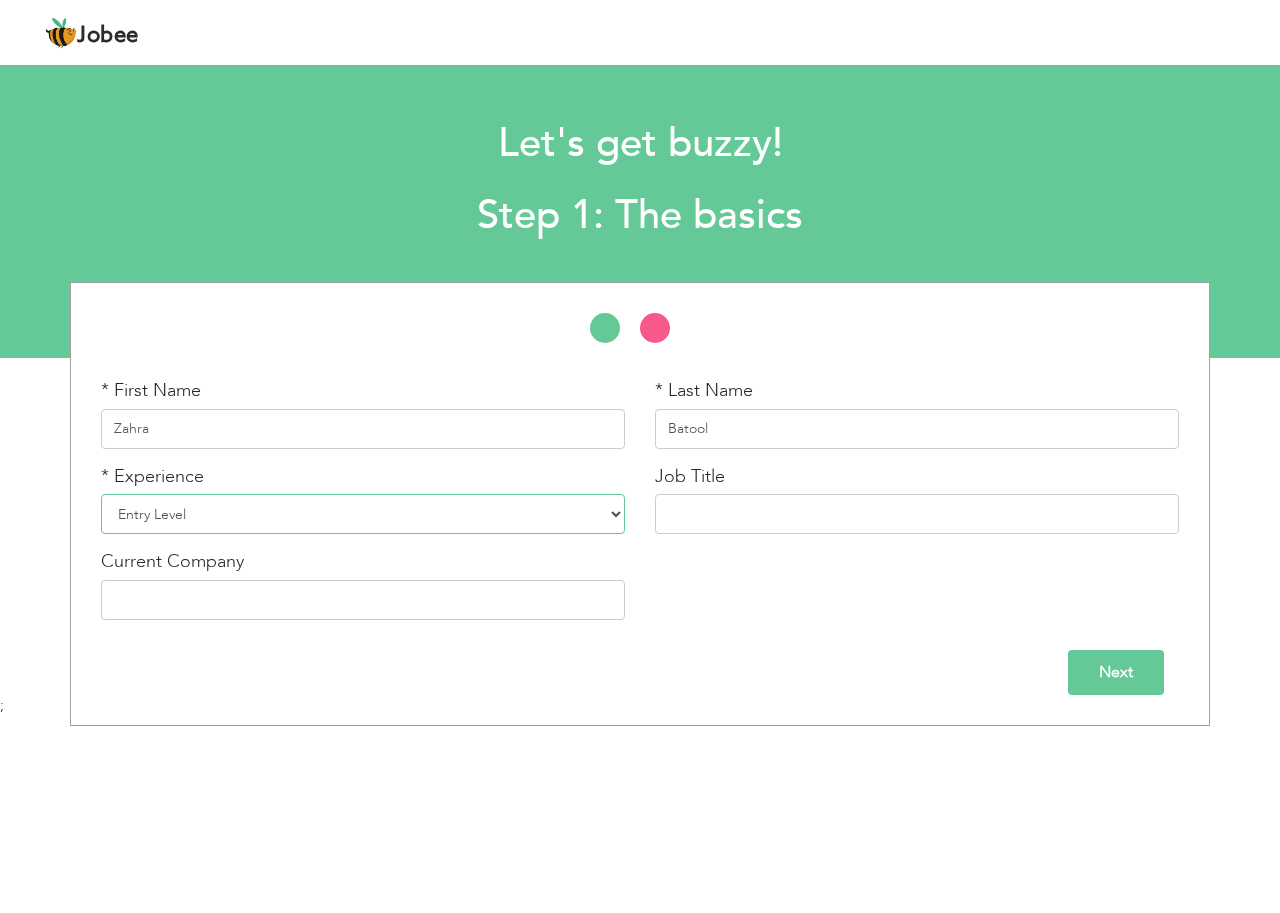 click on "Entry Level
Less than 1 Year
1 Year
2 Years
3 Years
4 Years
5 Years
6 Years
7 Years
8 Years
9 Years
10 Years
11 Years
12 Years
13 Years
14 Years
15 Years
16 Years
17 Years
18 Years
19 Years
20 Years
21 Years
22 Years
23 Years
24 Years
25 Years
26 Years
27 Years
28 Years
29 Years
30 Years
31 Years
32 Years
33 Years
34 Years
35 Years
More than 35 Years" at bounding box center [363, 514] 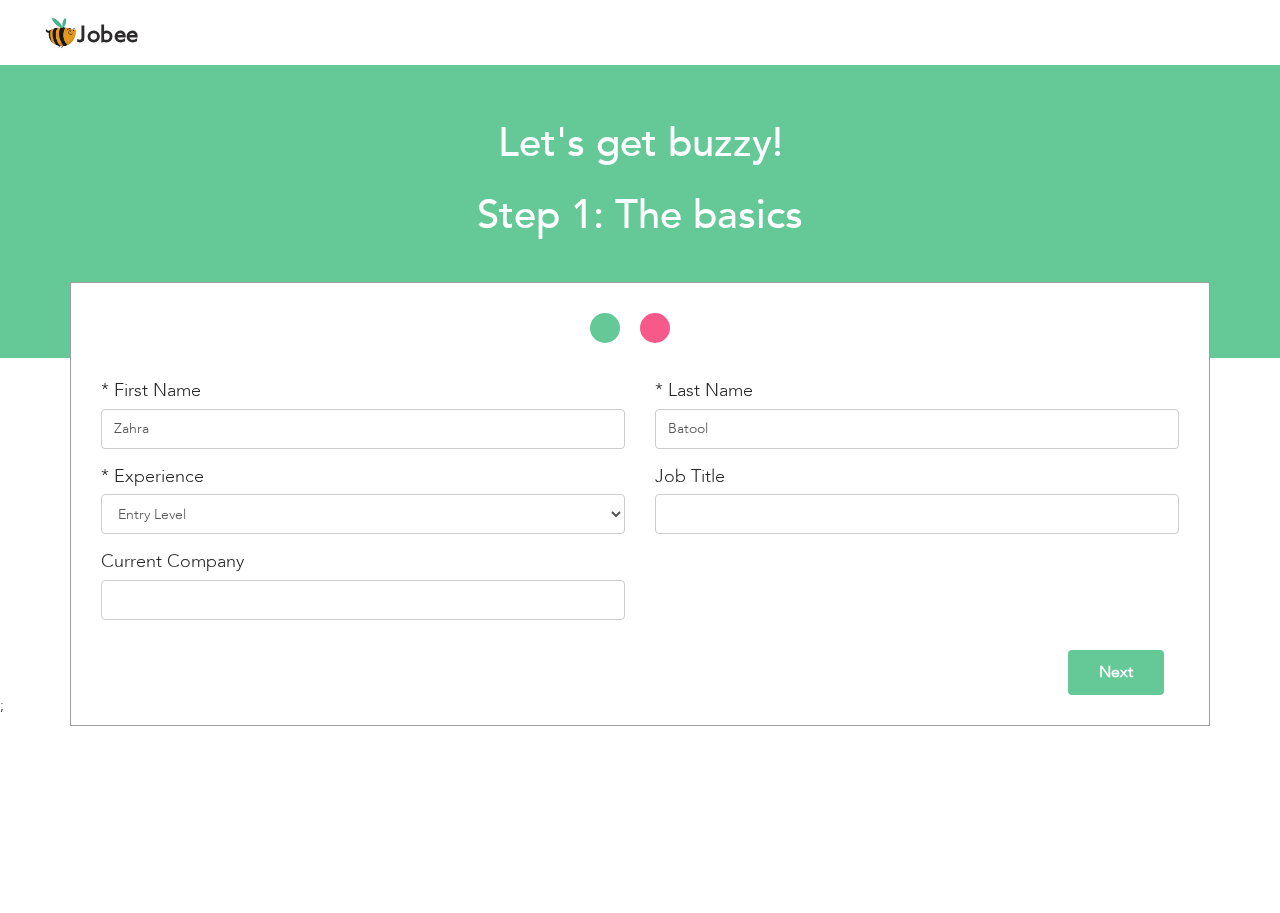 click on "* First Name
Zahra
* Last Name
Batool
* Experience Entry Level
Less than 1 Year" at bounding box center (640, 504) 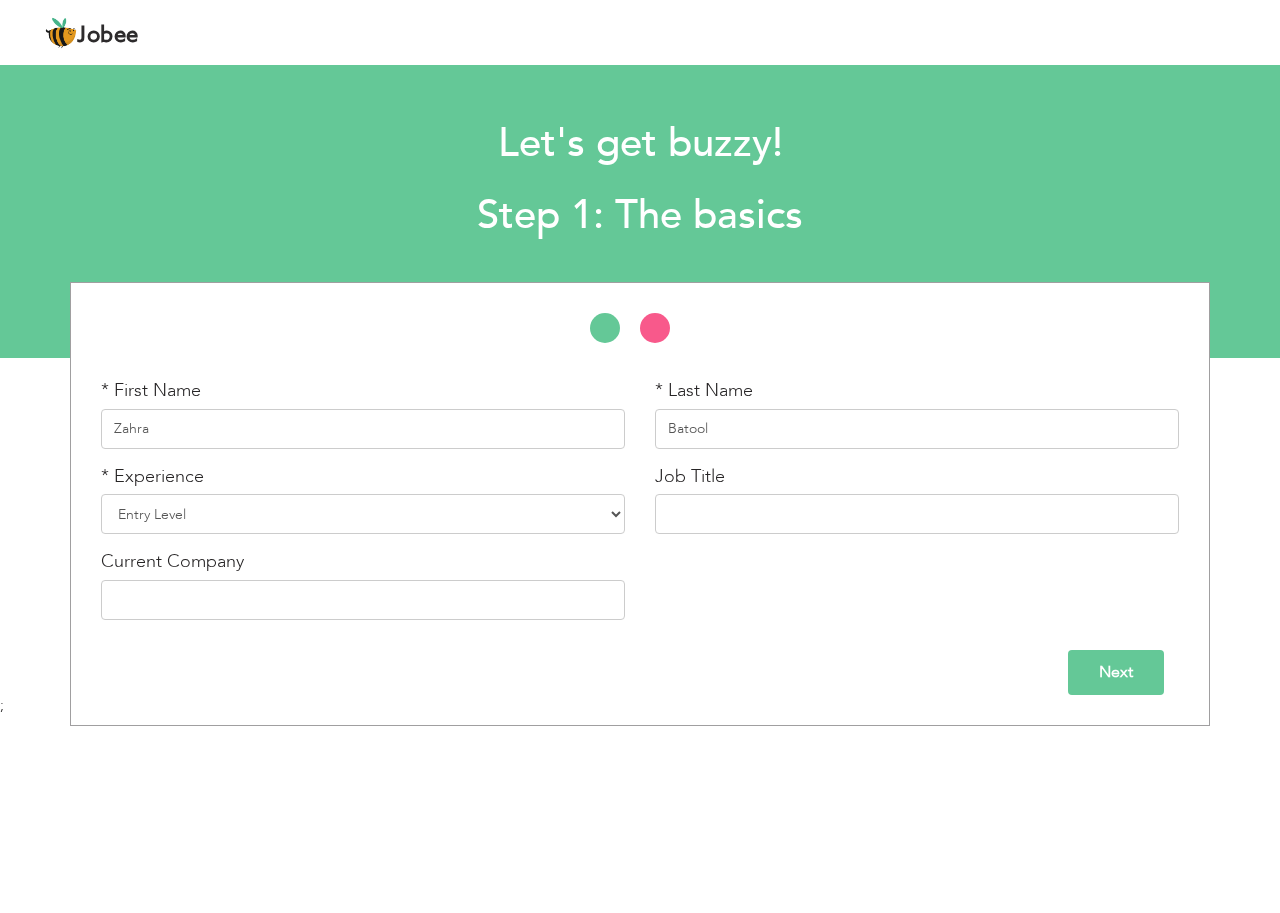 click on "Next" at bounding box center (1116, 672) 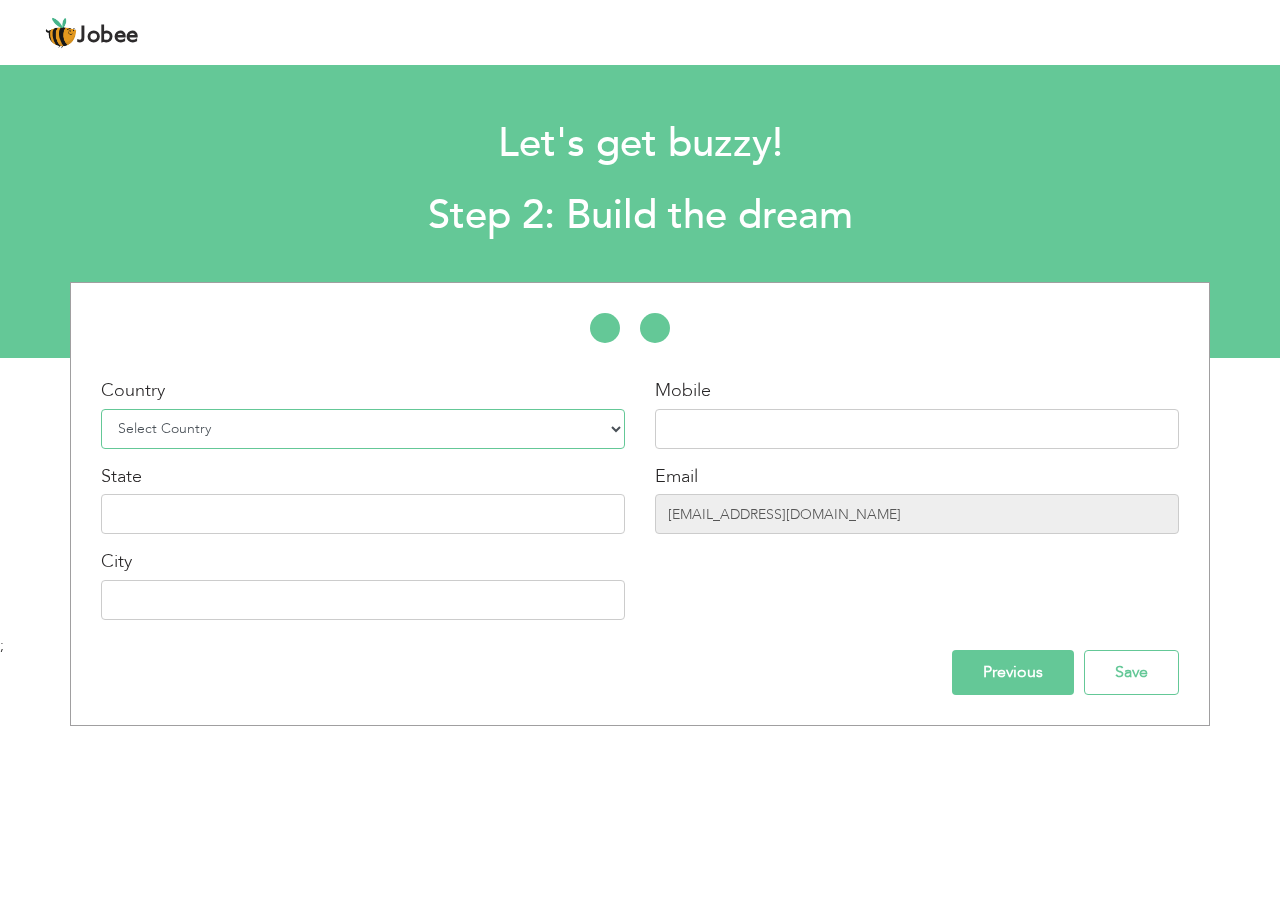 click on "Select Country
Afghanistan
Albania
Algeria
American Samoa
Andorra
Angola
Anguilla
Antarctica
Antigua and Barbuda
Argentina
Armenia
Aruba
Australia
Austria
Azerbaijan
Bahamas
Bahrain
Bangladesh
Barbados
Belarus
Belgium
Belize
Benin
Bermuda
Bhutan
Bolivia
Bosnia-Herzegovina
Botswana
Bouvet Island
Brazil
British Indian Ocean Territory
Brunei Darussalam
Bulgaria
Burkina Faso
Burundi
Cambodia
Cameroon
Canada
Cape Verde
Cayman Islands
Central African Republic
Chad
Chile
China
Christmas Island
Cocos (Keeling) Islands
Colombia
Comoros
Congo
Congo, Dem. Republic
Cook Islands
Costa Rica
Croatia
Cuba
Cyprus
Czech Rep
Denmark
Djibouti
Dominica
Dominican Republic
Ecuador
Egypt
El Salvador
Equatorial Guinea
Eritrea
Estonia
Ethiopia
European Union
Falkland Islands (Malvinas)
Faroe Islands
Fiji
Finland
France
French Guiana
French Southern Territories
Gabon
Gambia
Georgia" at bounding box center (363, 429) 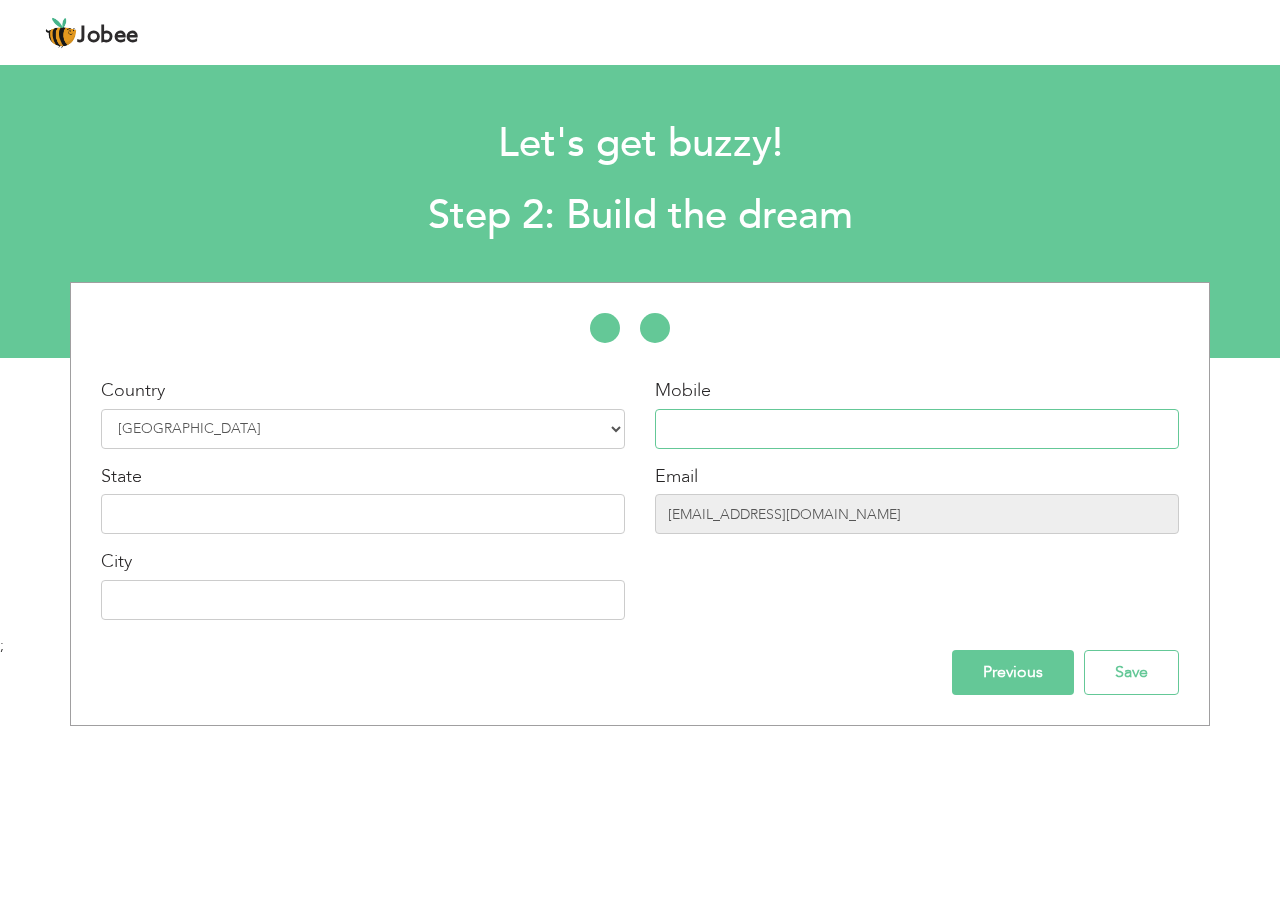 click at bounding box center (917, 429) 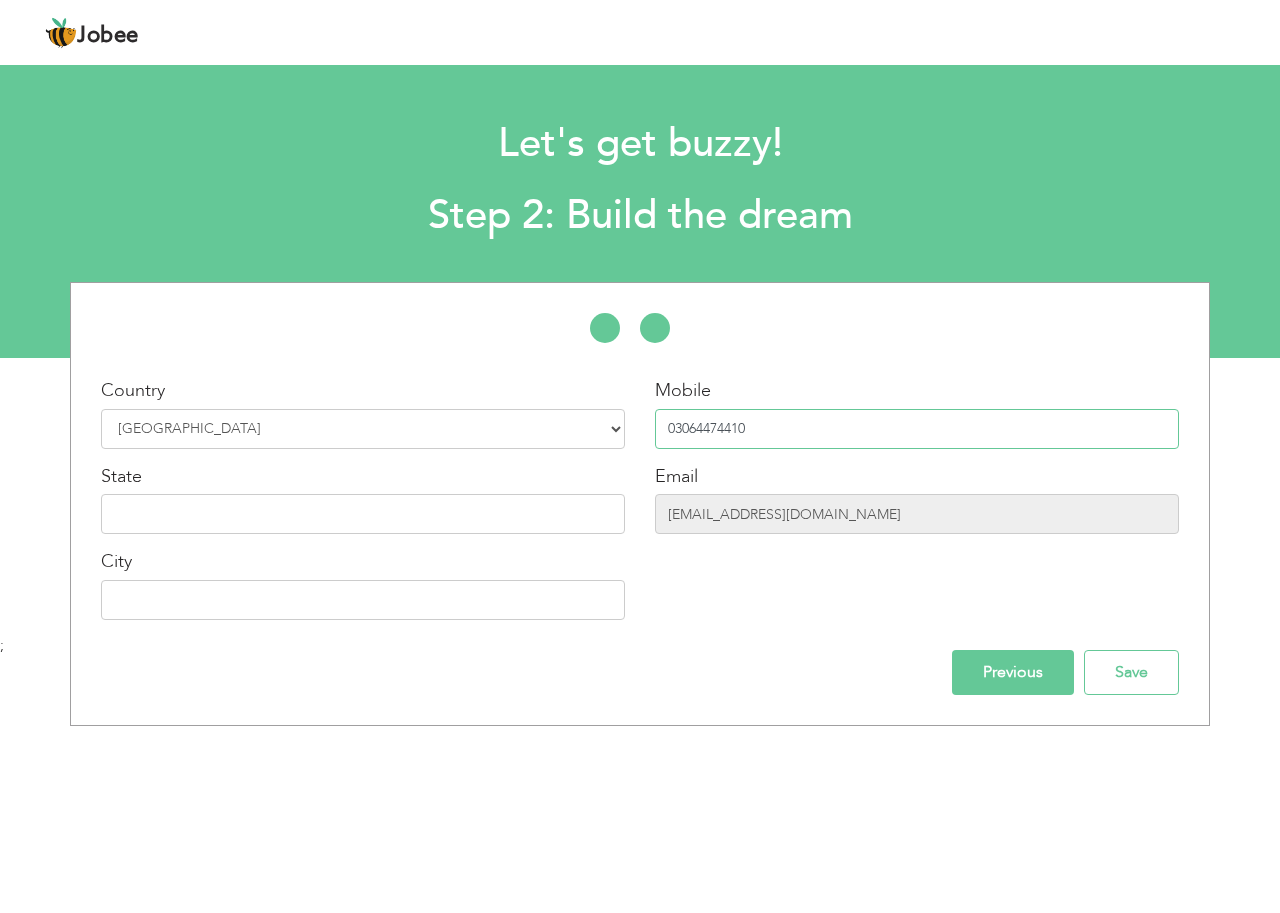type on "03064474410" 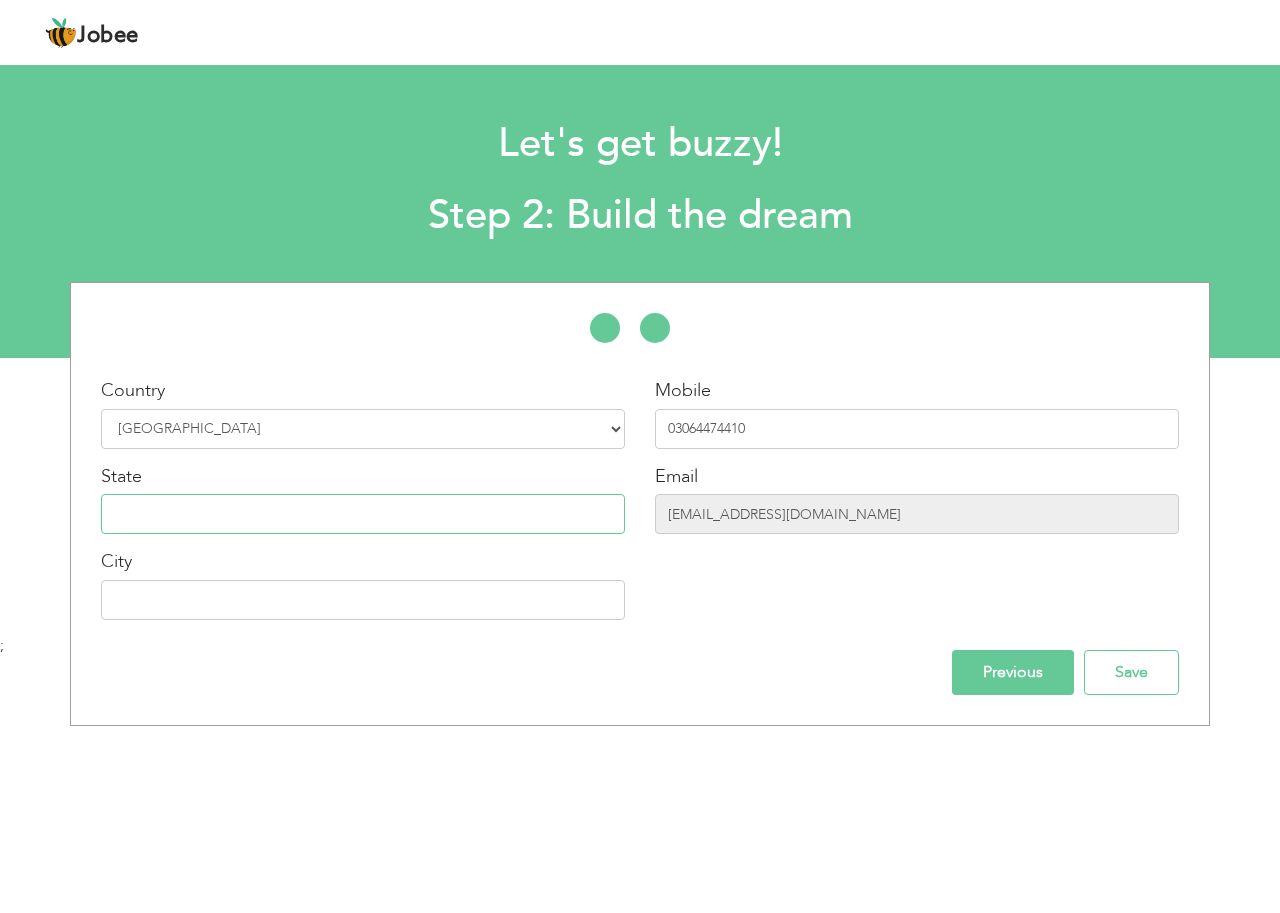 click at bounding box center [363, 514] 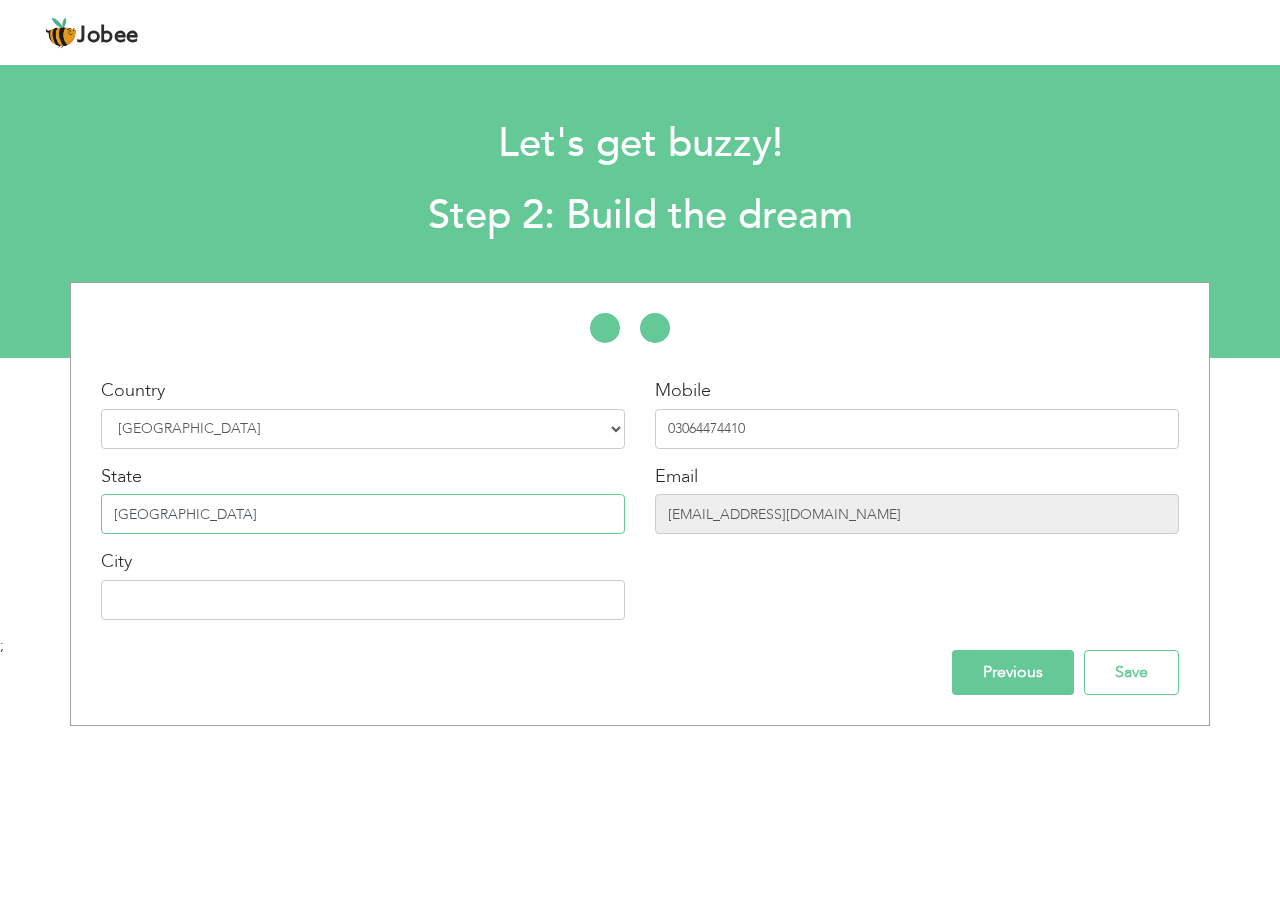 type on "[GEOGRAPHIC_DATA]" 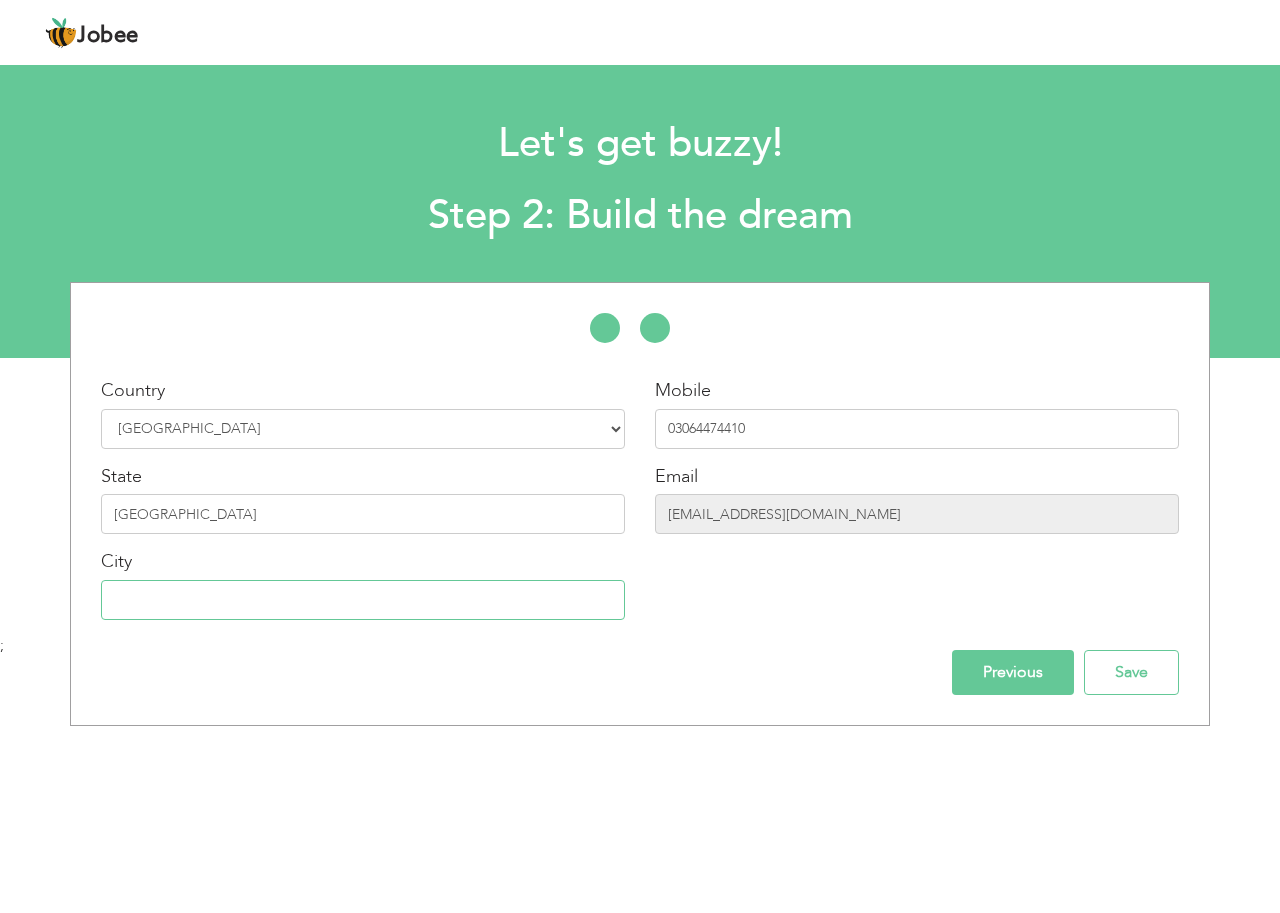 click at bounding box center [363, 600] 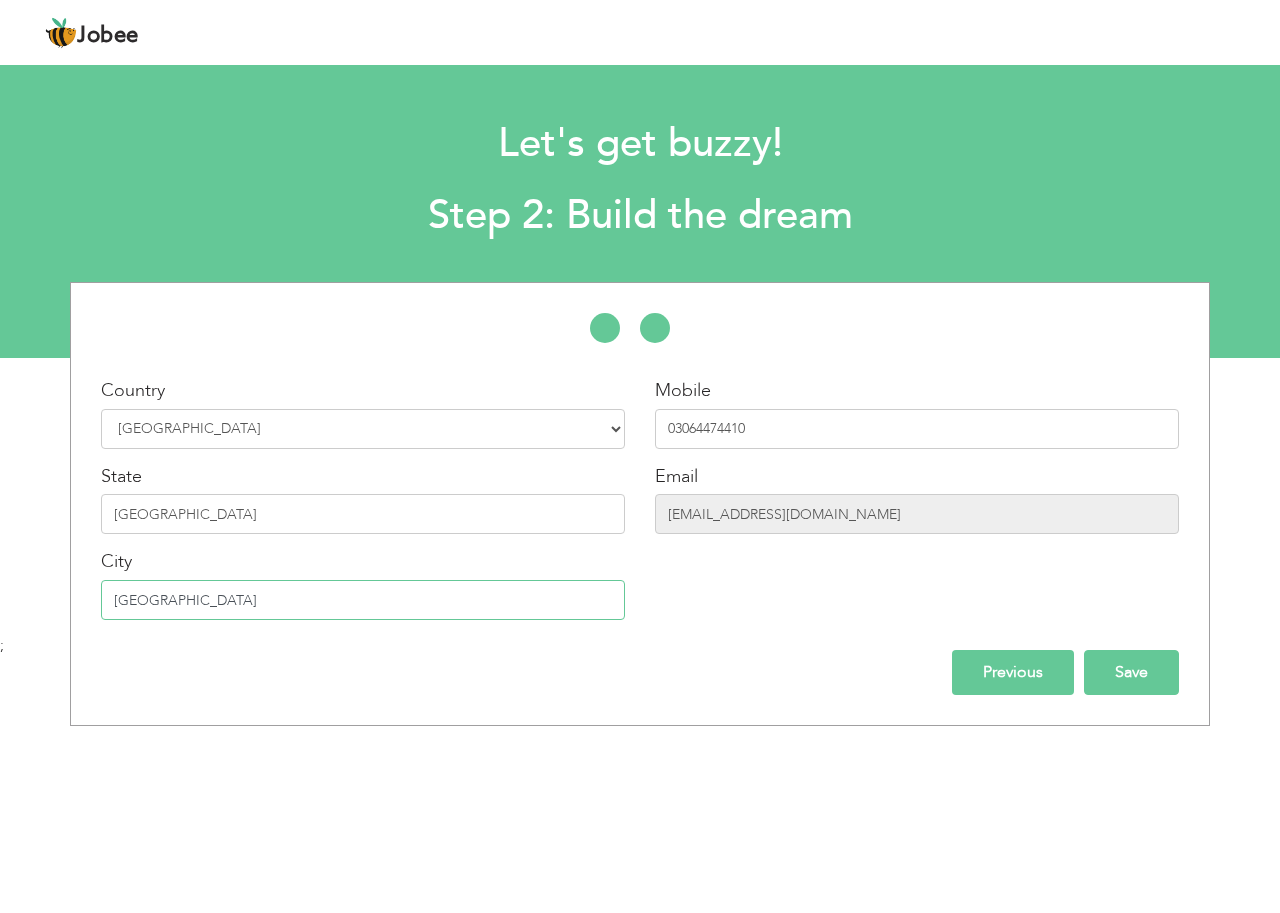 type on "[GEOGRAPHIC_DATA]" 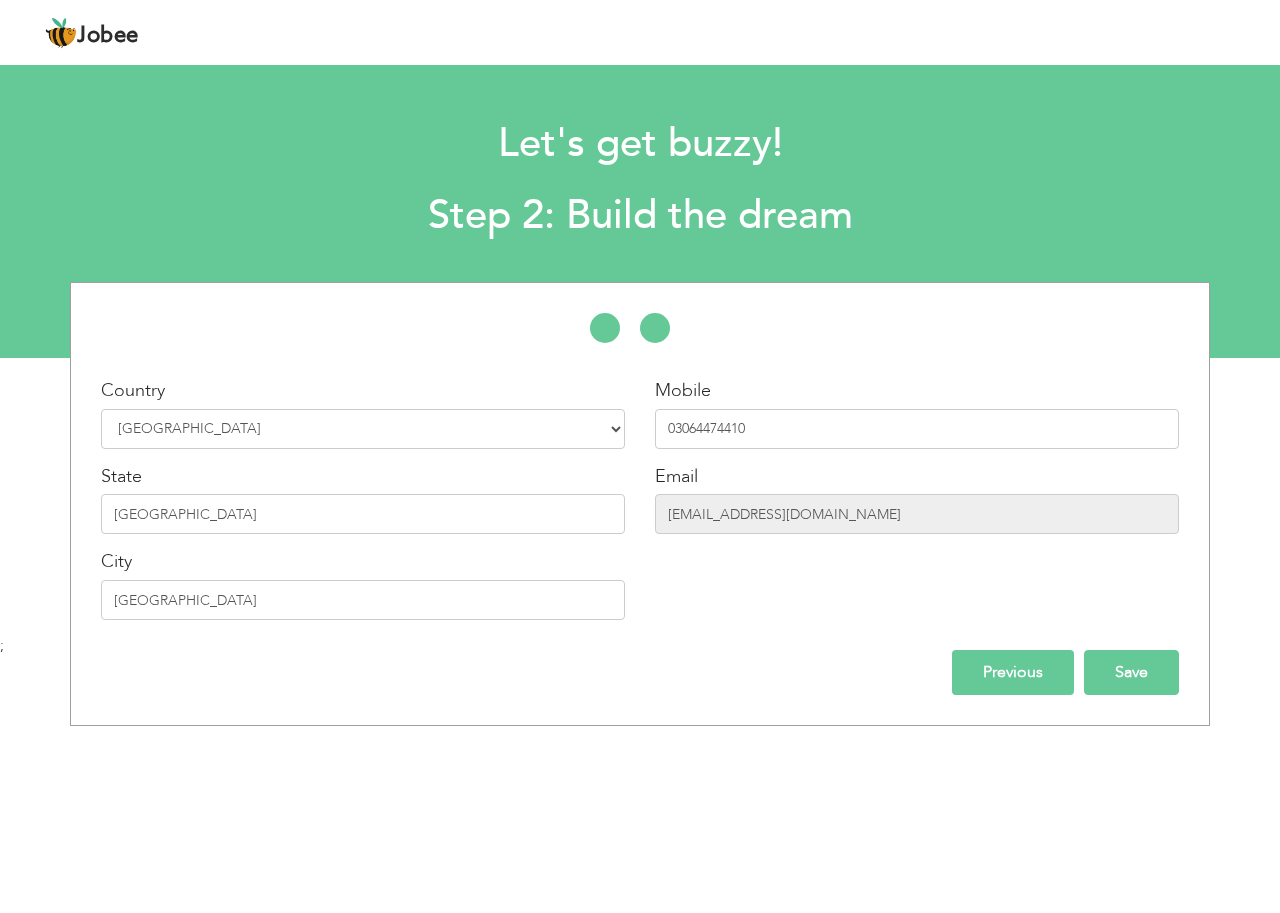 click on "Save" at bounding box center [1131, 672] 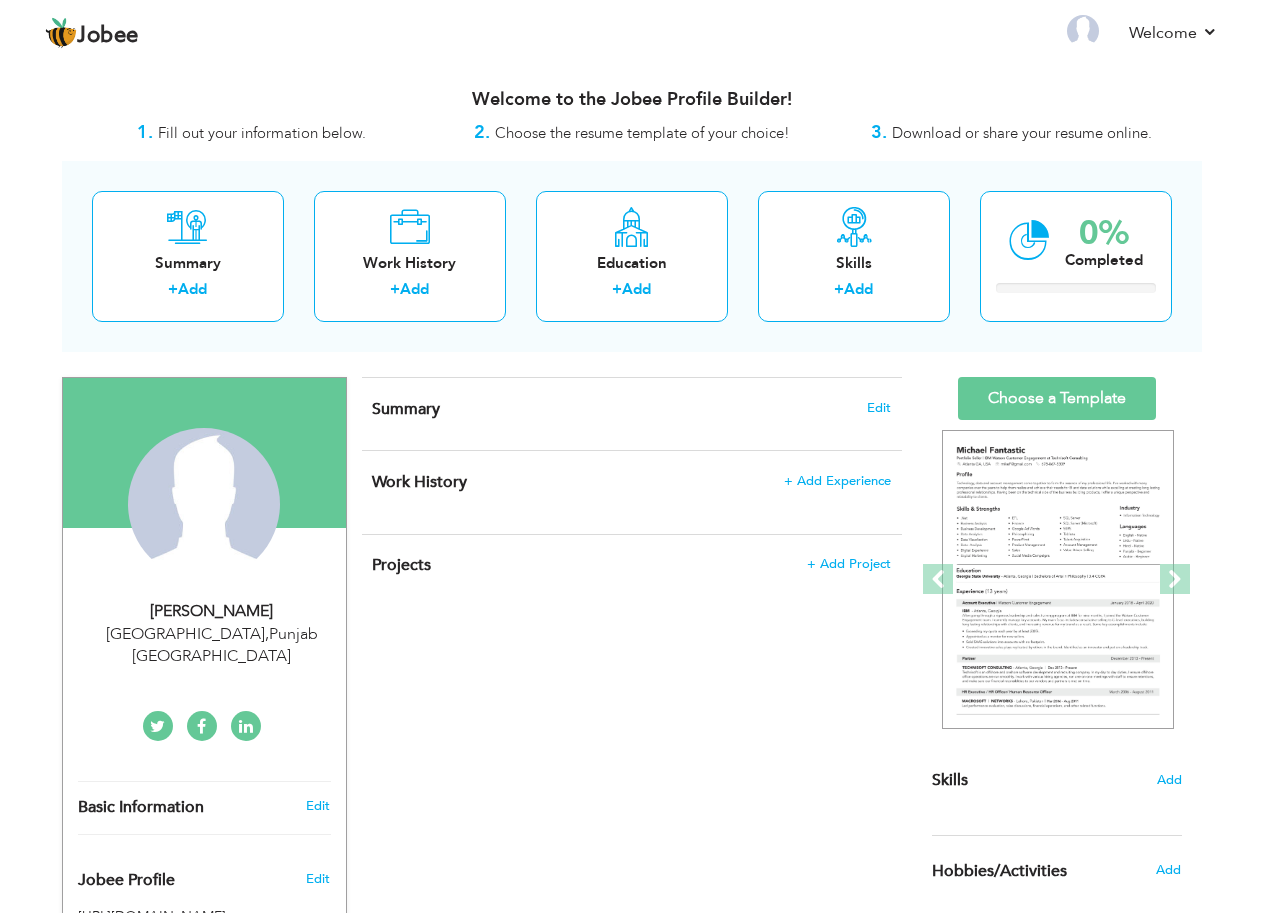 scroll, scrollTop: 0, scrollLeft: 0, axis: both 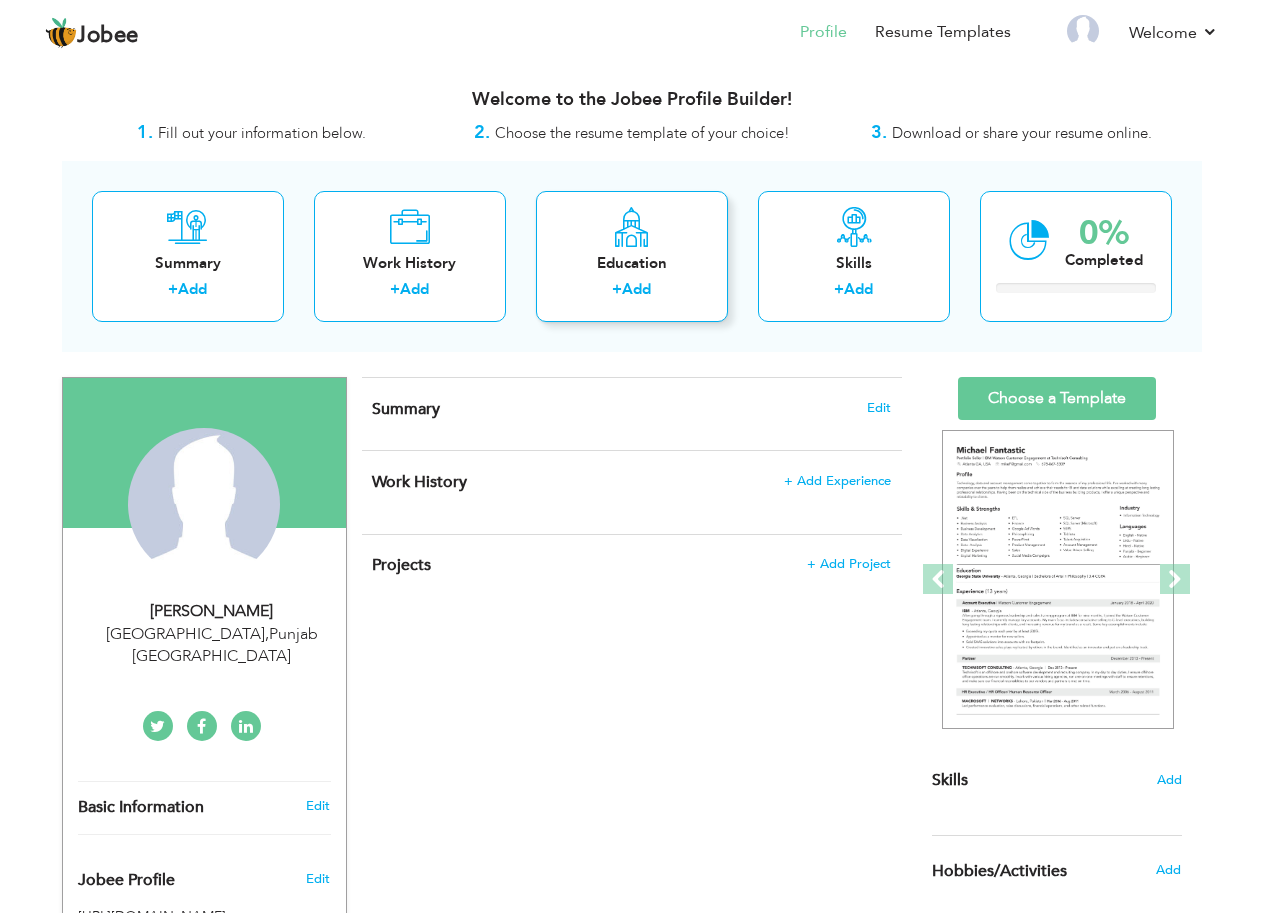 click on "Education" at bounding box center (632, 263) 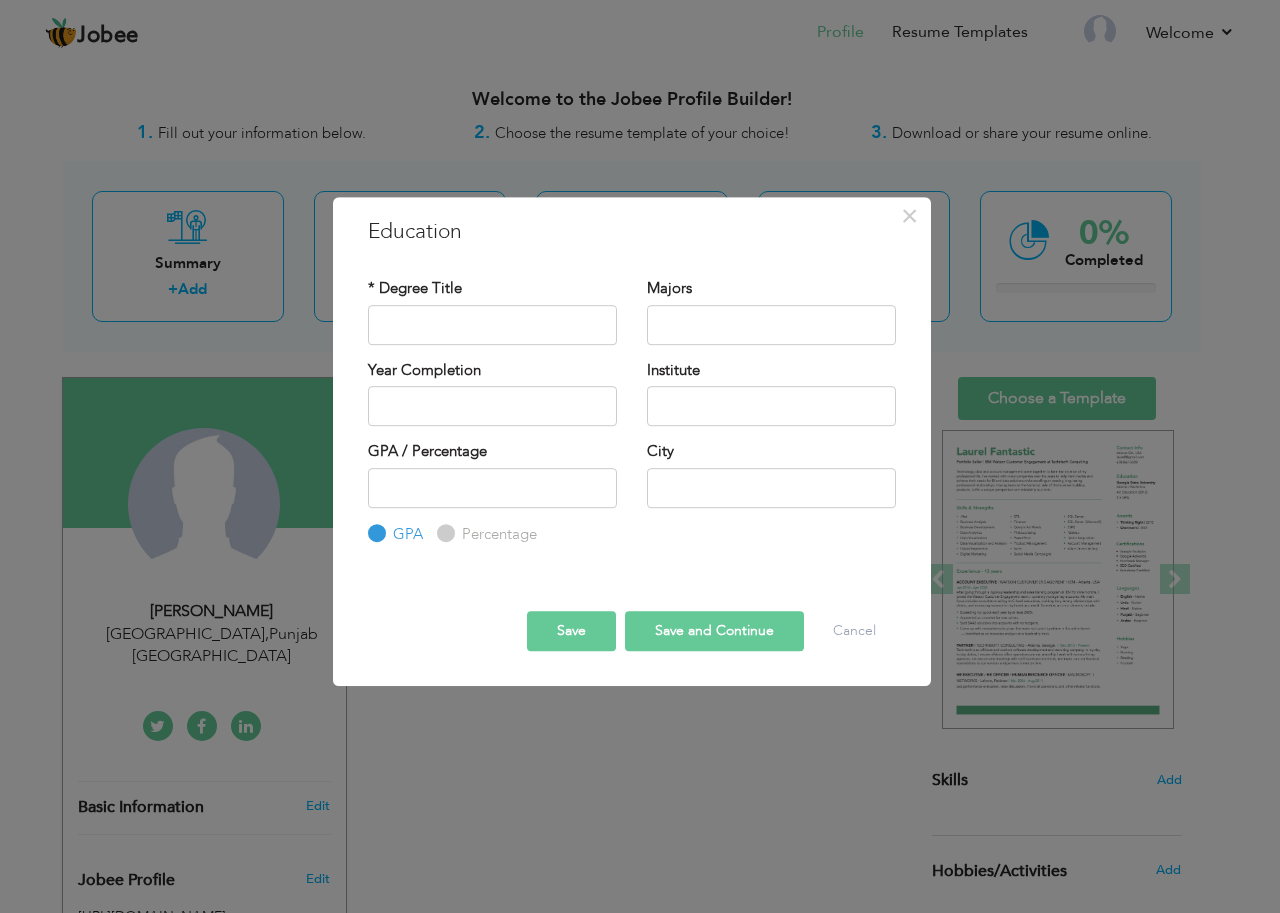 drag, startPoint x: 580, startPoint y: 696, endPoint x: 585, endPoint y: 547, distance: 149.08386 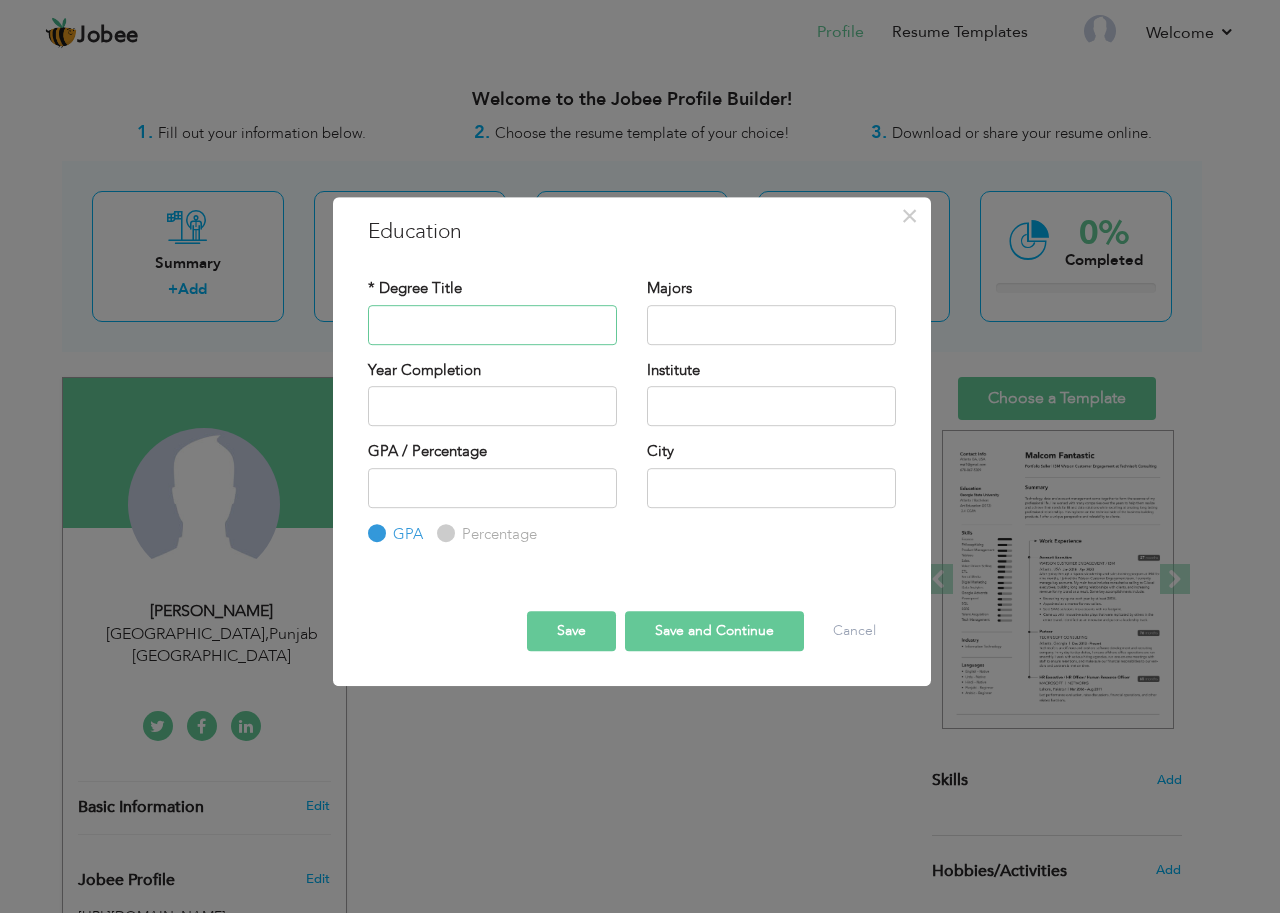 drag, startPoint x: 585, startPoint y: 547, endPoint x: 548, endPoint y: 314, distance: 235.91948 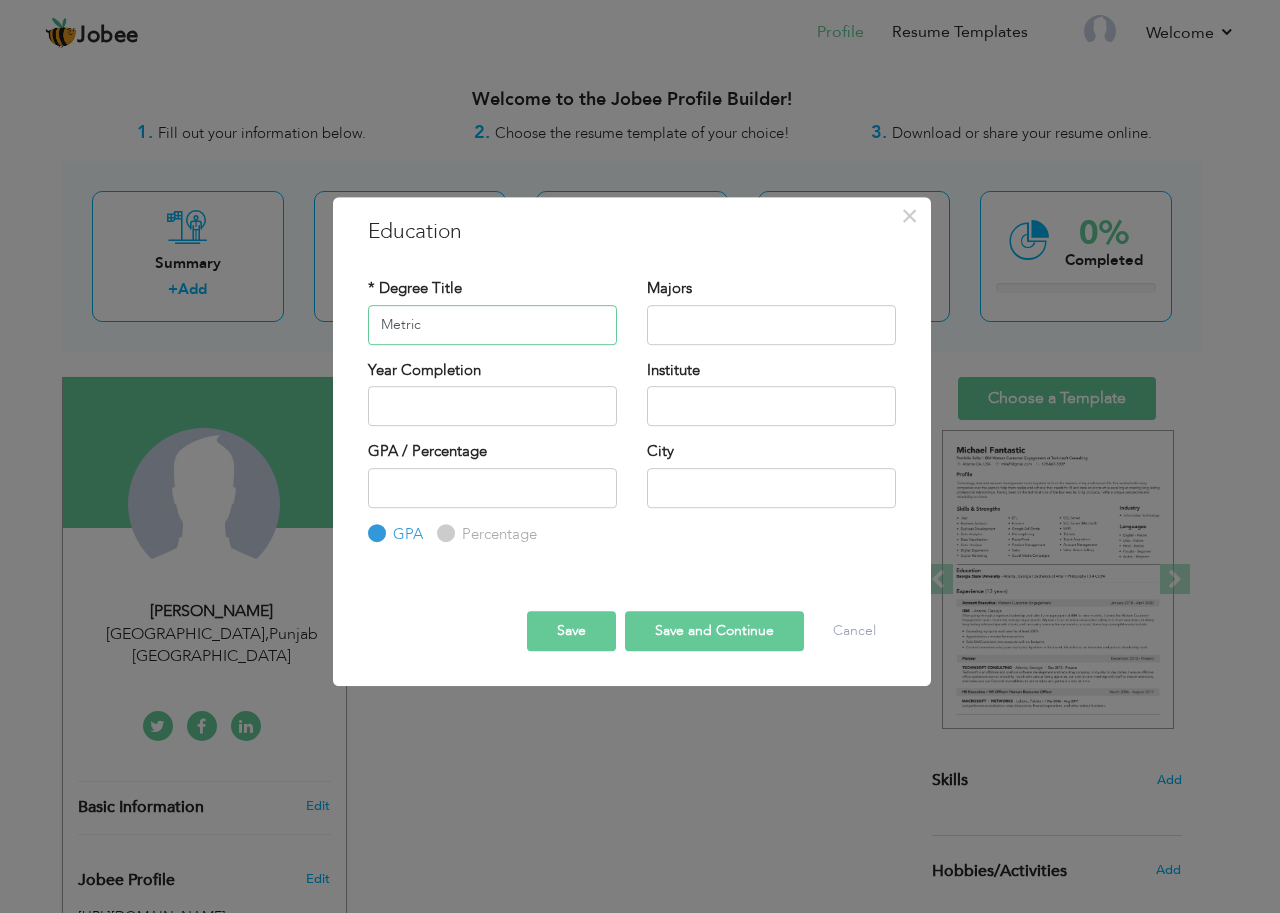 type on "Metric" 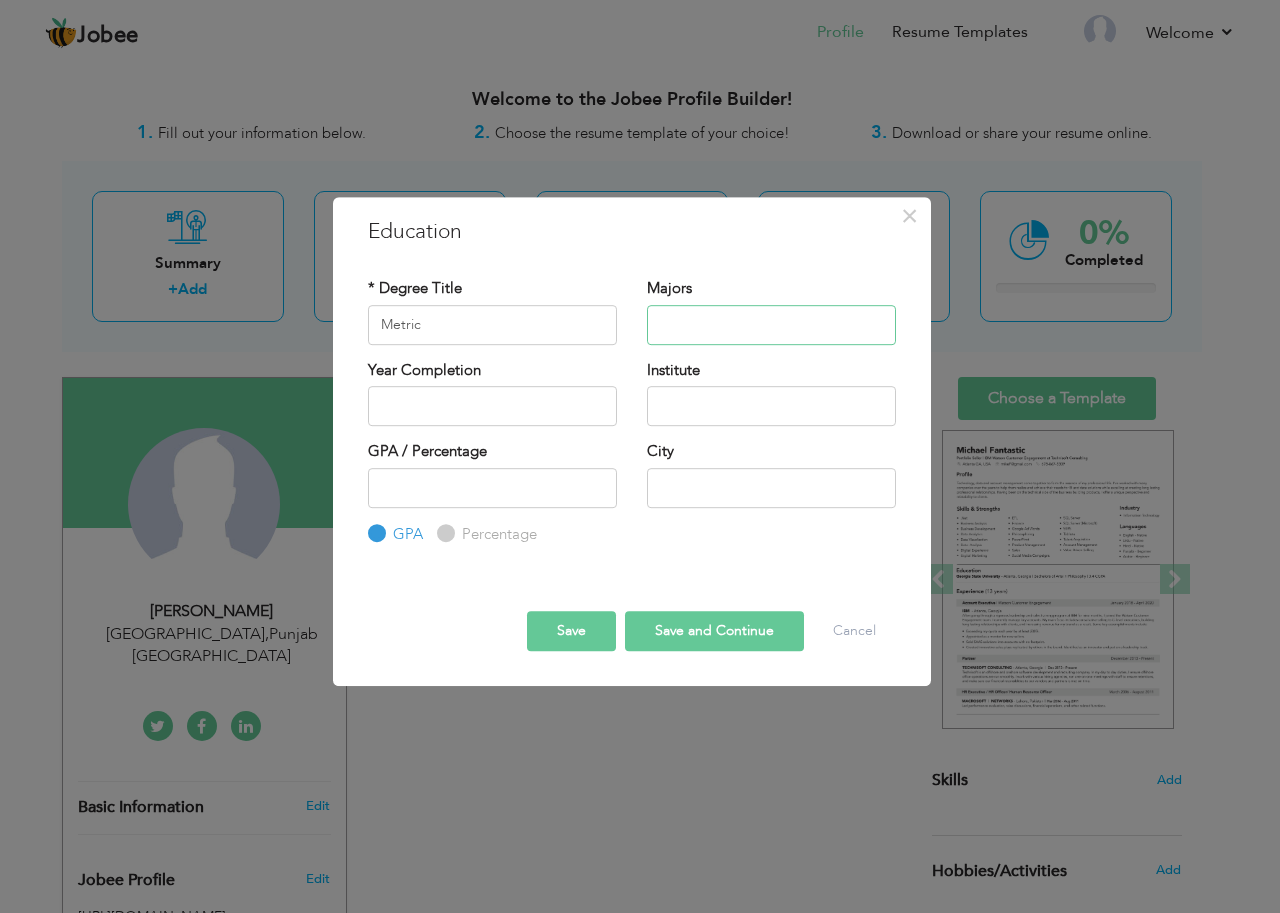 click at bounding box center (771, 325) 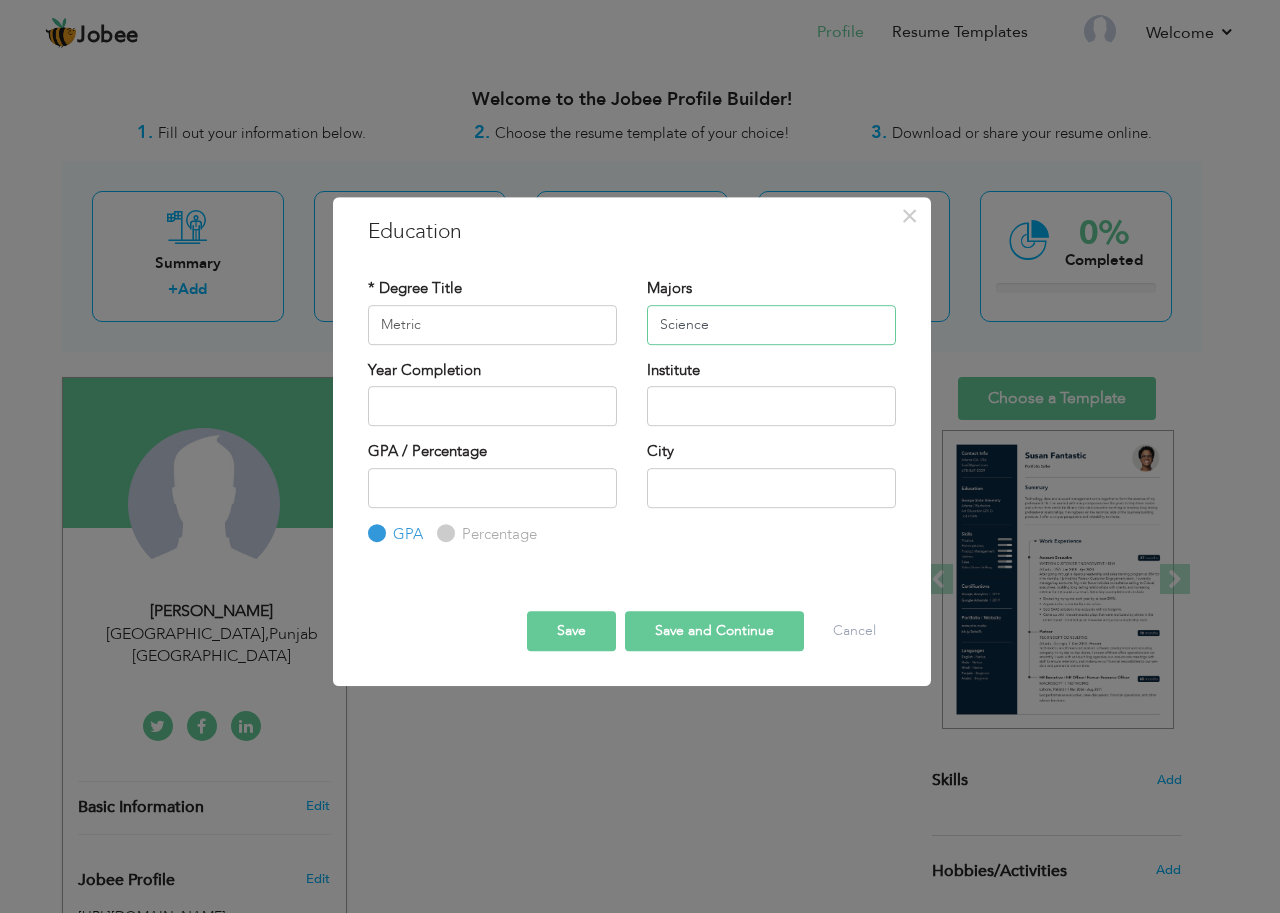 type on "Science" 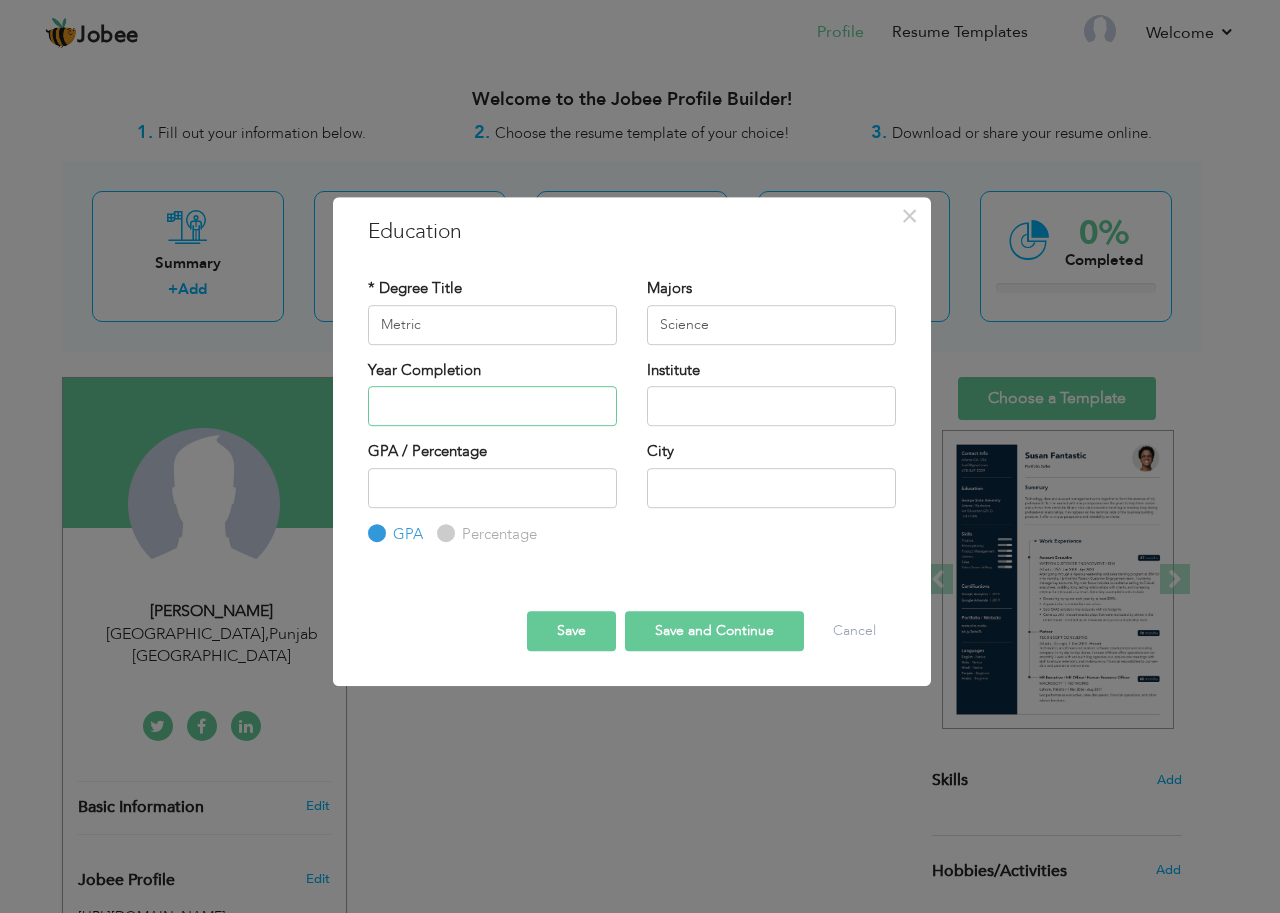click at bounding box center [492, 406] 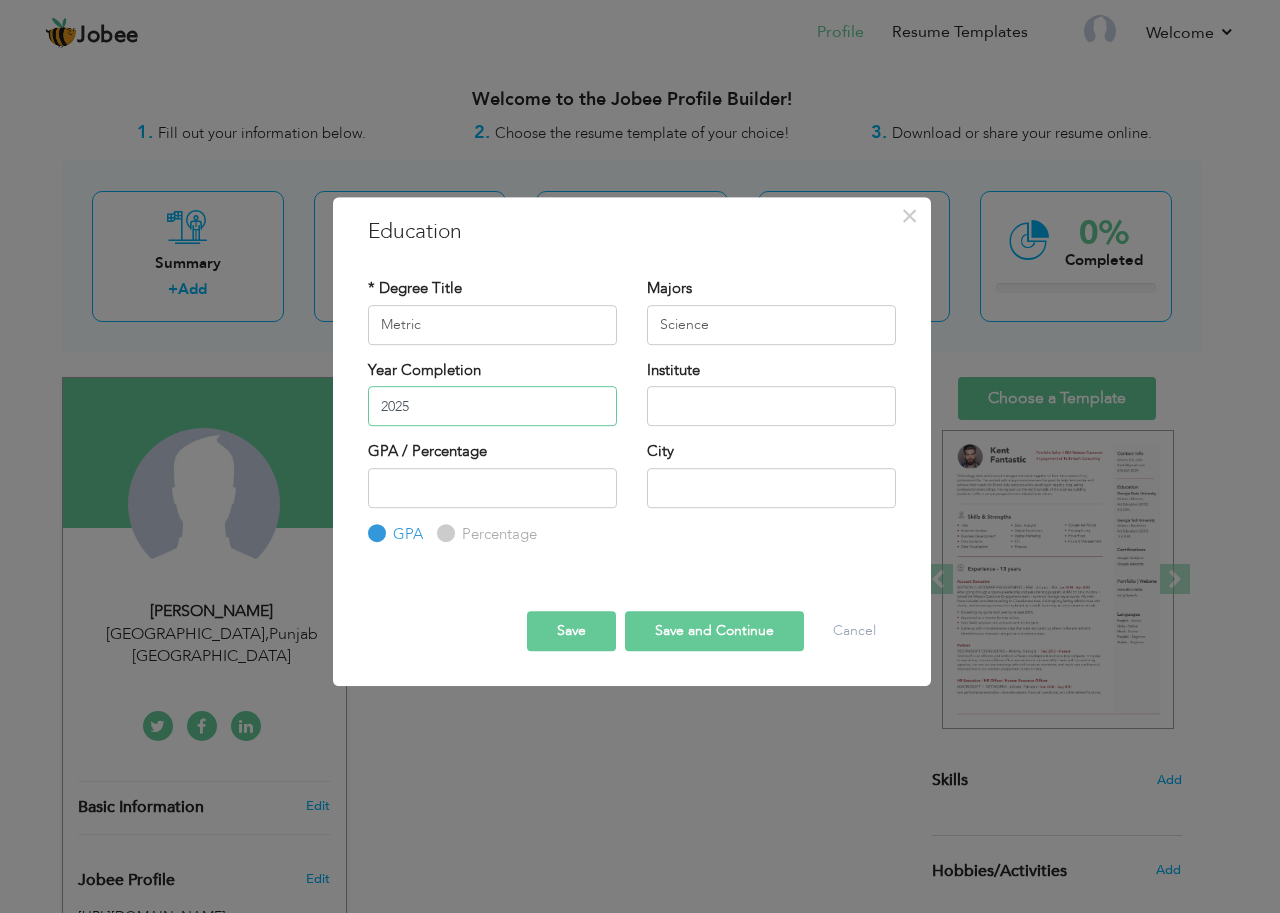 click on "2025" at bounding box center (492, 406) 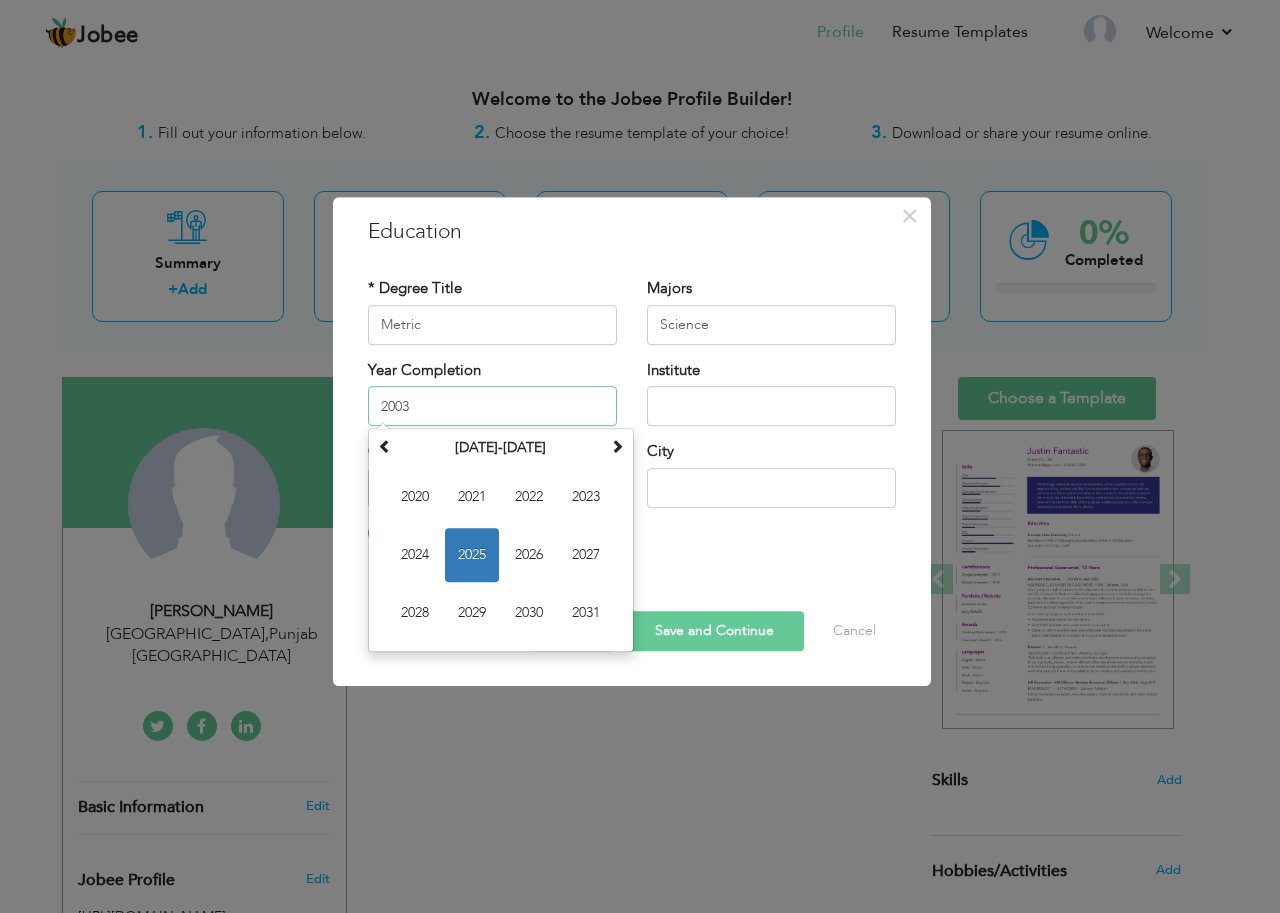 type on "2003" 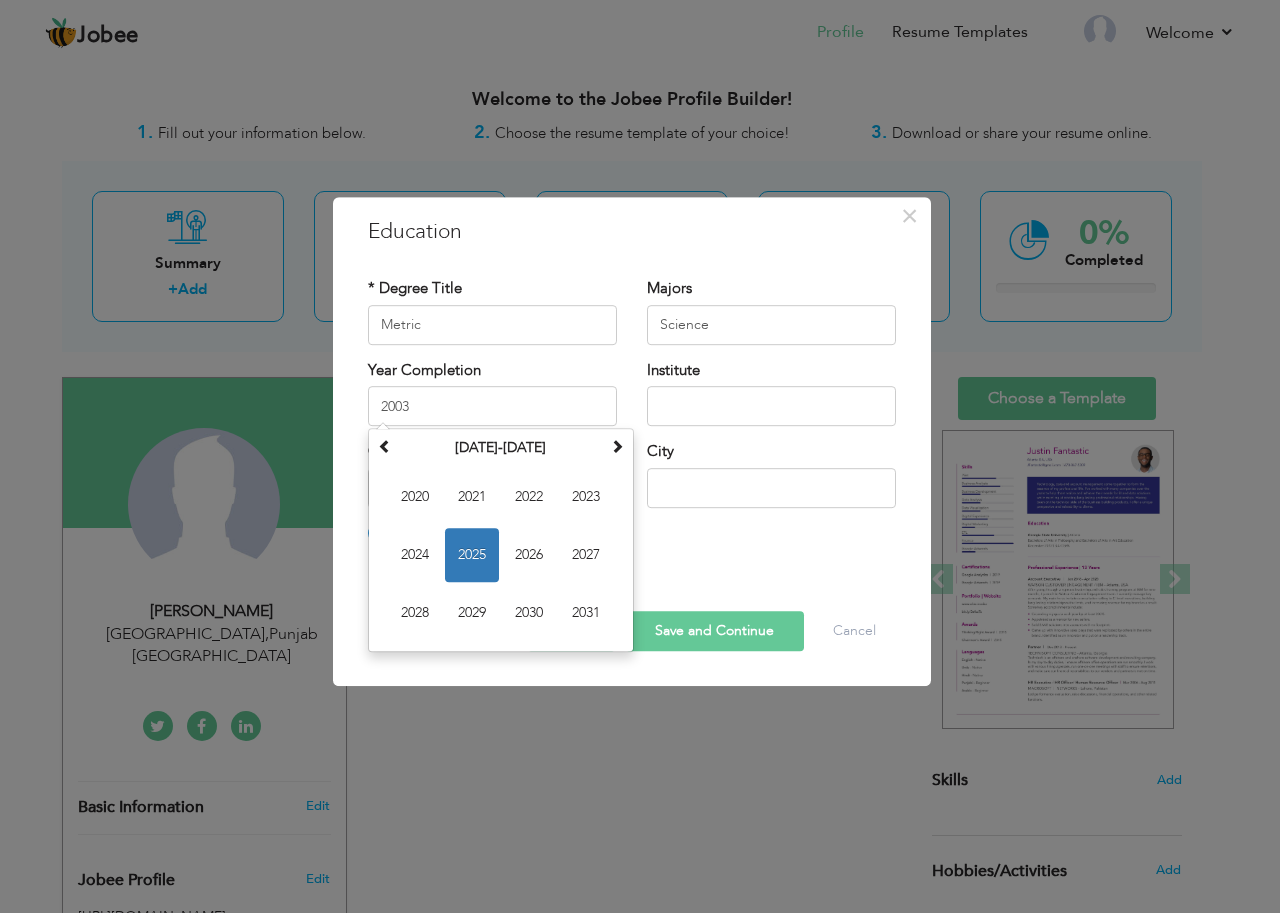 click on "Institute" at bounding box center [771, 393] 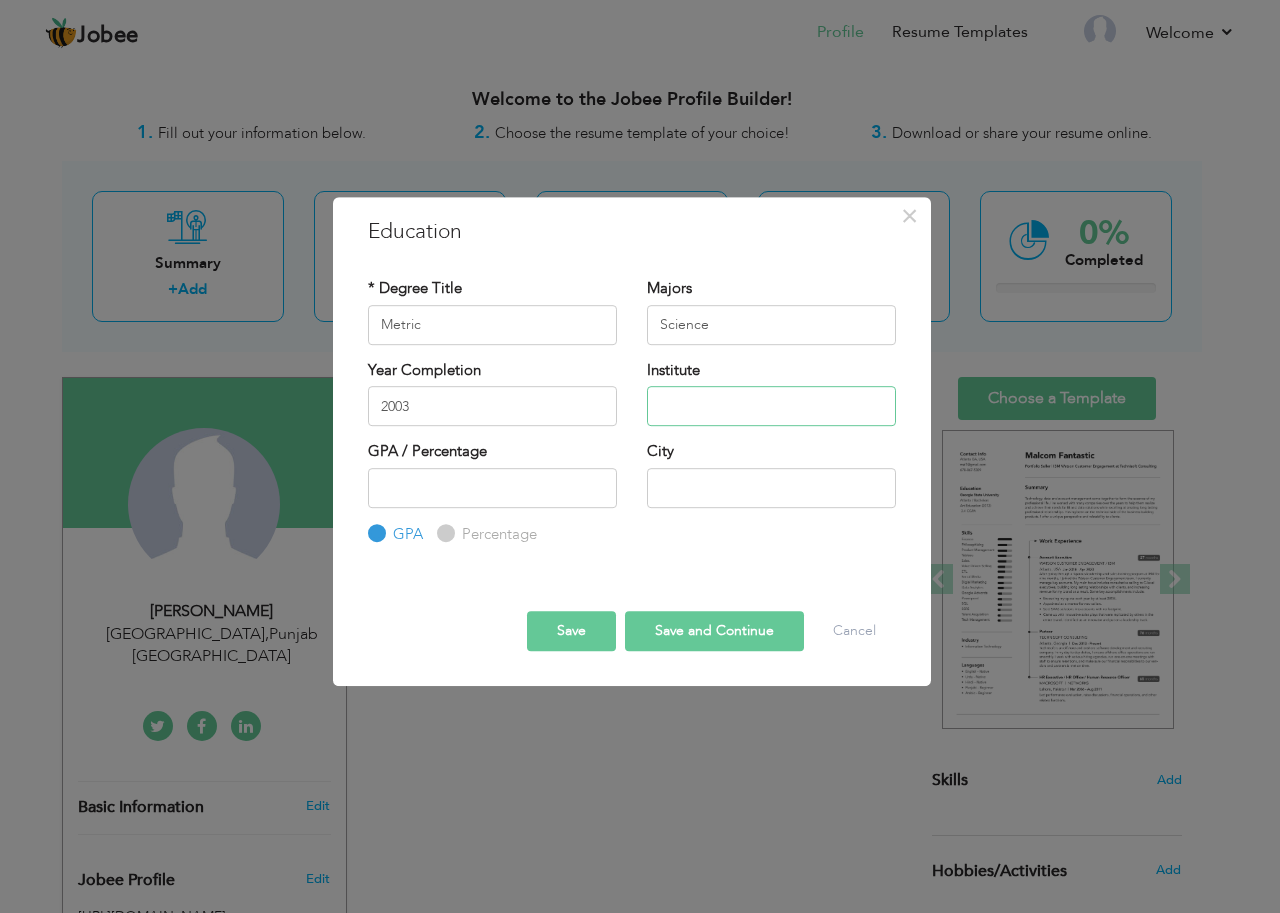 click at bounding box center (771, 406) 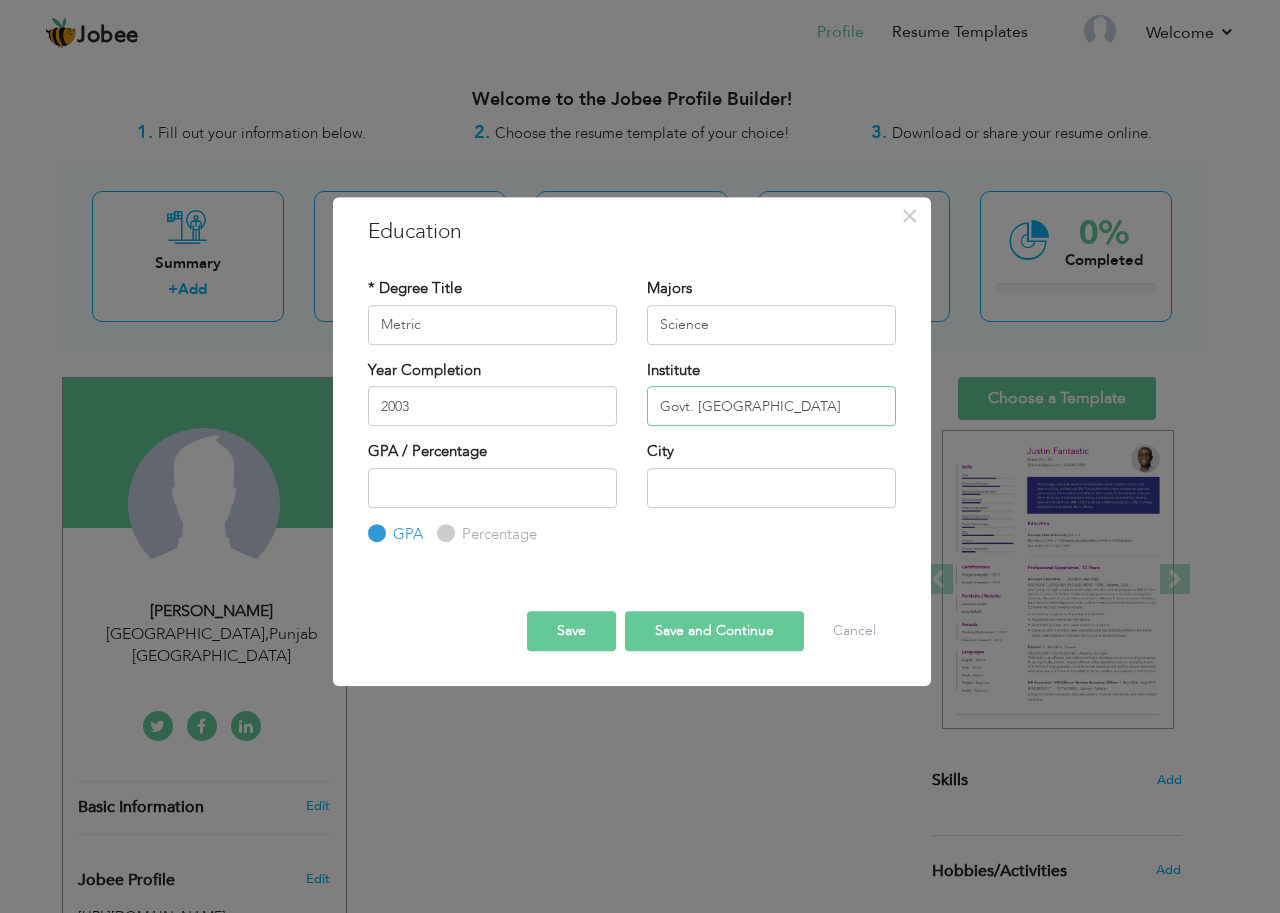 type on "Govt. [GEOGRAPHIC_DATA]" 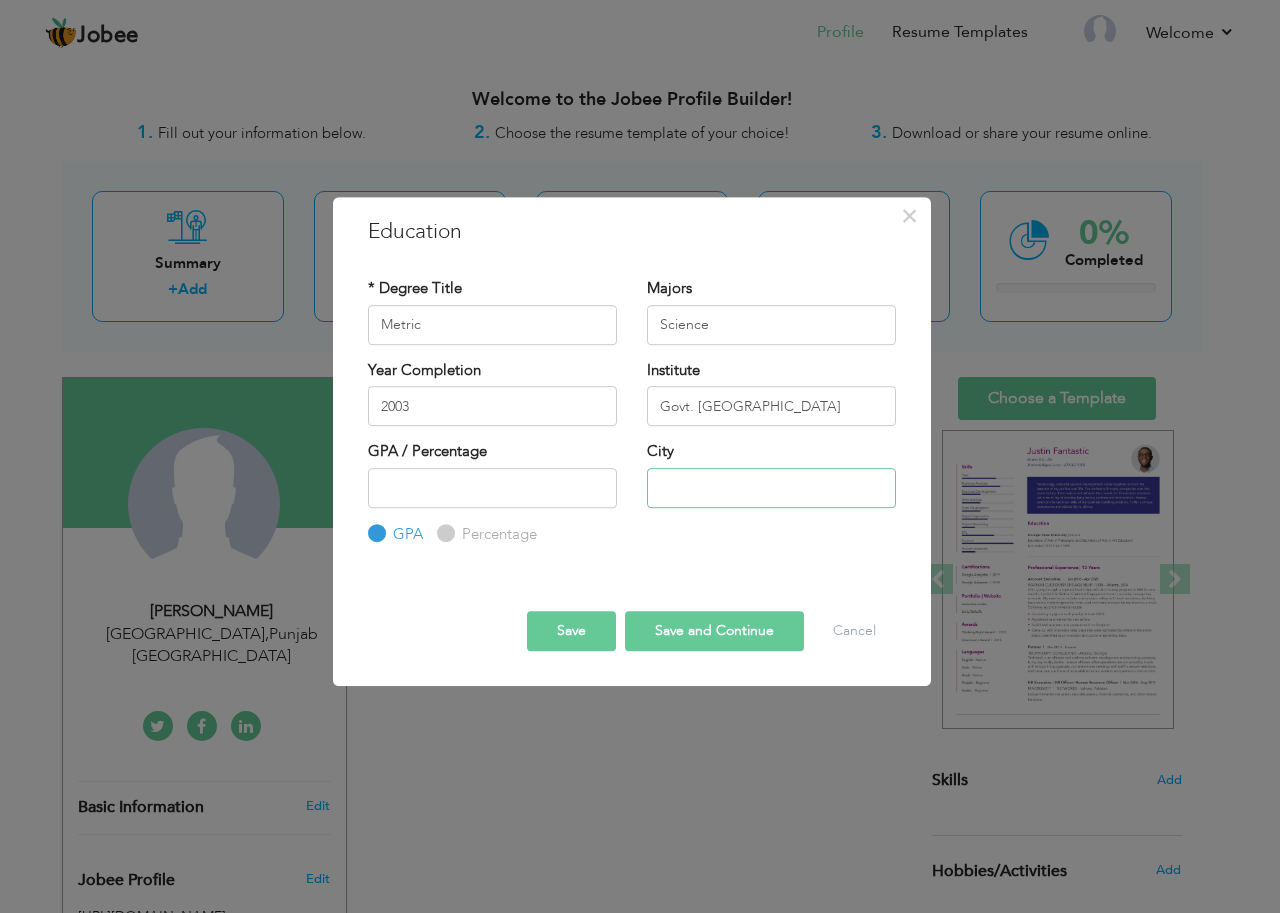 click at bounding box center [771, 488] 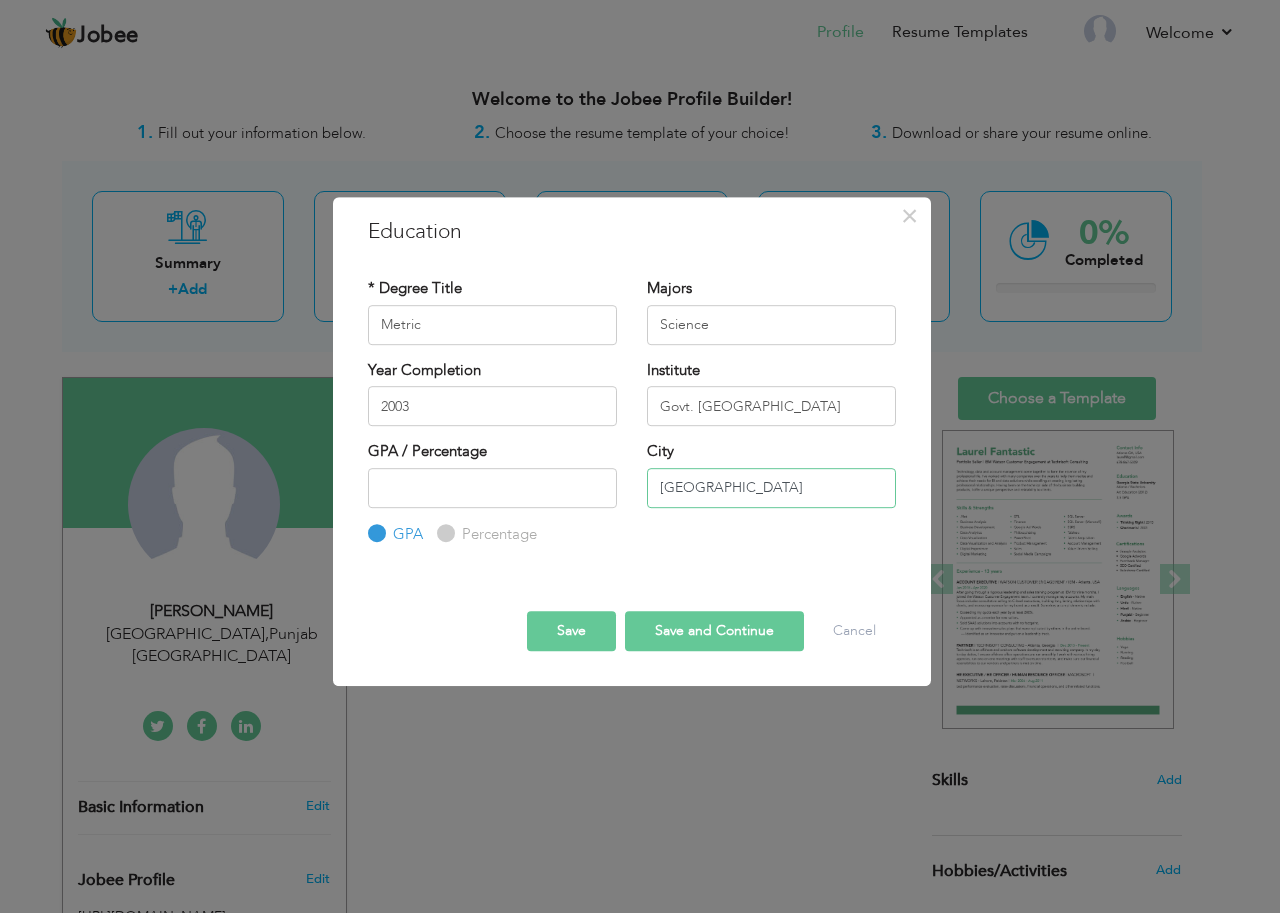type on "[GEOGRAPHIC_DATA]" 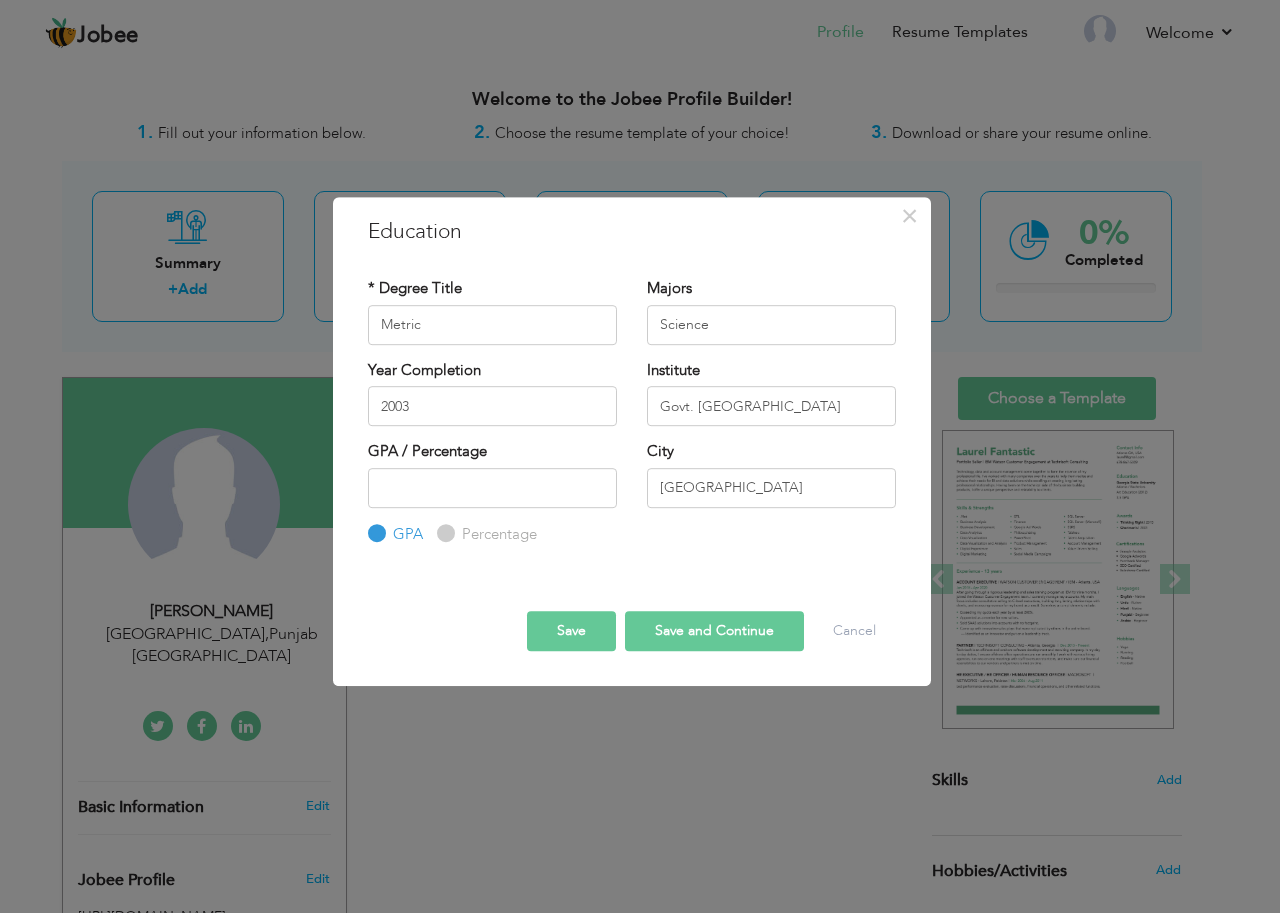 click on "Save" at bounding box center [571, 631] 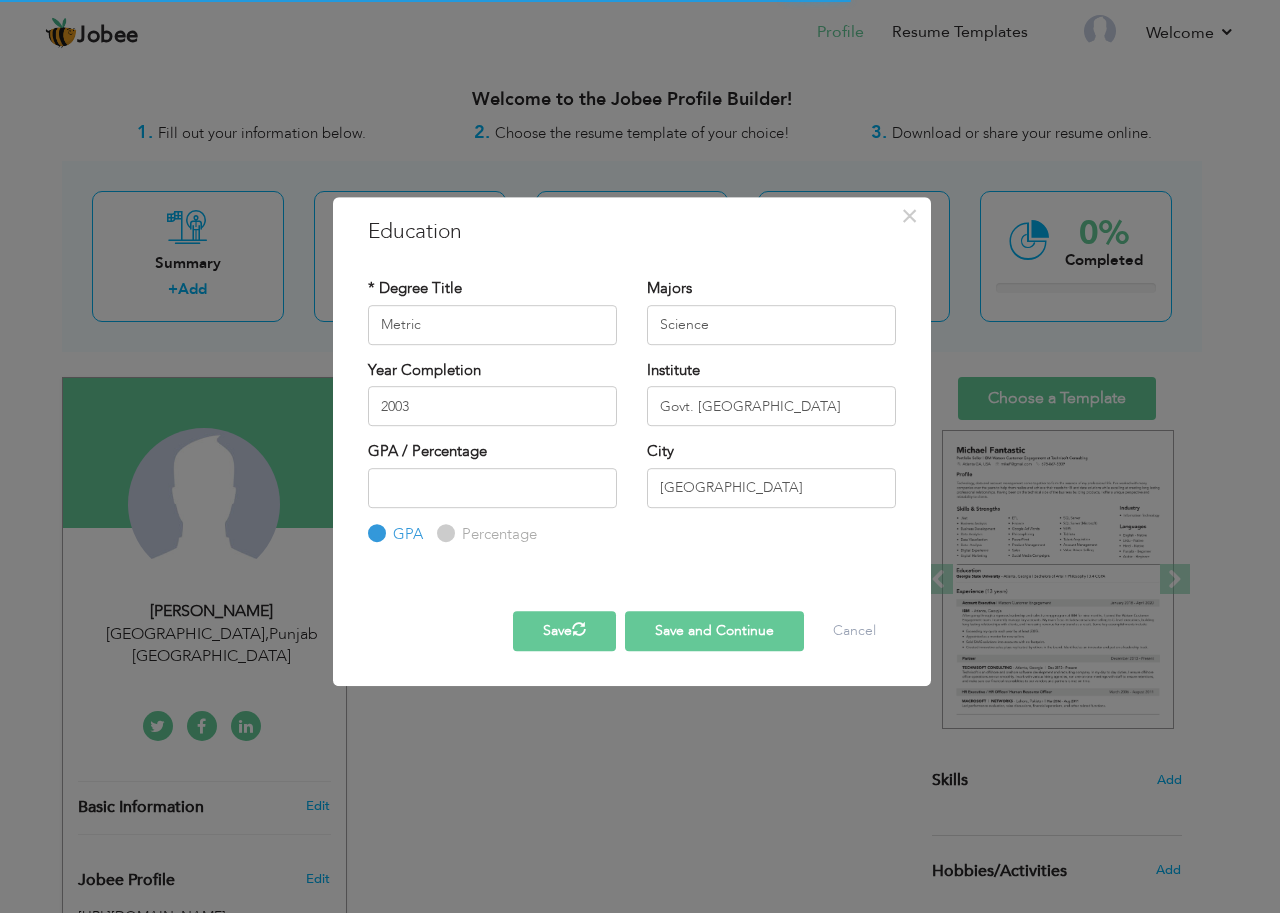 click on "Save and Continue" at bounding box center (714, 631) 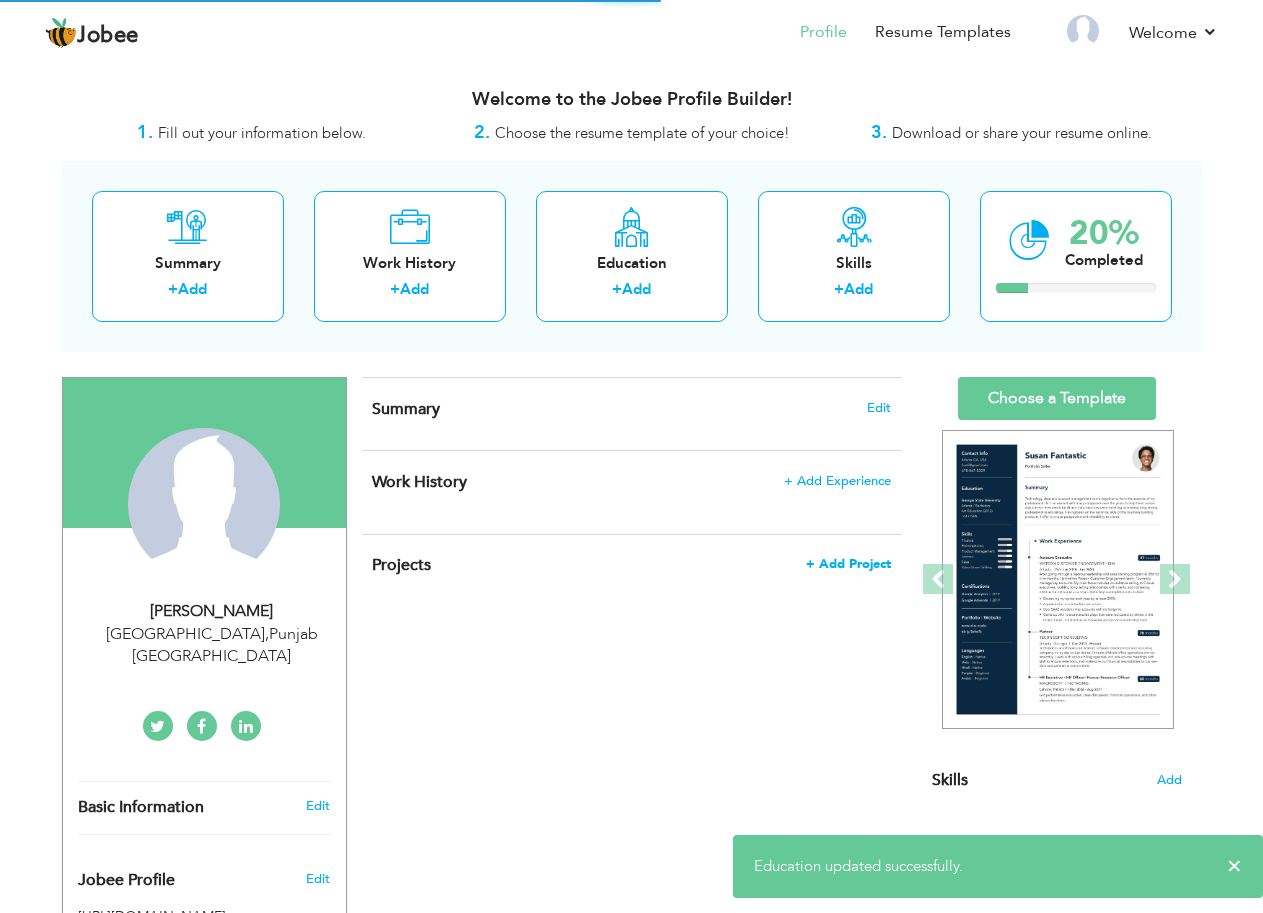 type 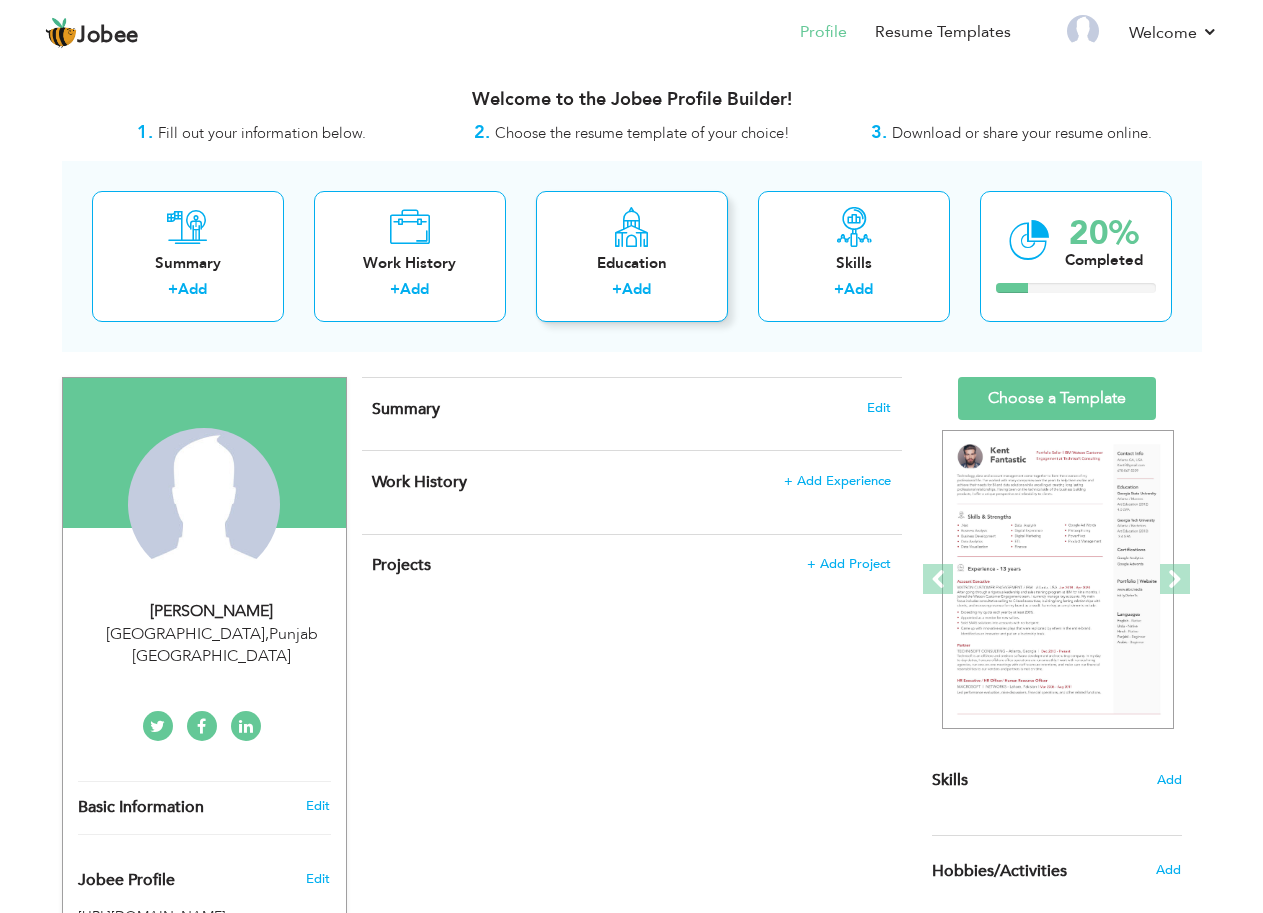 click on "+  Add" at bounding box center (632, 292) 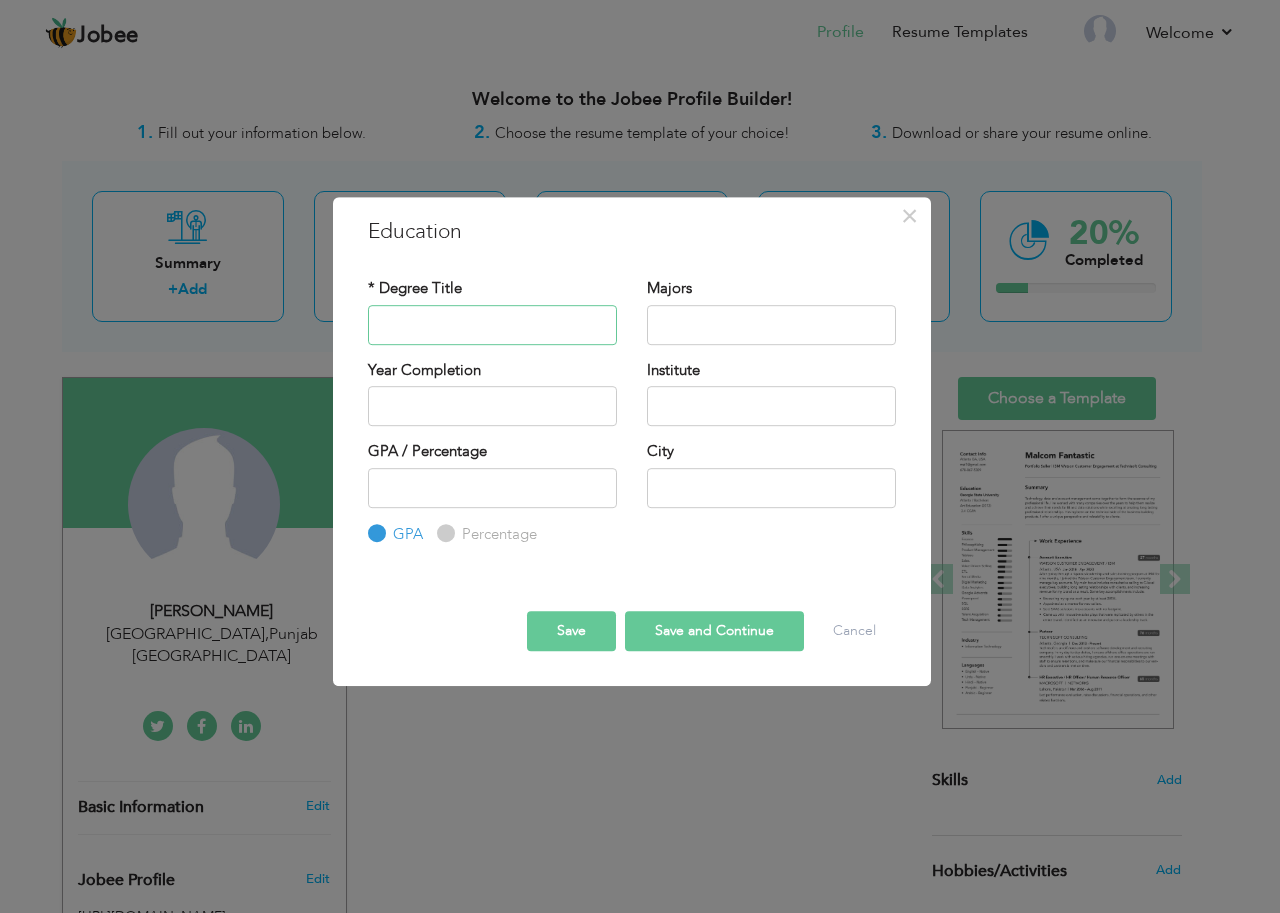 click at bounding box center [492, 325] 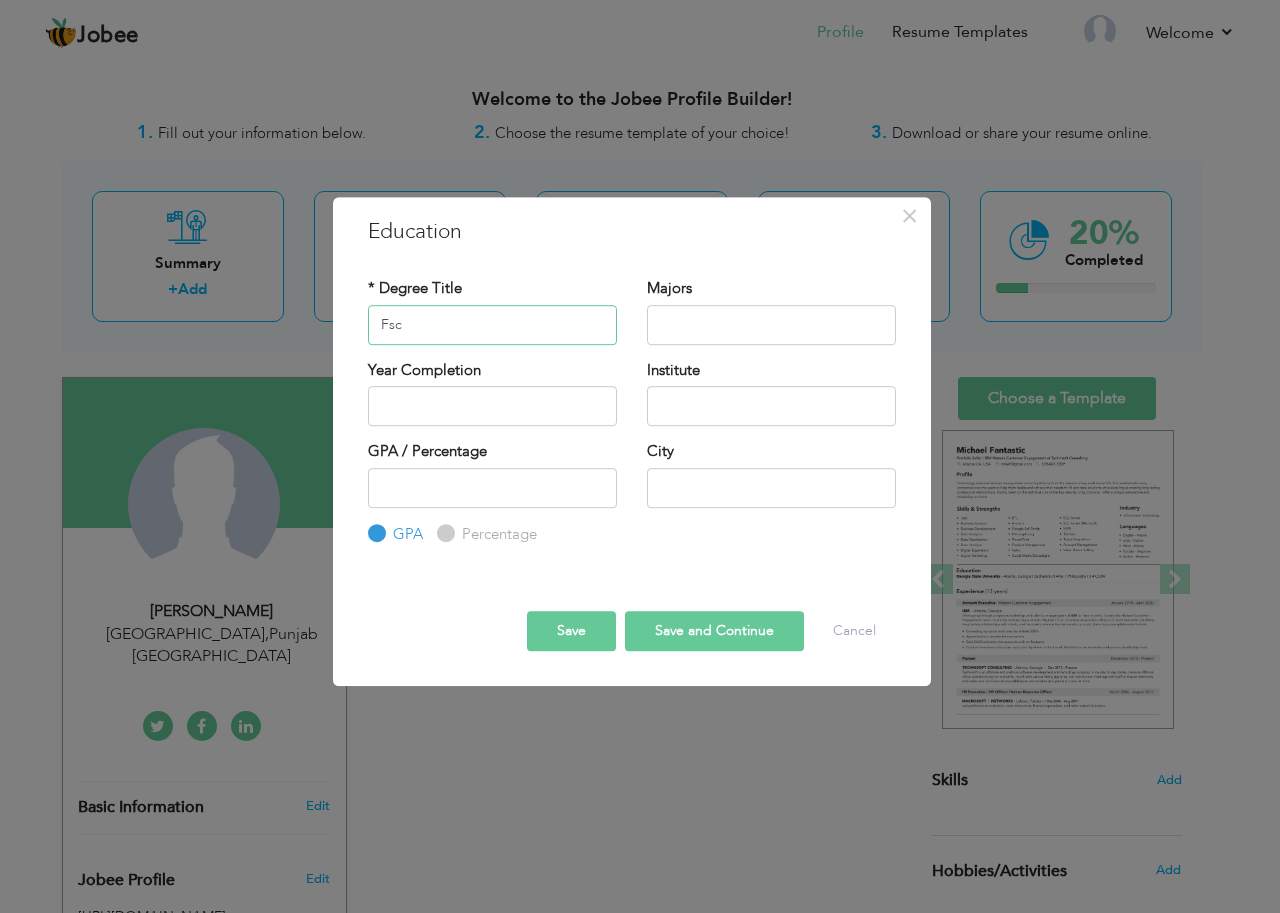 type on "Fsc" 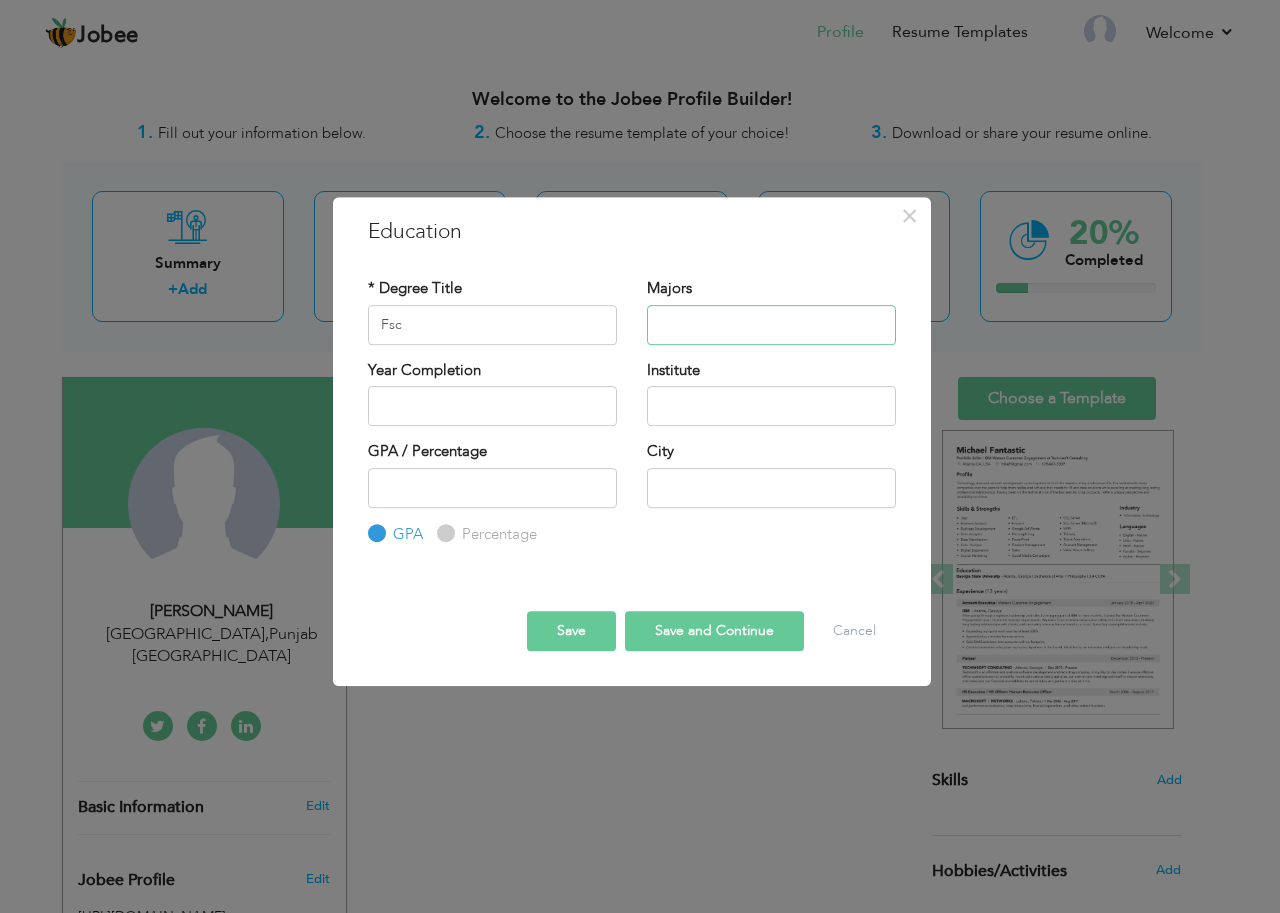 click at bounding box center (771, 325) 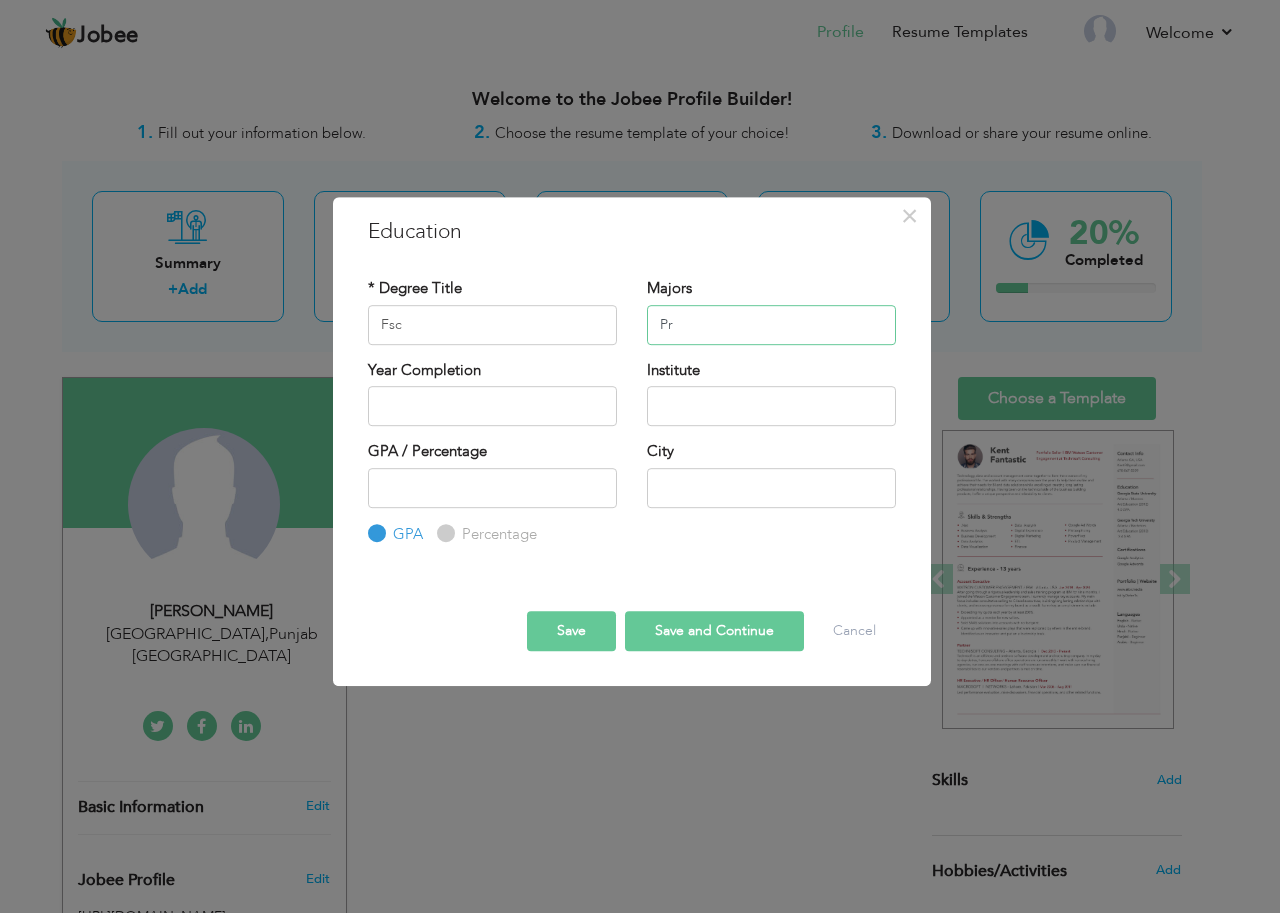 type on "P" 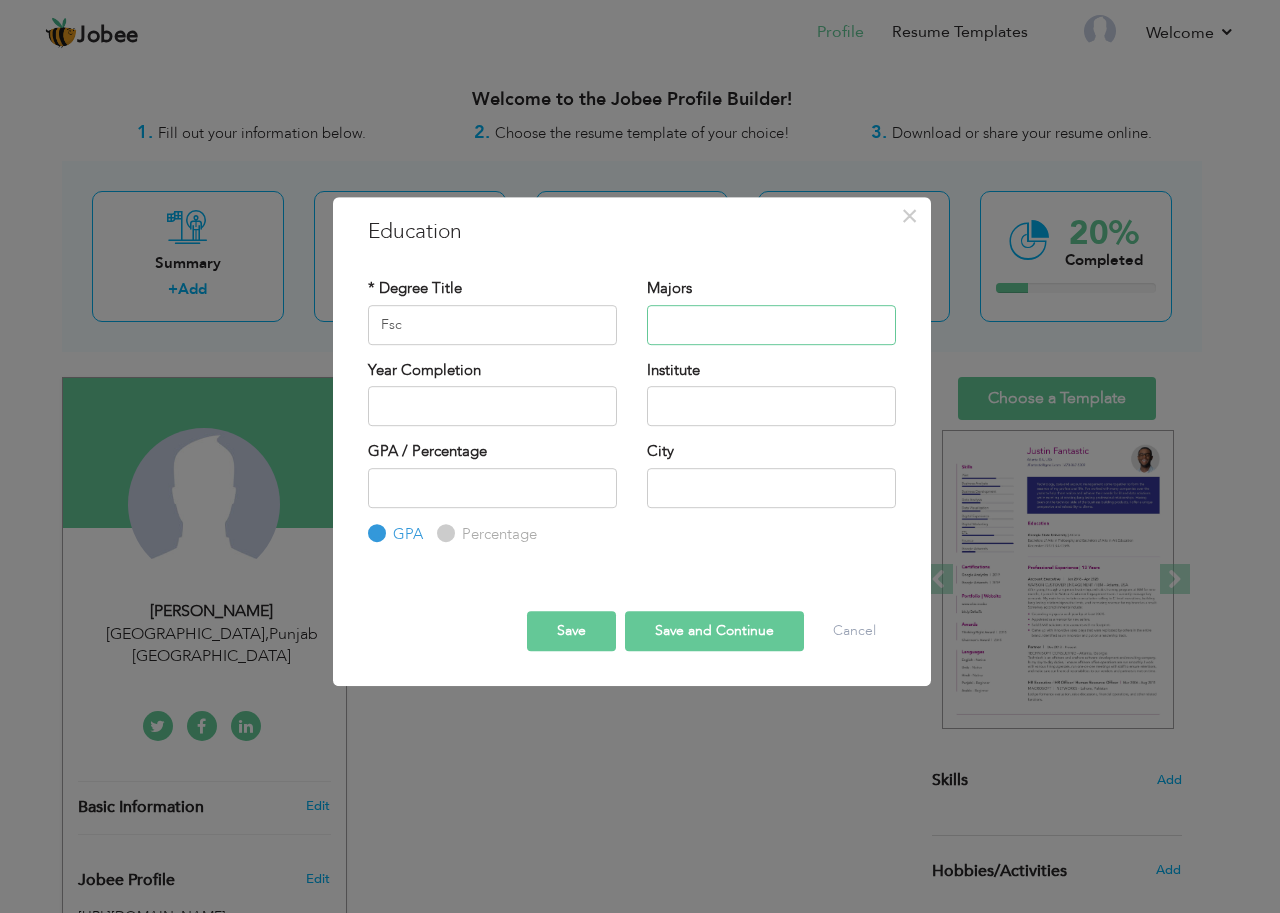 click at bounding box center [771, 325] 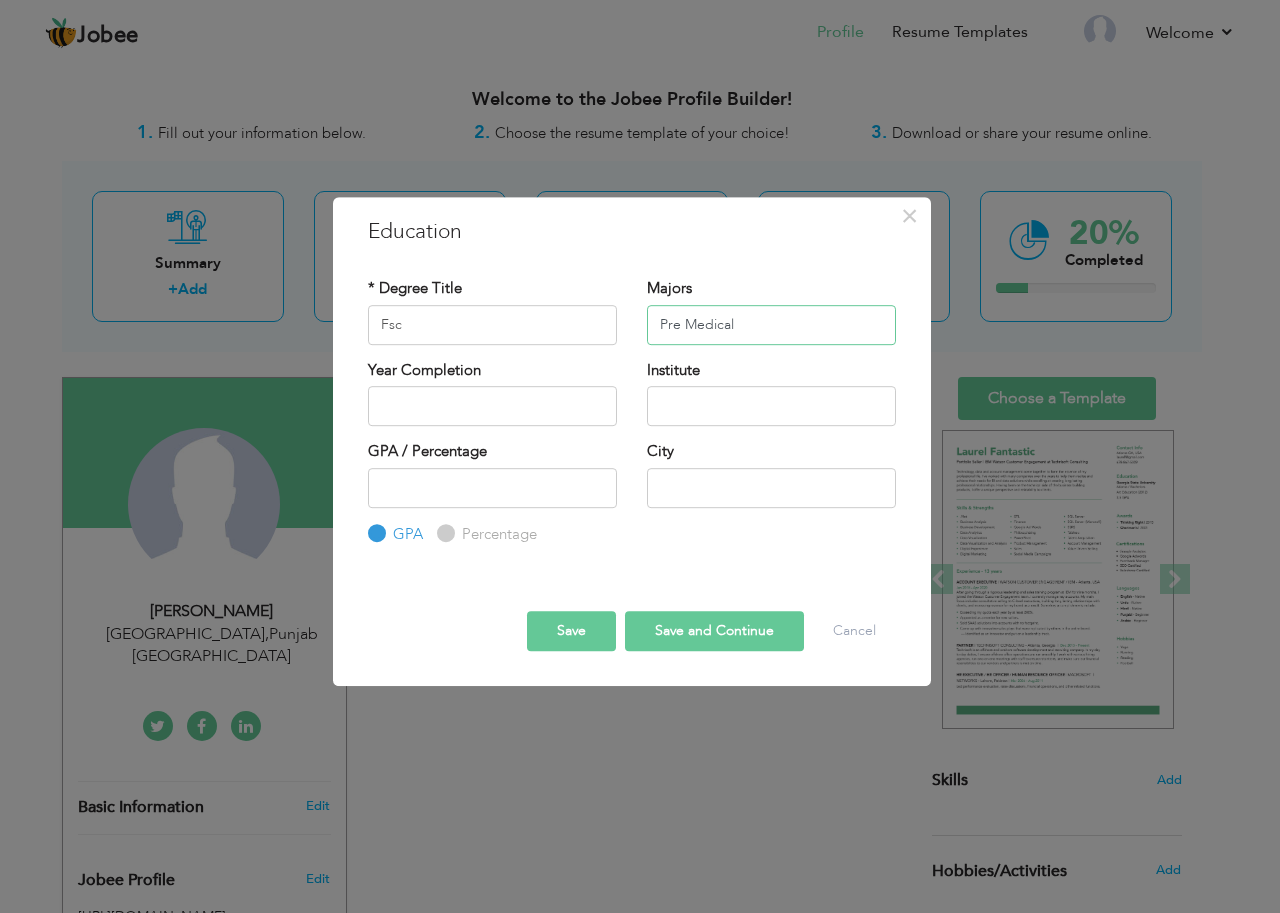 type on "Pre Medical" 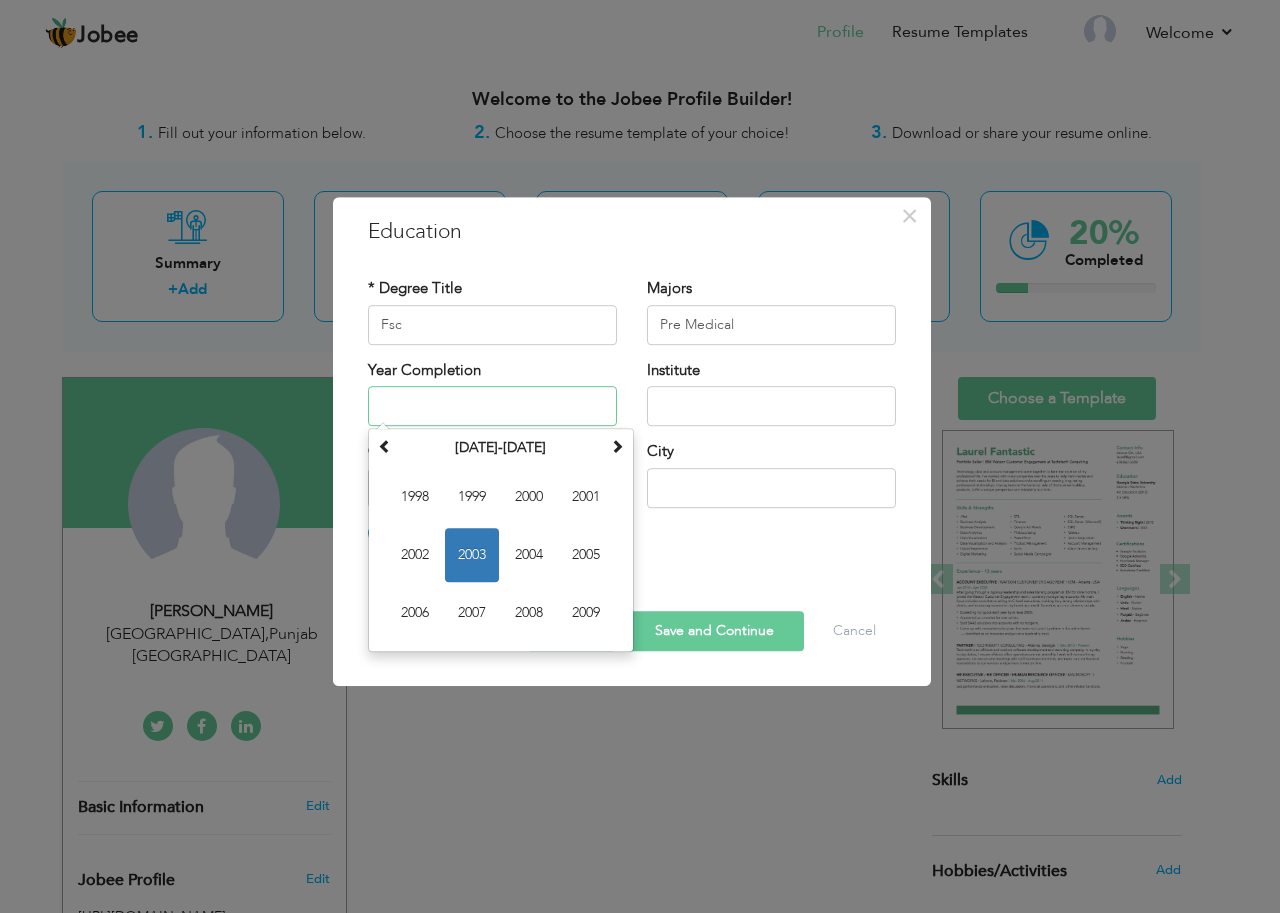 click at bounding box center (492, 406) 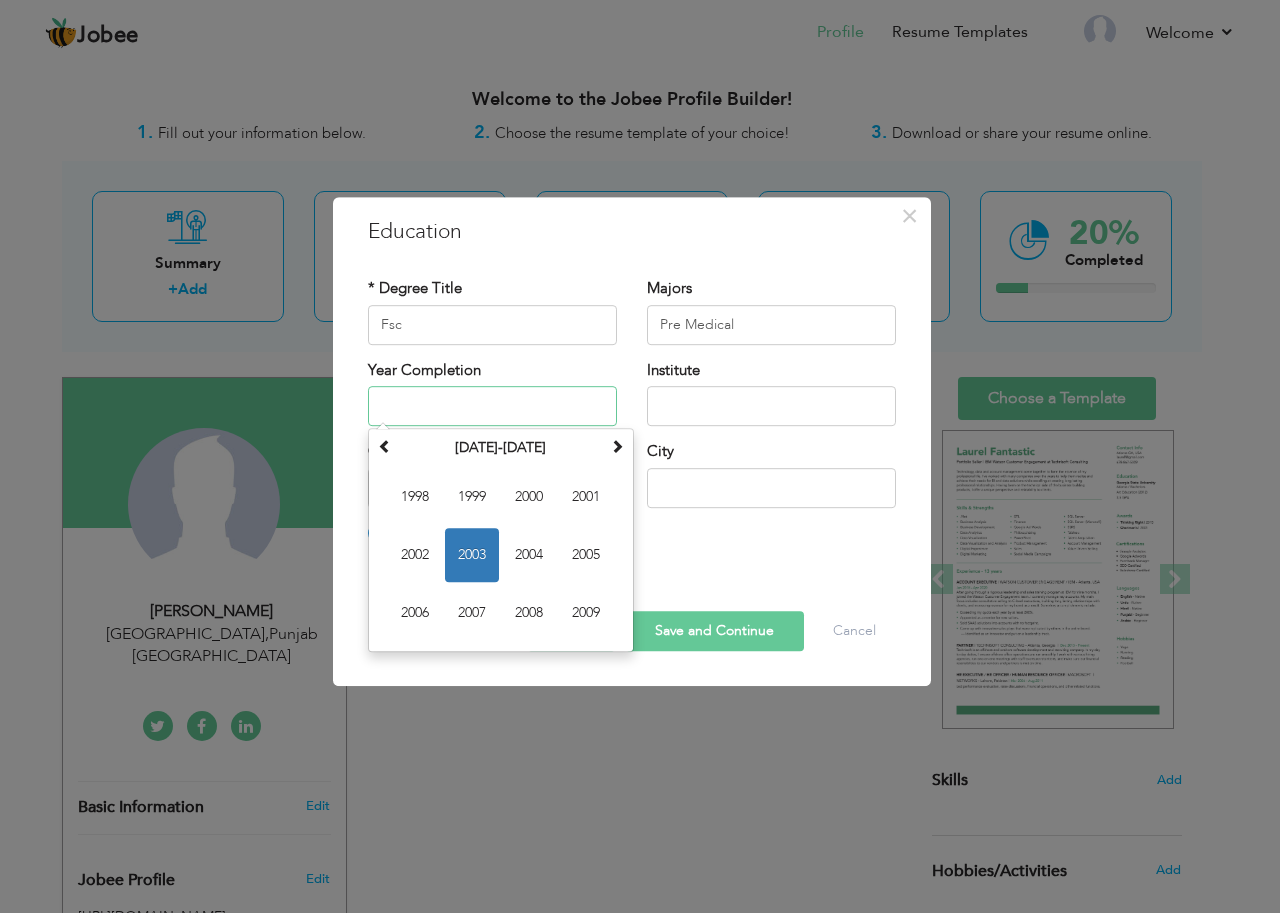 click on "2005" at bounding box center (586, 555) 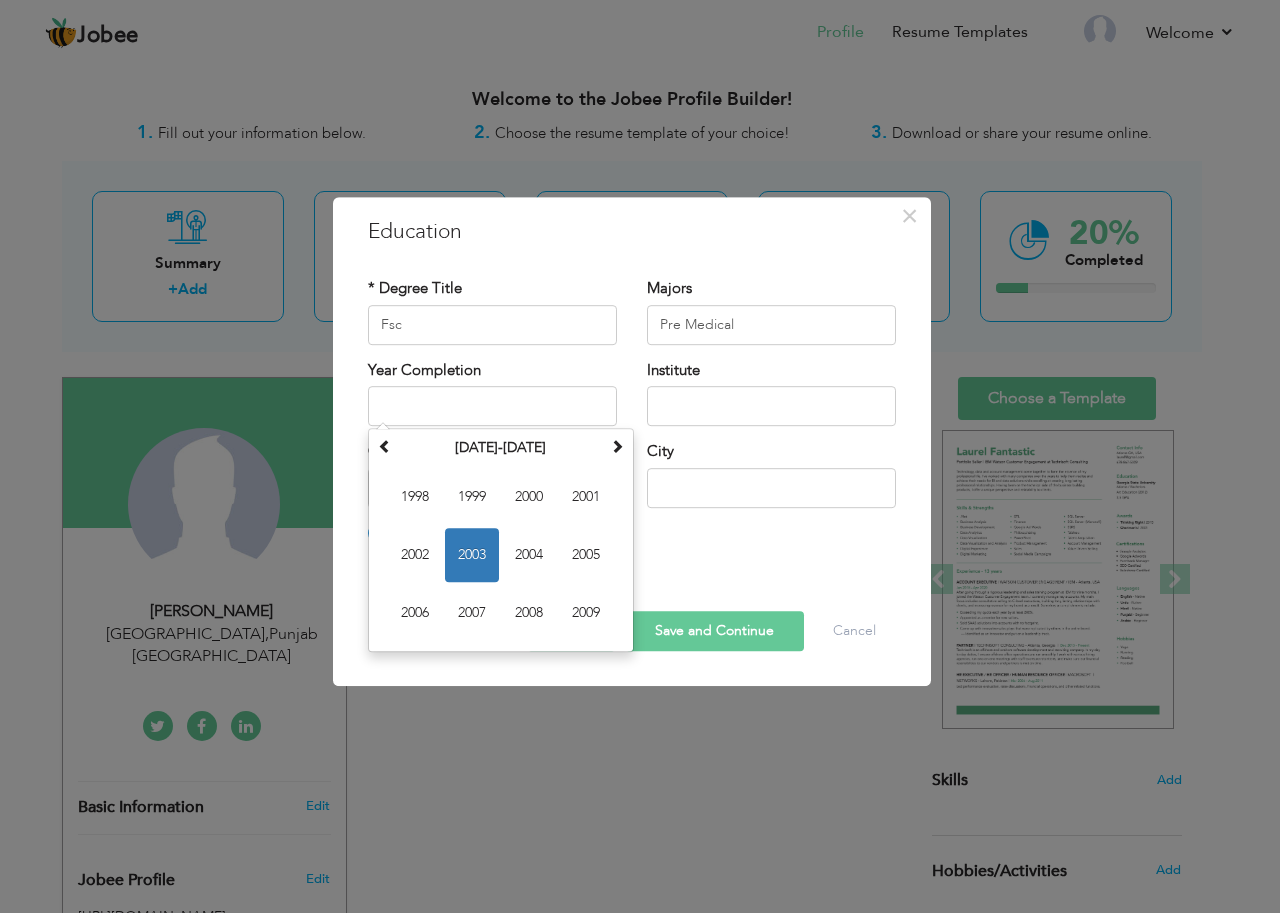 type on "2005" 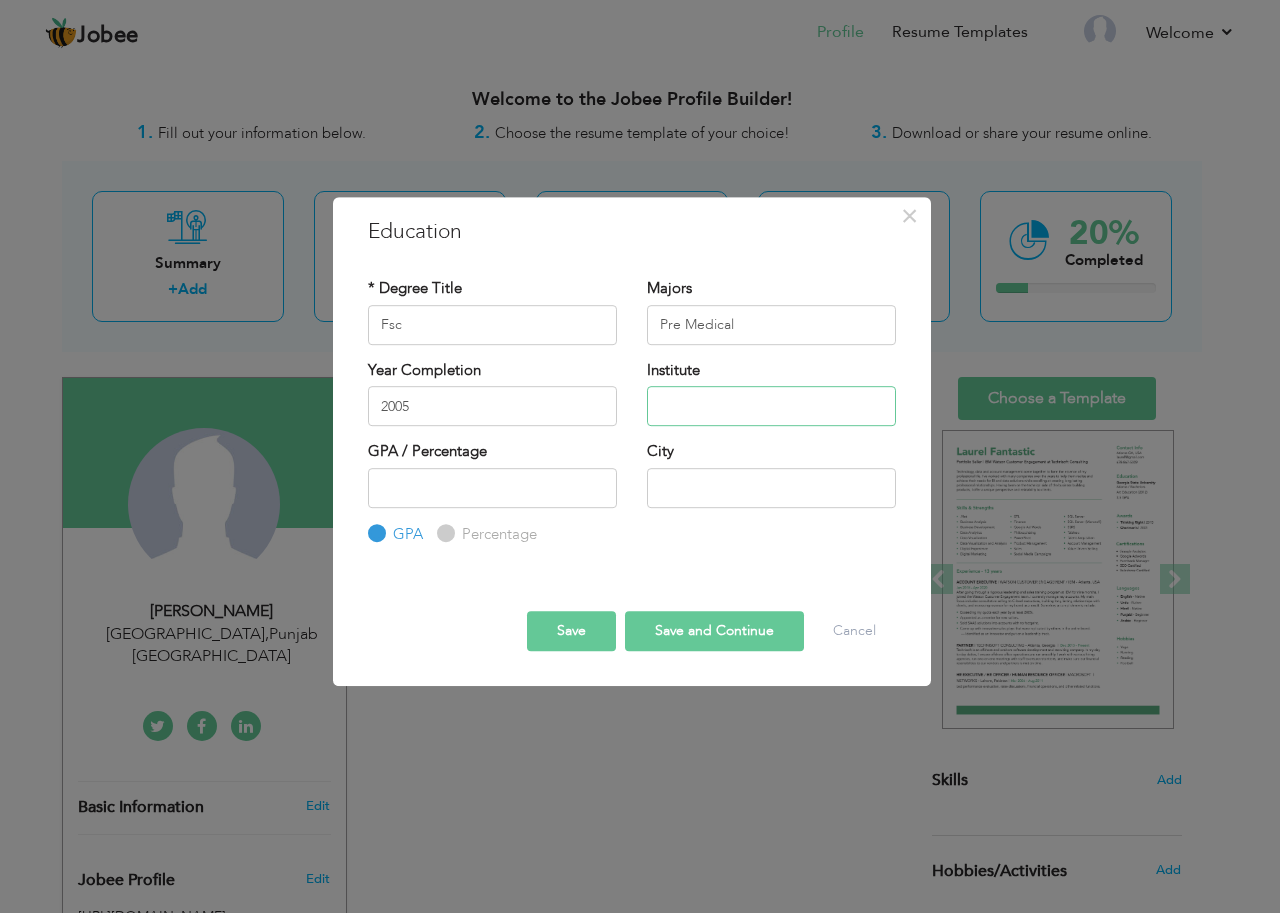 click at bounding box center (771, 406) 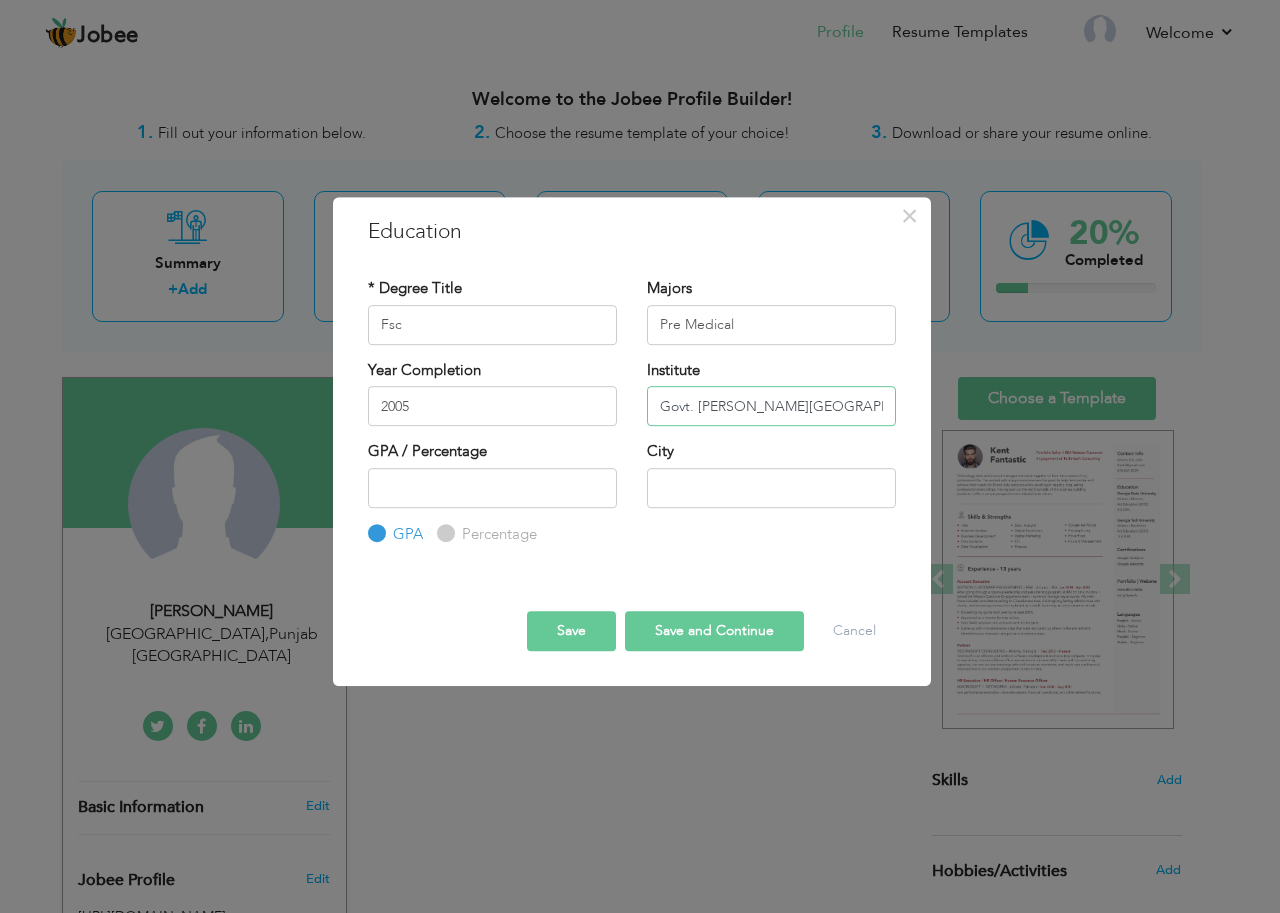 type on "Govt. Fatima Jinnah College" 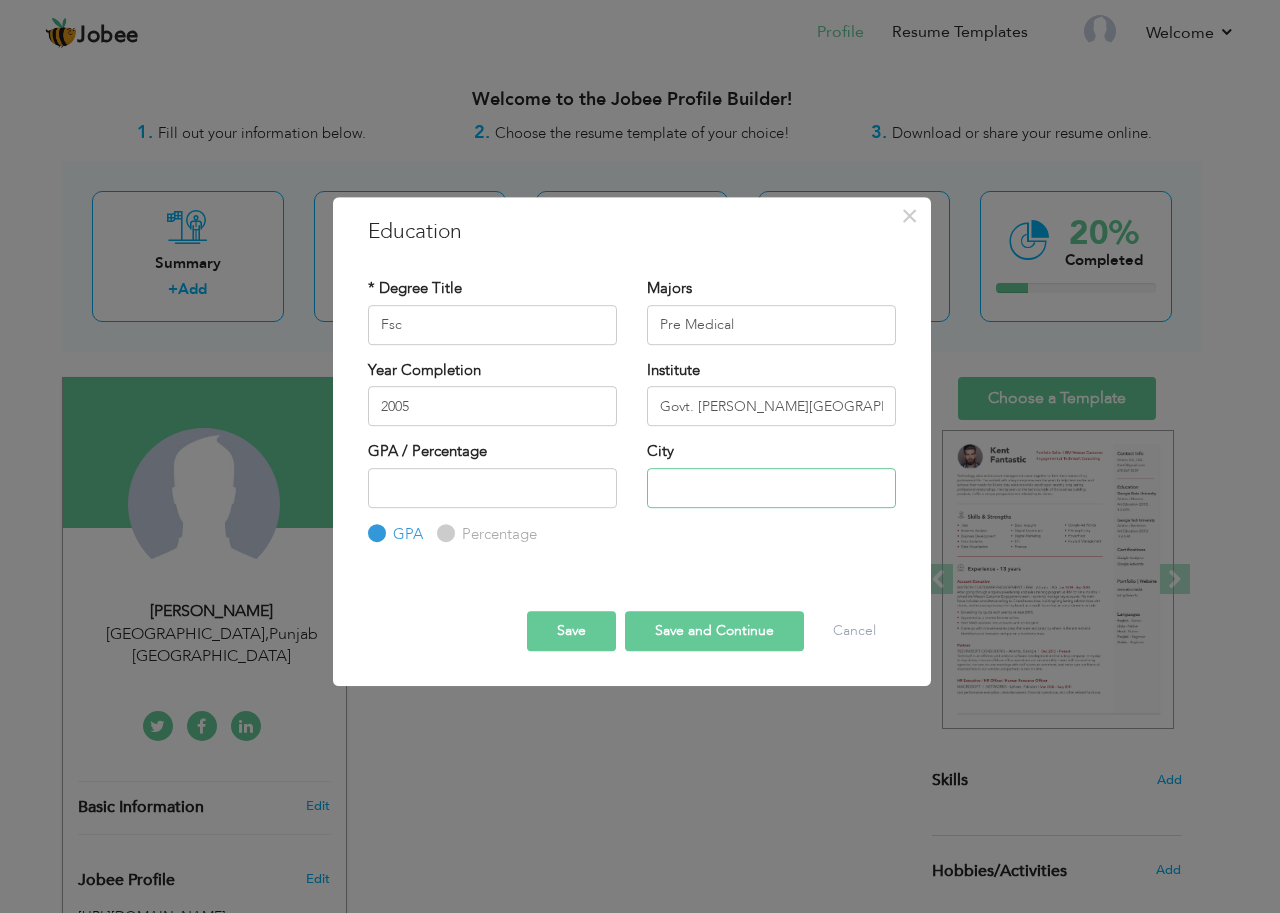 click at bounding box center (771, 488) 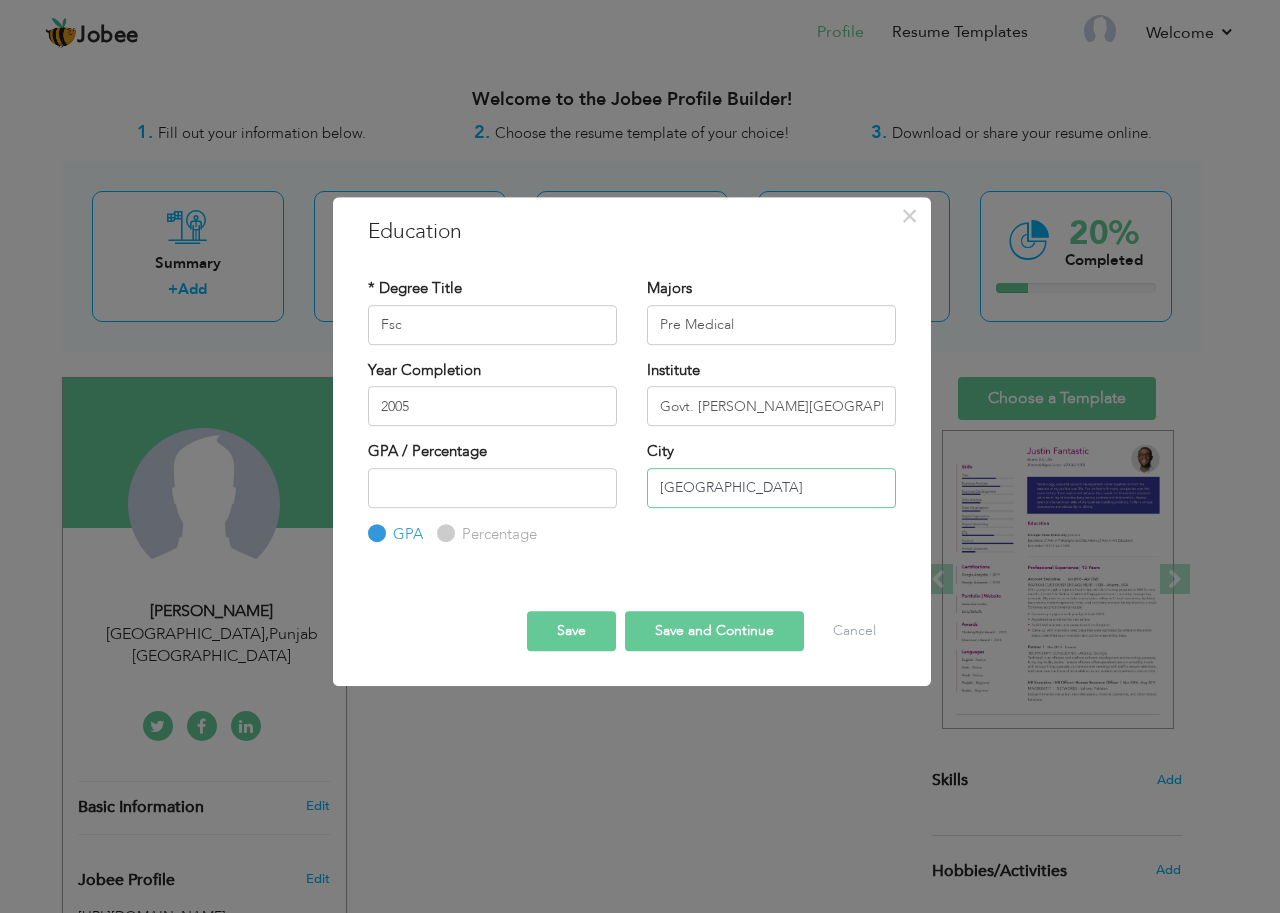 click on "[GEOGRAPHIC_DATA]" at bounding box center (771, 488) 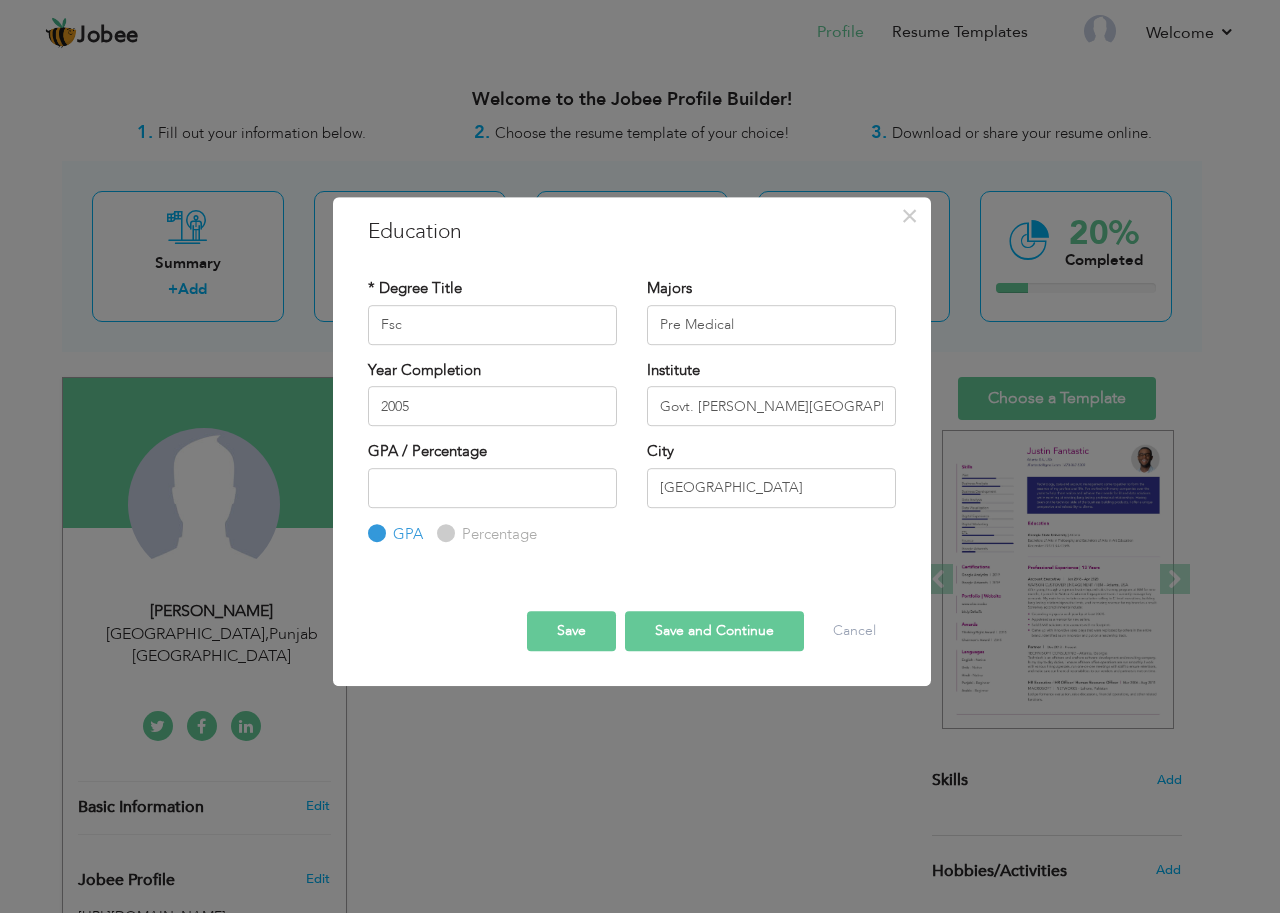 click on "Save and Continue" at bounding box center [714, 631] 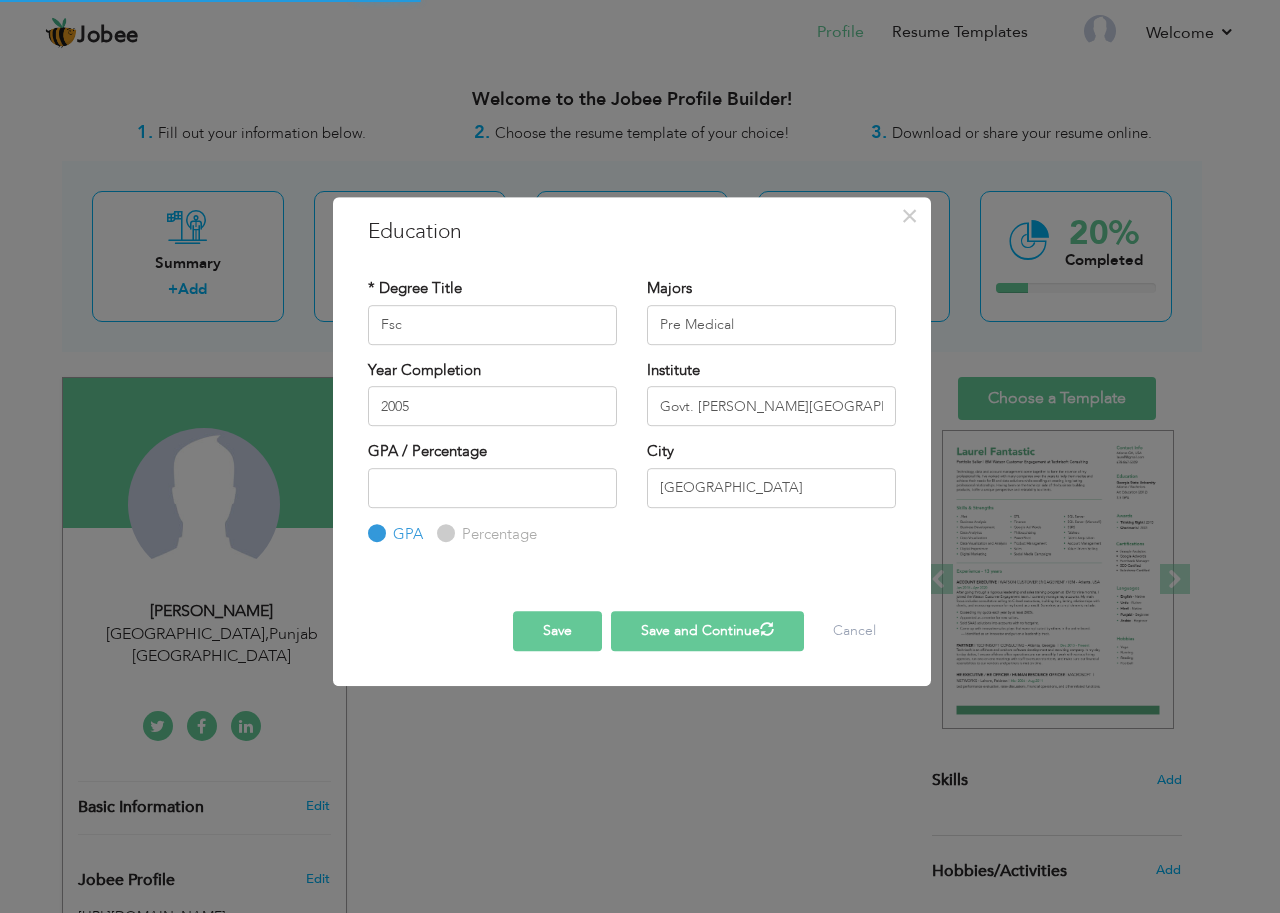 type 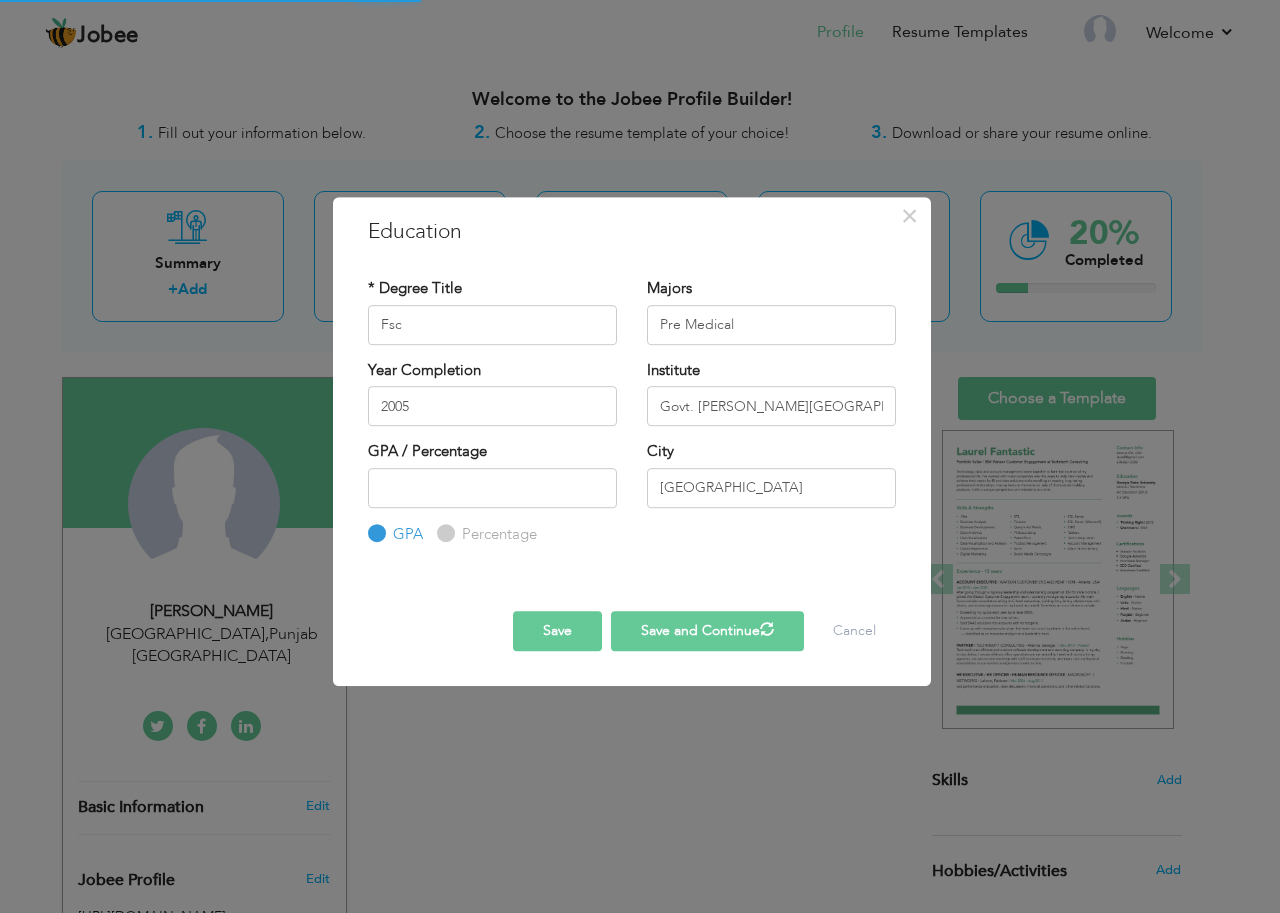 type 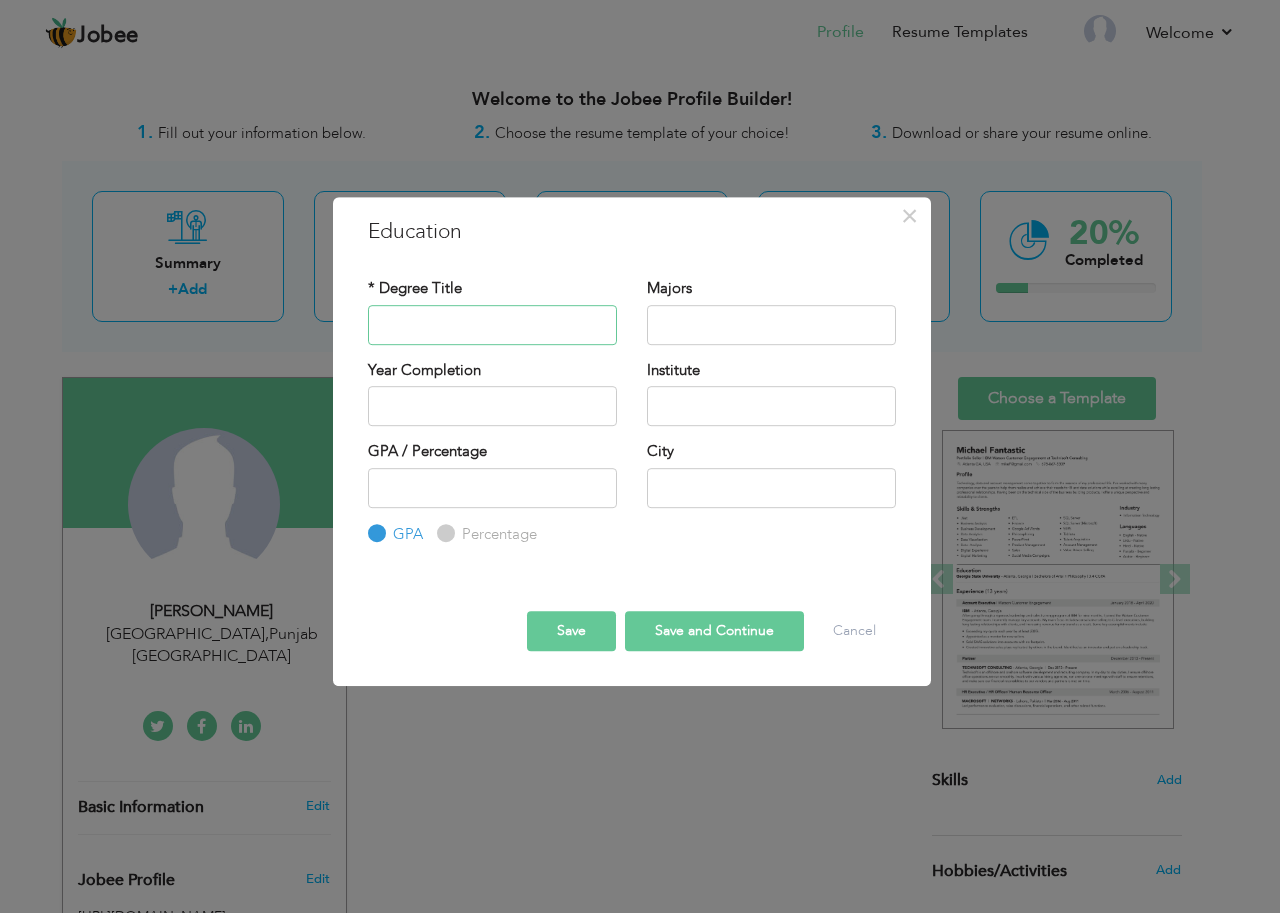click at bounding box center (492, 325) 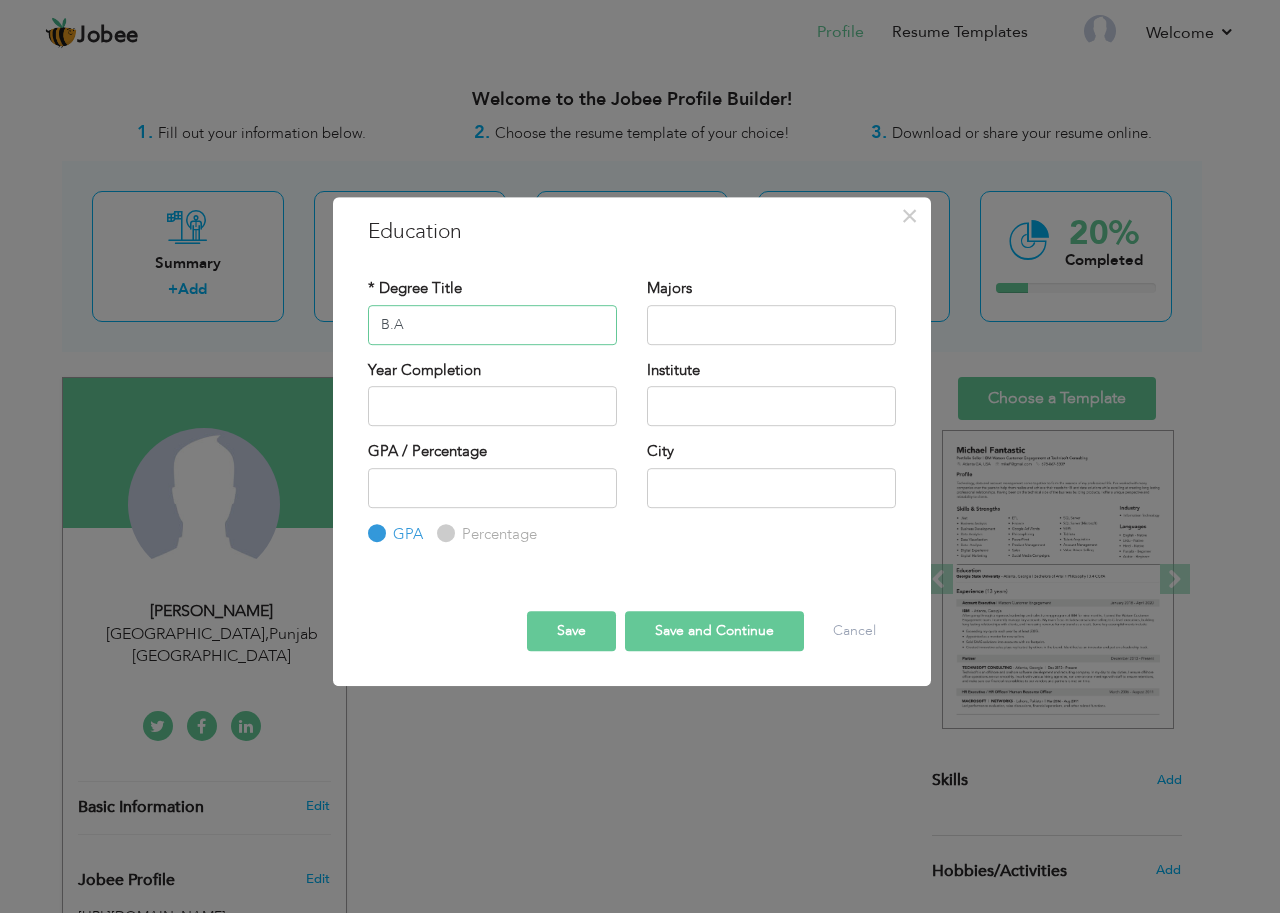 type on "B.A" 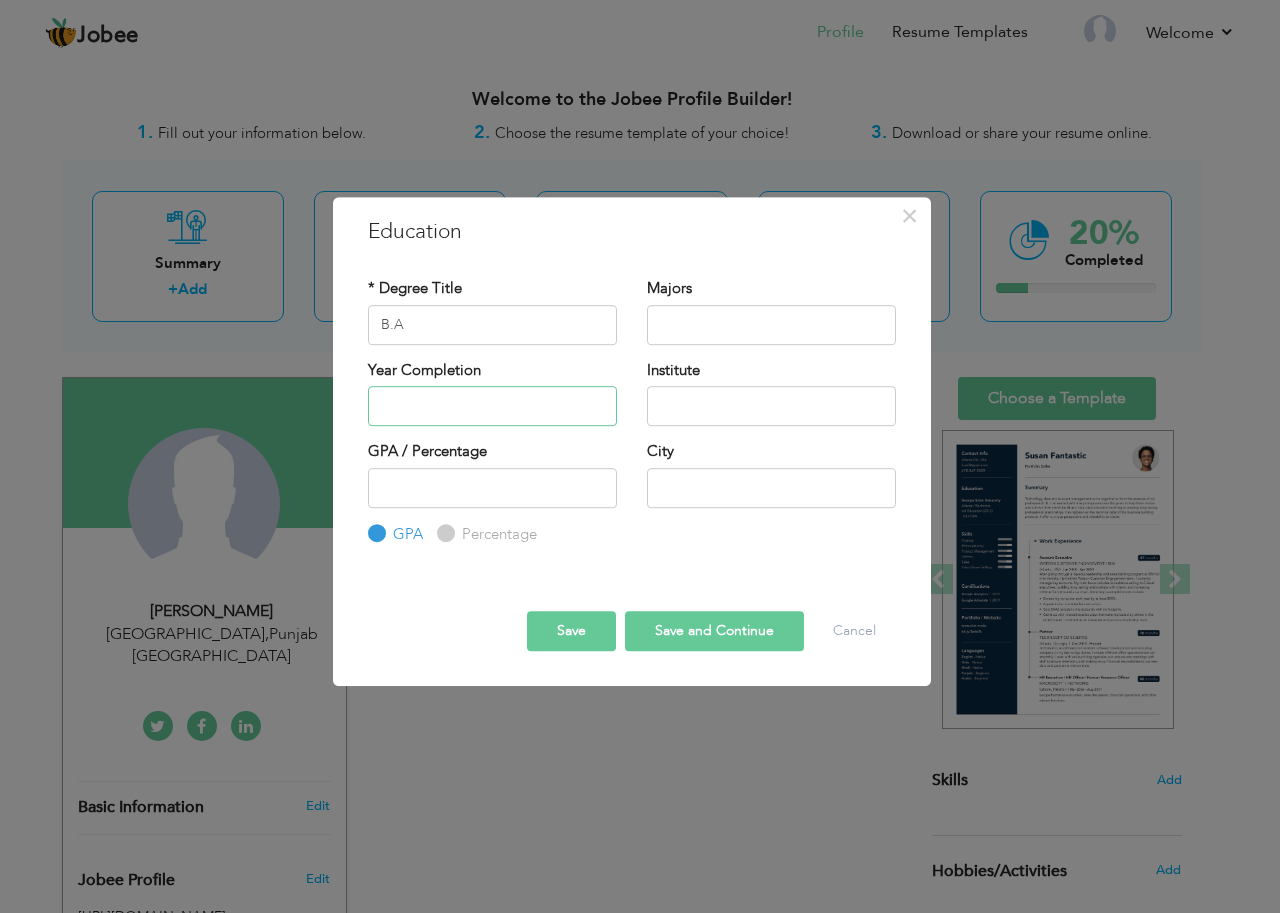 click at bounding box center (492, 406) 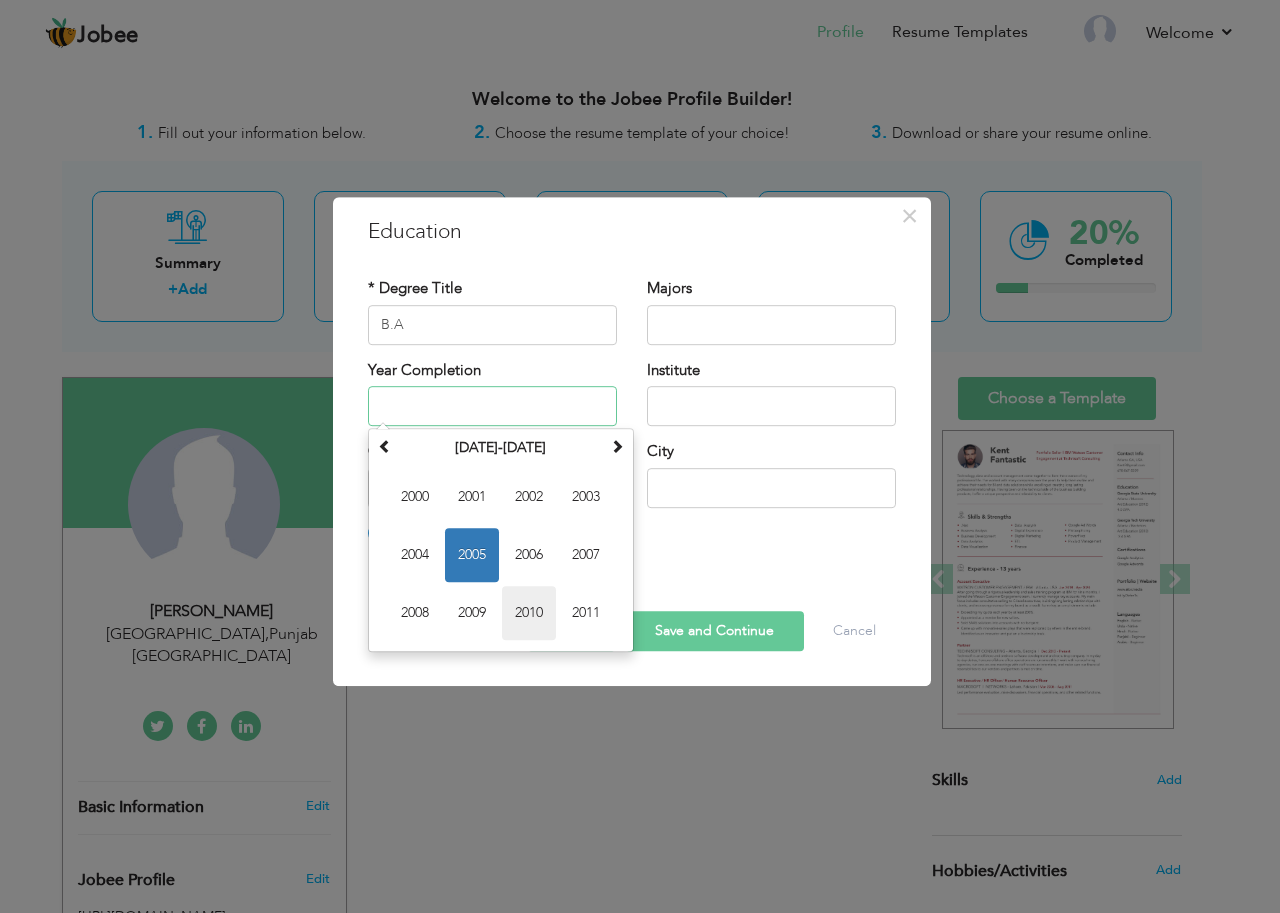 click on "2010" at bounding box center (529, 613) 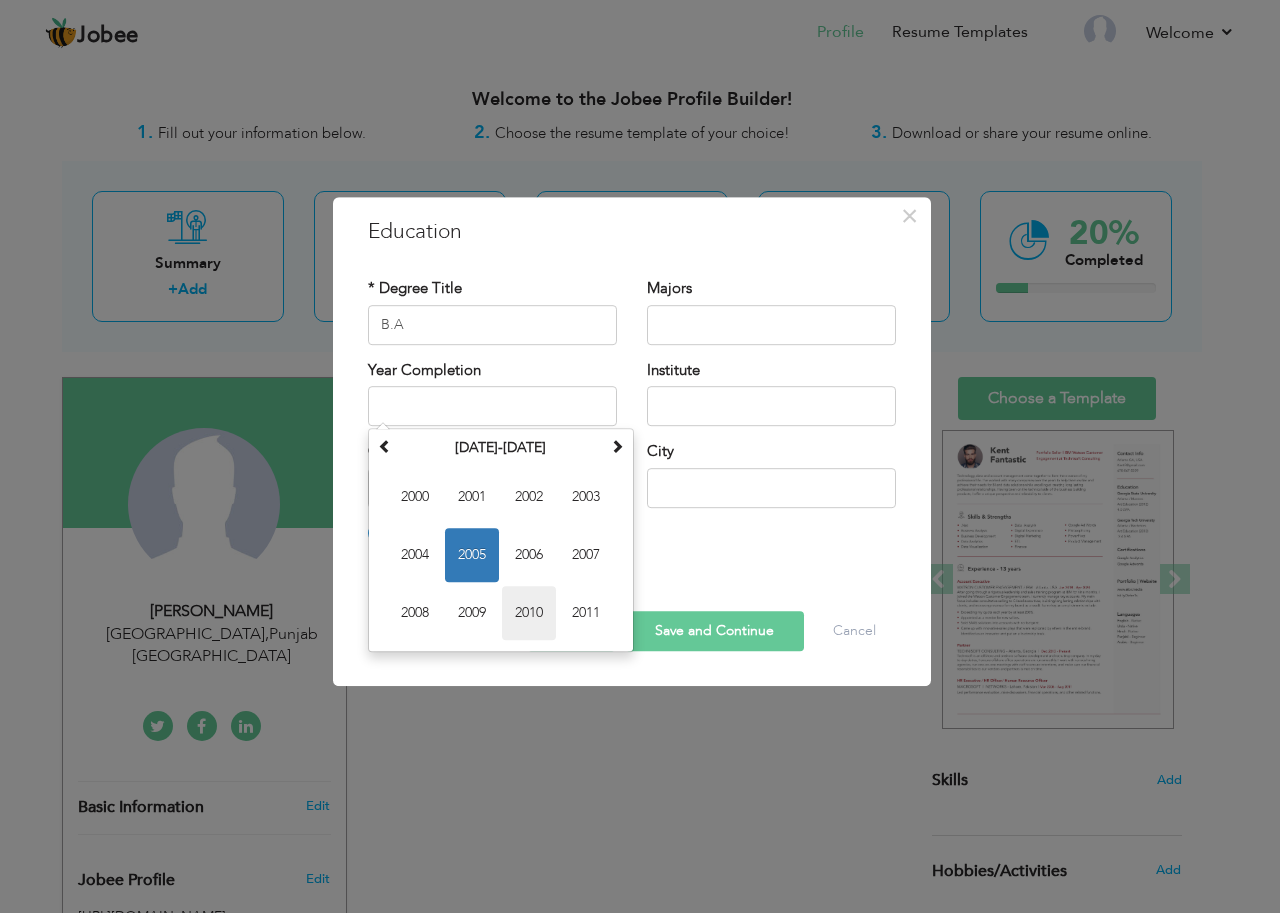 type on "2010" 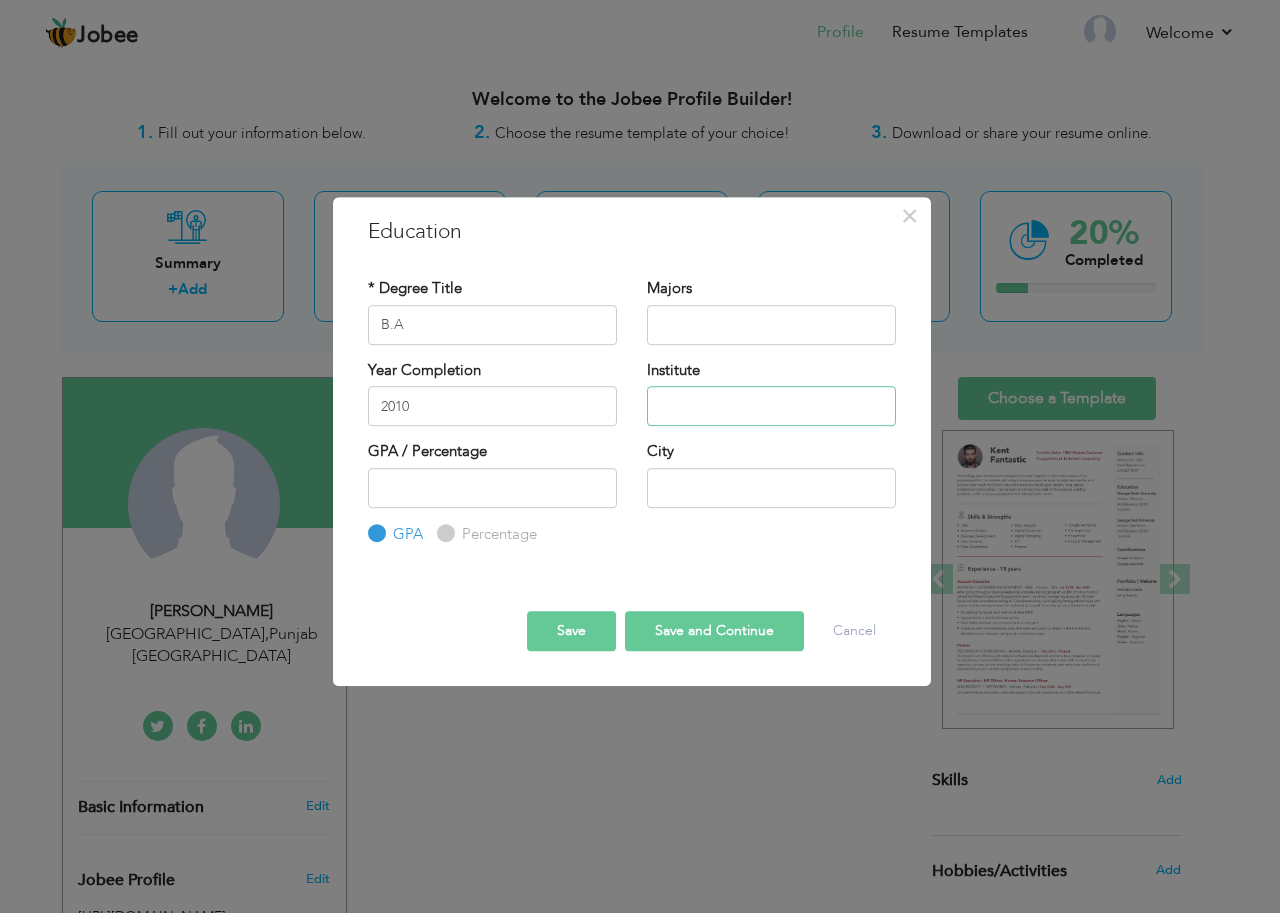 click at bounding box center [771, 406] 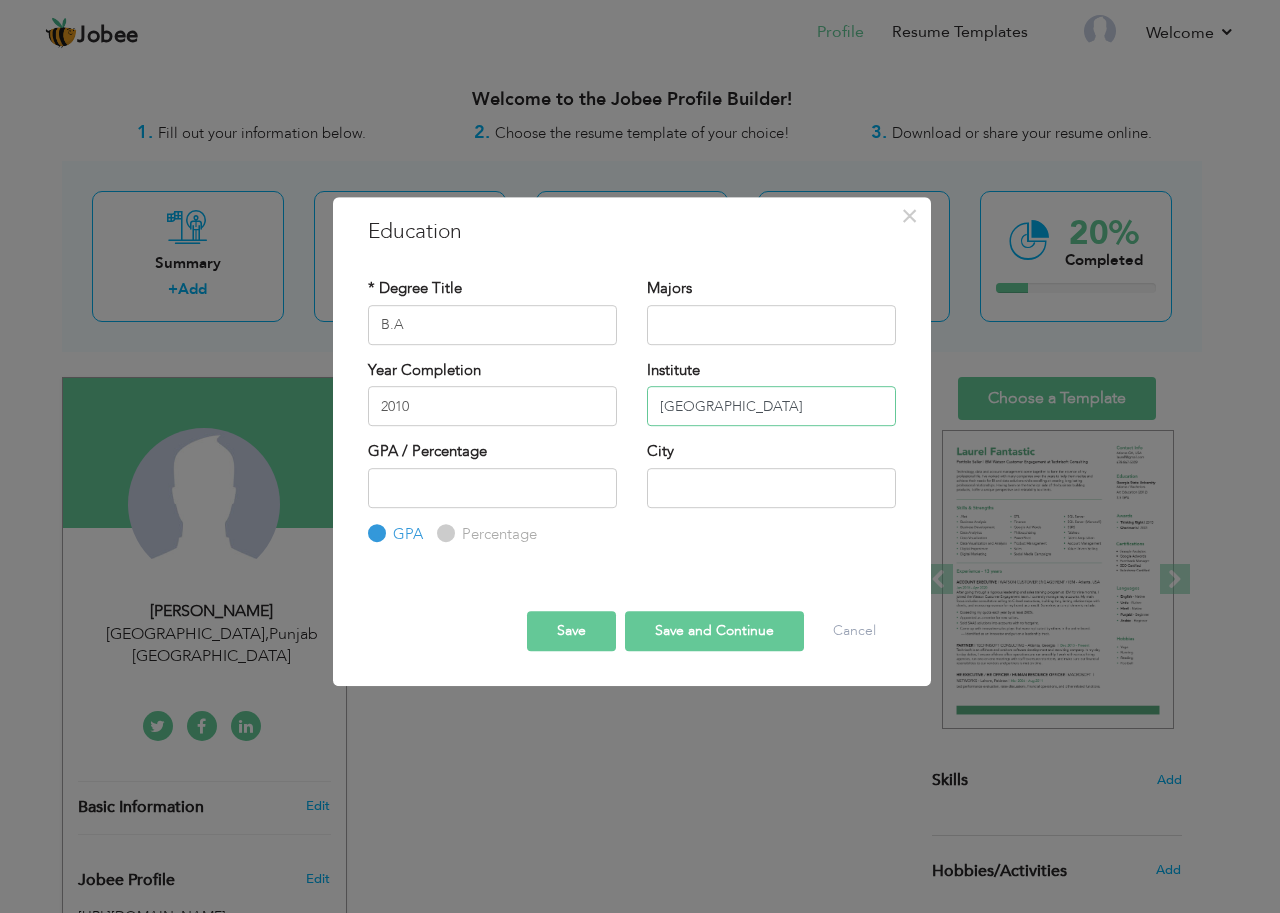 type on "[GEOGRAPHIC_DATA]" 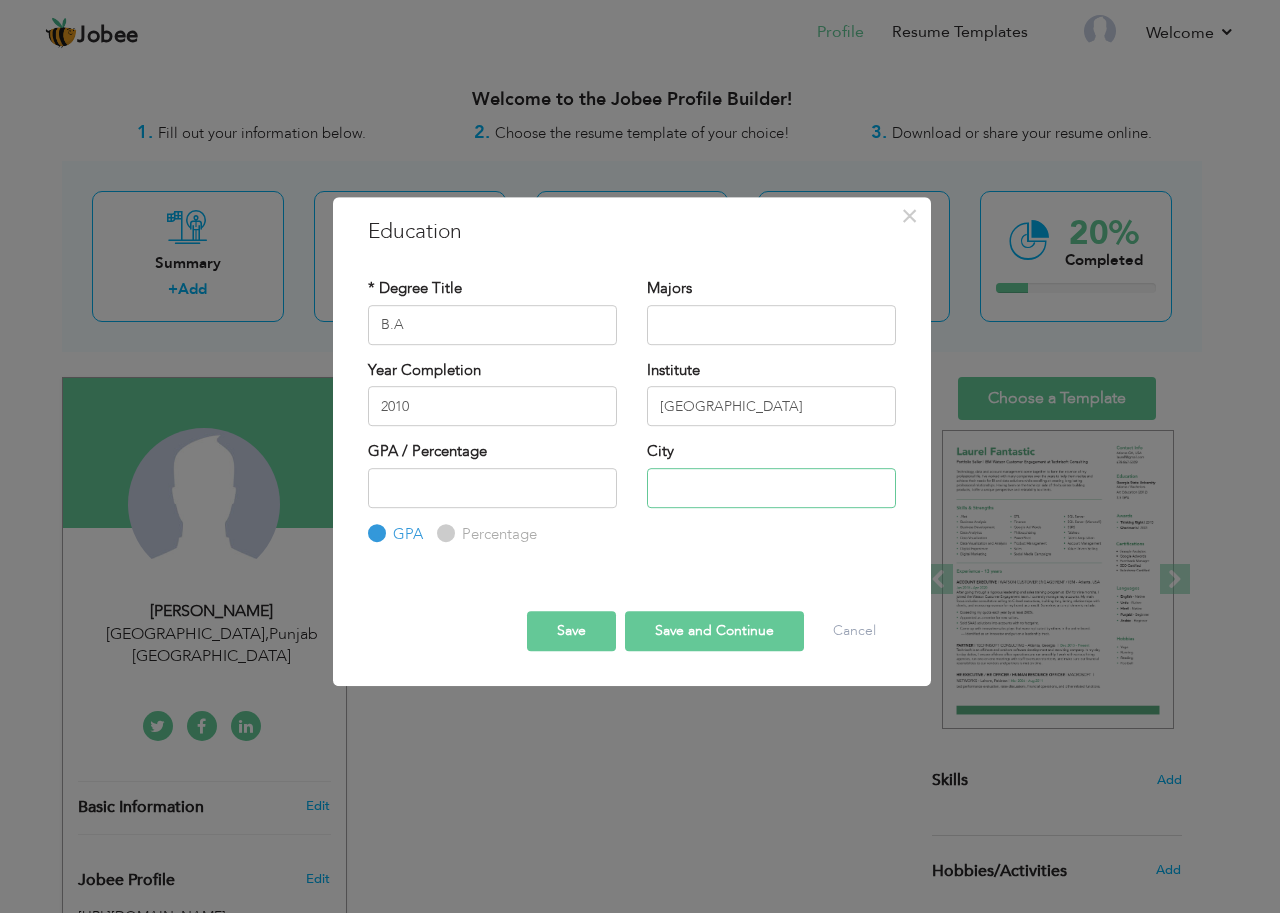 click at bounding box center (771, 488) 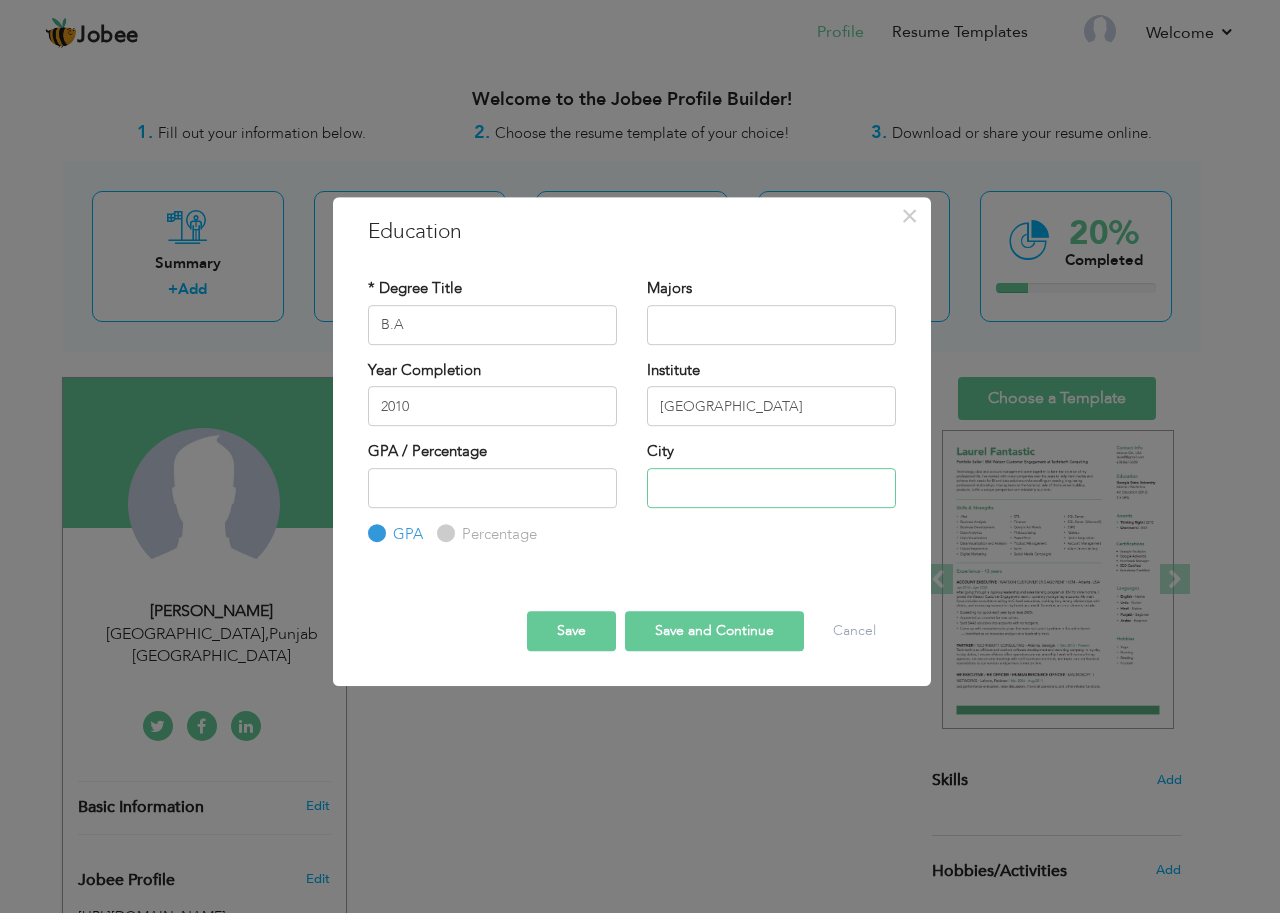 type on "[GEOGRAPHIC_DATA]" 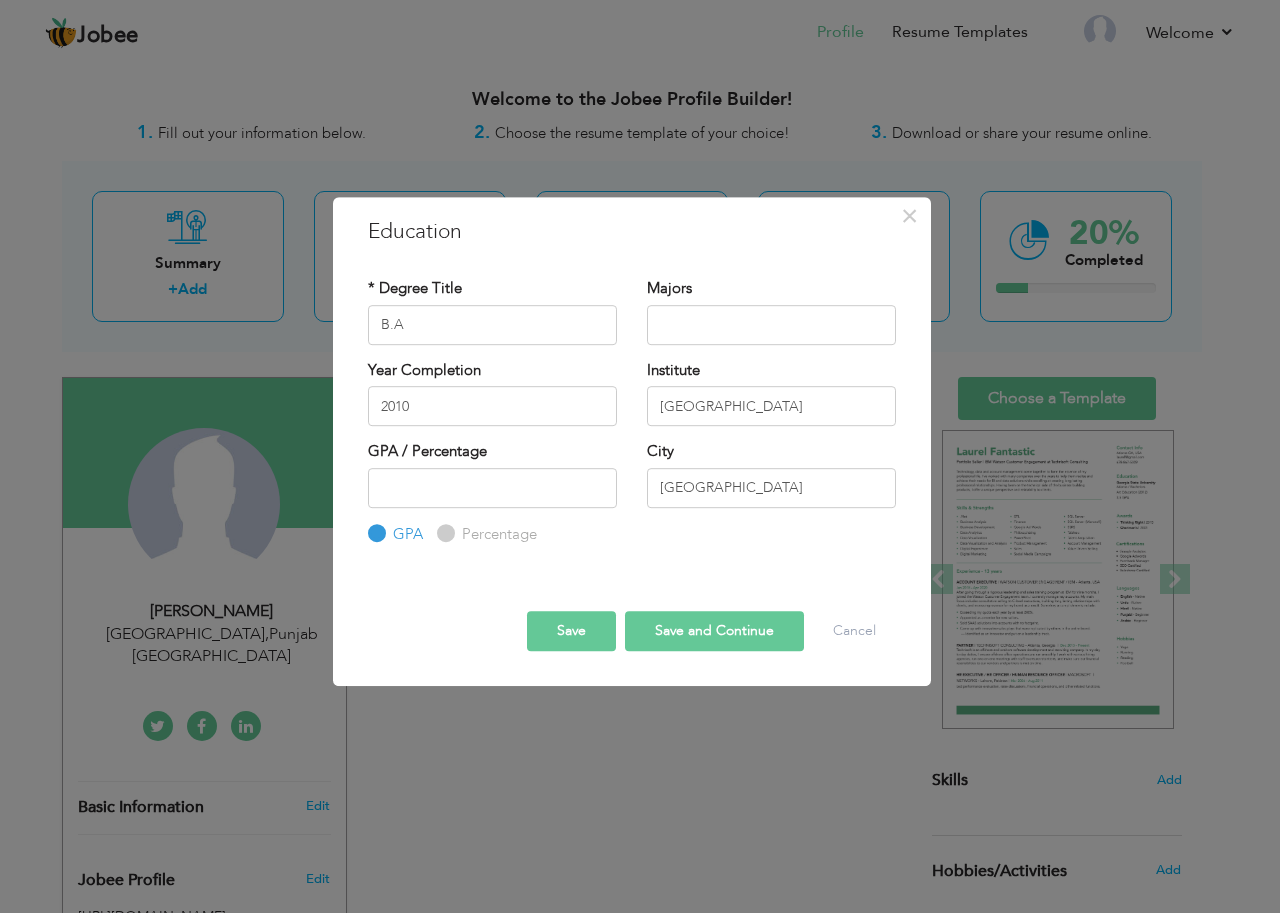 click on "Save and Continue" at bounding box center [714, 631] 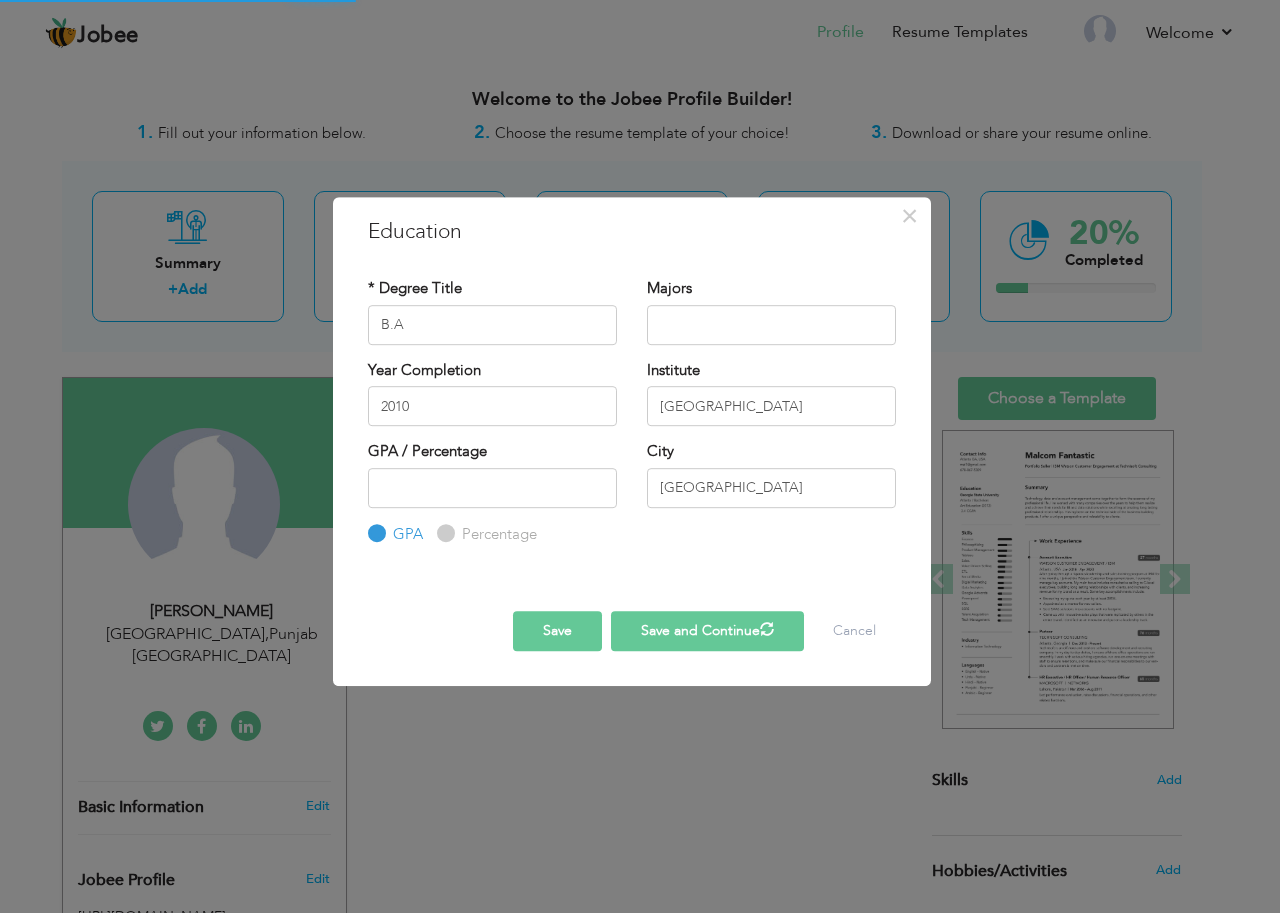 type 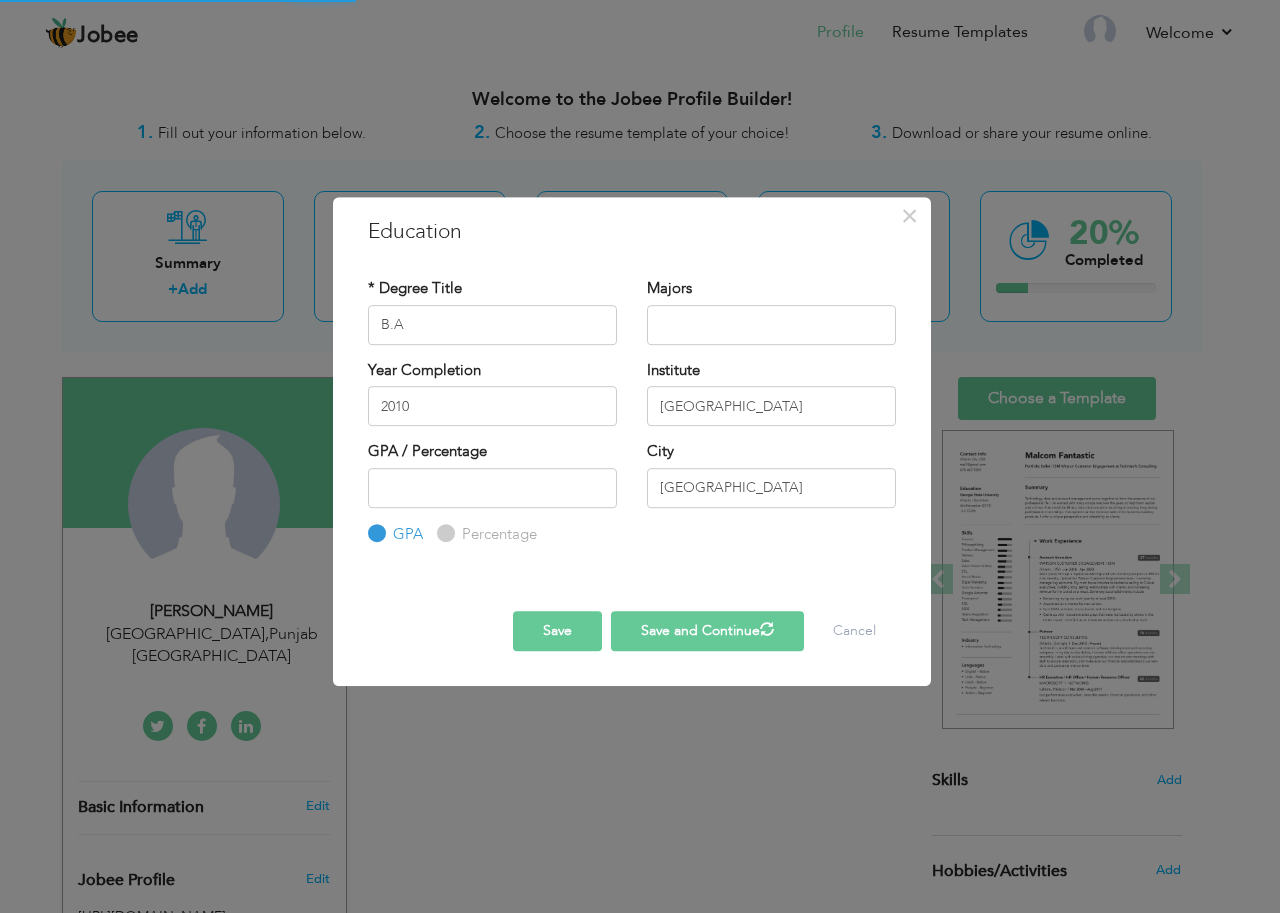 type 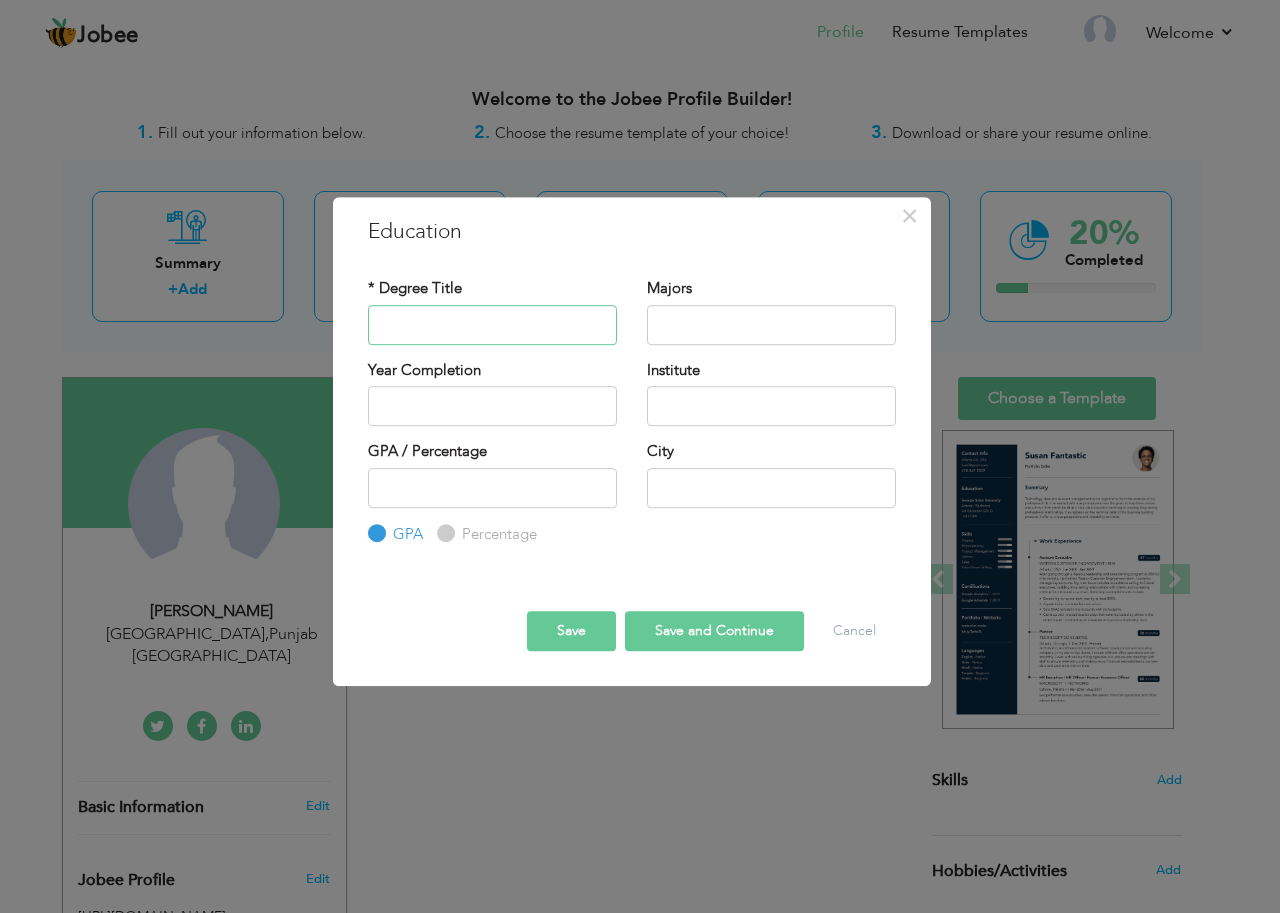 click at bounding box center [492, 325] 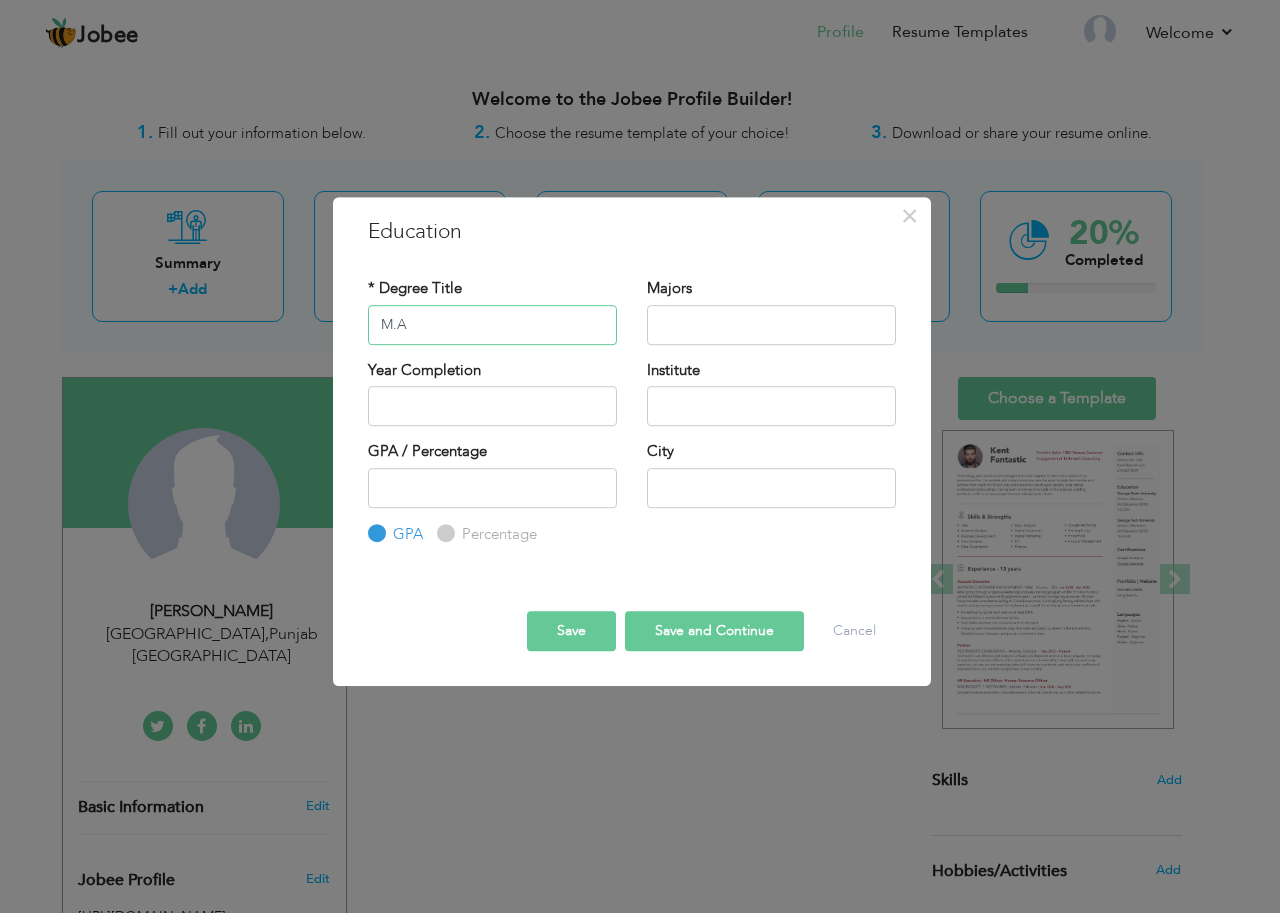 type on "M.A" 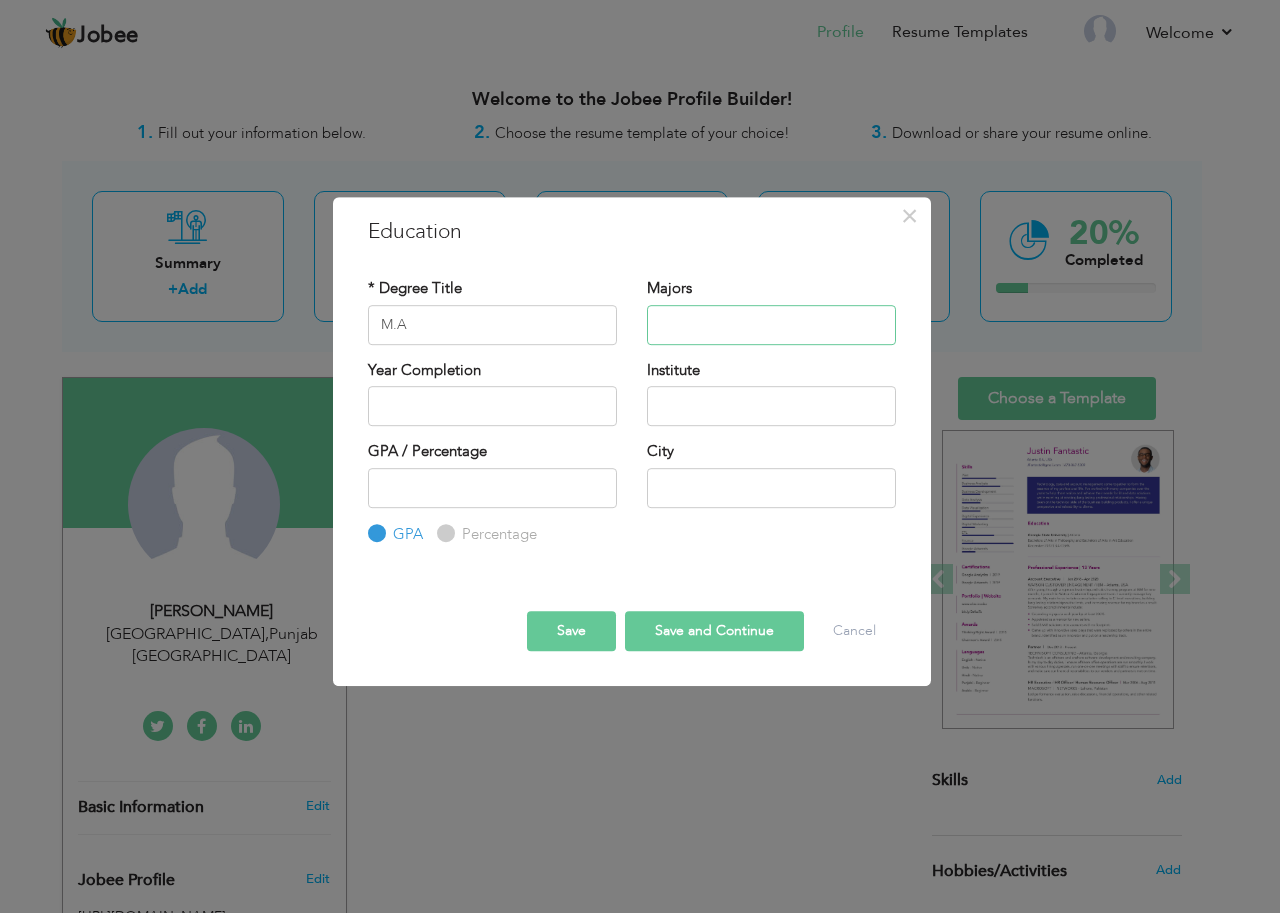 click at bounding box center (771, 325) 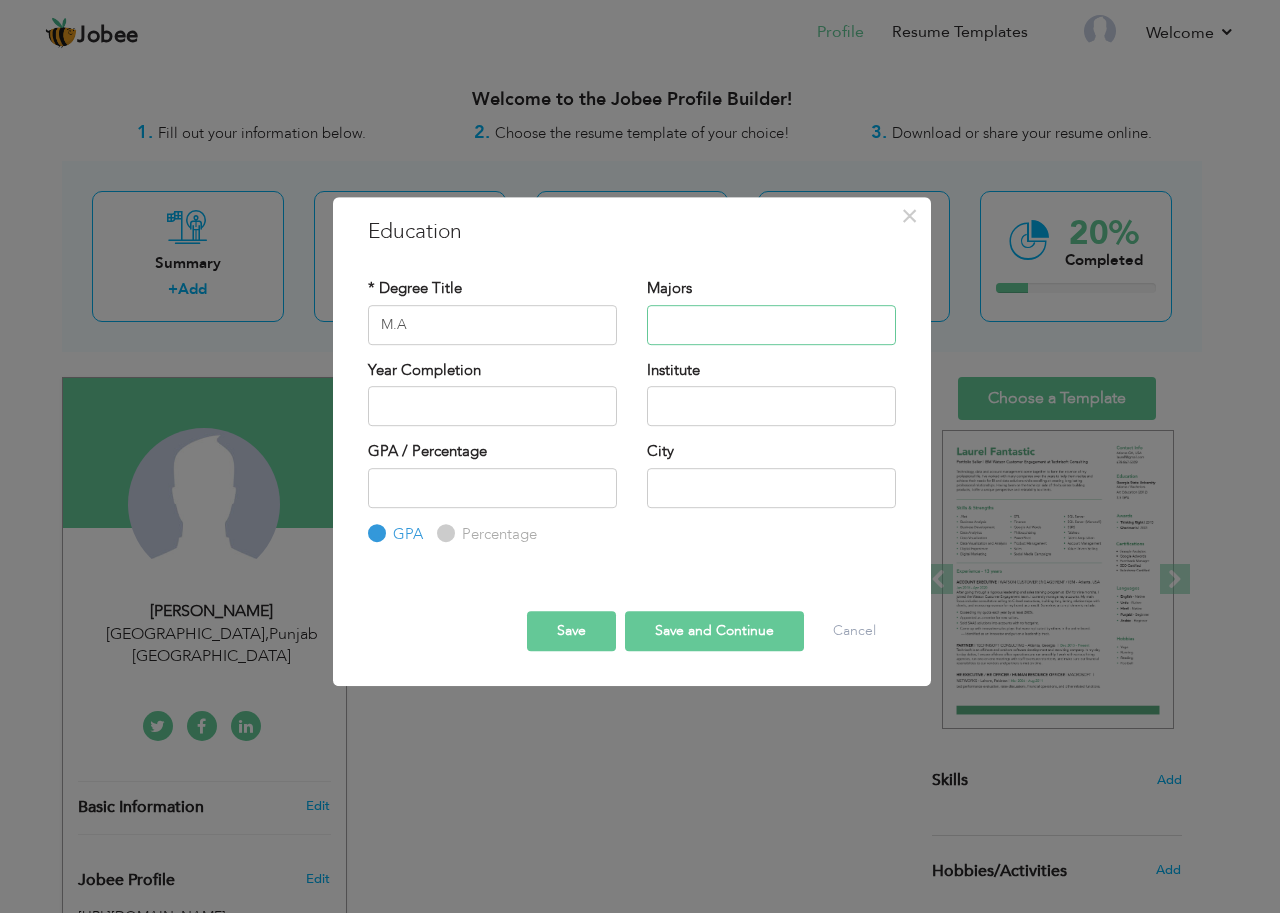 paste on "(English Literature" 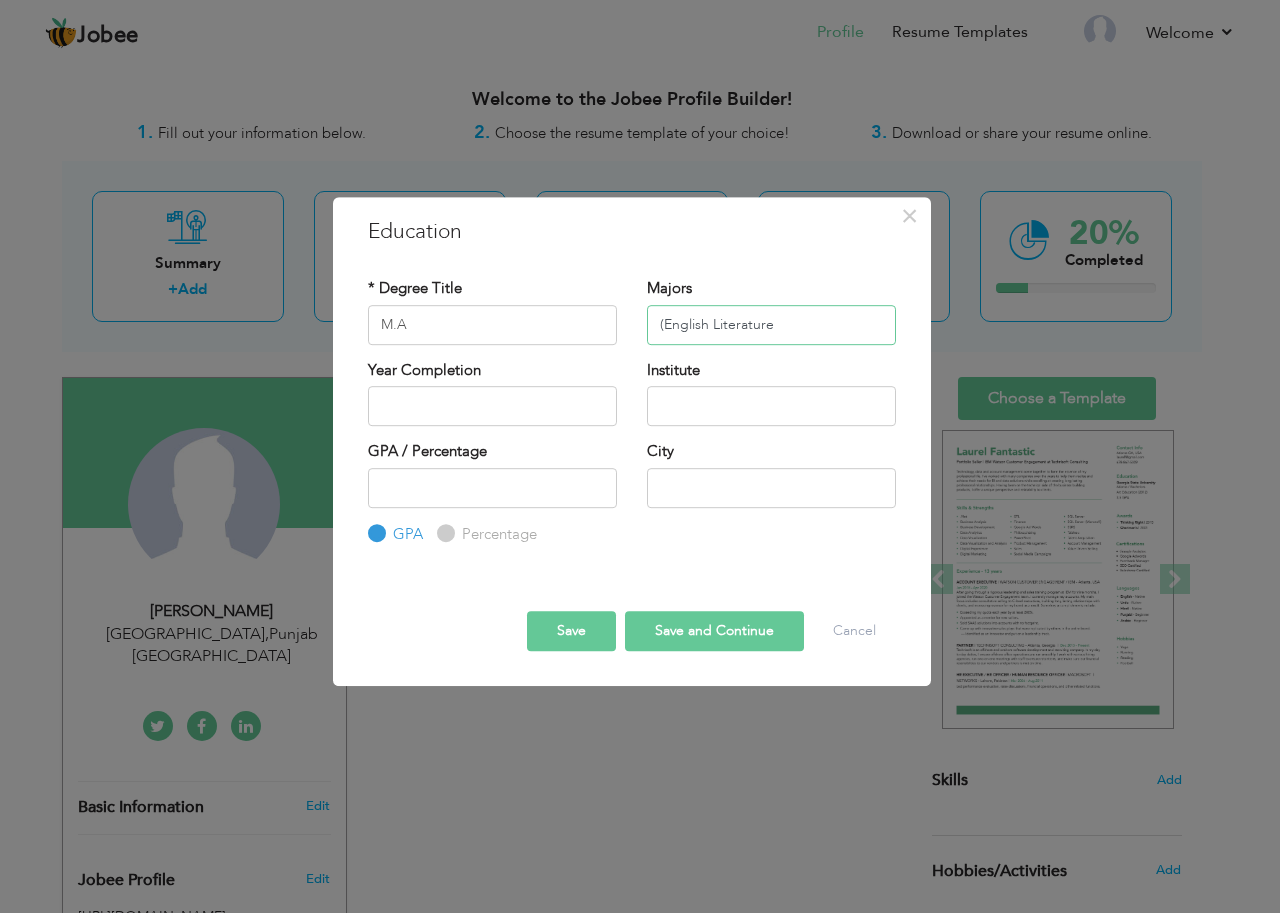 type on "(English Literature" 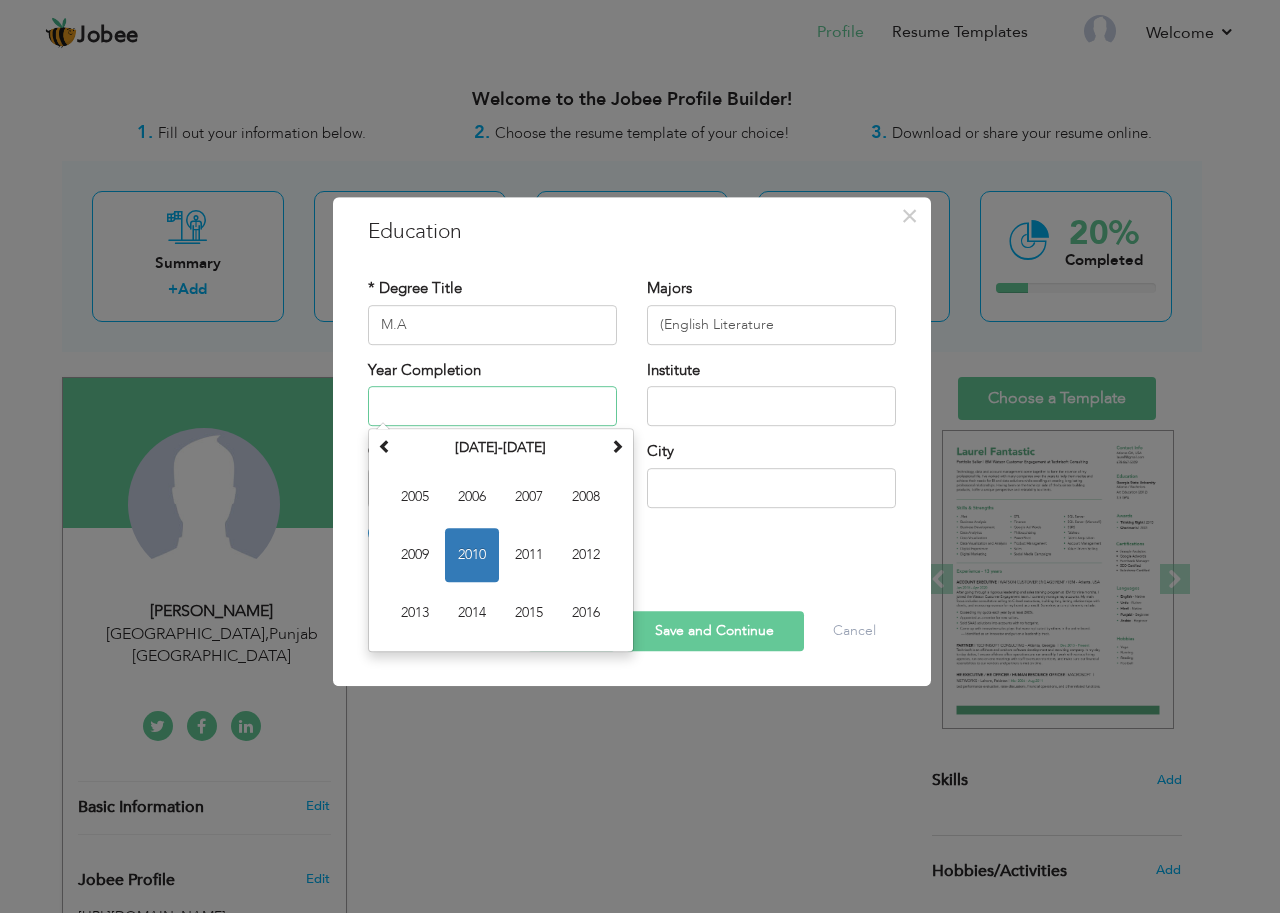 click at bounding box center [492, 406] 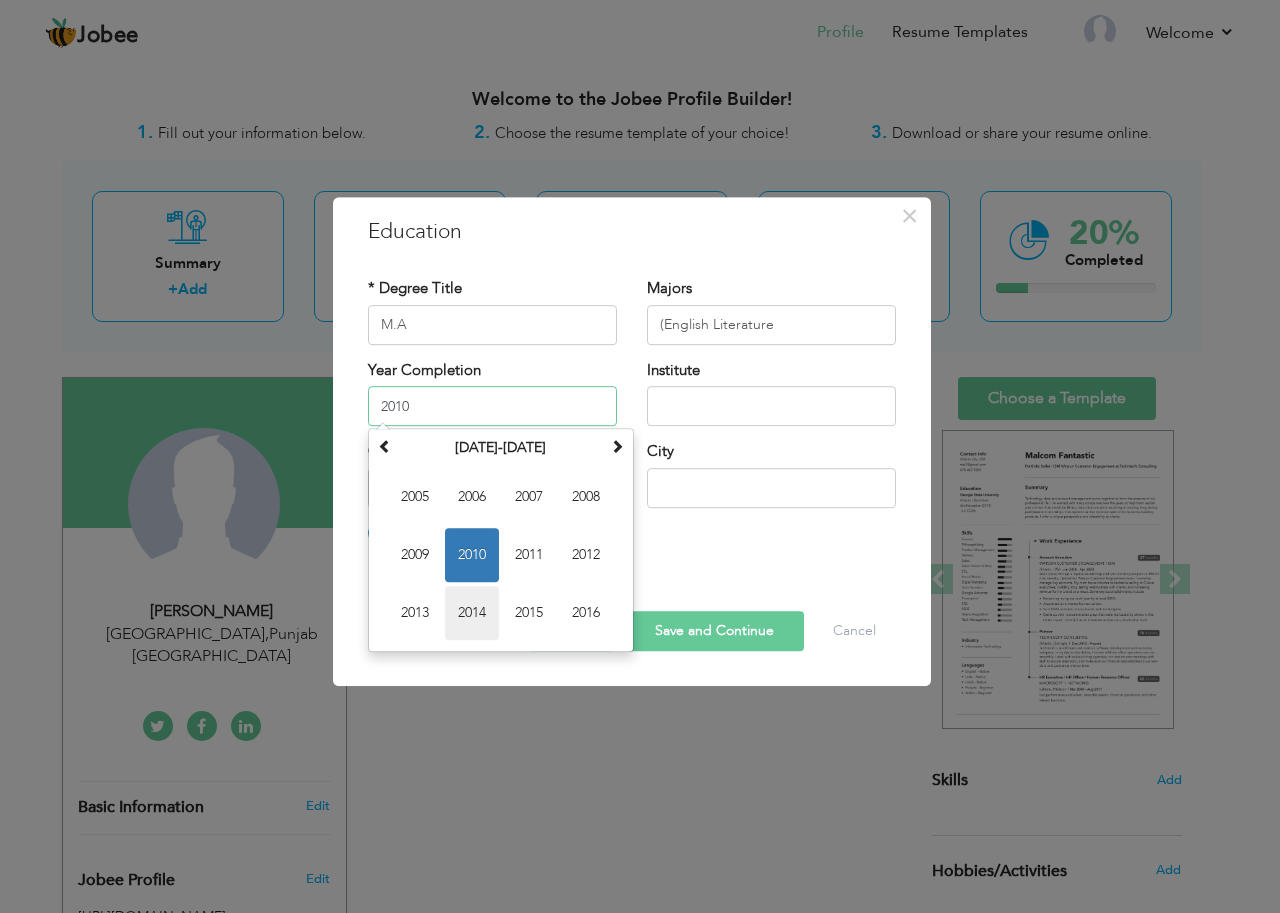 click on "2014" at bounding box center [472, 613] 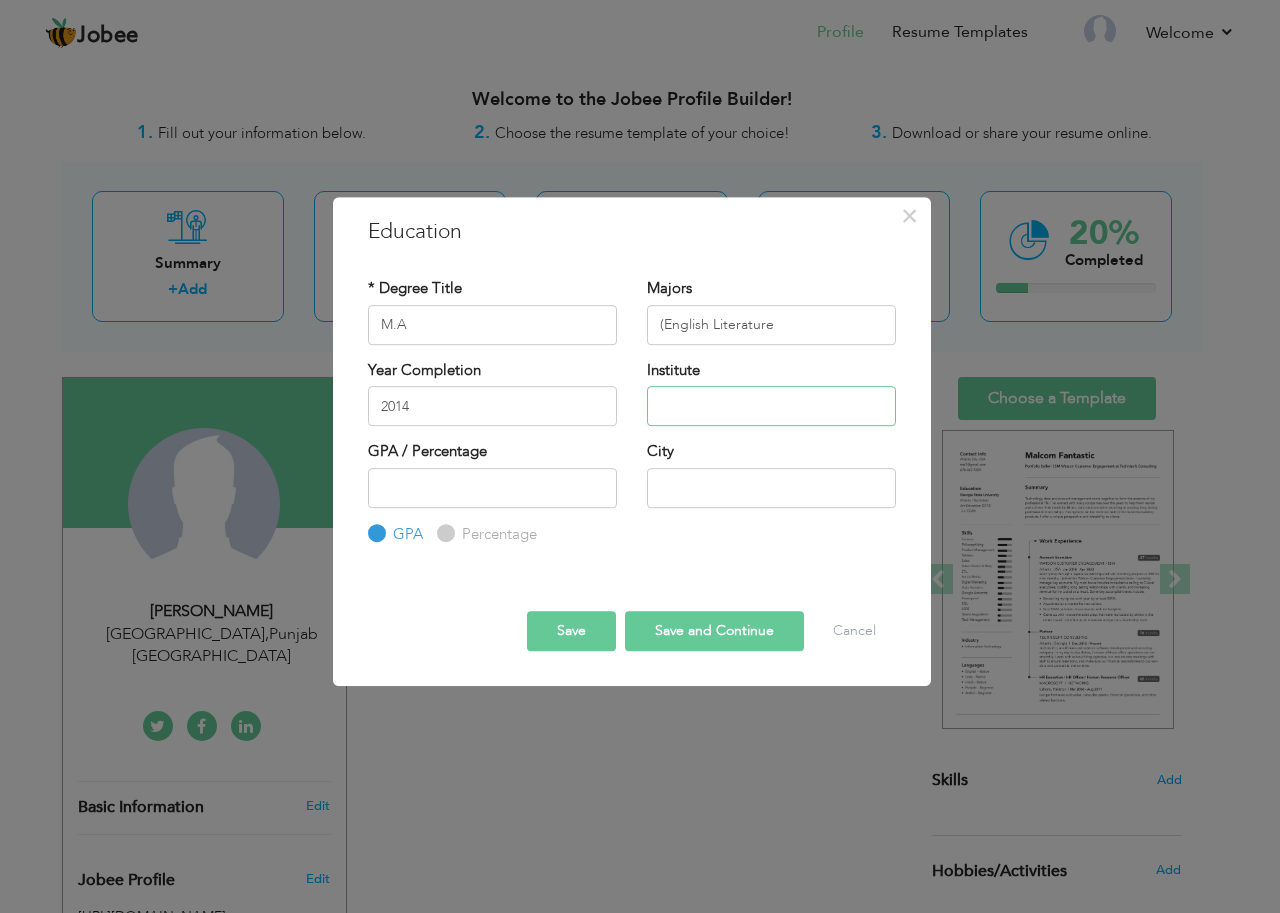 click at bounding box center (771, 406) 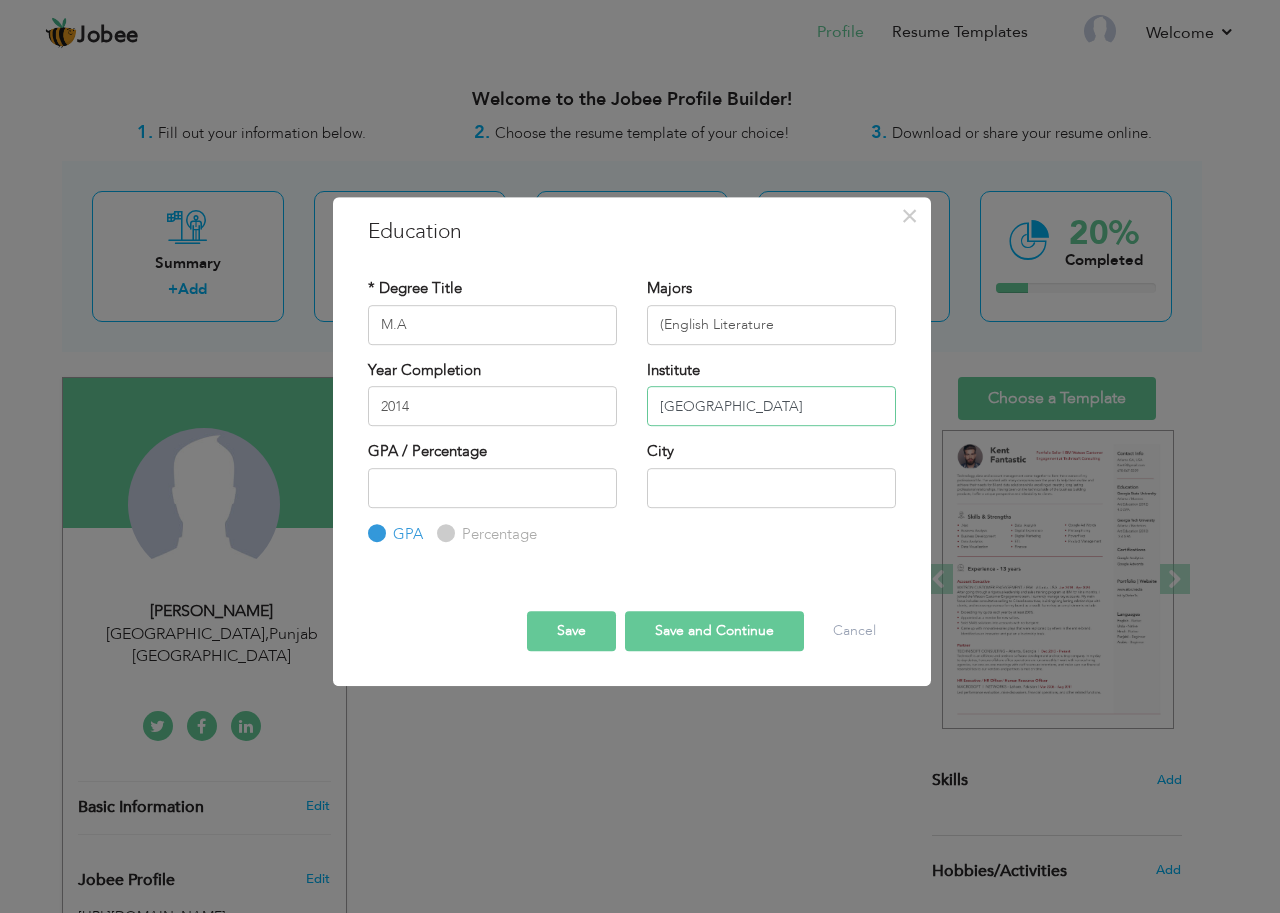 type on "Punjab University" 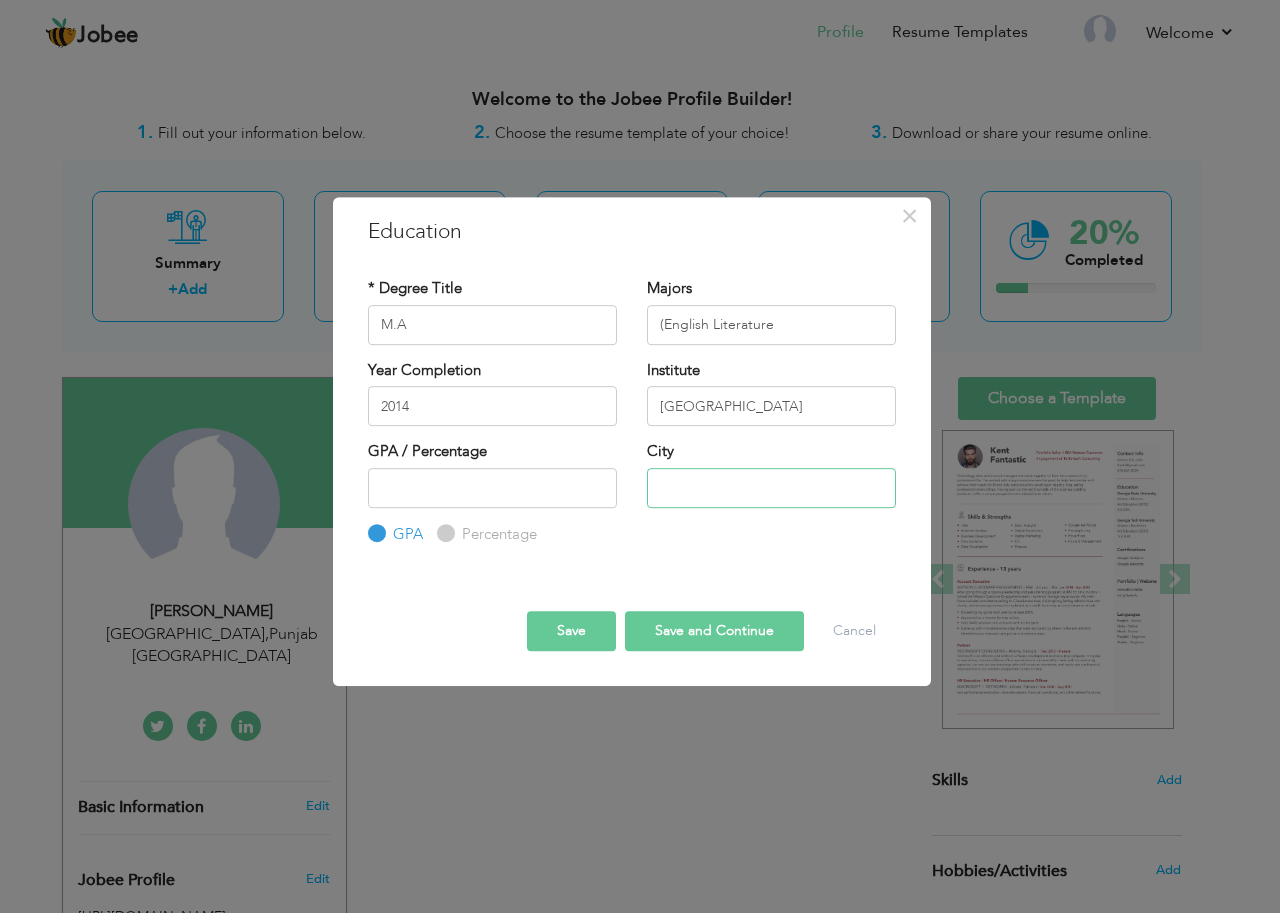click at bounding box center [771, 488] 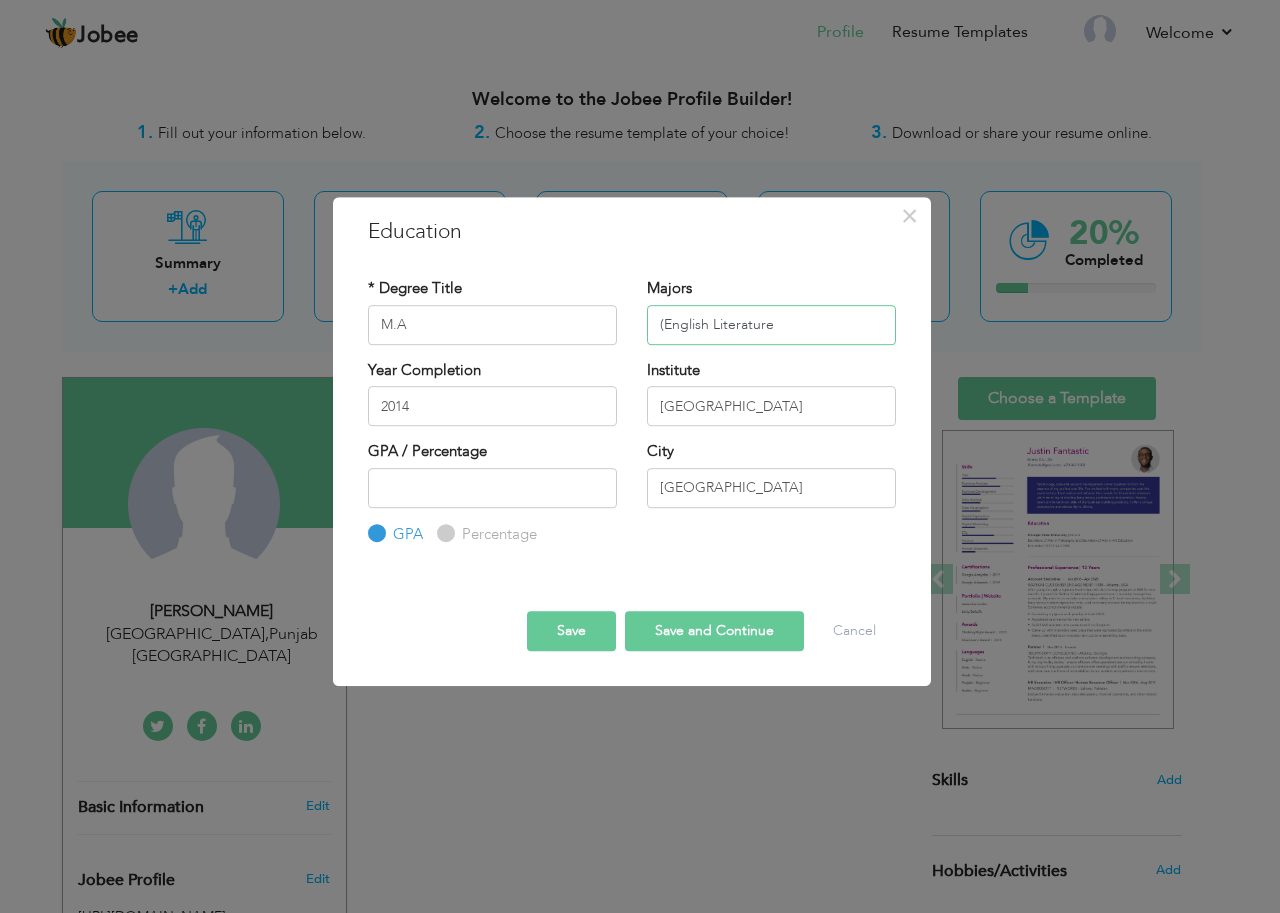 click on "(English Literature" at bounding box center (771, 325) 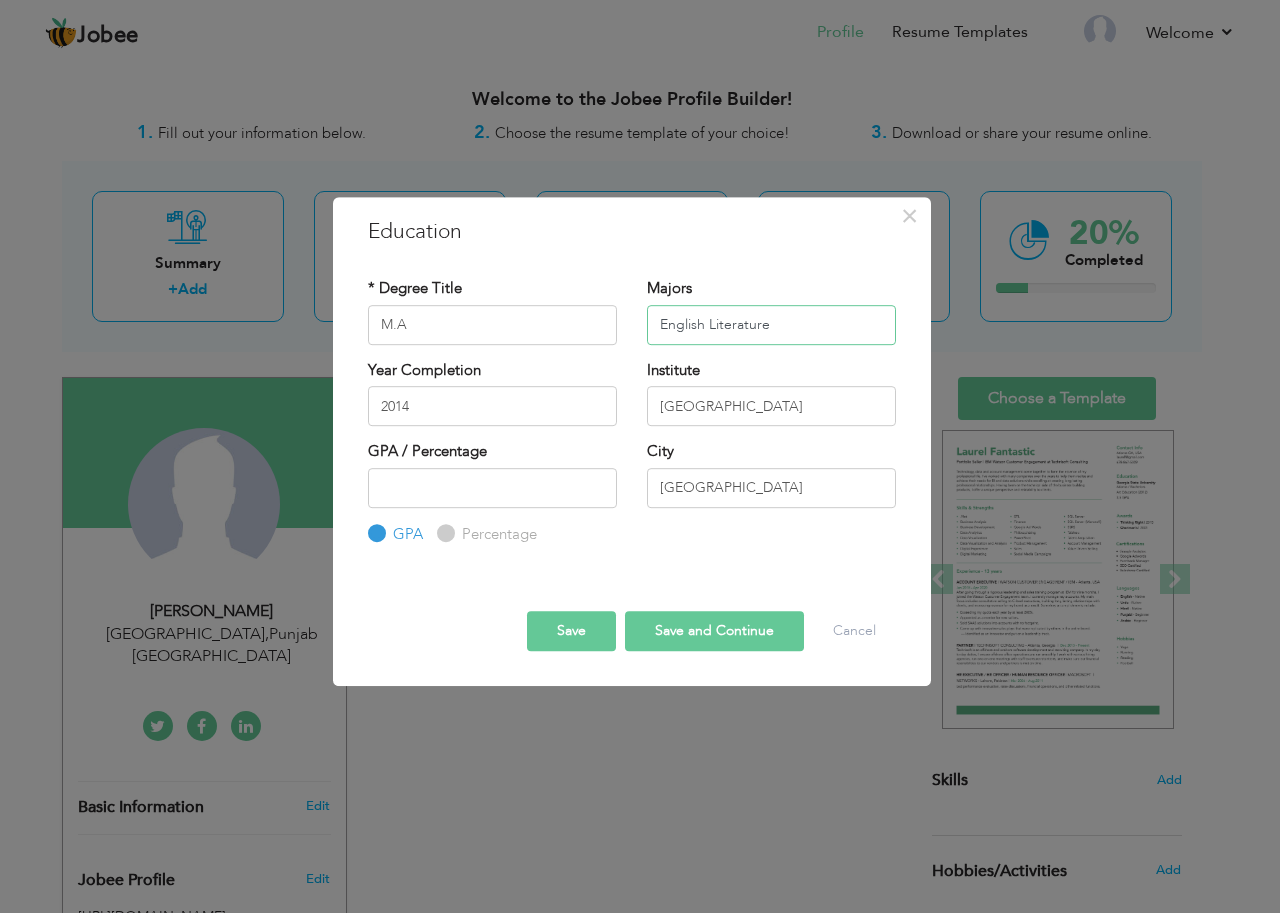 type on "English Literature" 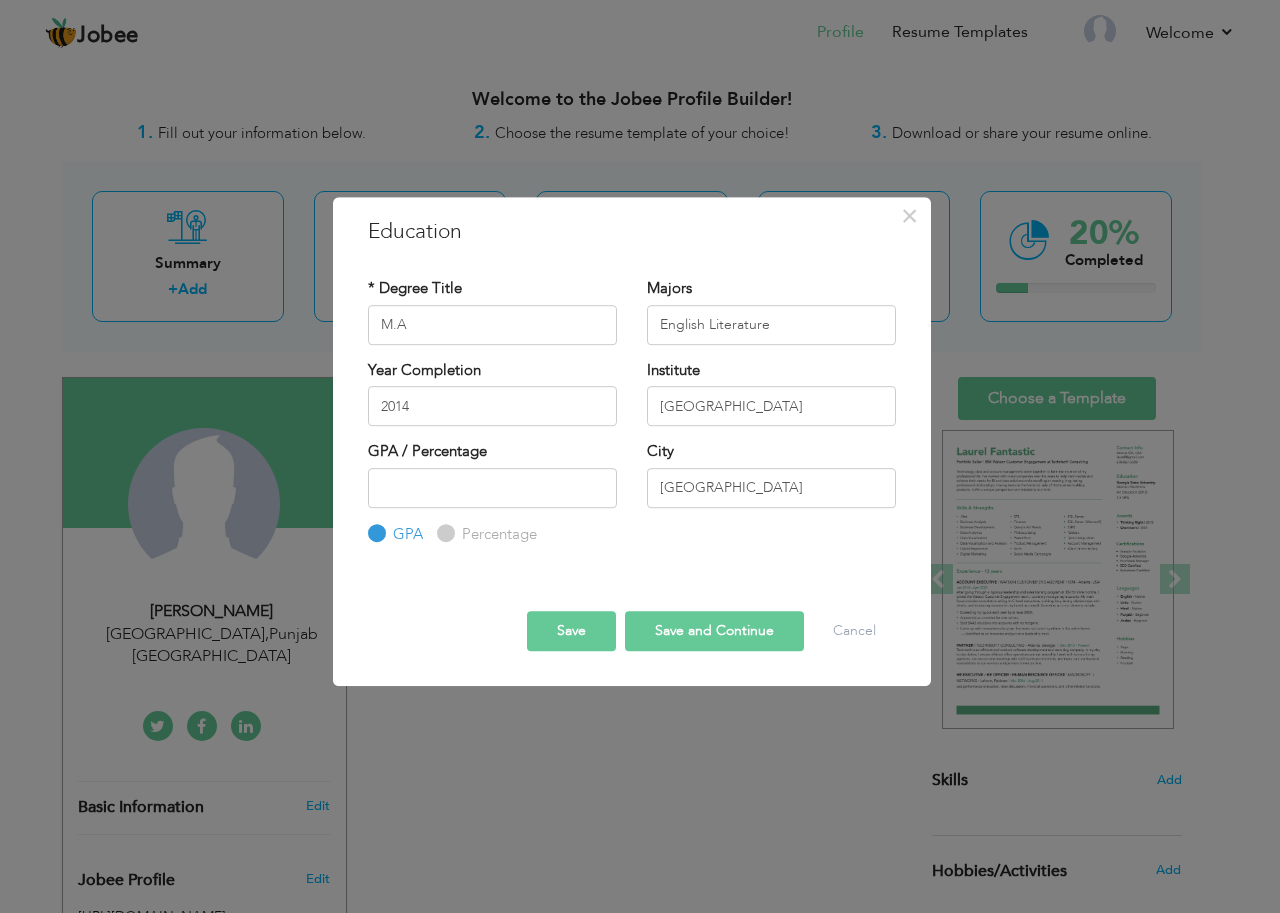 click on "Save and Continue" at bounding box center (714, 631) 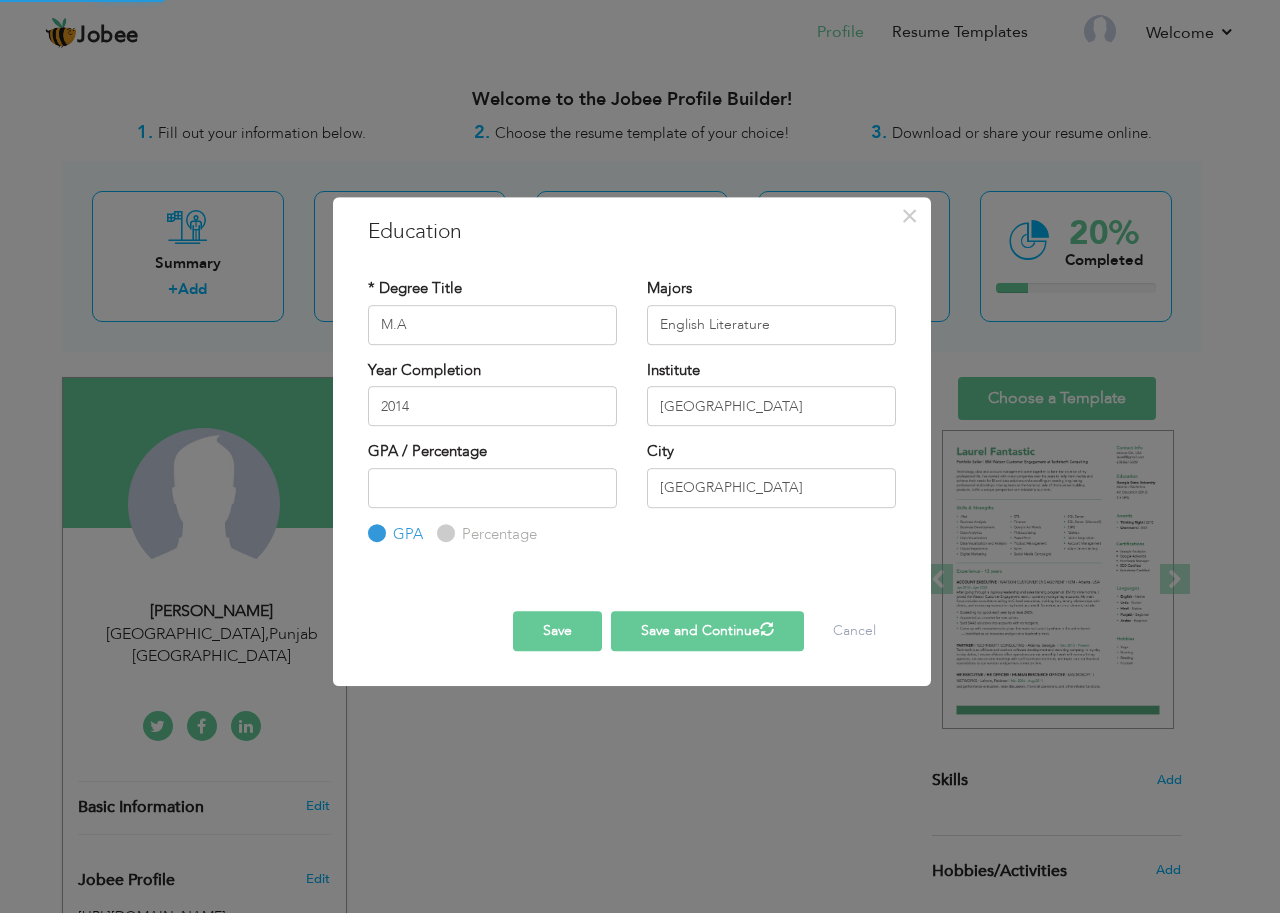type 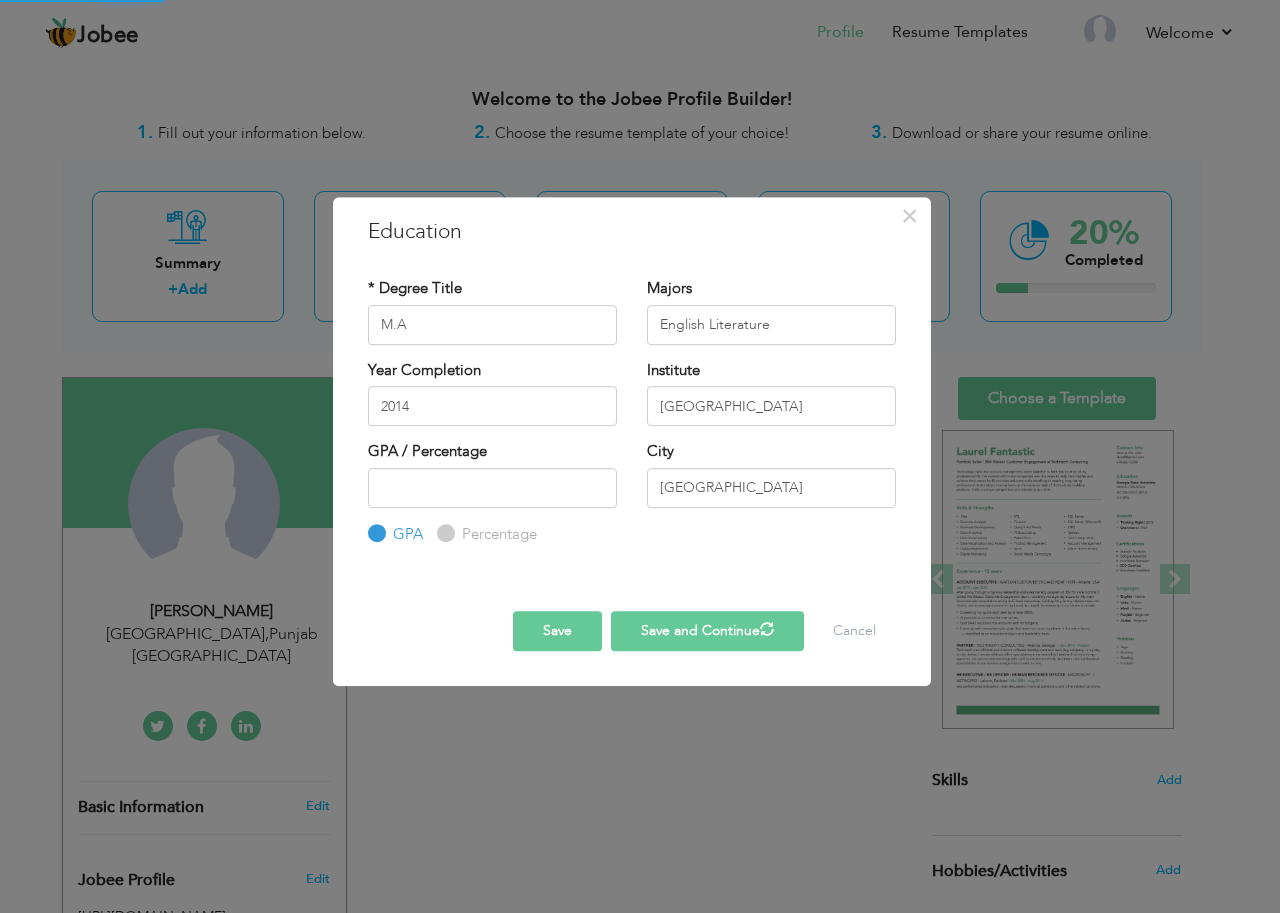 type 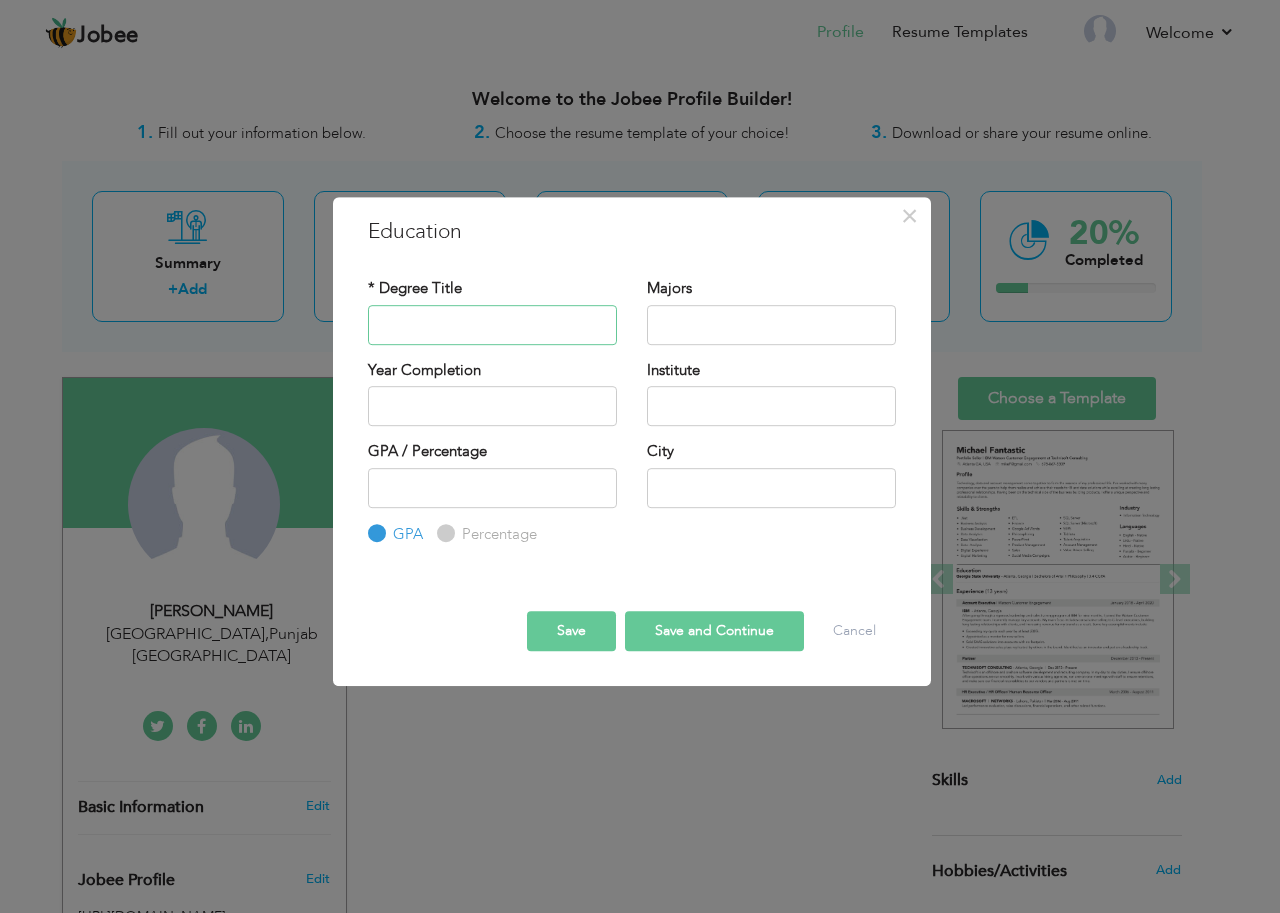 click at bounding box center (492, 325) 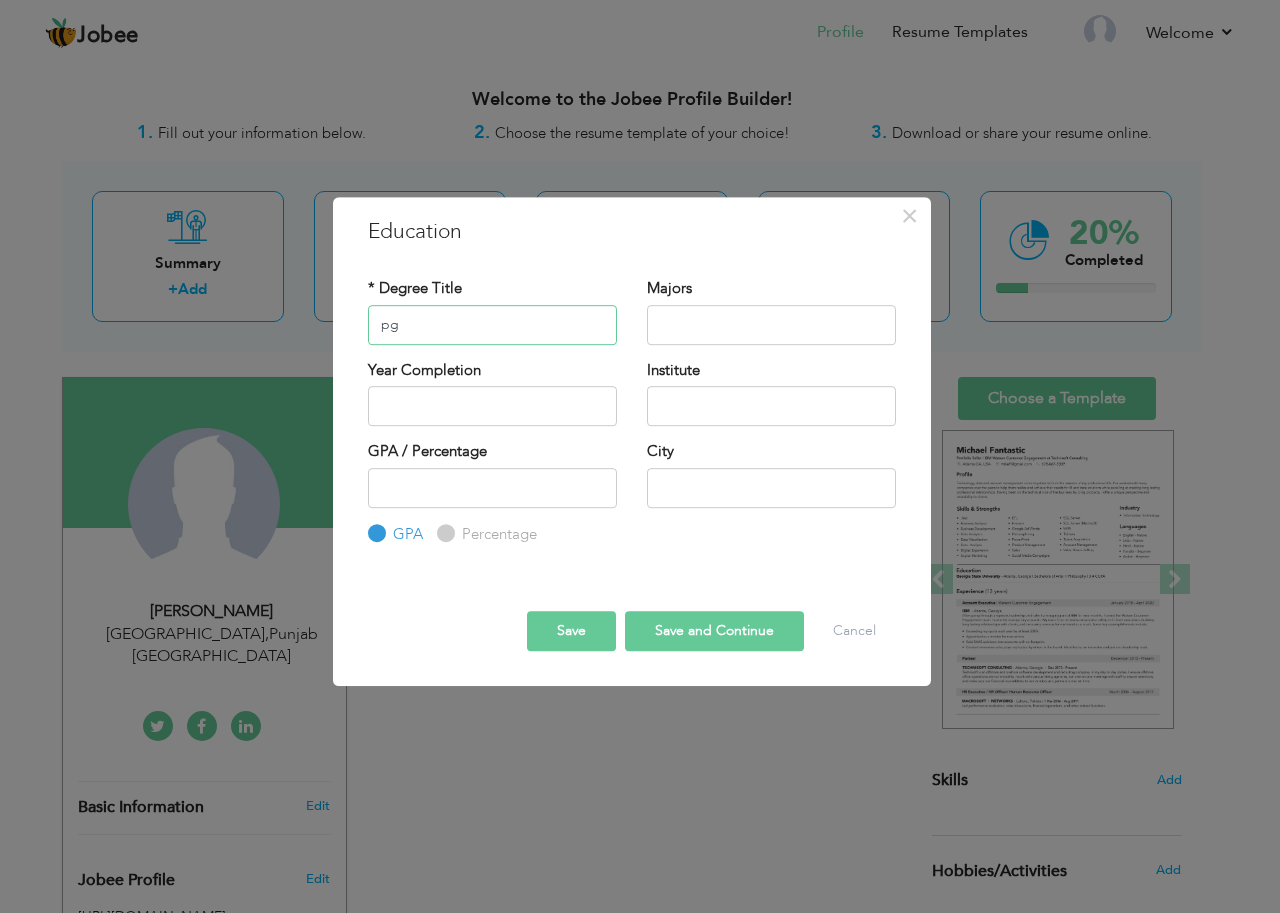 type on "p" 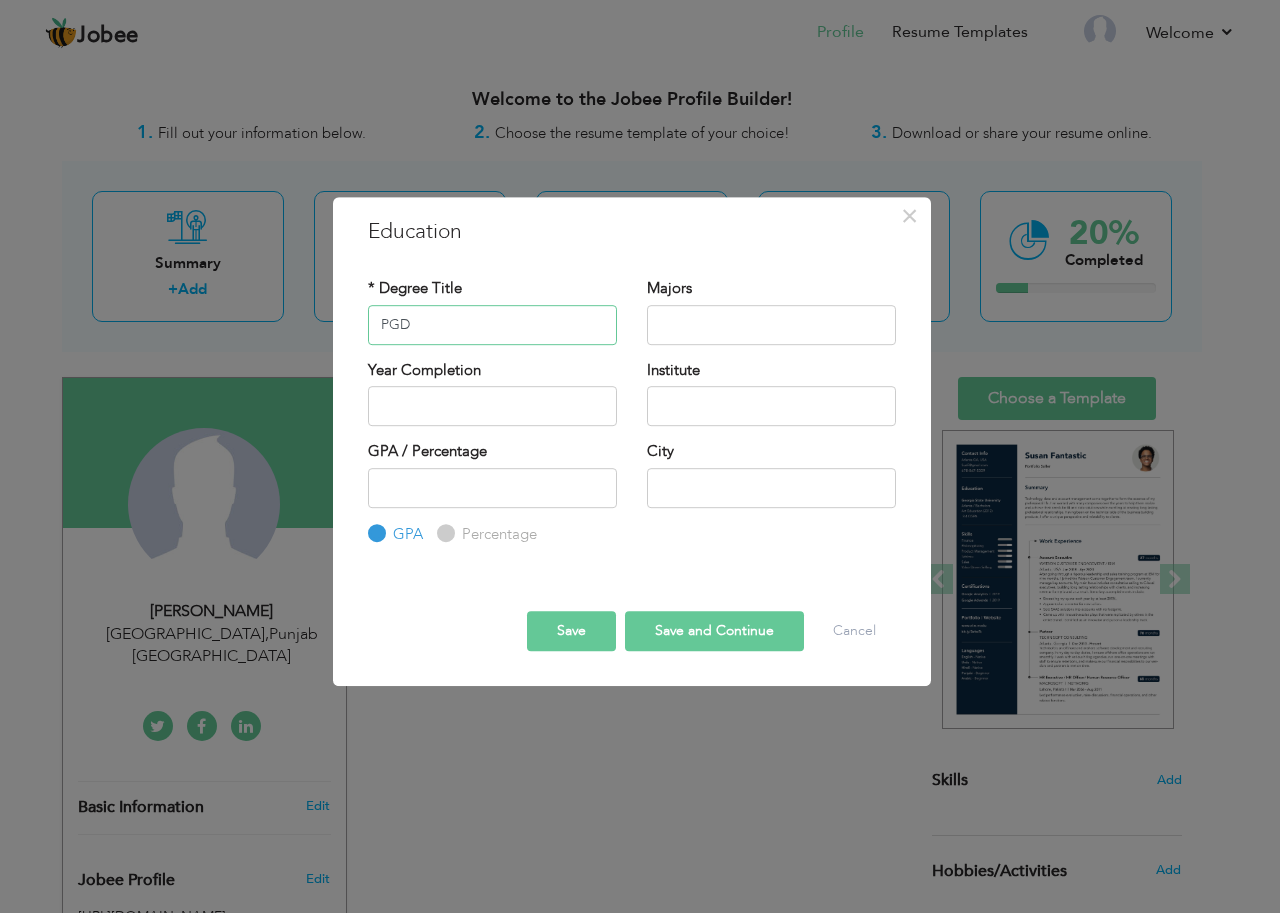 type on "PGD" 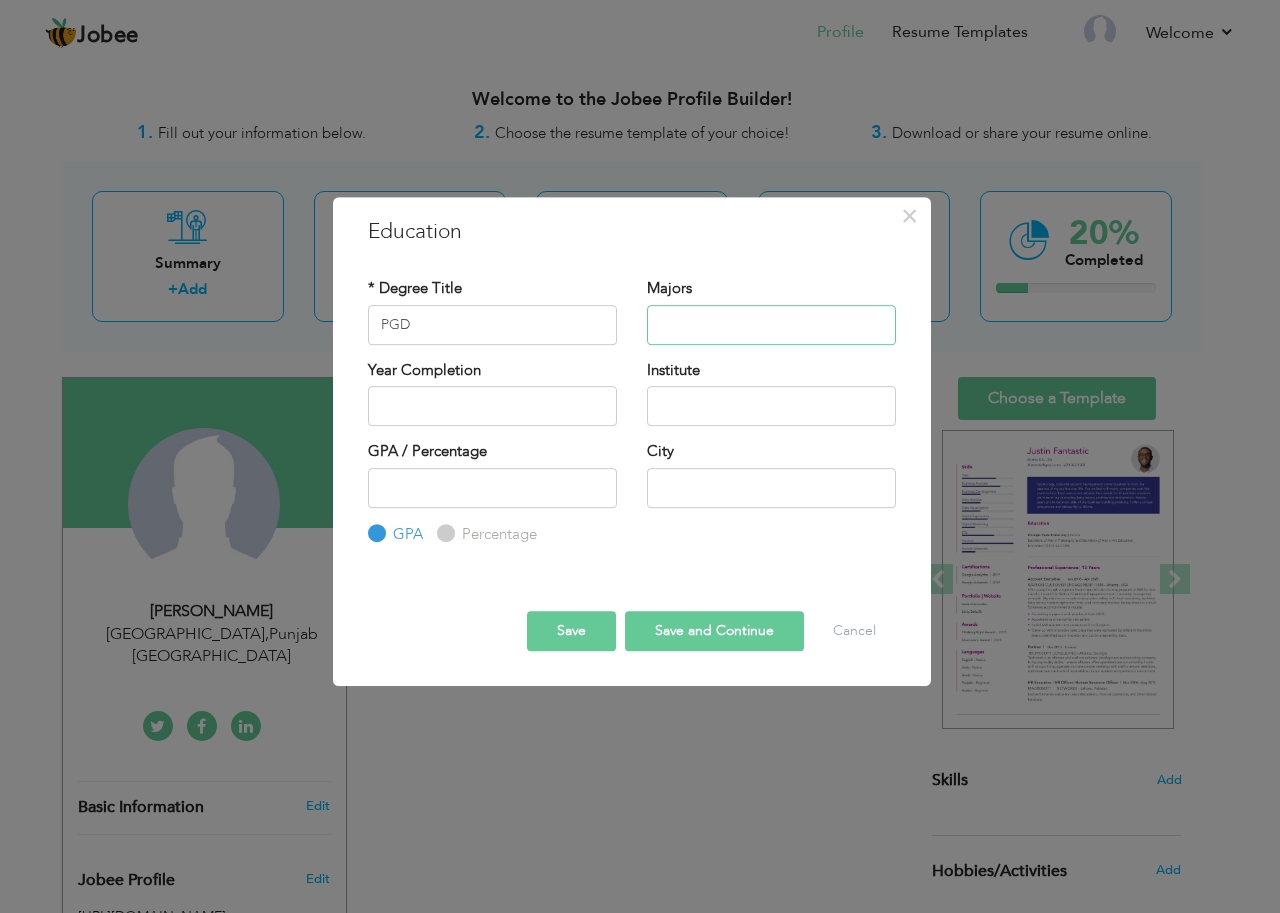 click at bounding box center [771, 325] 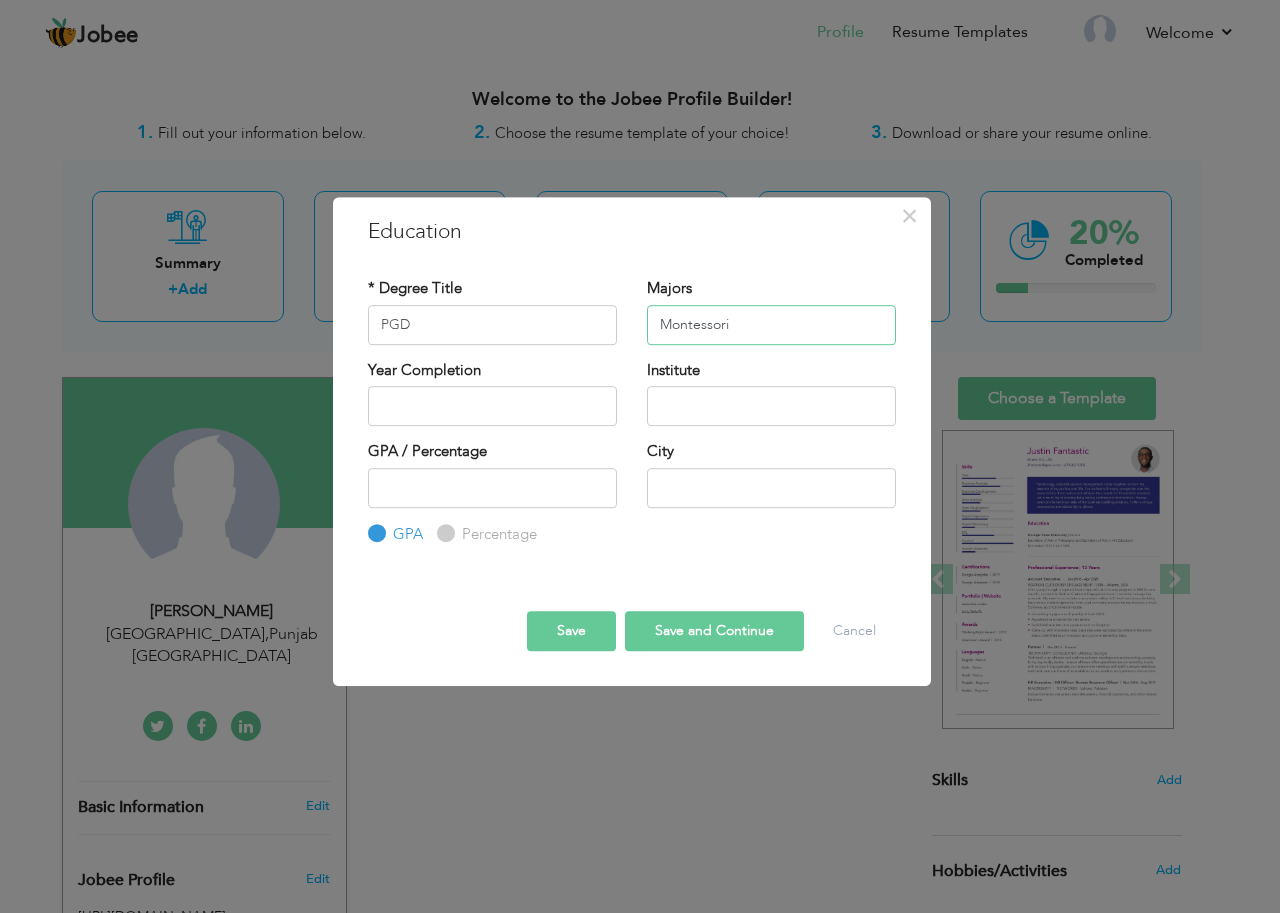 type on "Montessori" 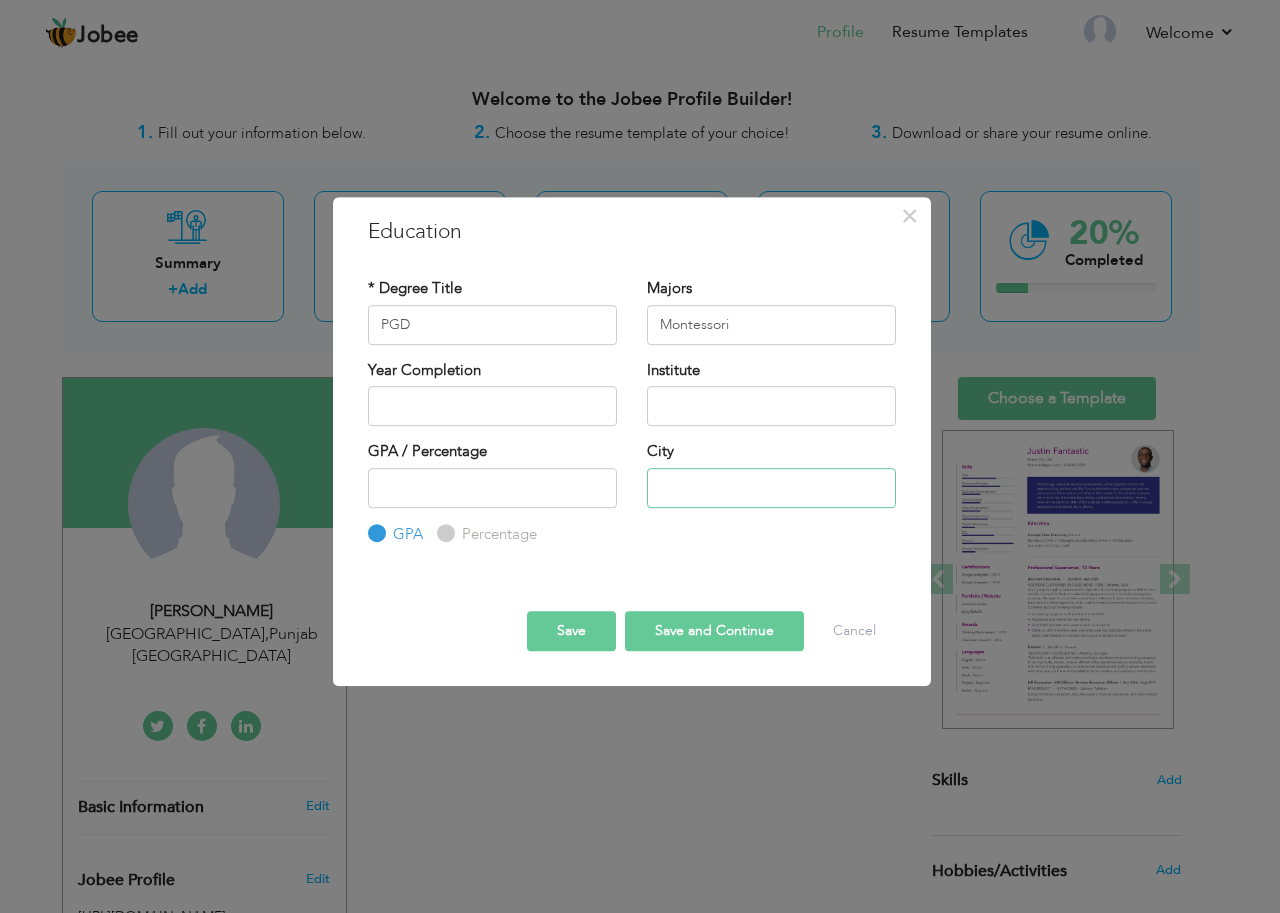 click at bounding box center (771, 488) 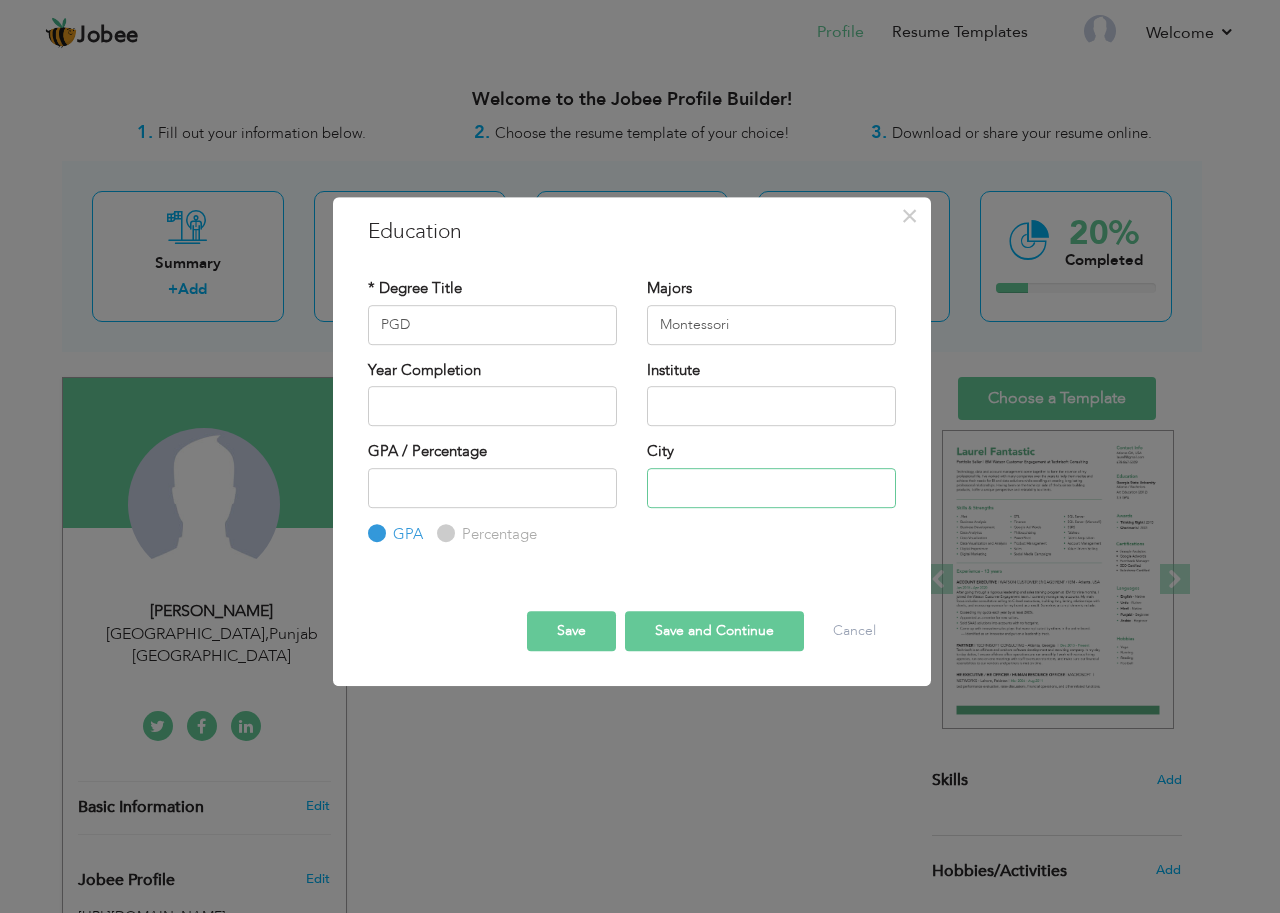 type on "[GEOGRAPHIC_DATA]" 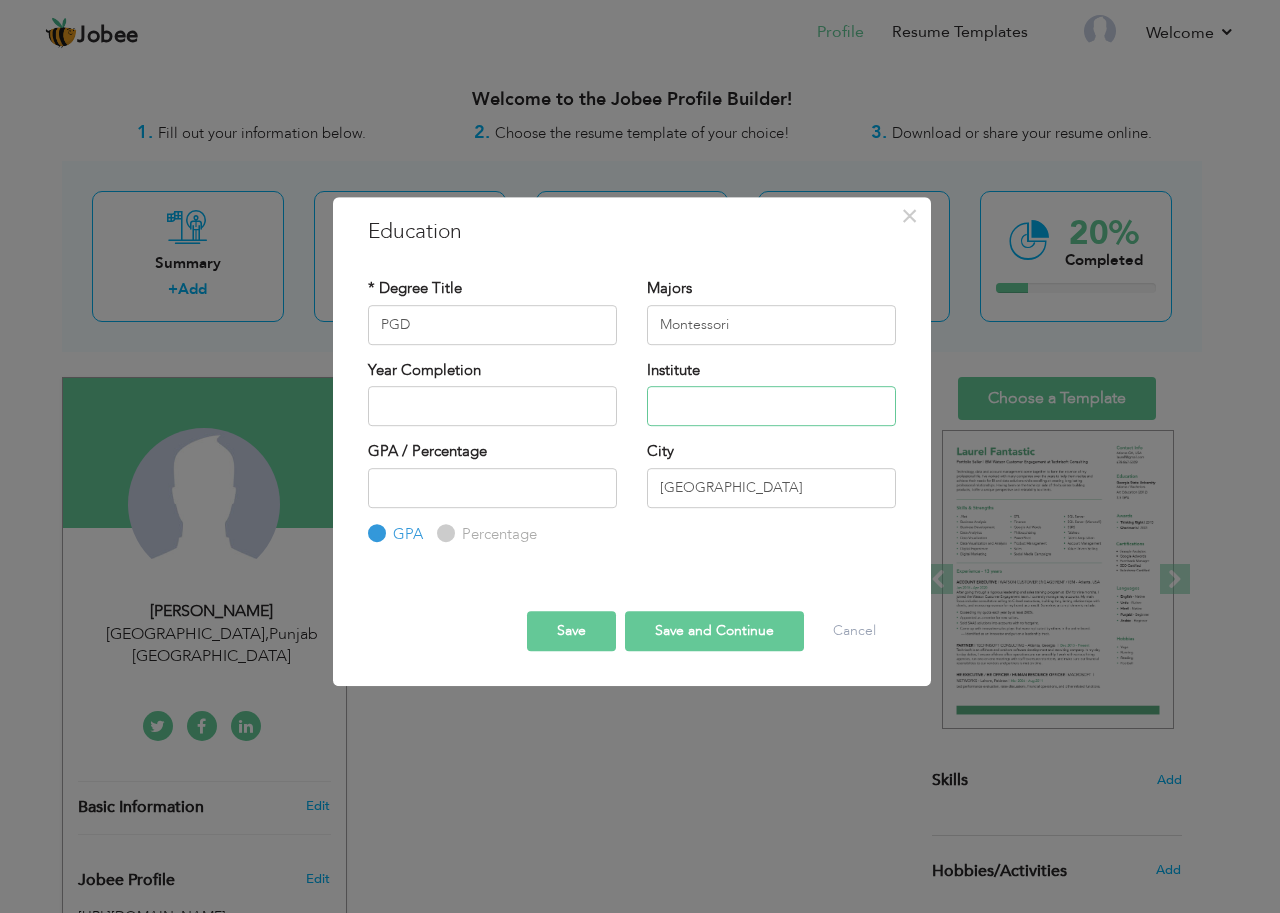 click at bounding box center (771, 406) 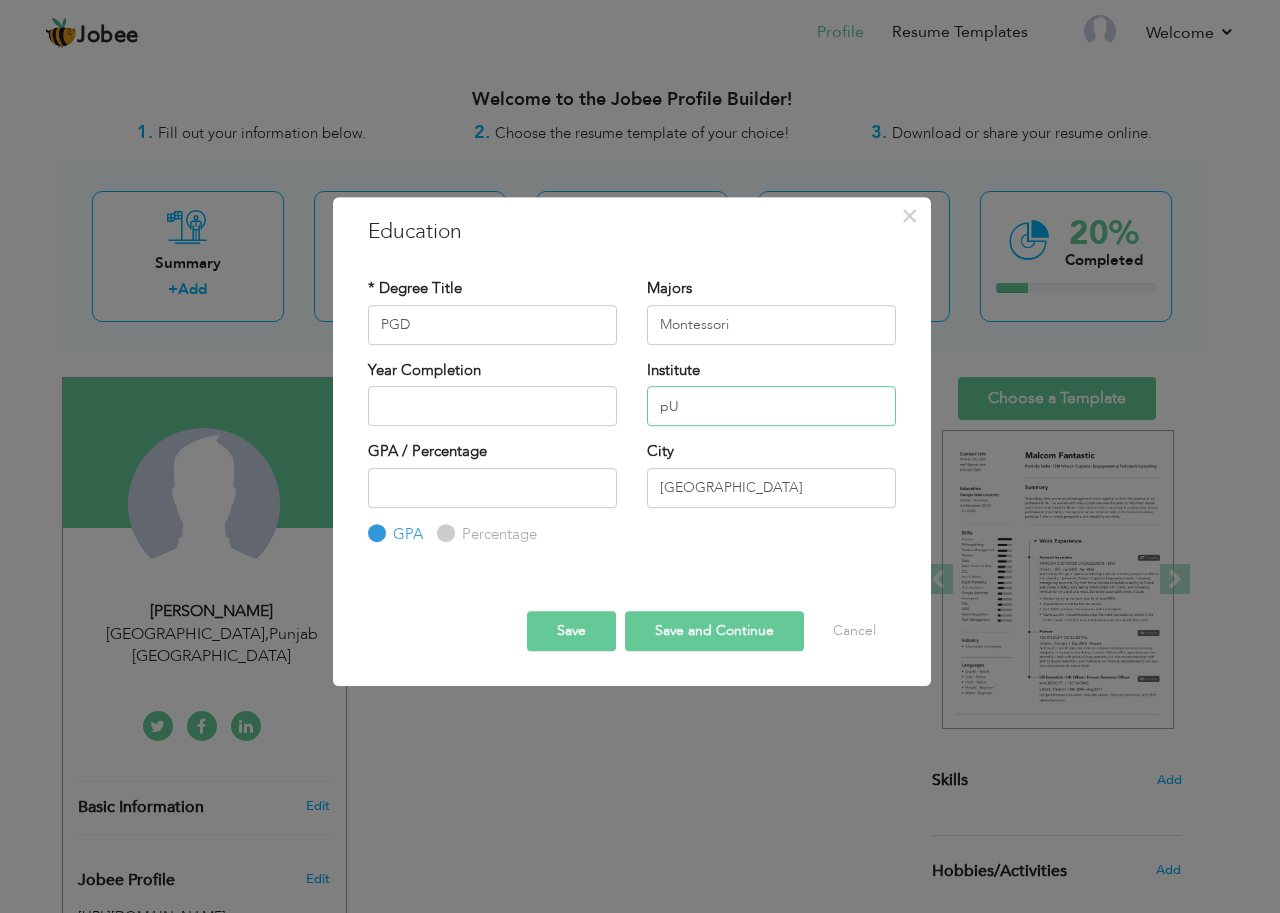 type on "p" 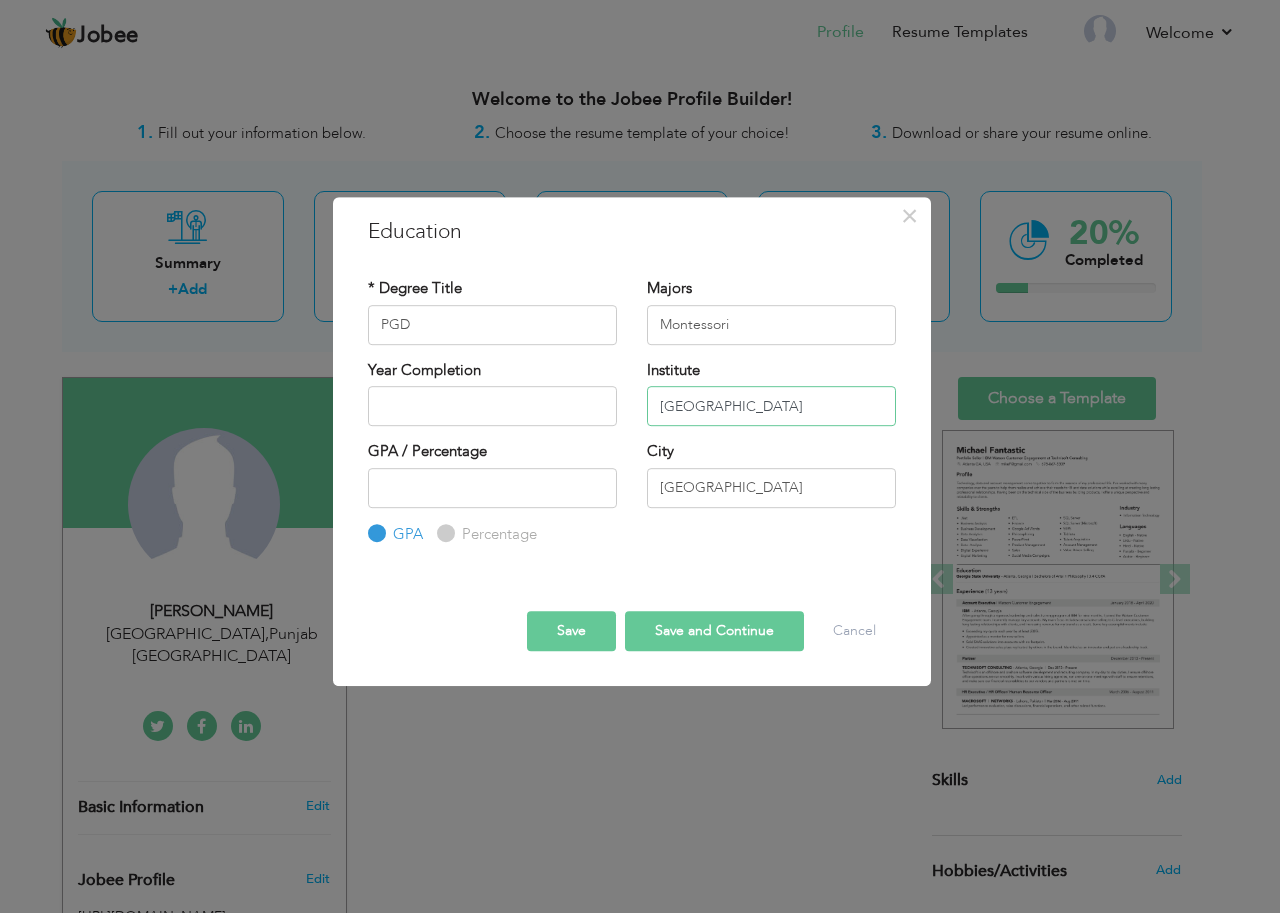type on "[GEOGRAPHIC_DATA]" 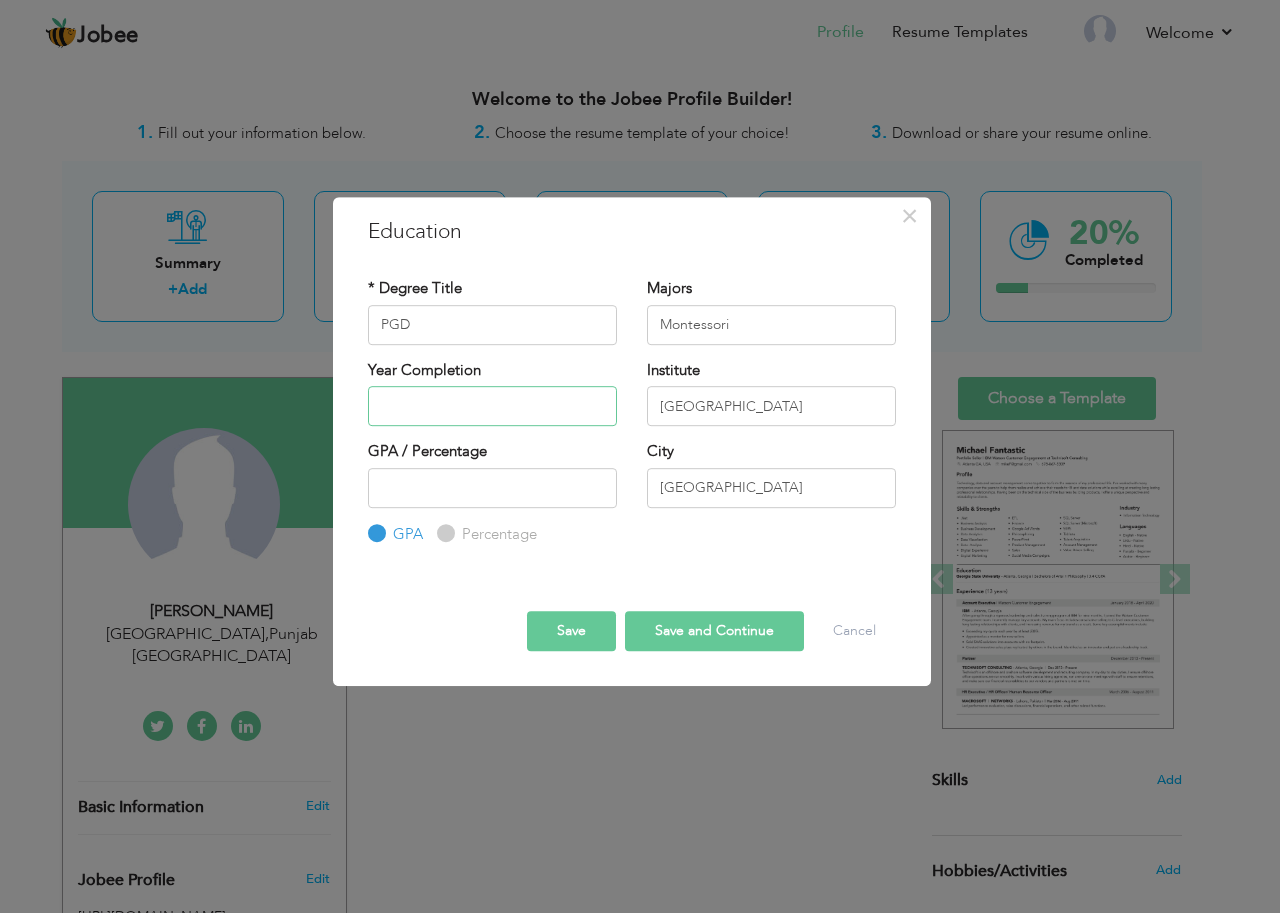click at bounding box center (492, 406) 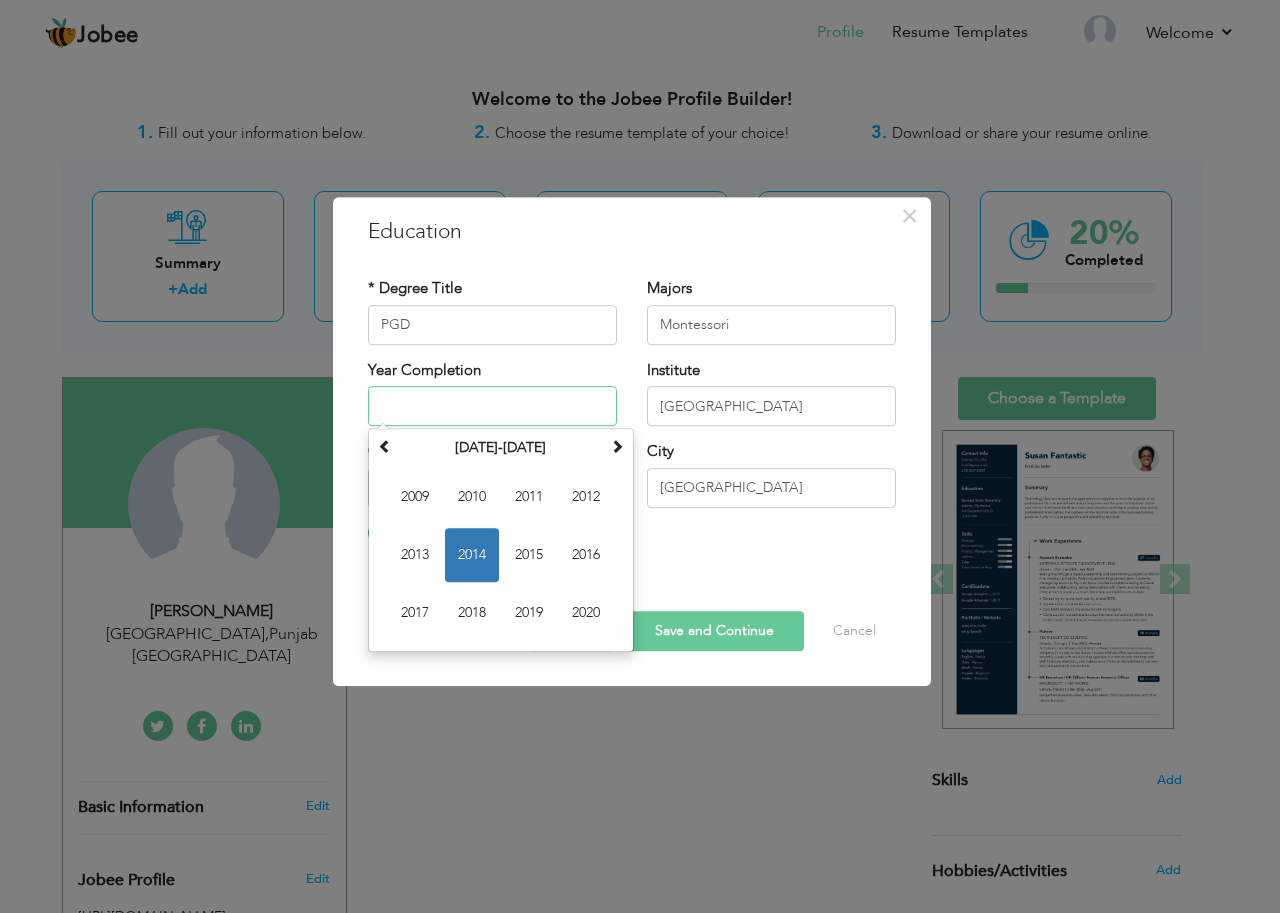 click on "2017" at bounding box center (415, 613) 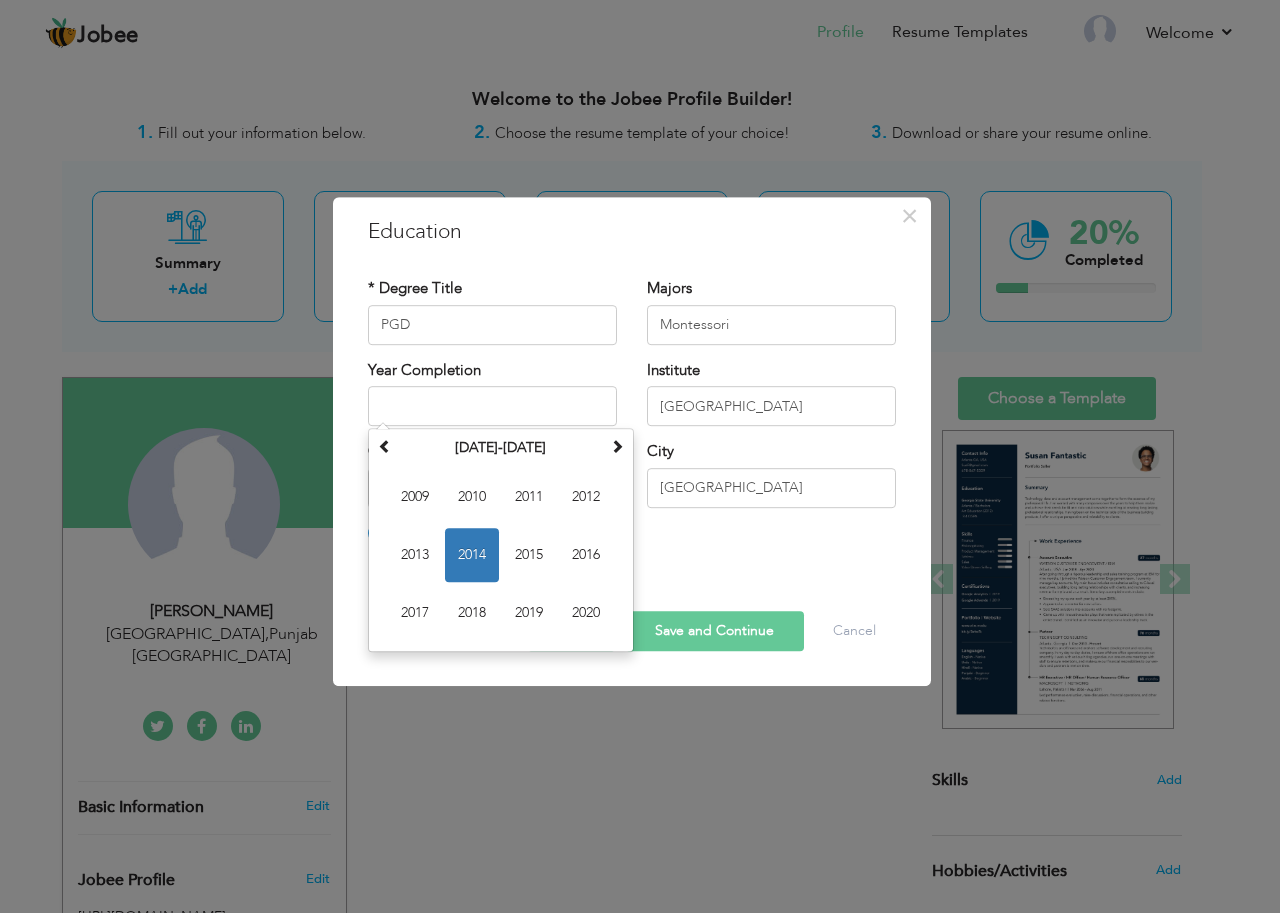 type on "2017" 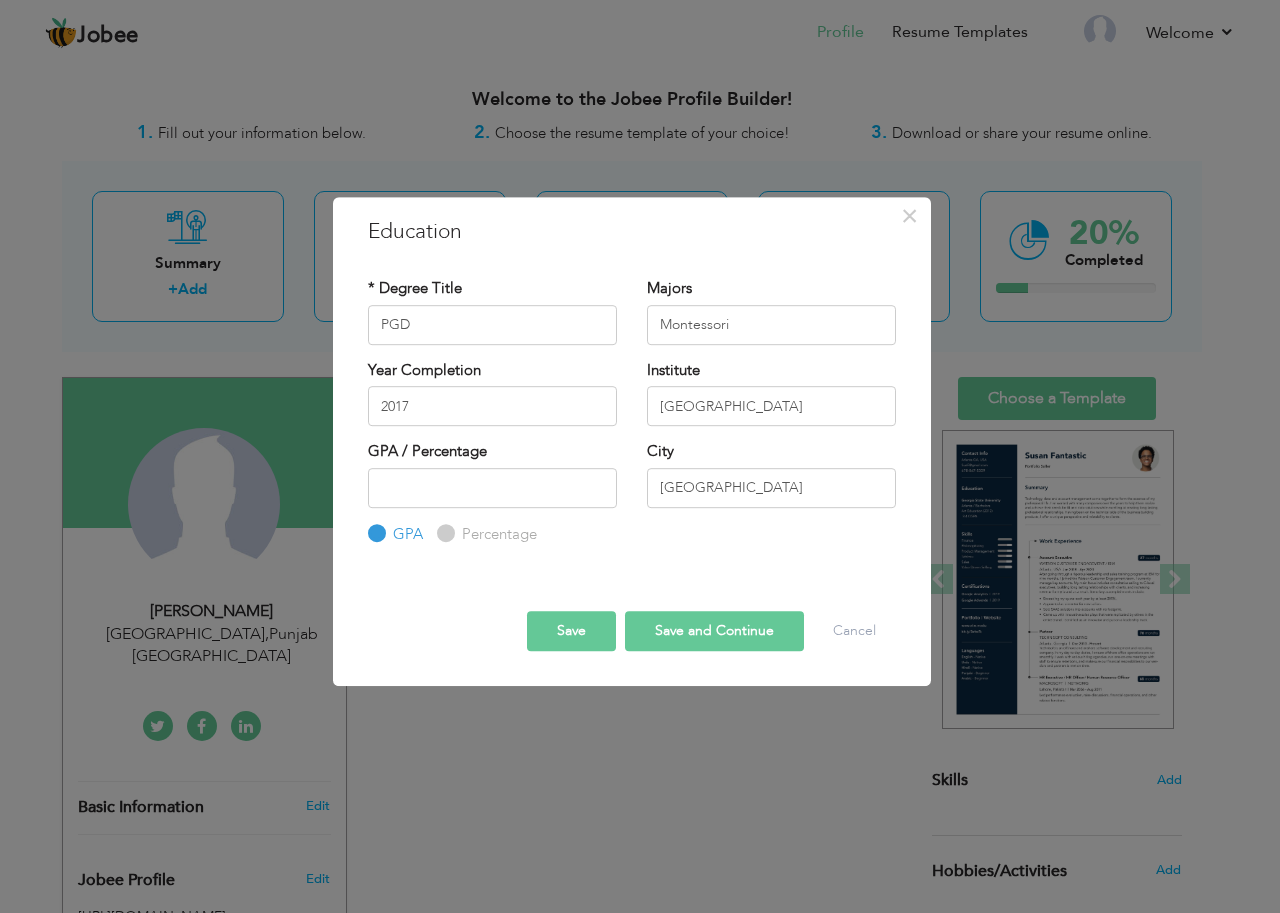 click on "Save" at bounding box center [571, 631] 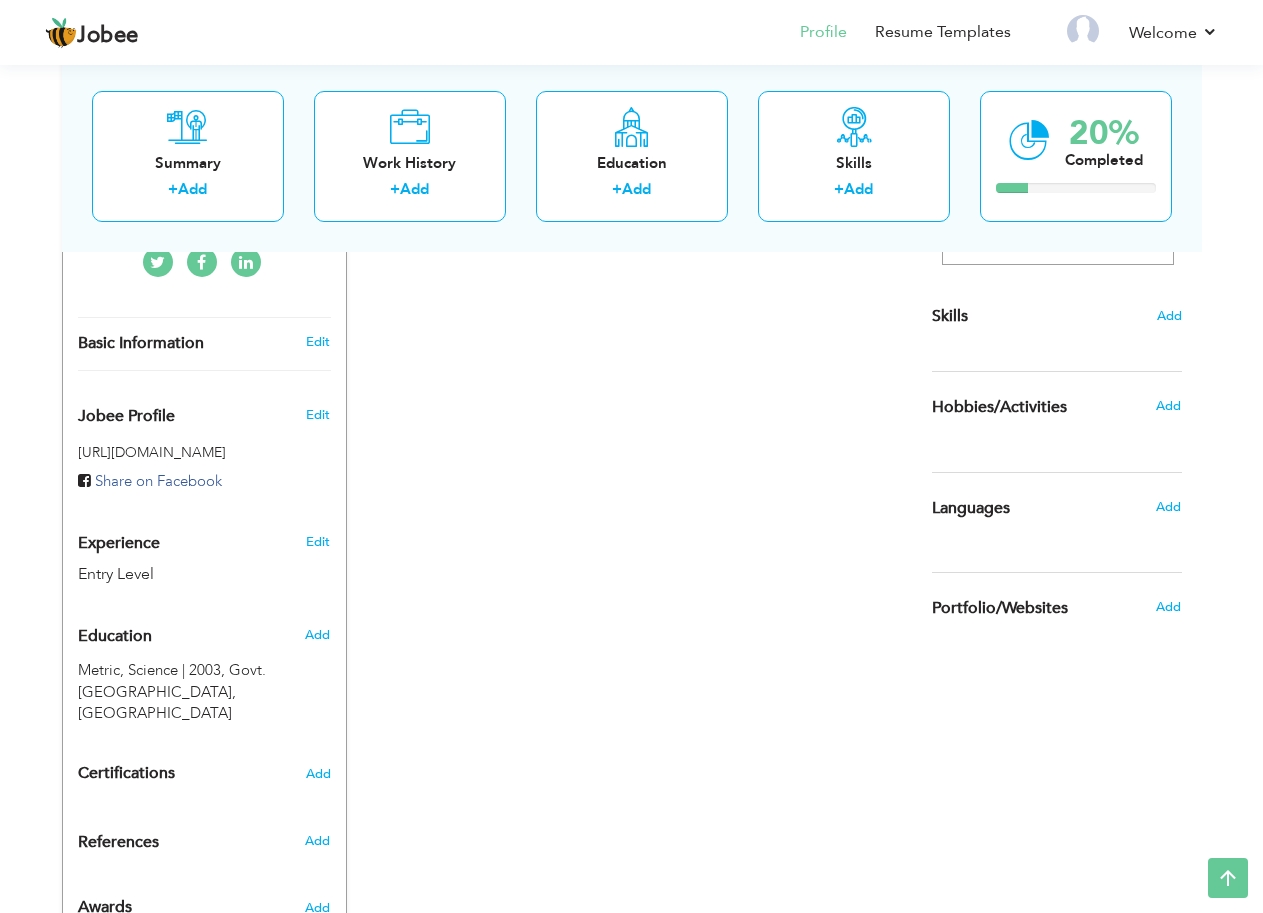scroll, scrollTop: 500, scrollLeft: 0, axis: vertical 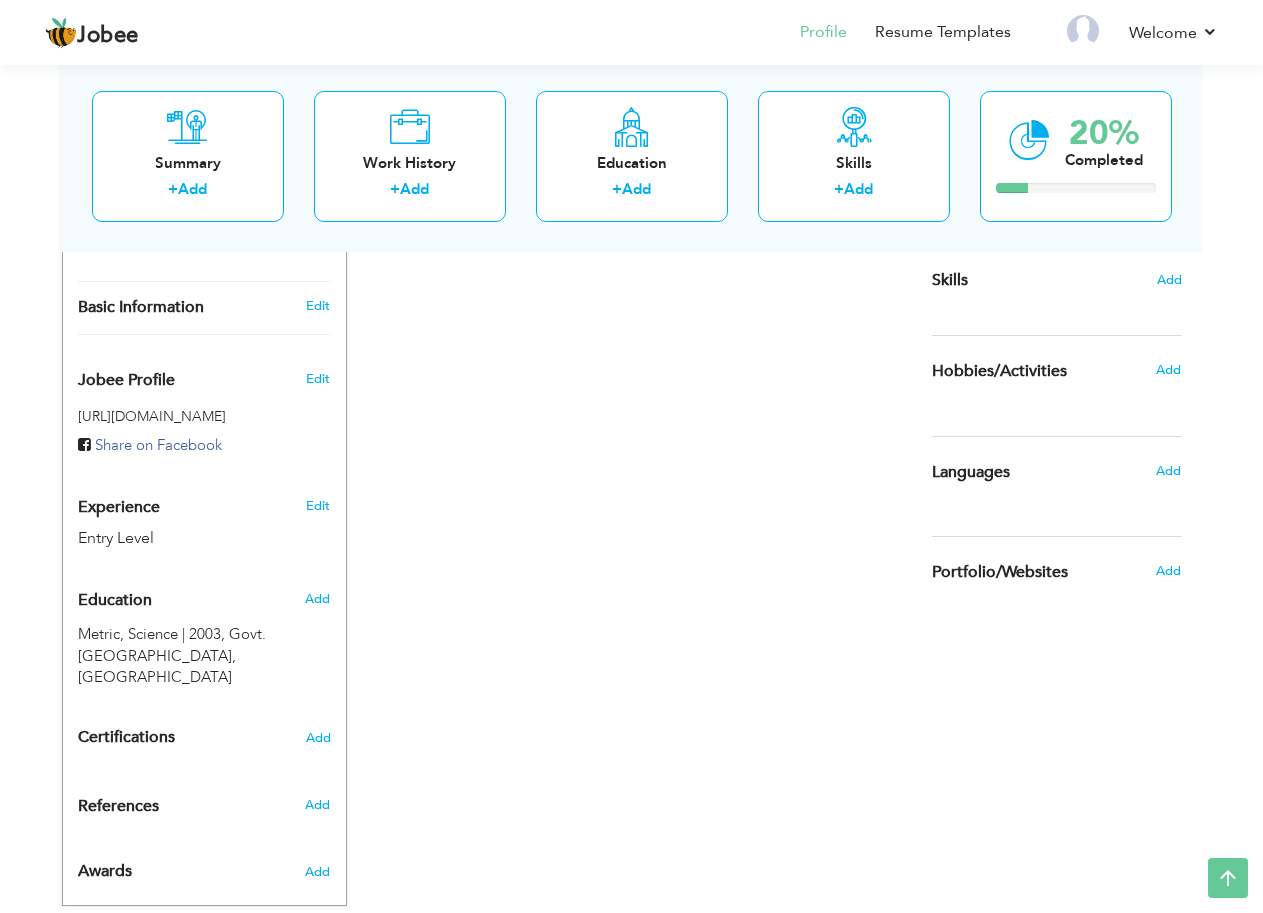 click on "Education" at bounding box center (115, 601) 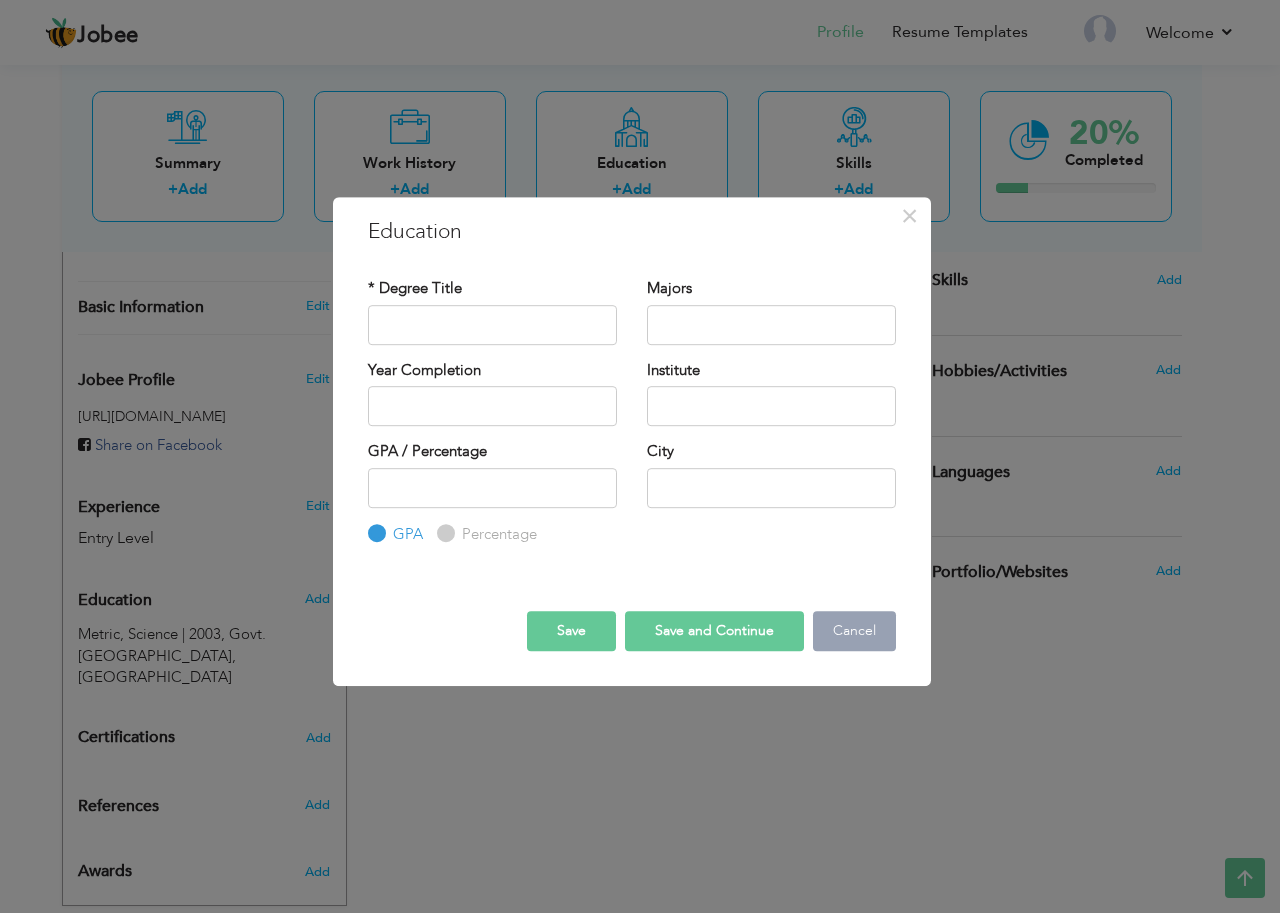 click on "Cancel" at bounding box center (854, 631) 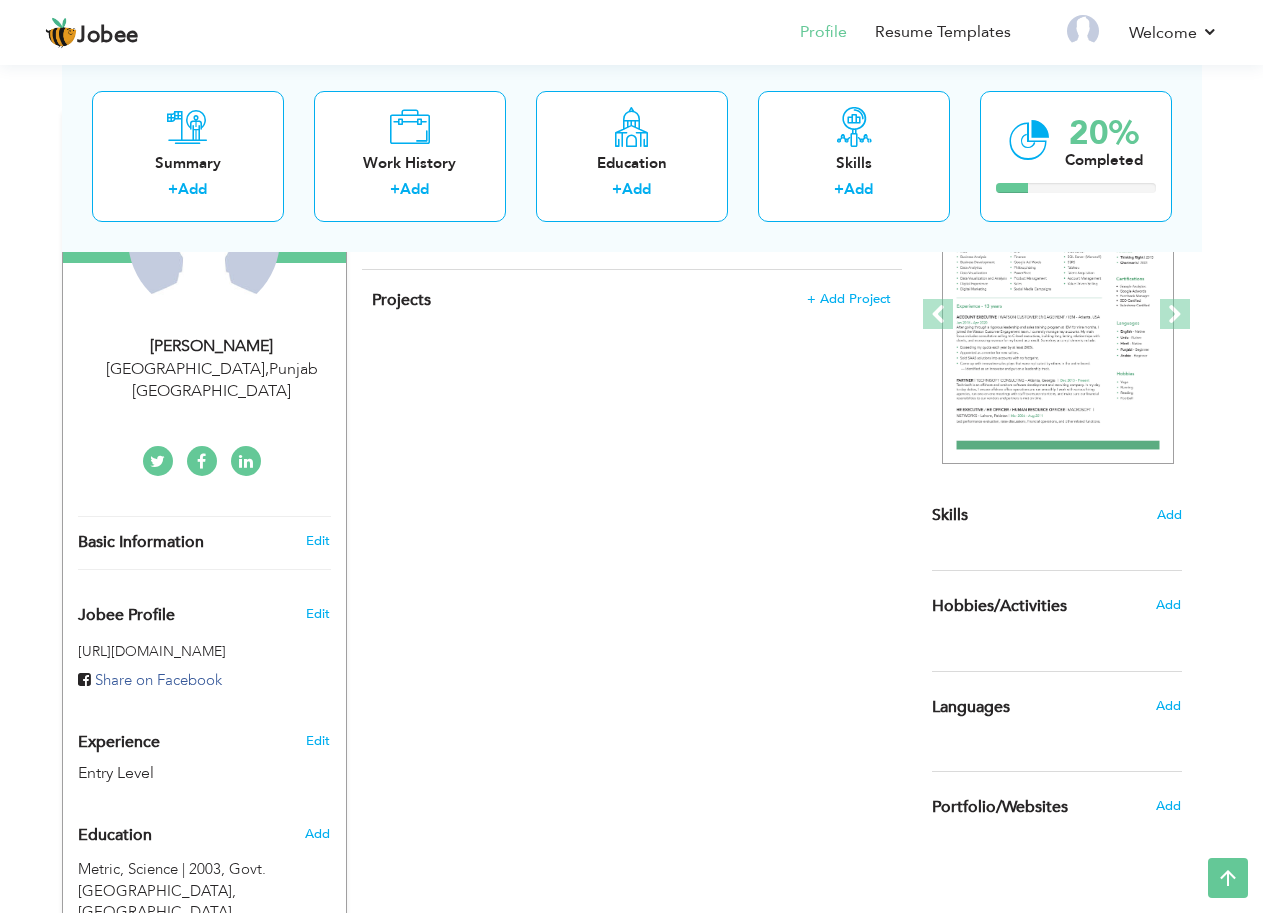 scroll, scrollTop: 0, scrollLeft: 0, axis: both 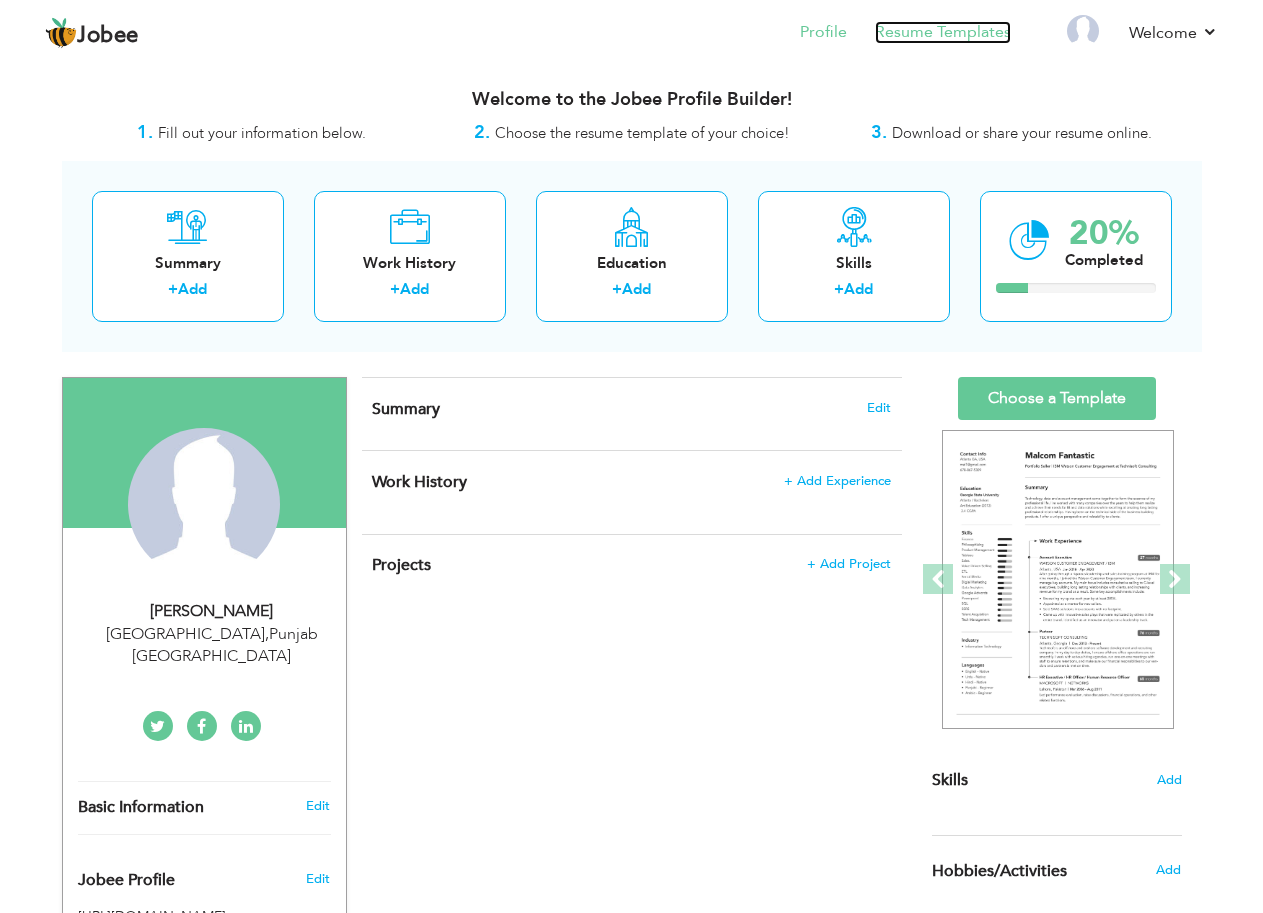 click on "Resume Templates" at bounding box center [943, 32] 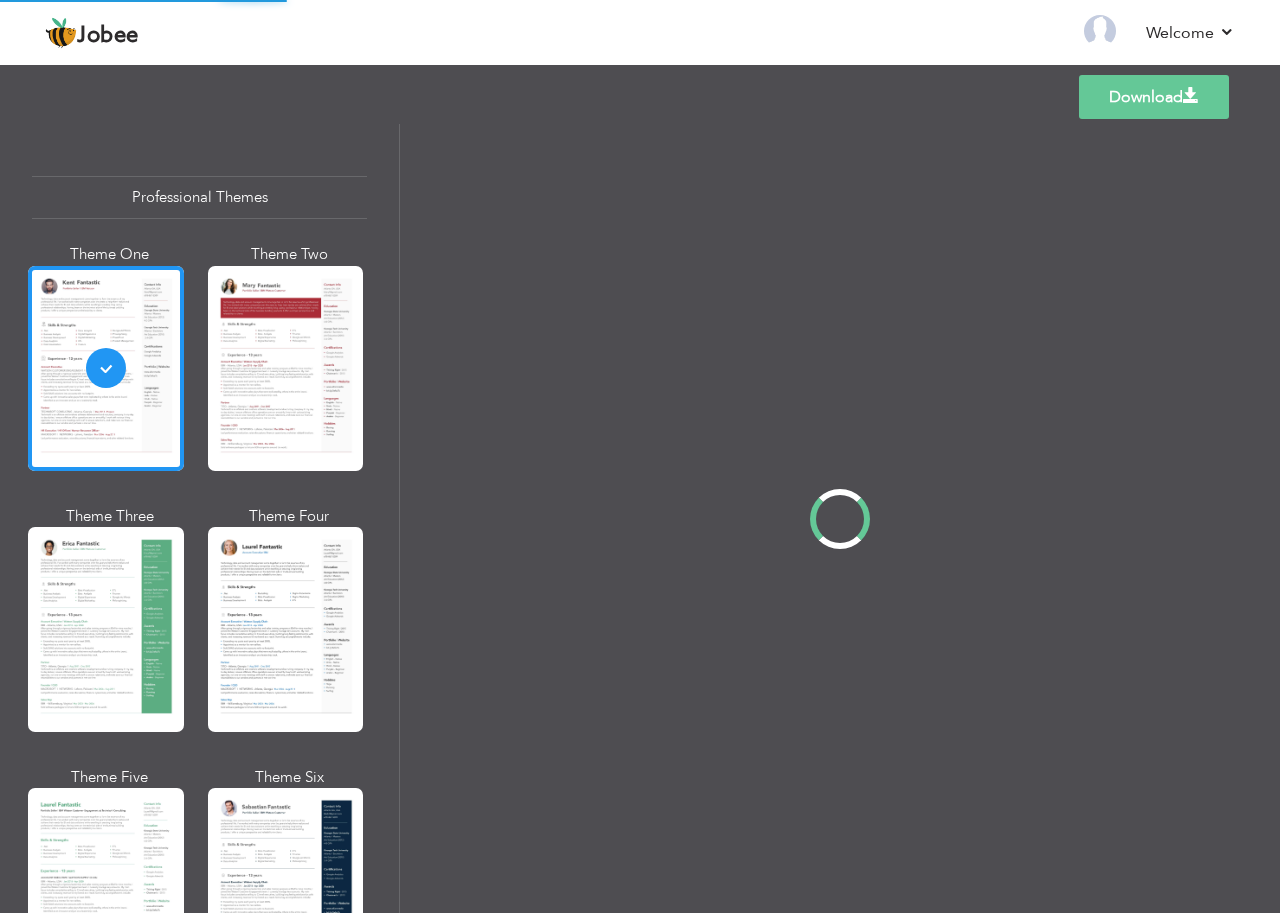 scroll, scrollTop: 0, scrollLeft: 0, axis: both 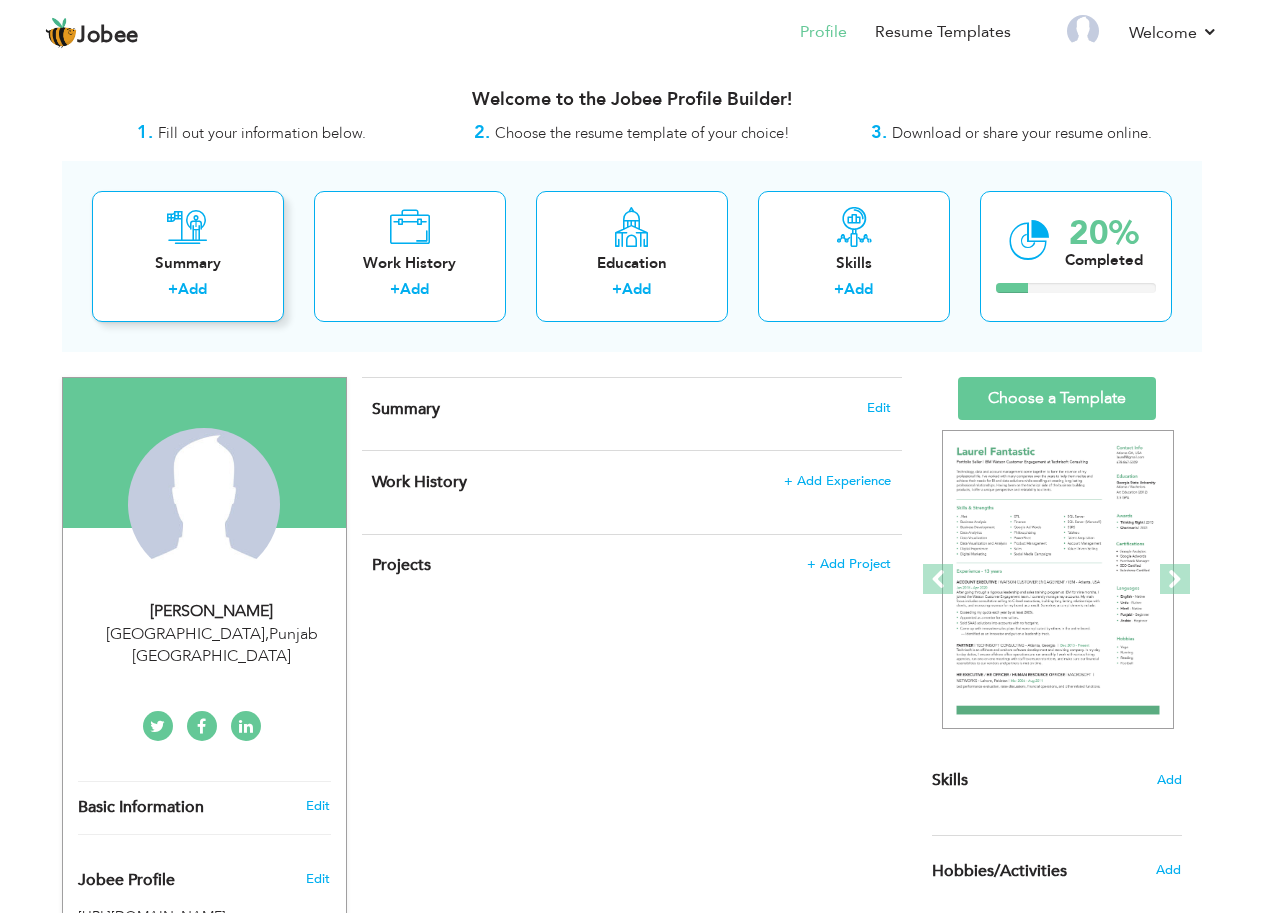 click on "Add" at bounding box center [192, 289] 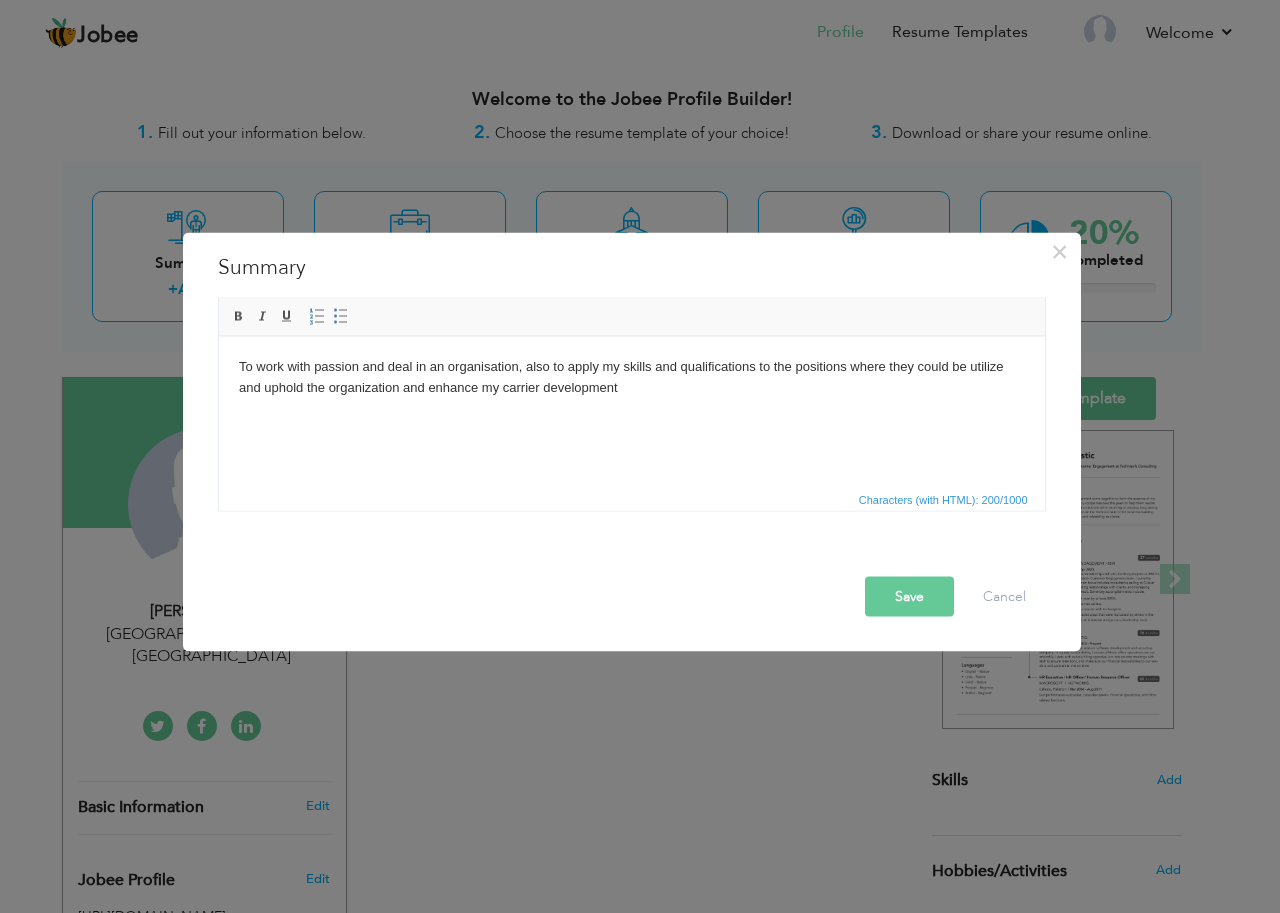 click on "To work with passion and deal in an organisation, also to apply my skills and qualifications to the positions where they could be utilize and uphold the organization and enhance my carrier development" at bounding box center (631, 377) 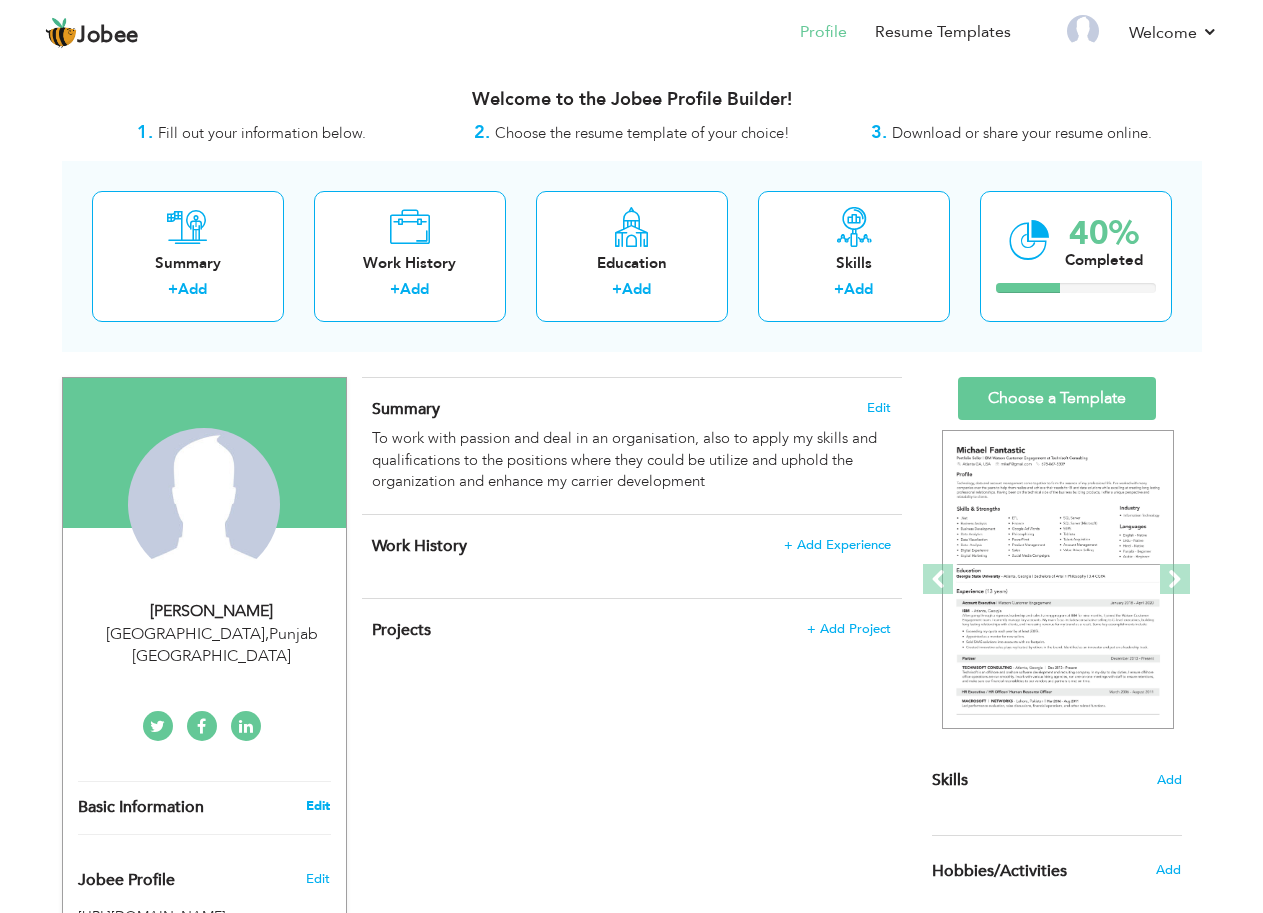 click on "Edit" at bounding box center (318, 806) 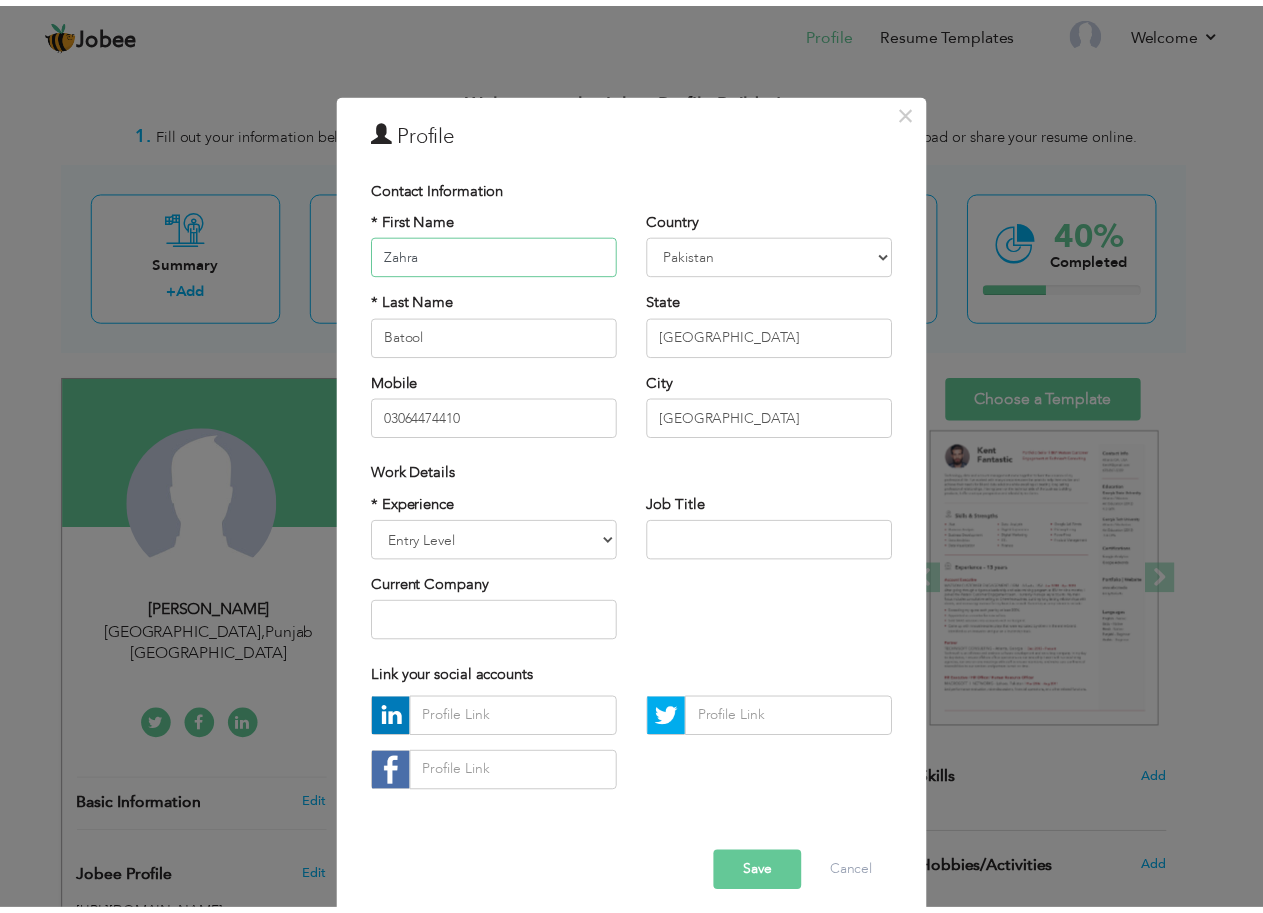 scroll, scrollTop: 17, scrollLeft: 0, axis: vertical 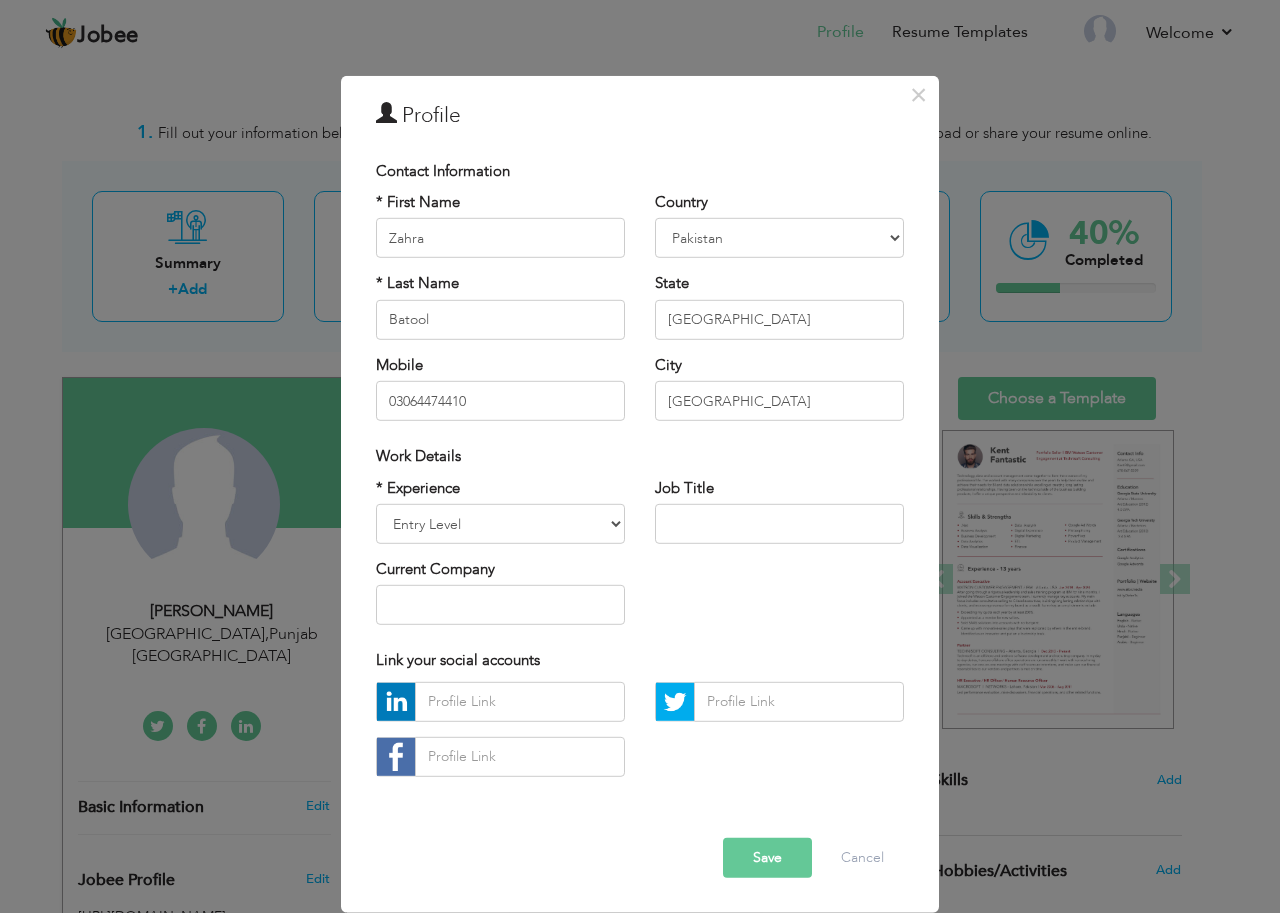 click on "Save" at bounding box center [767, 858] 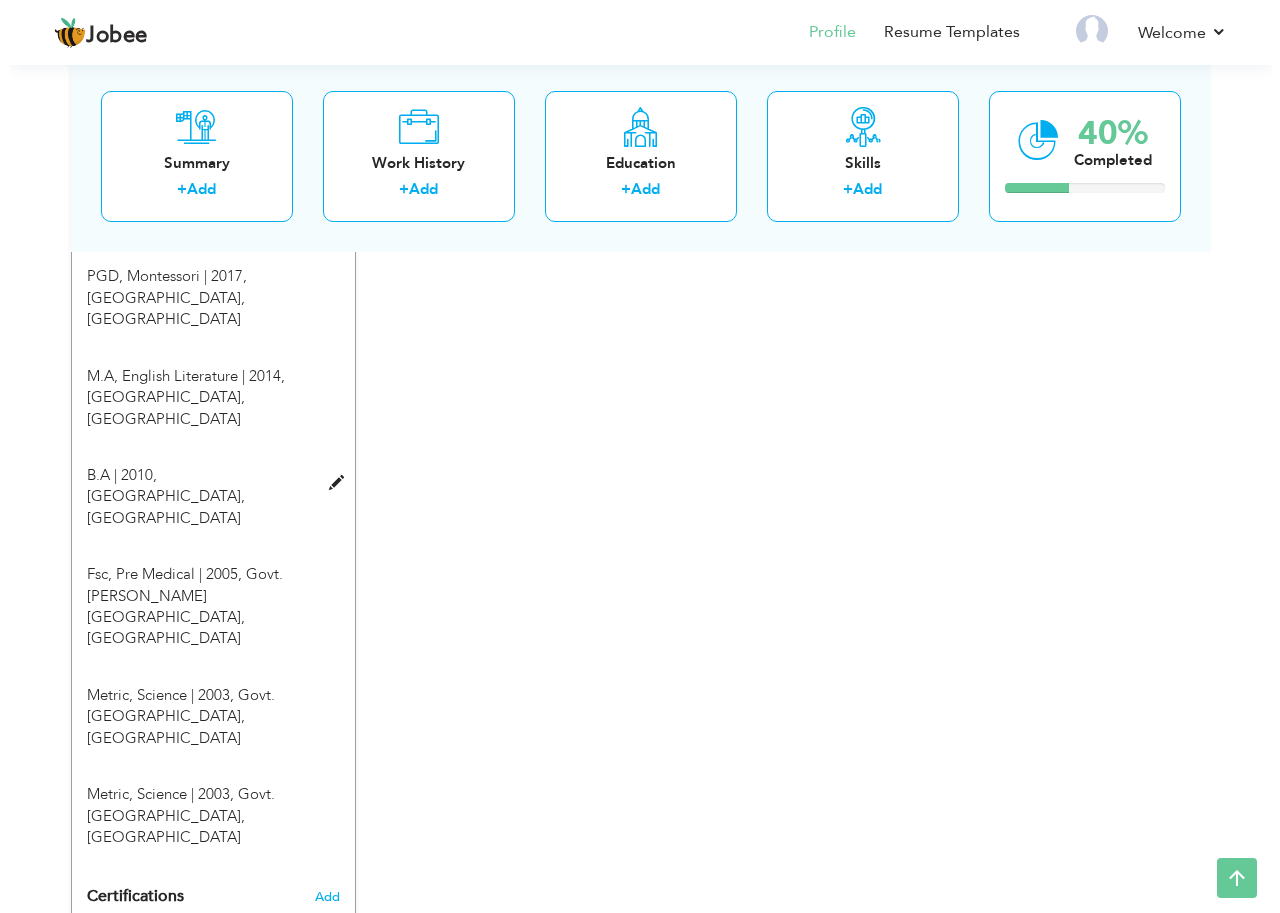 scroll, scrollTop: 891, scrollLeft: 0, axis: vertical 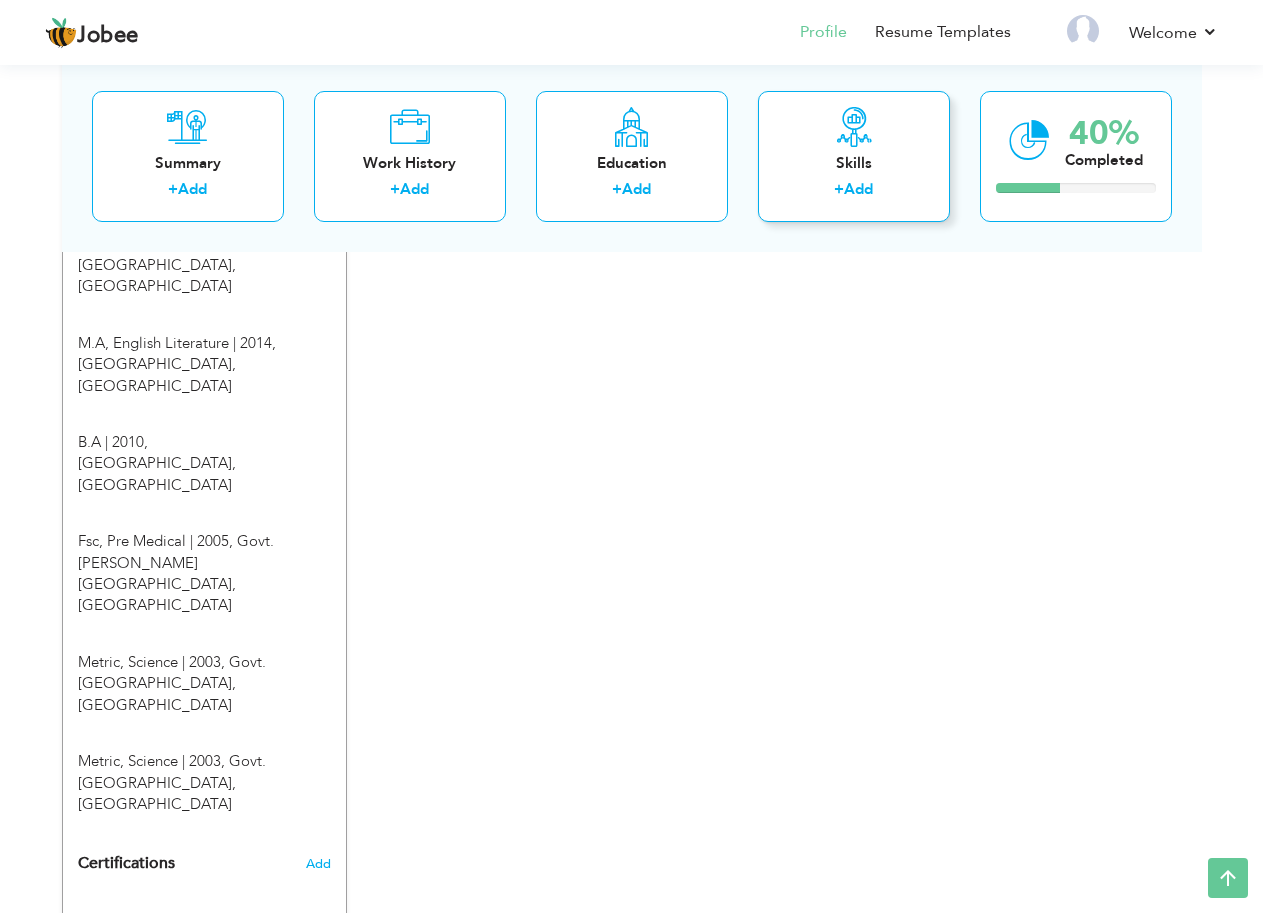 click on "Add" at bounding box center (858, 189) 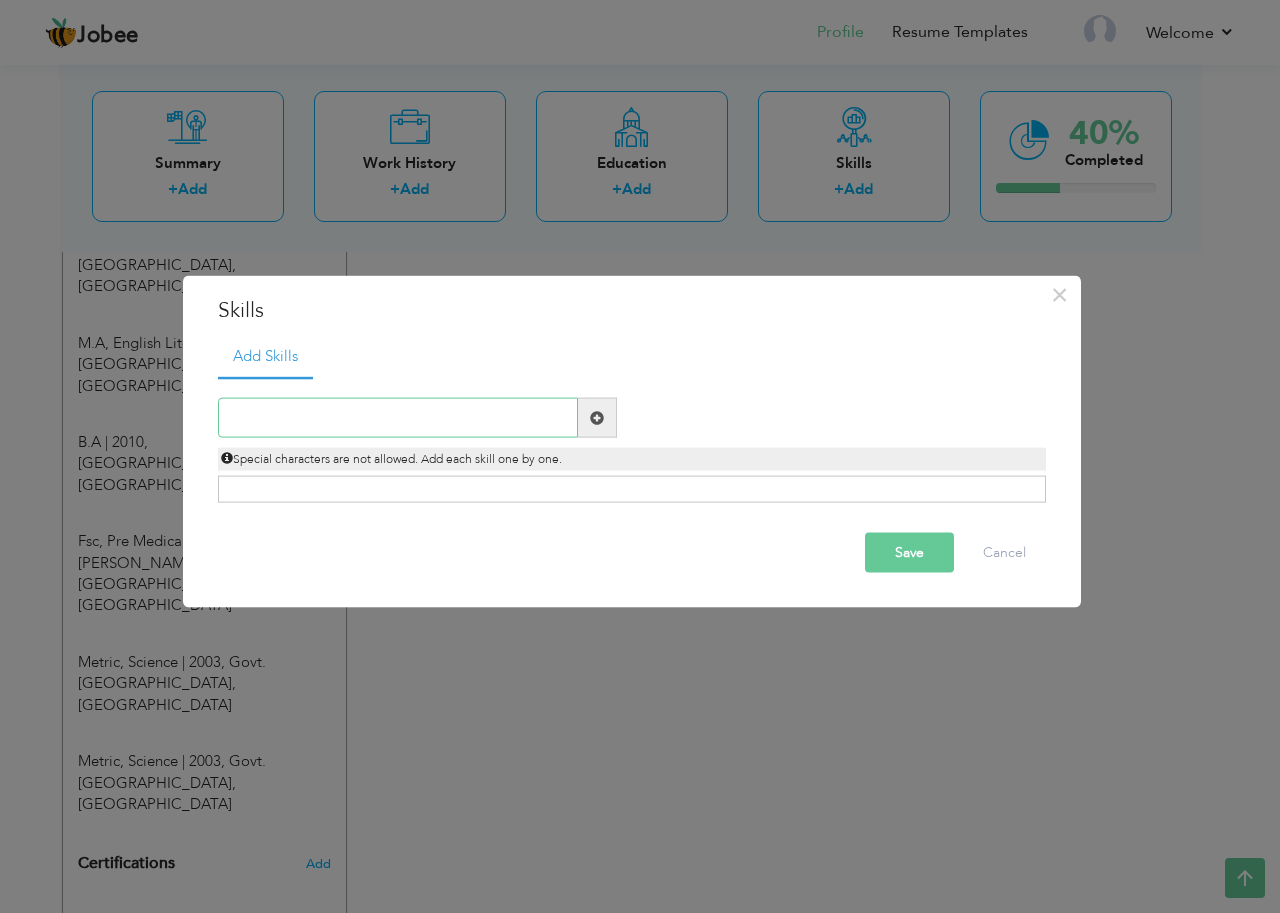 paste on "	Innate skills of Art and Craft" 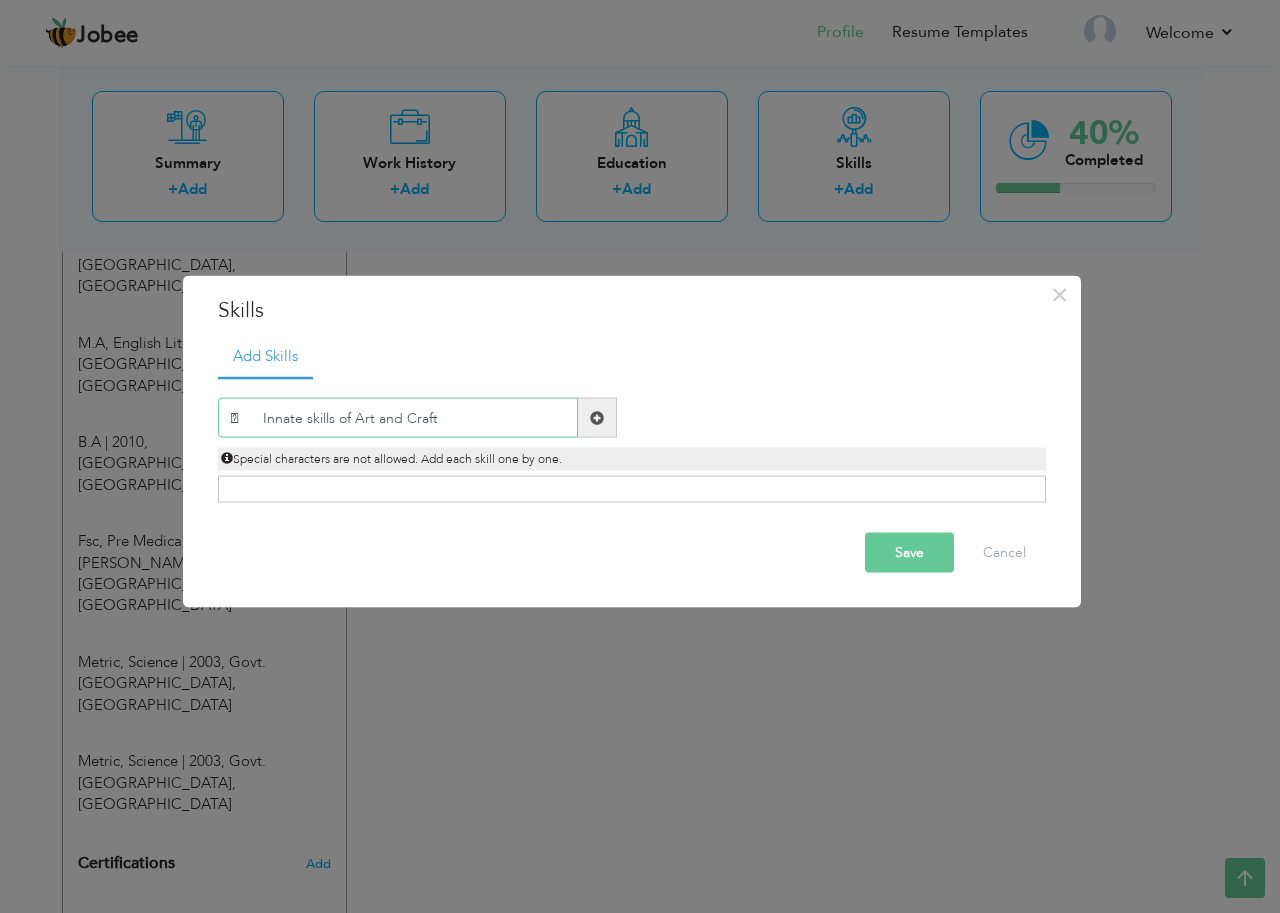 type on "	Innate skills of Art and Craft" 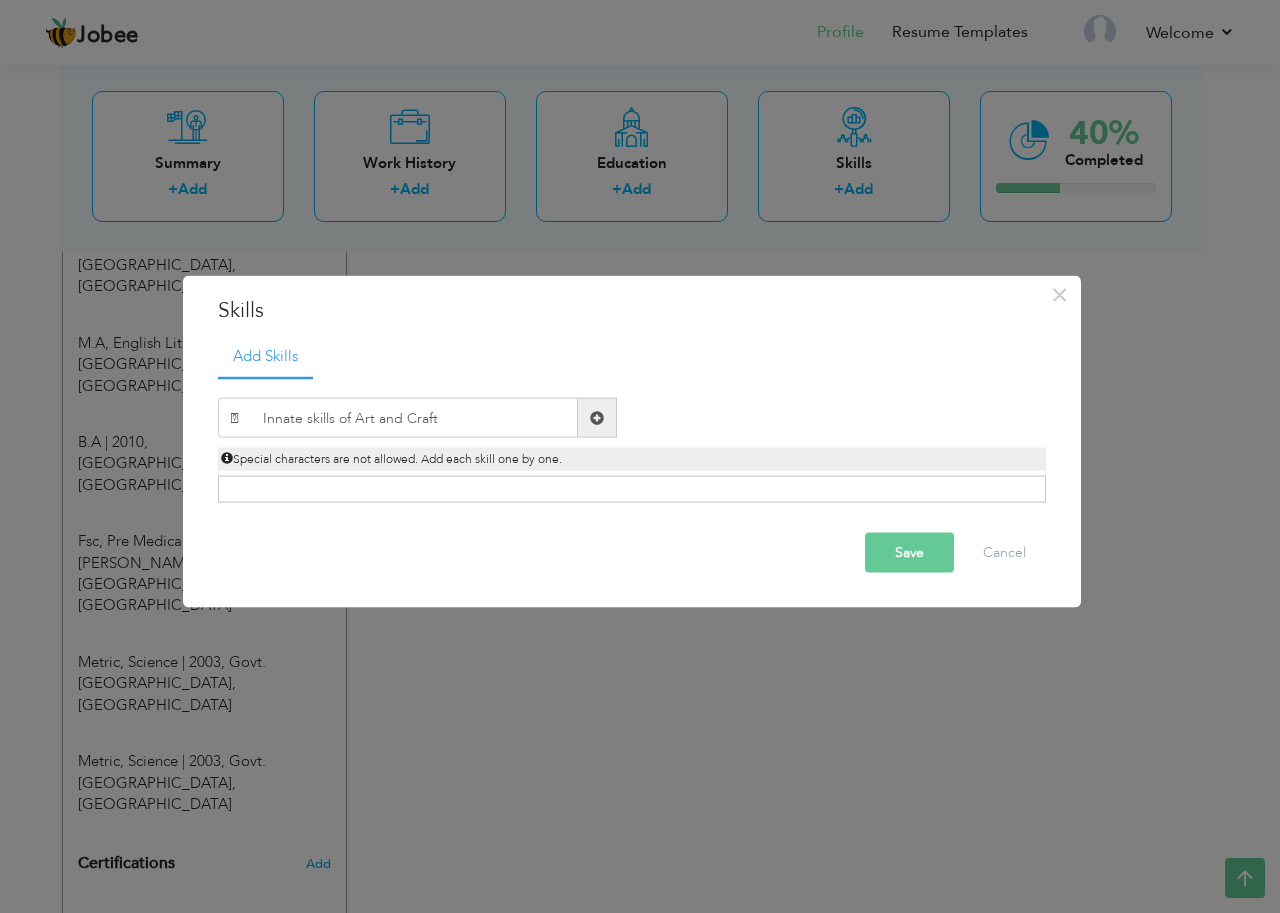 click at bounding box center [597, 418] 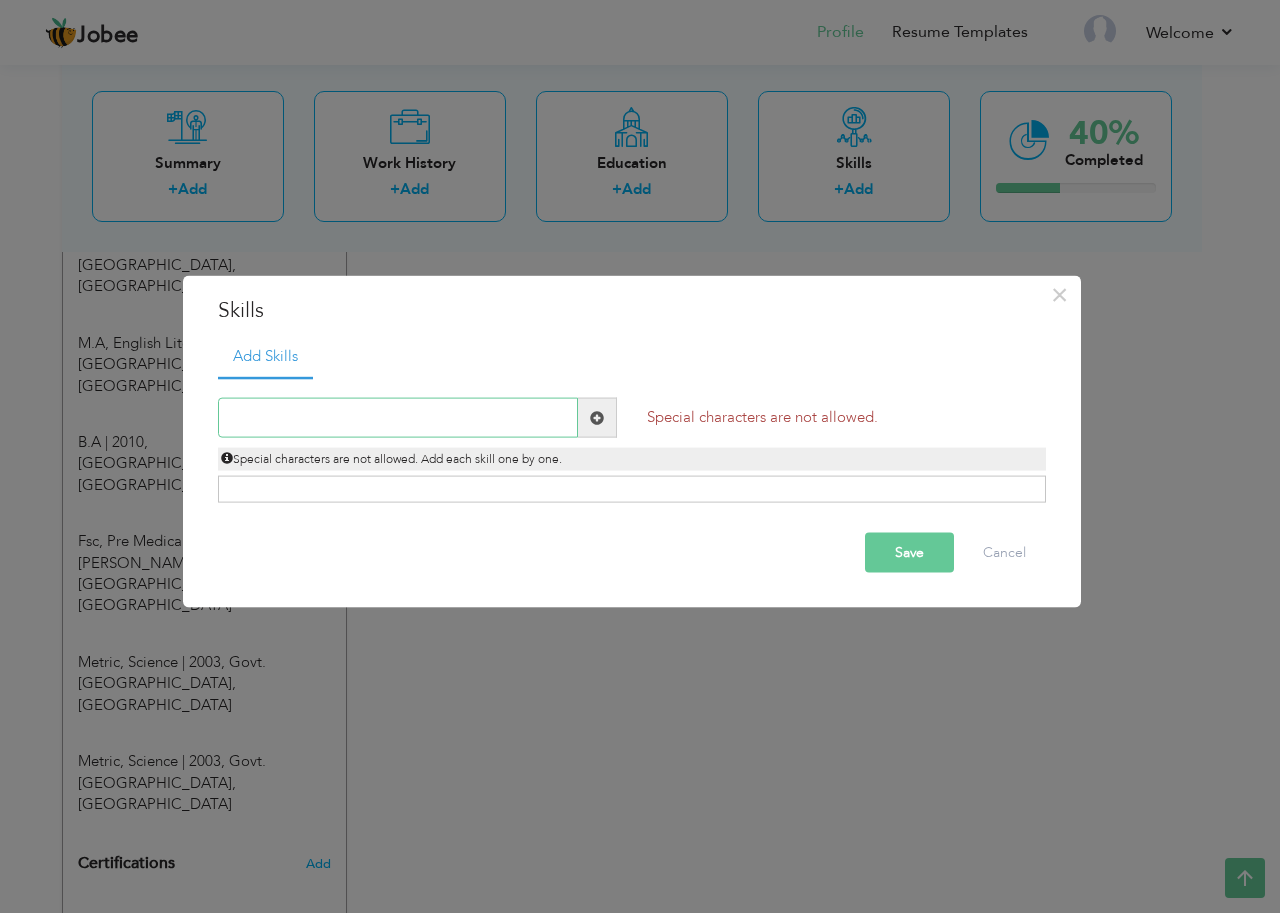 click at bounding box center [398, 418] 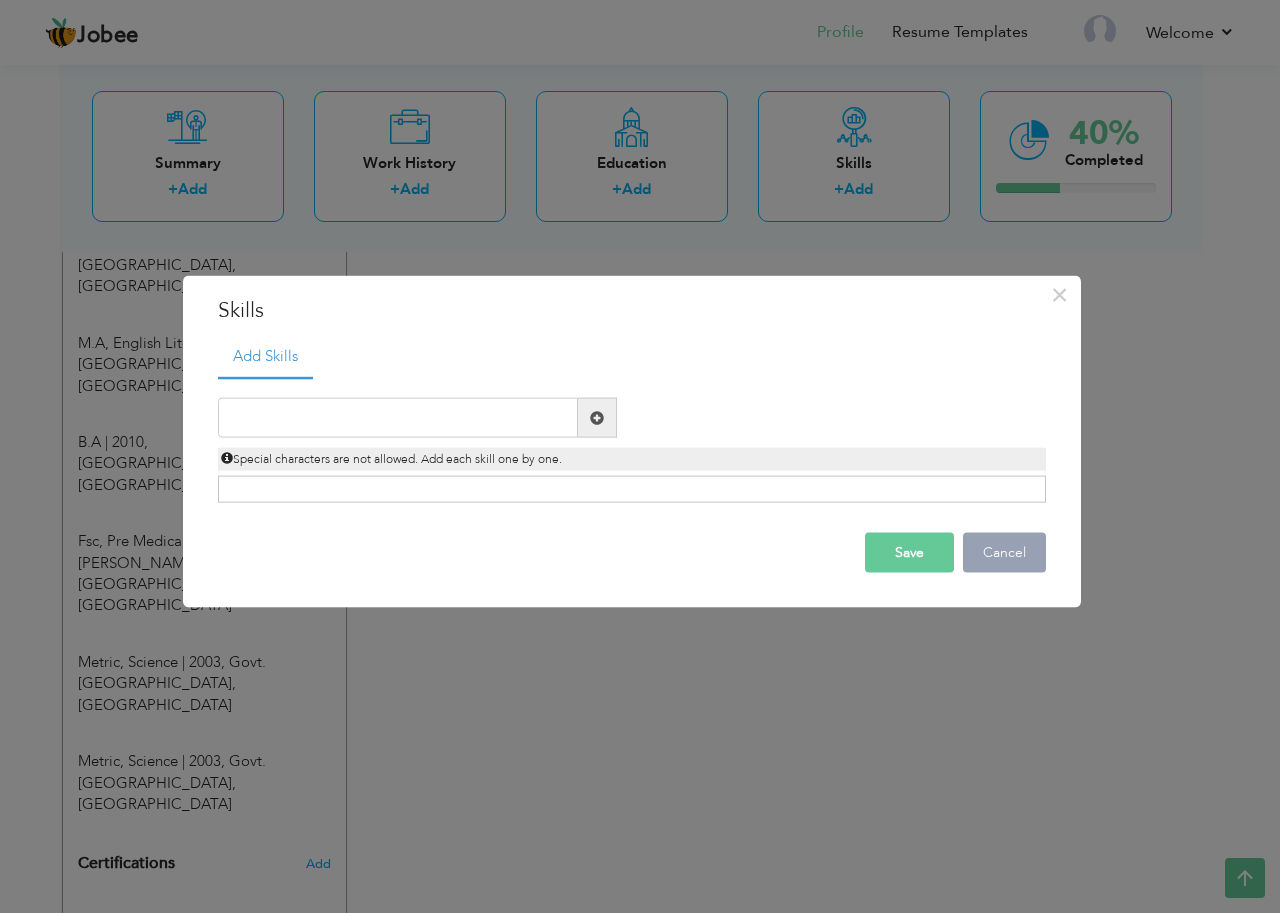drag, startPoint x: 434, startPoint y: 430, endPoint x: 993, endPoint y: 556, distance: 573.0244 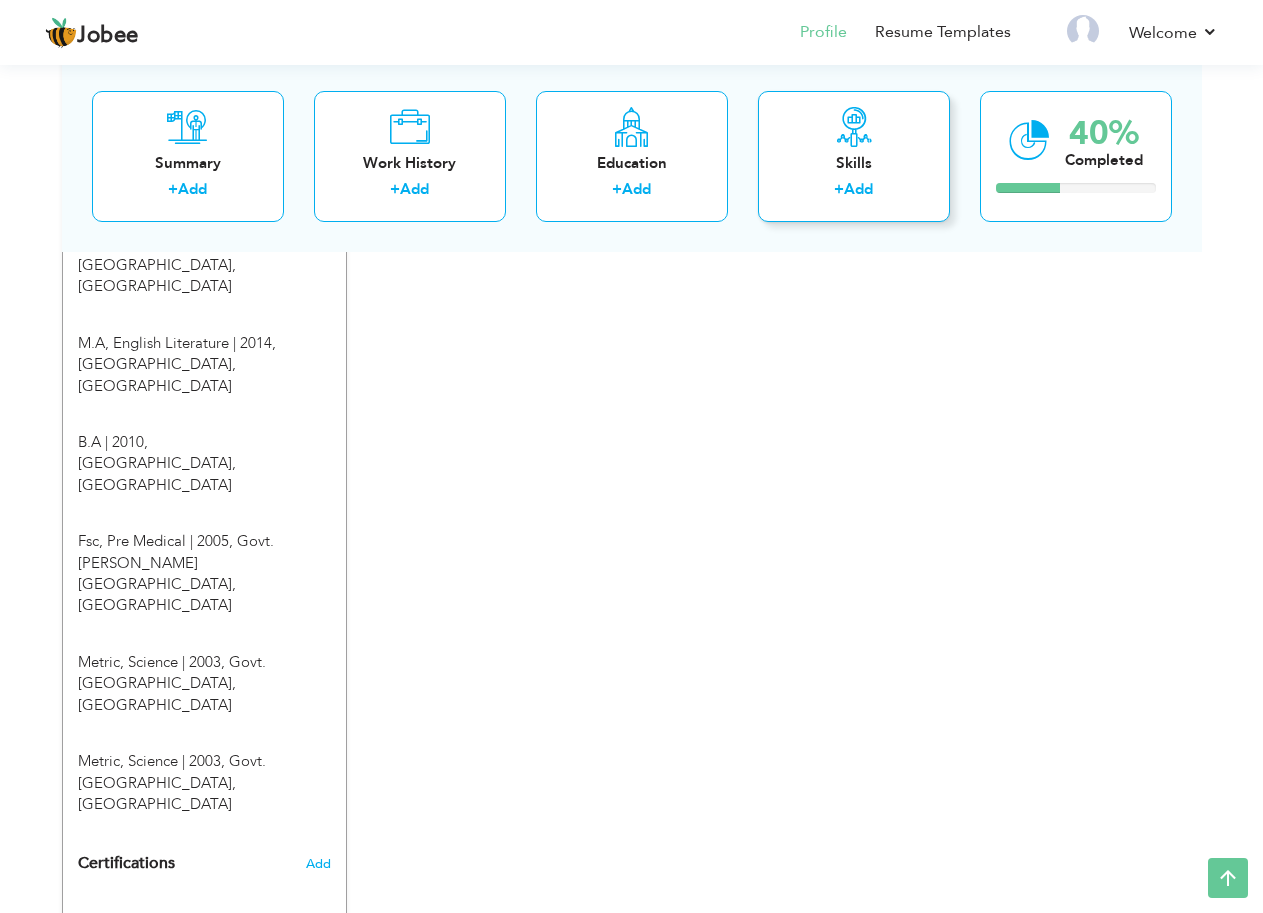 click on "Add" at bounding box center (858, 189) 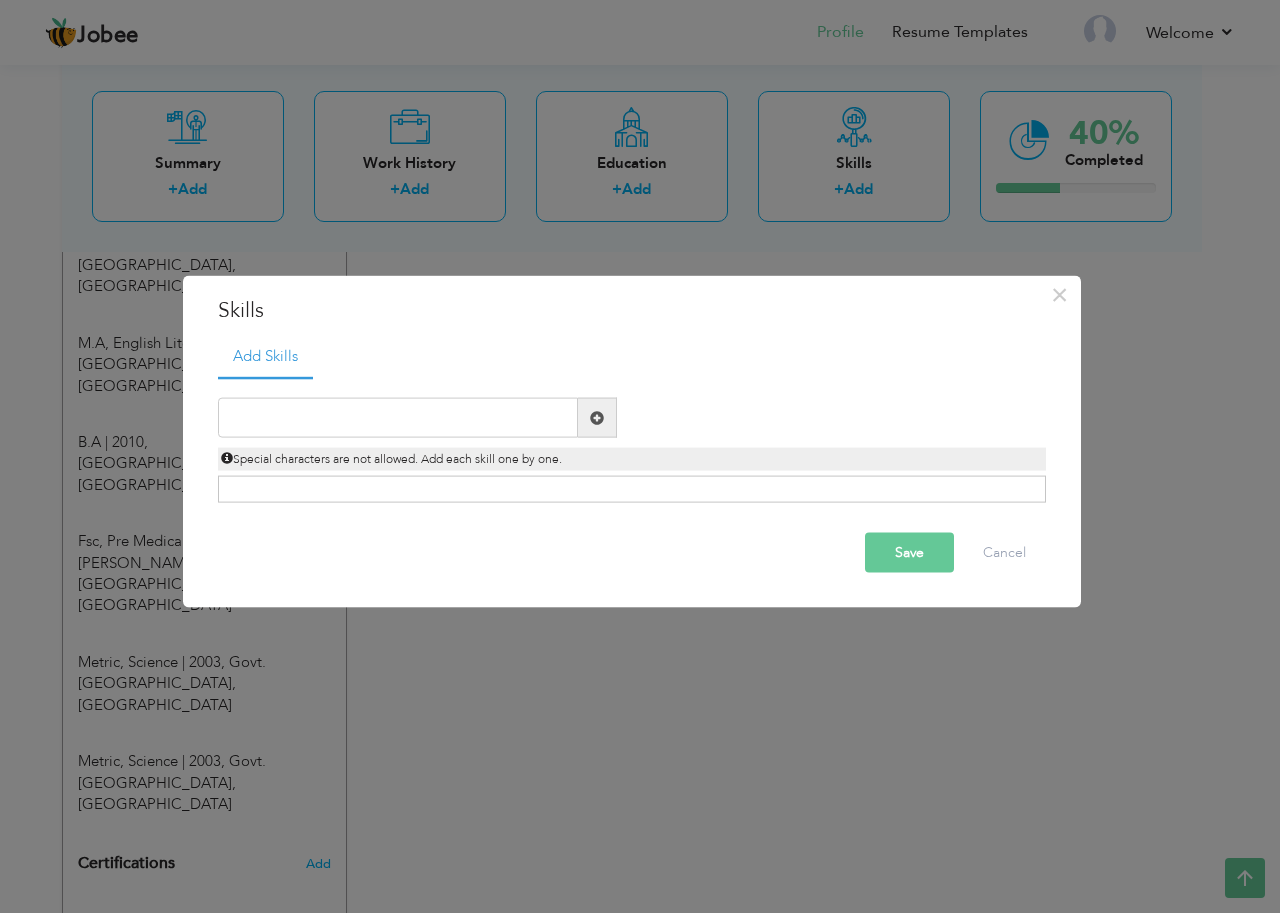 click at bounding box center (597, 418) 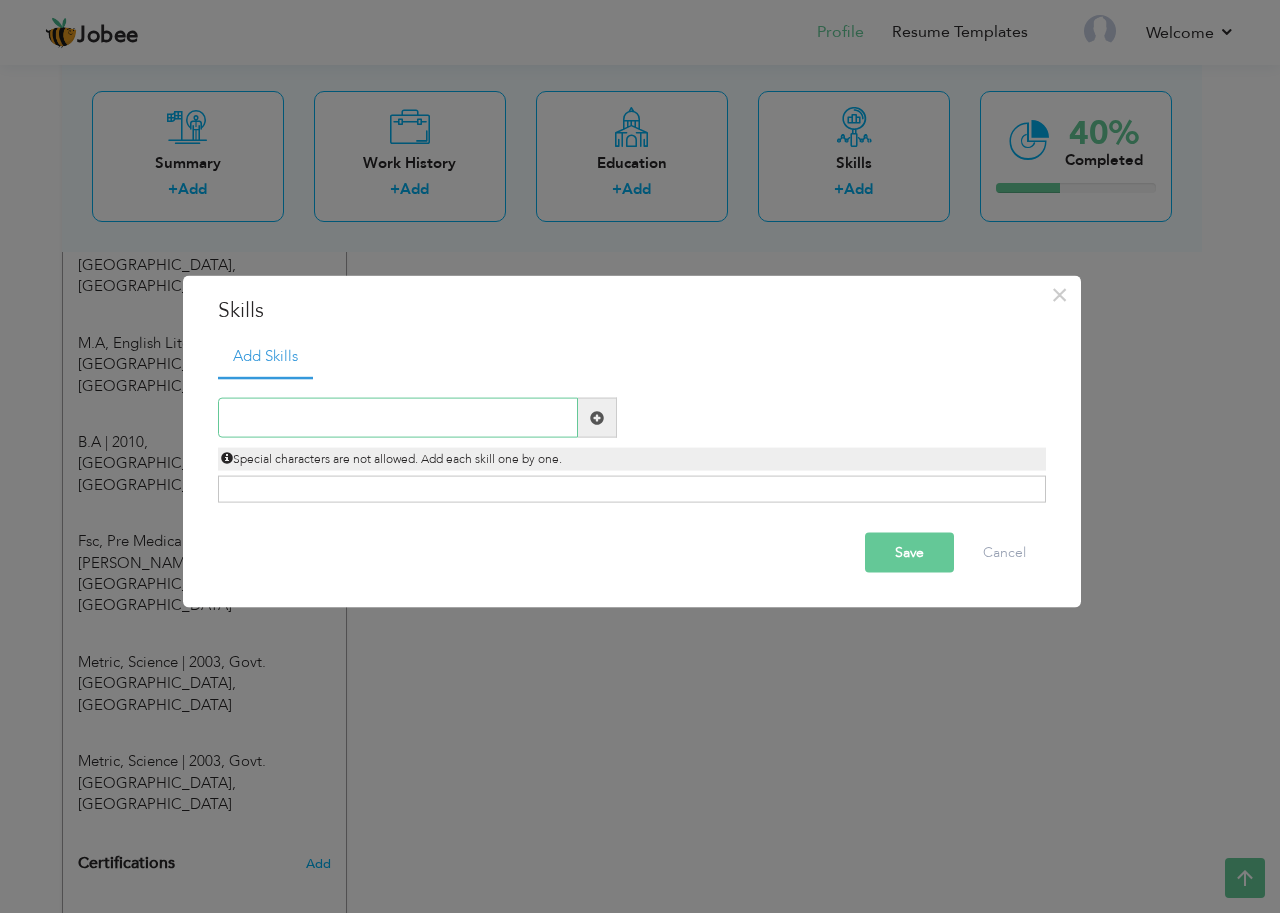 click at bounding box center (398, 418) 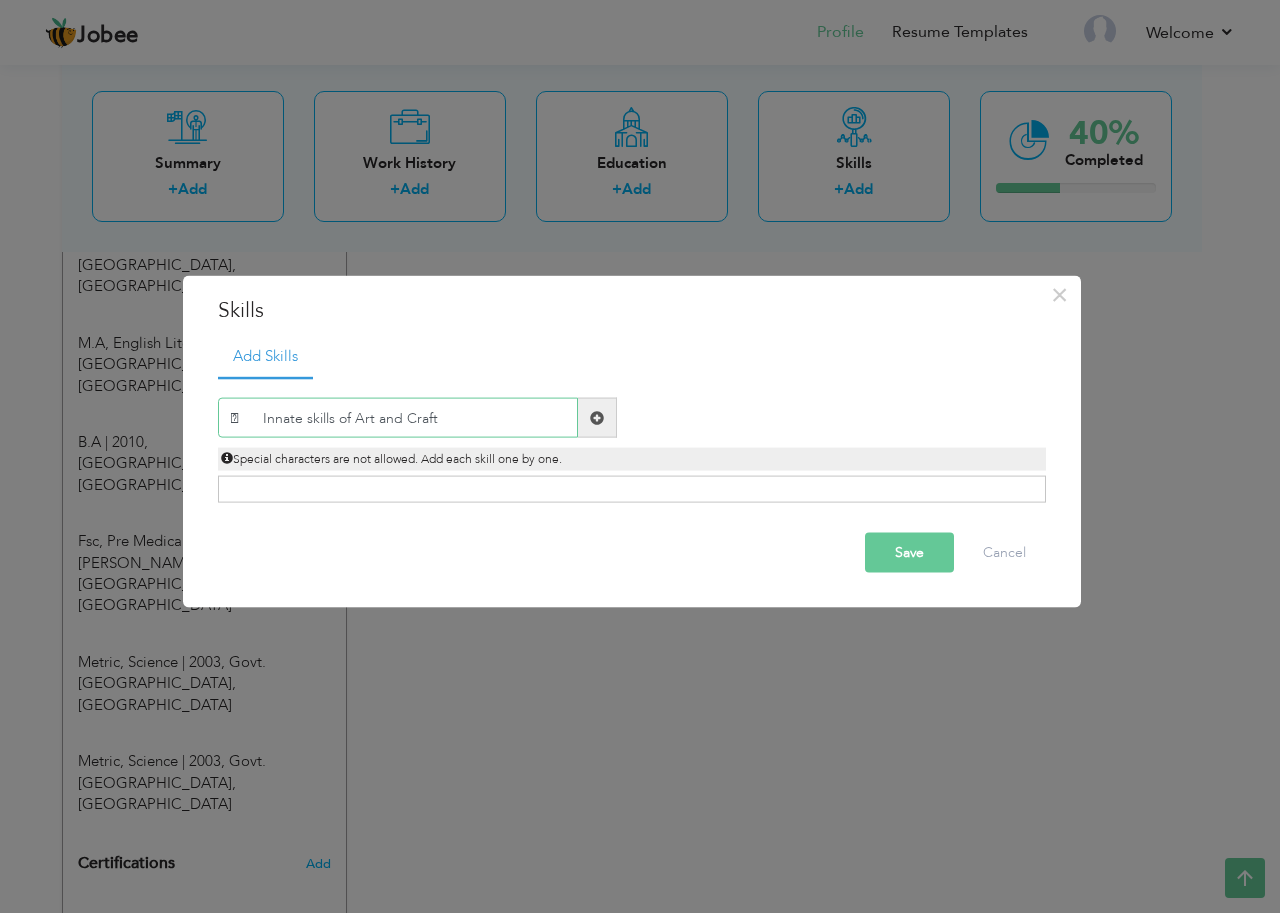 click on "	Innate skills of Art and Craft" at bounding box center (398, 418) 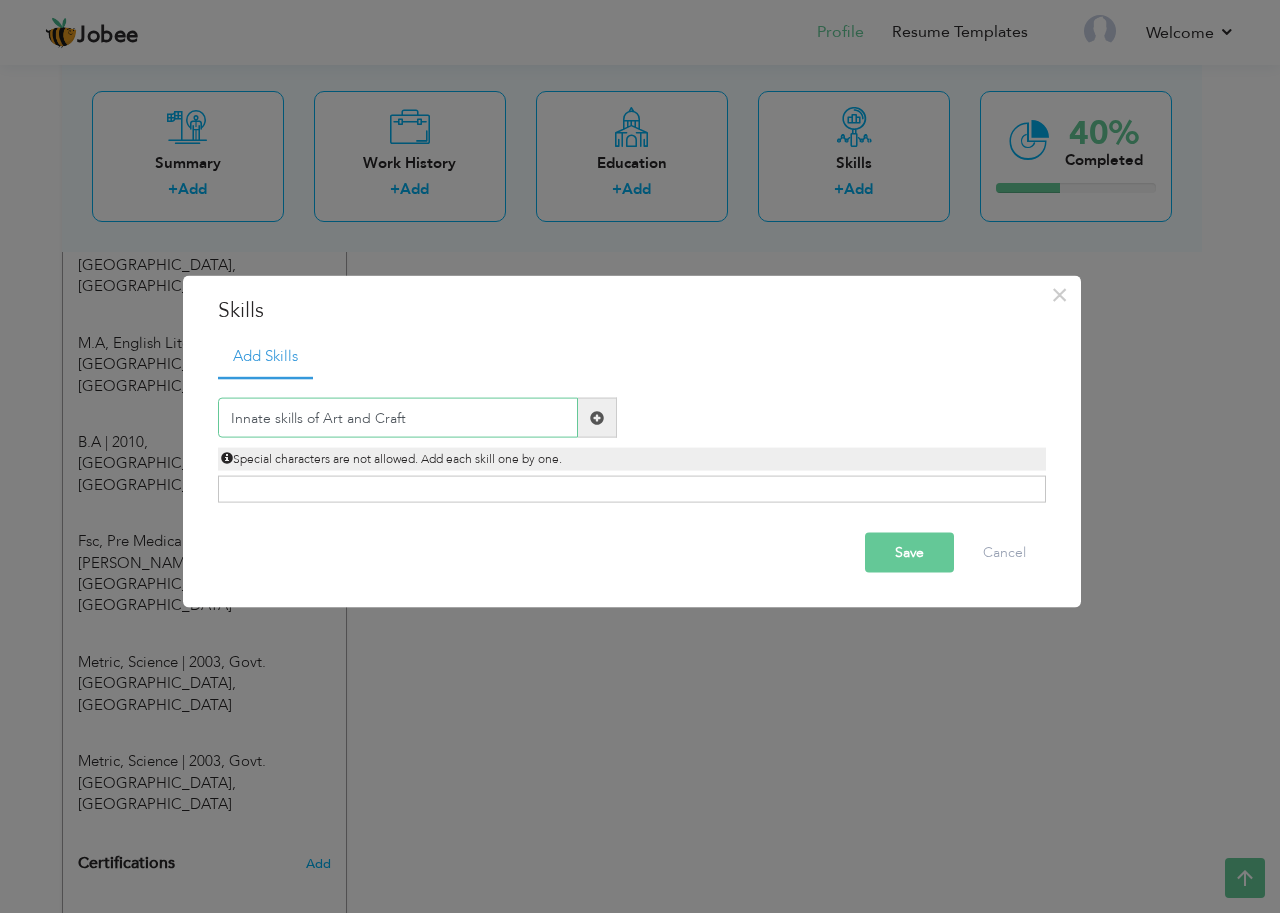type on "Innate skills of Art and Craft" 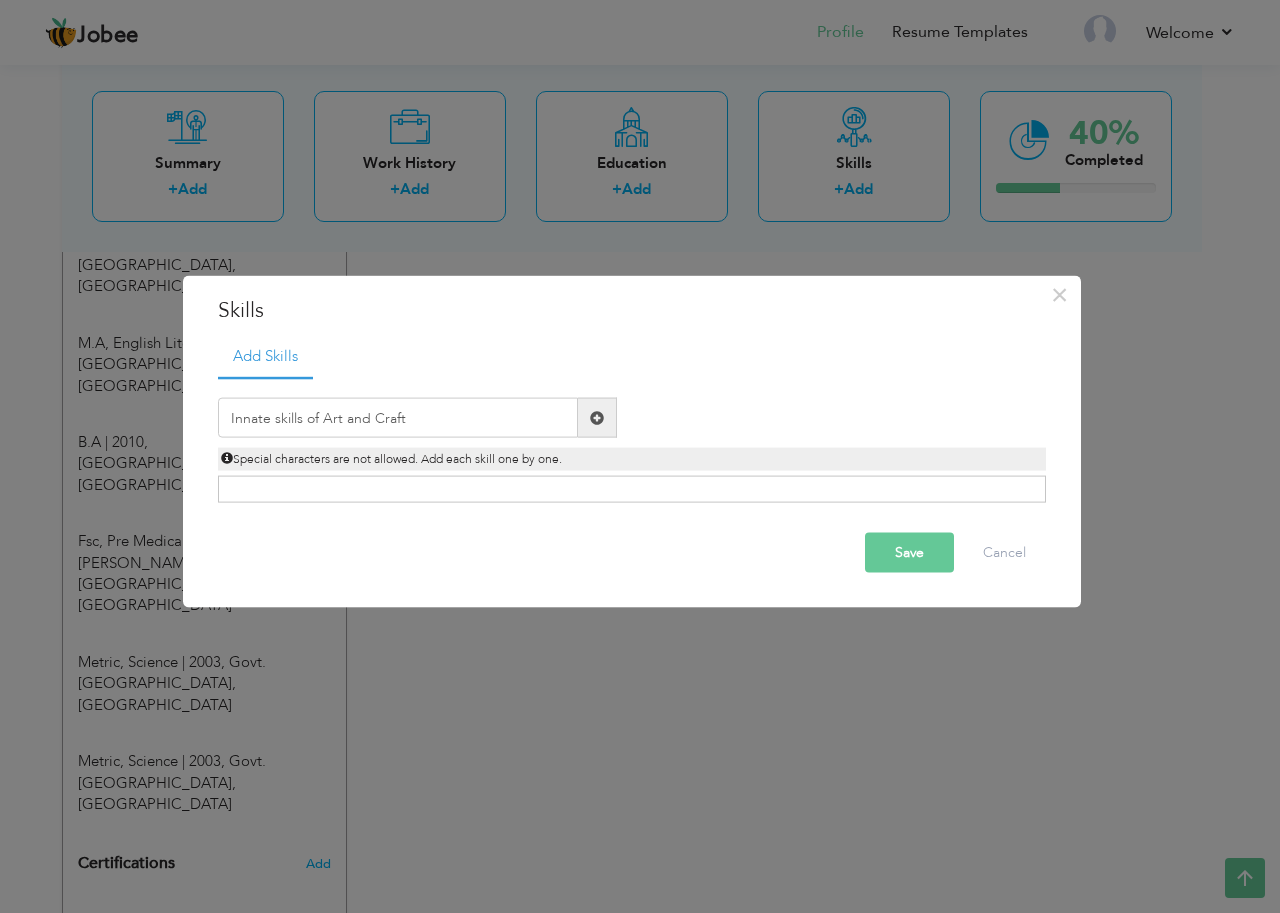 click on "Save" at bounding box center (909, 553) 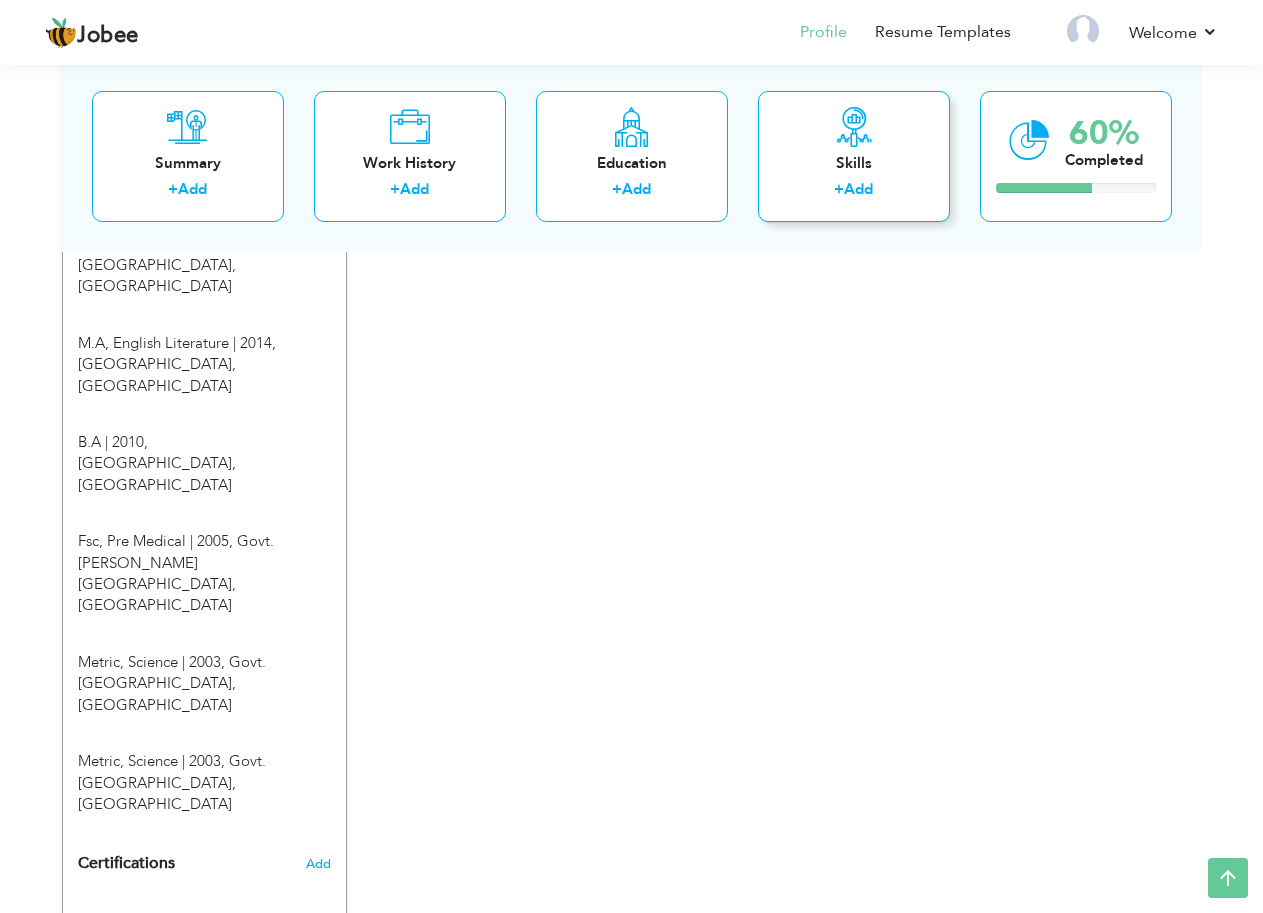 click on "Add" at bounding box center [858, 189] 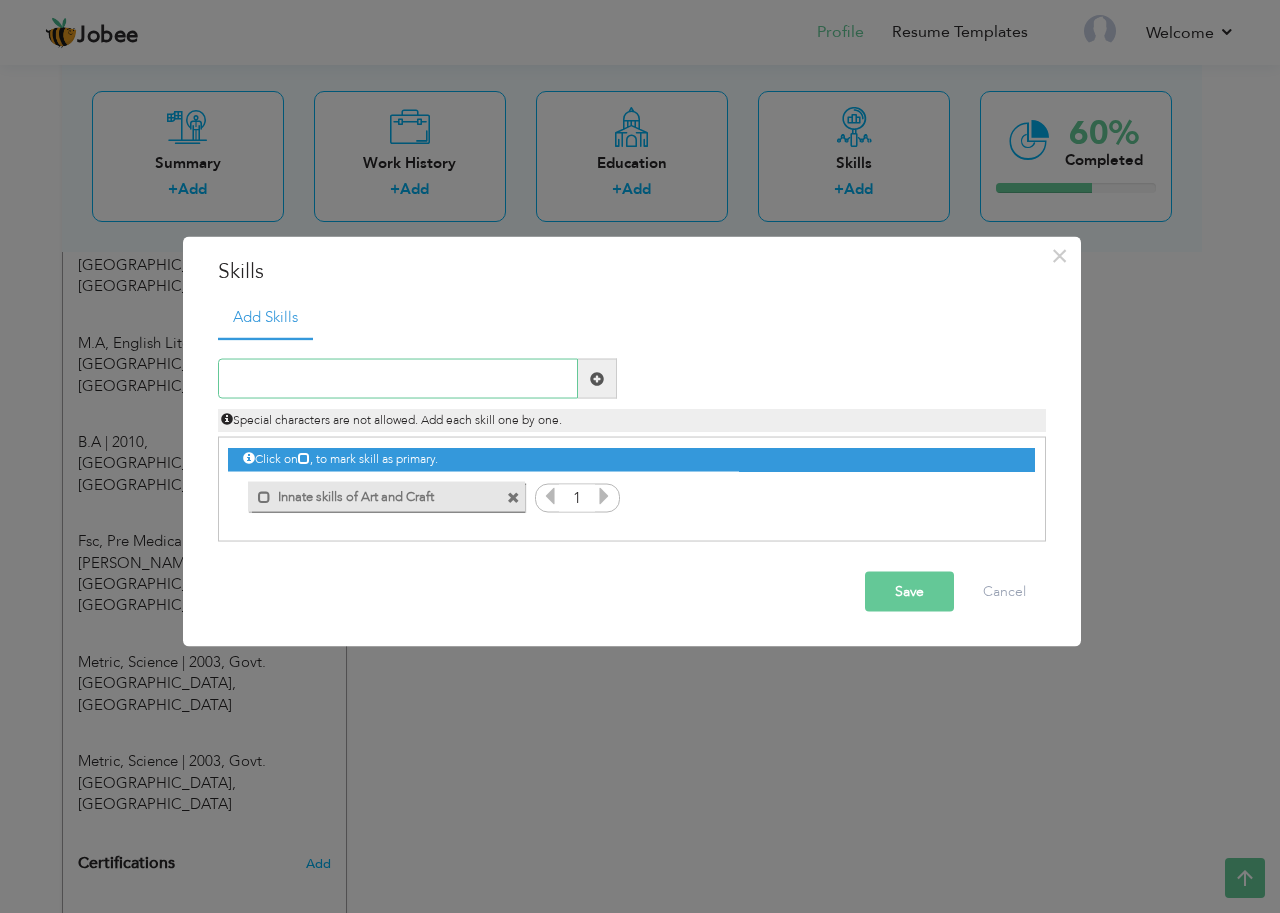 paste on "	Diploma in Graphic Designing ( CORAL DRAW 11)" 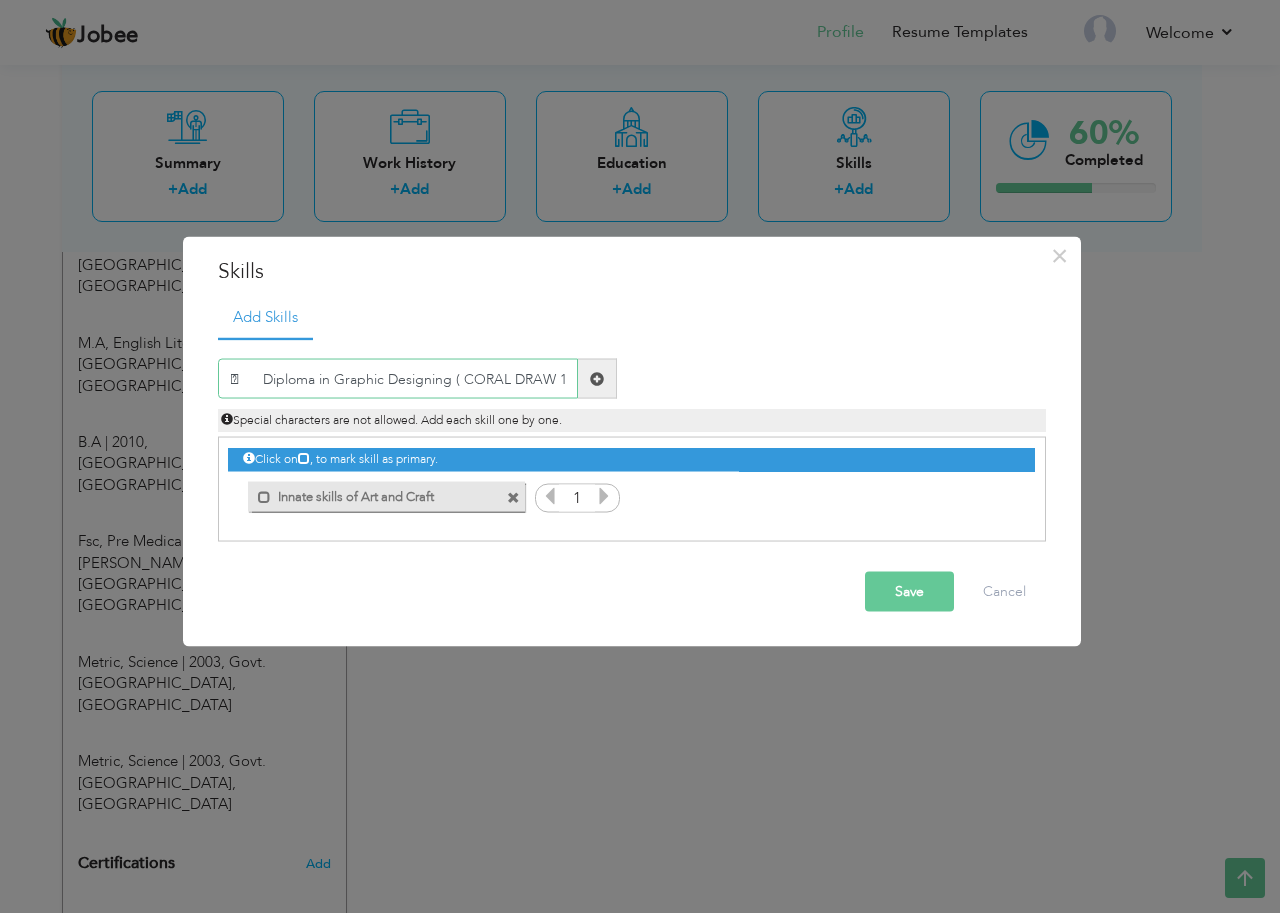 scroll, scrollTop: 0, scrollLeft: 7, axis: horizontal 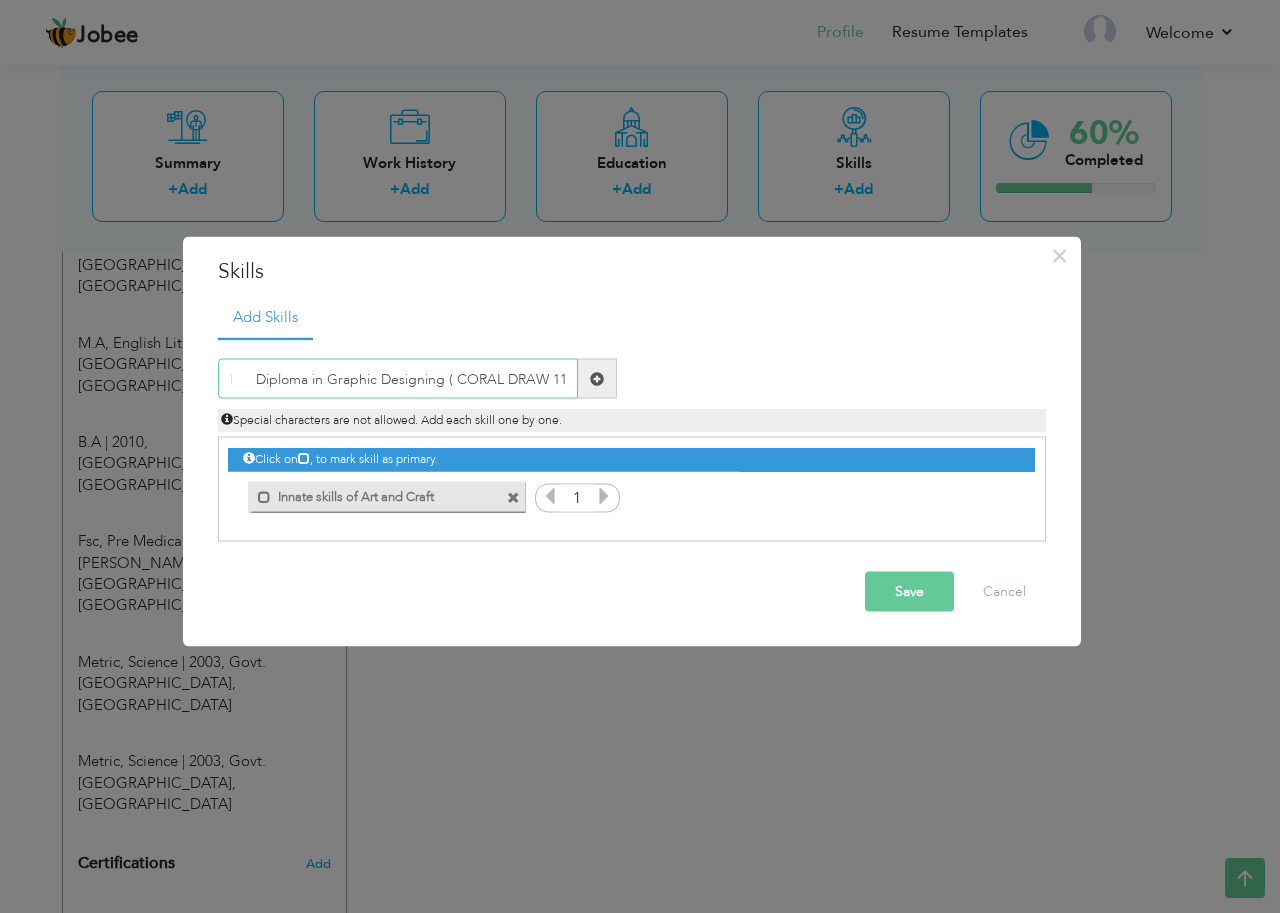 click on "	Diploma in Graphic Designing ( CORAL DRAW 11)" at bounding box center [398, 379] 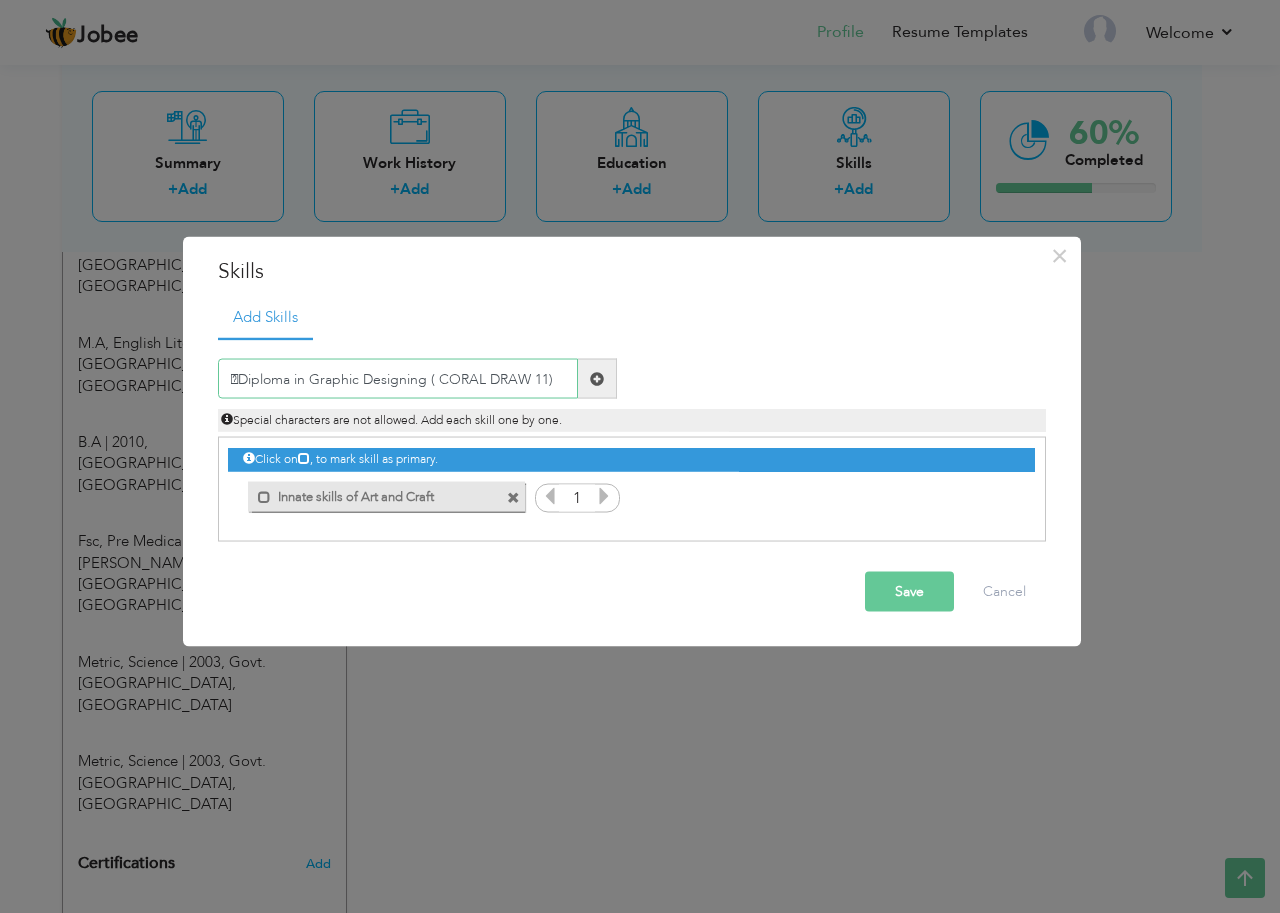 scroll, scrollTop: 0, scrollLeft: 0, axis: both 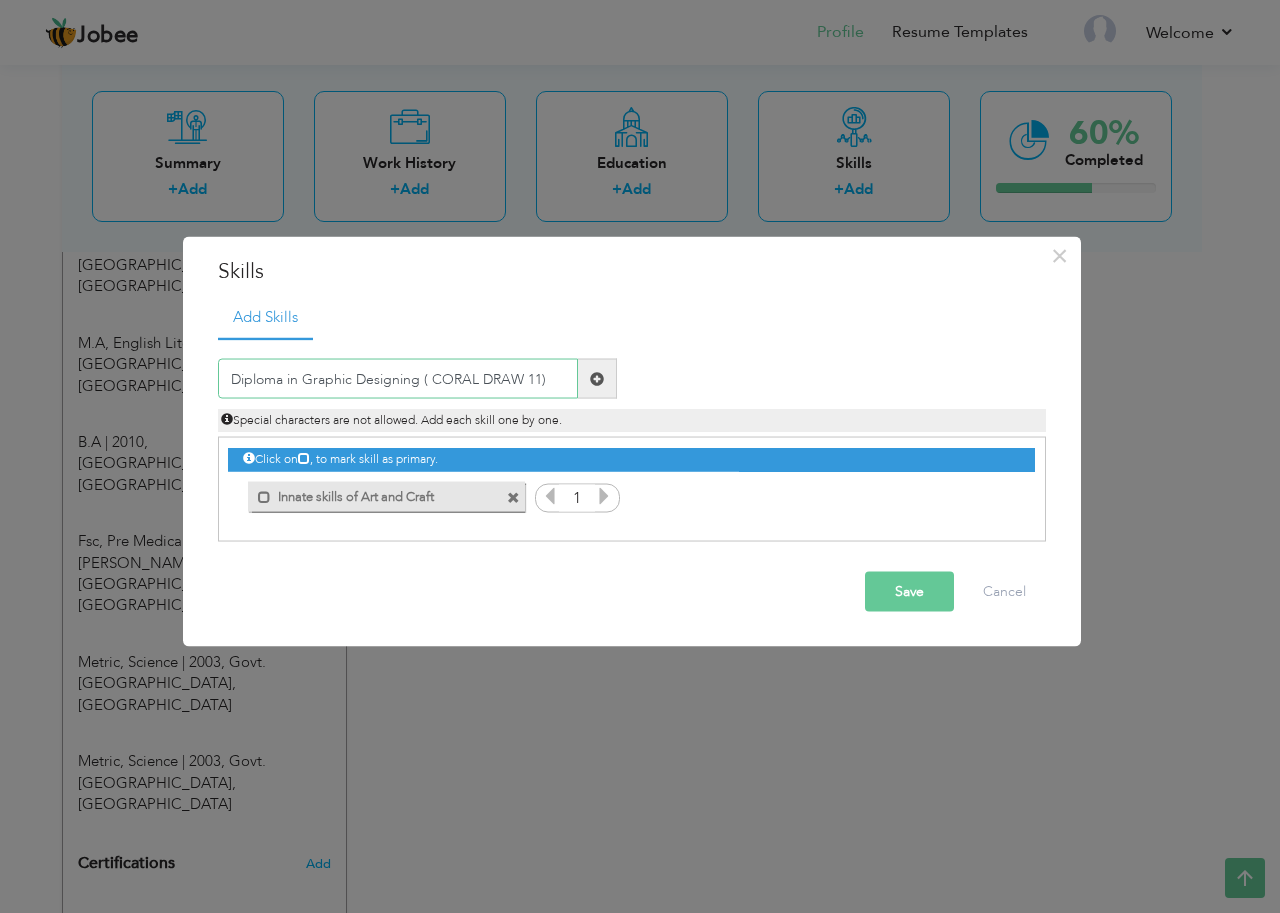 type on "Diploma in Graphic Designing ( CORAL DRAW 11)" 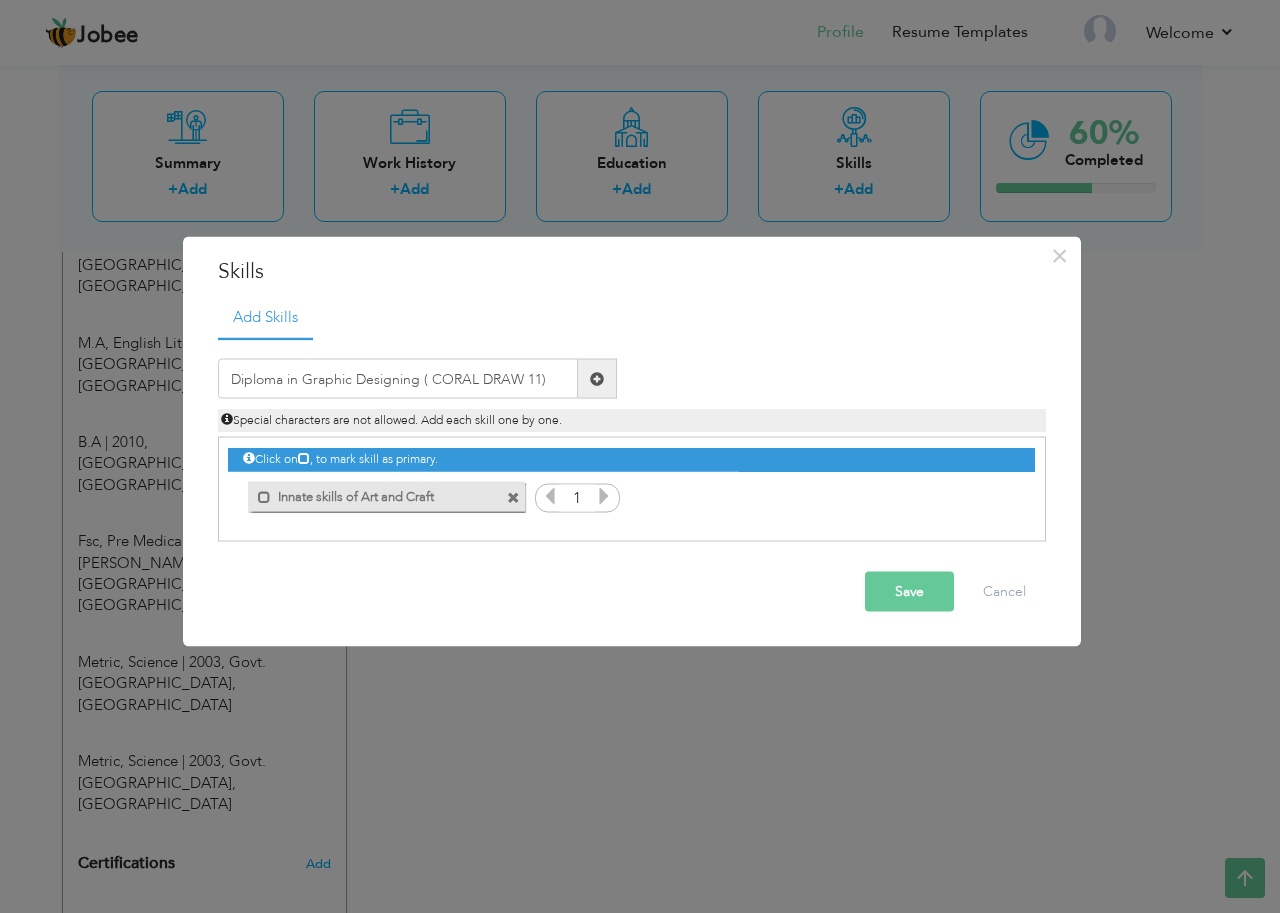 click at bounding box center [597, 378] 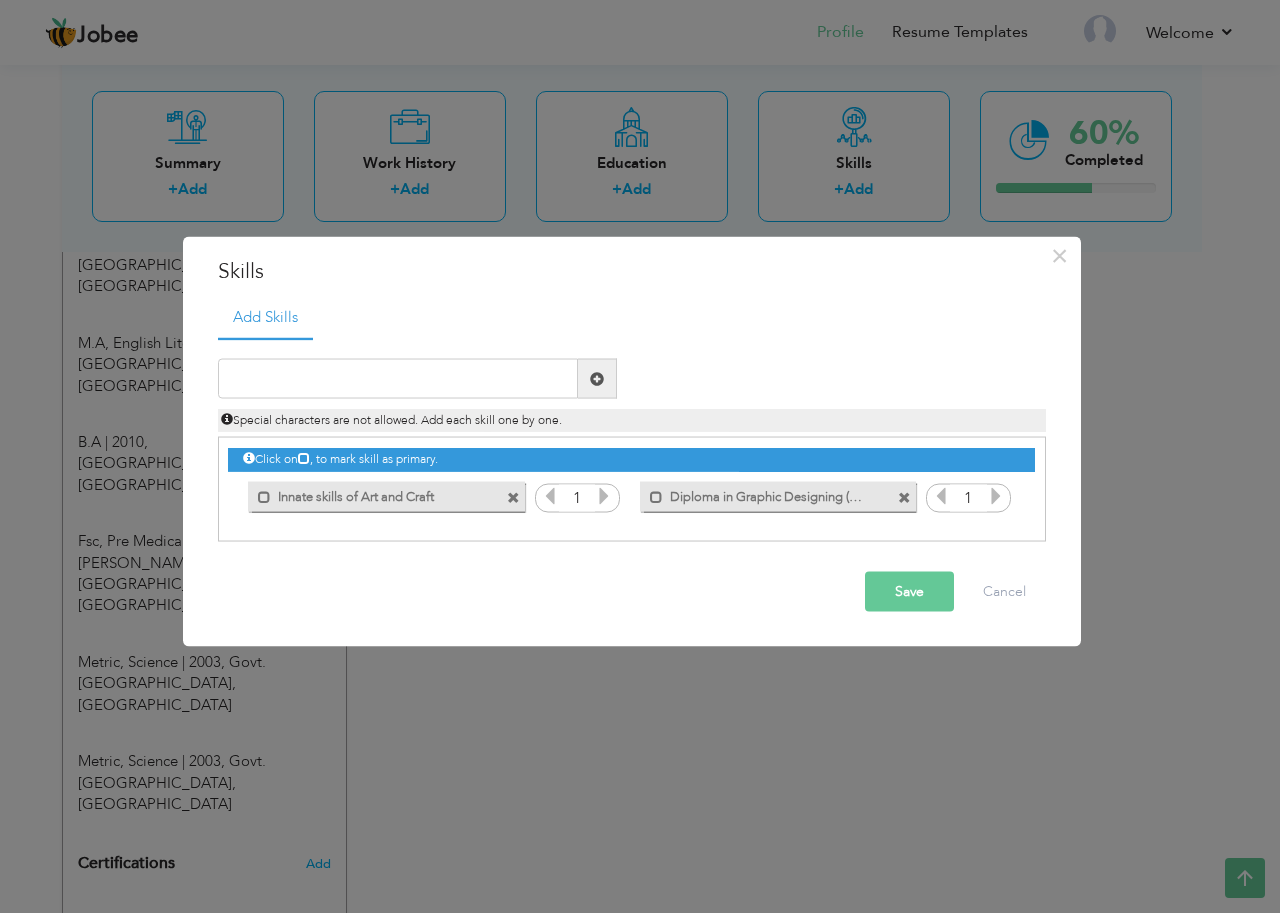 click on "Save" at bounding box center (909, 592) 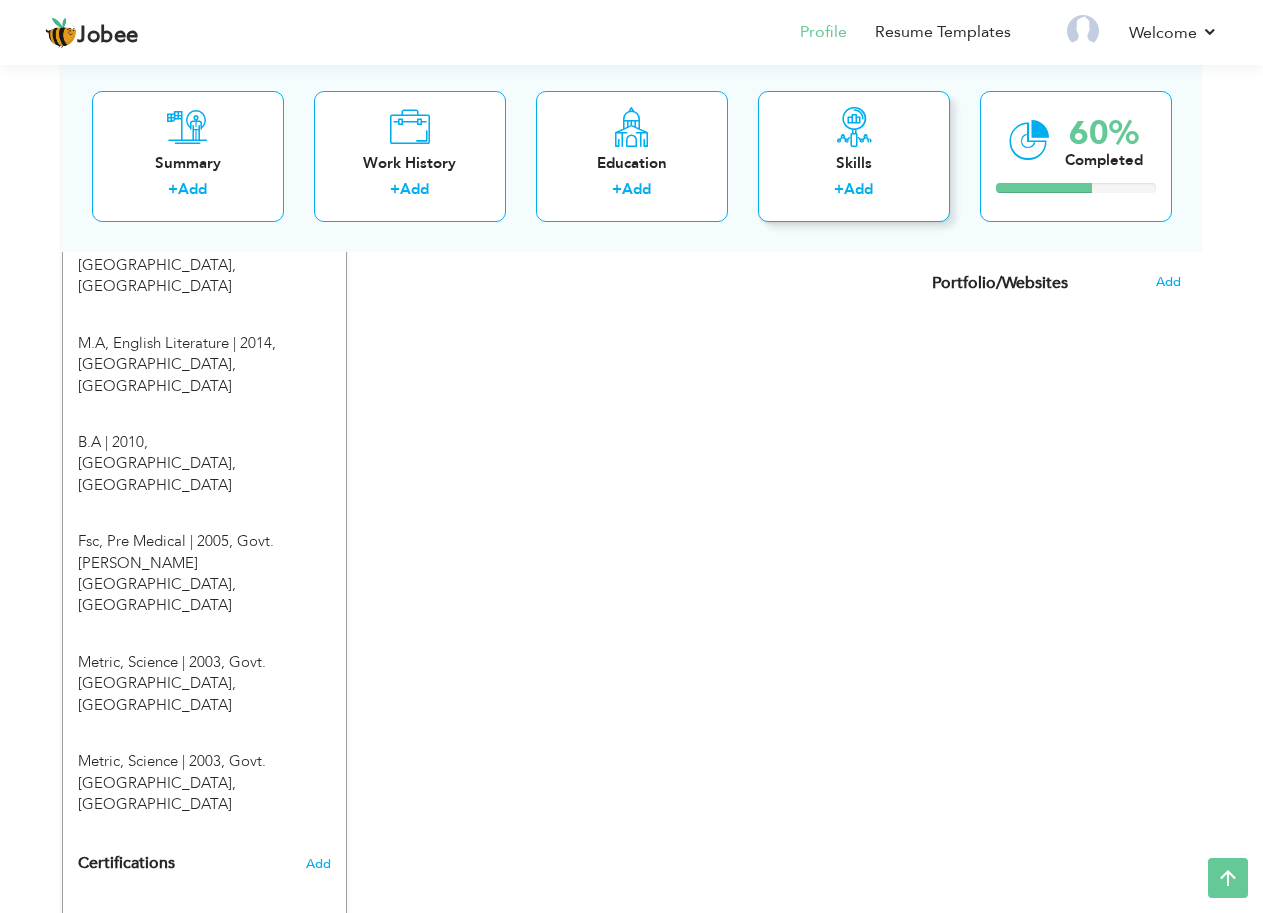 click on "Add" at bounding box center (858, 189) 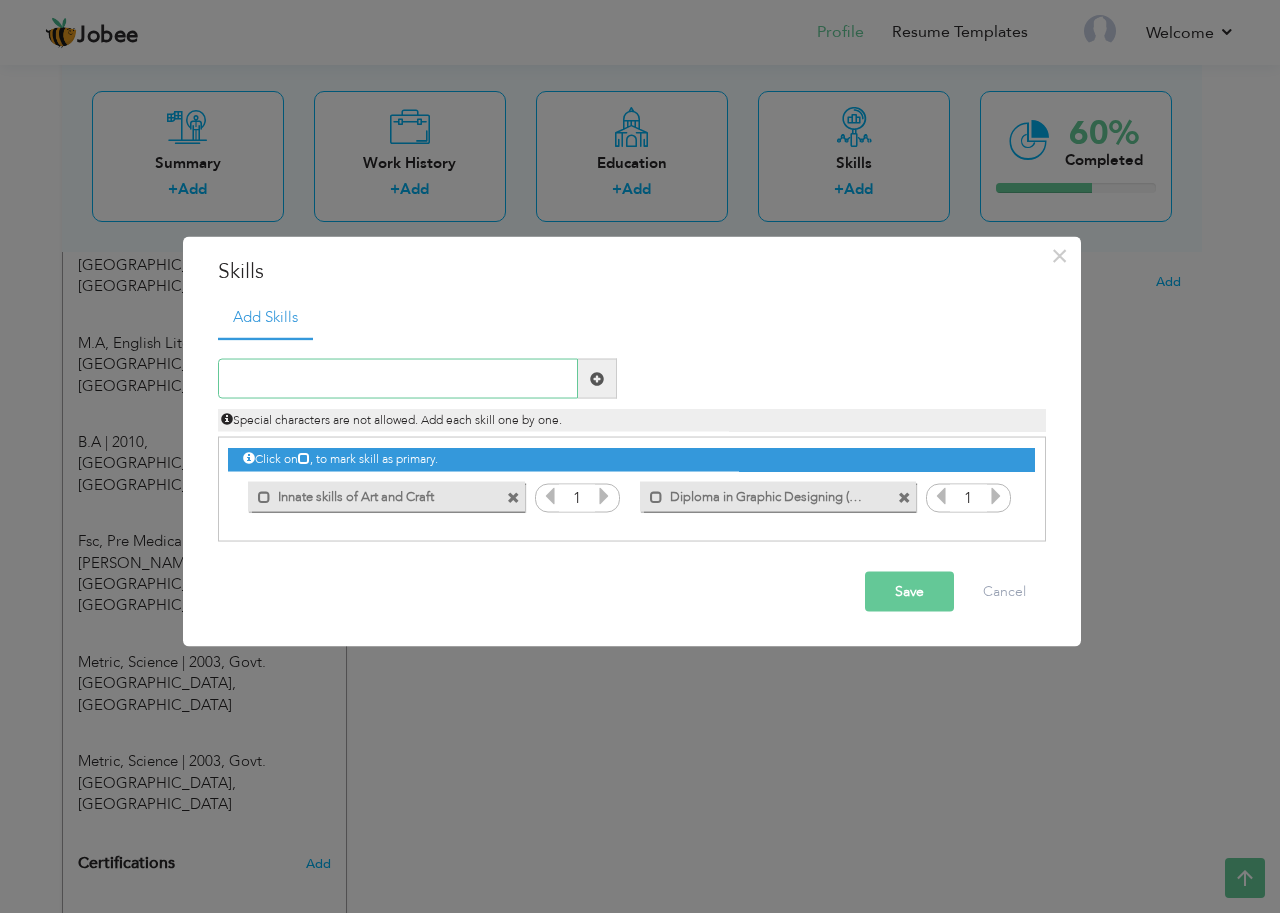 paste on "	Adob Photoshop version 7" 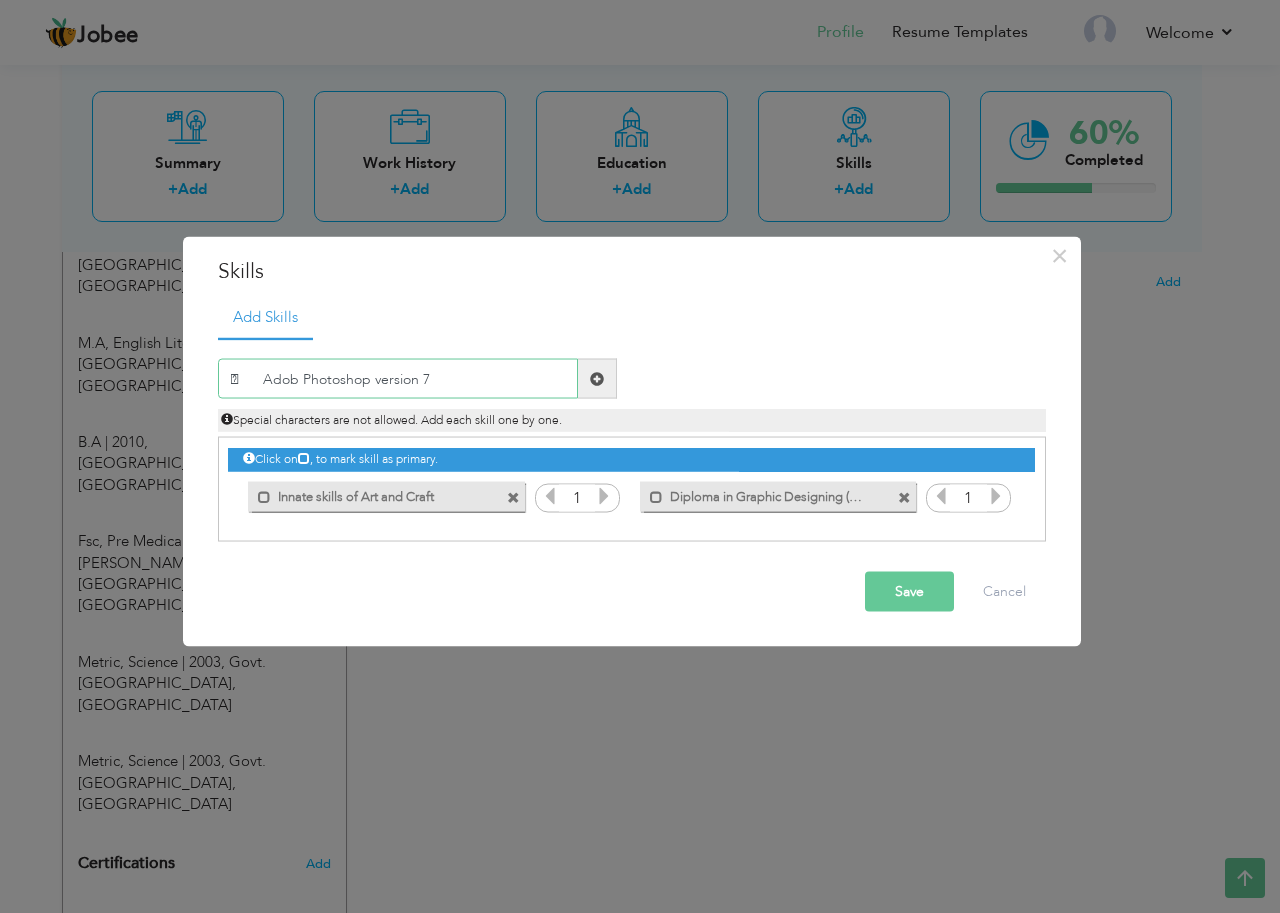 click on "	Adob Photoshop version 7" at bounding box center (398, 379) 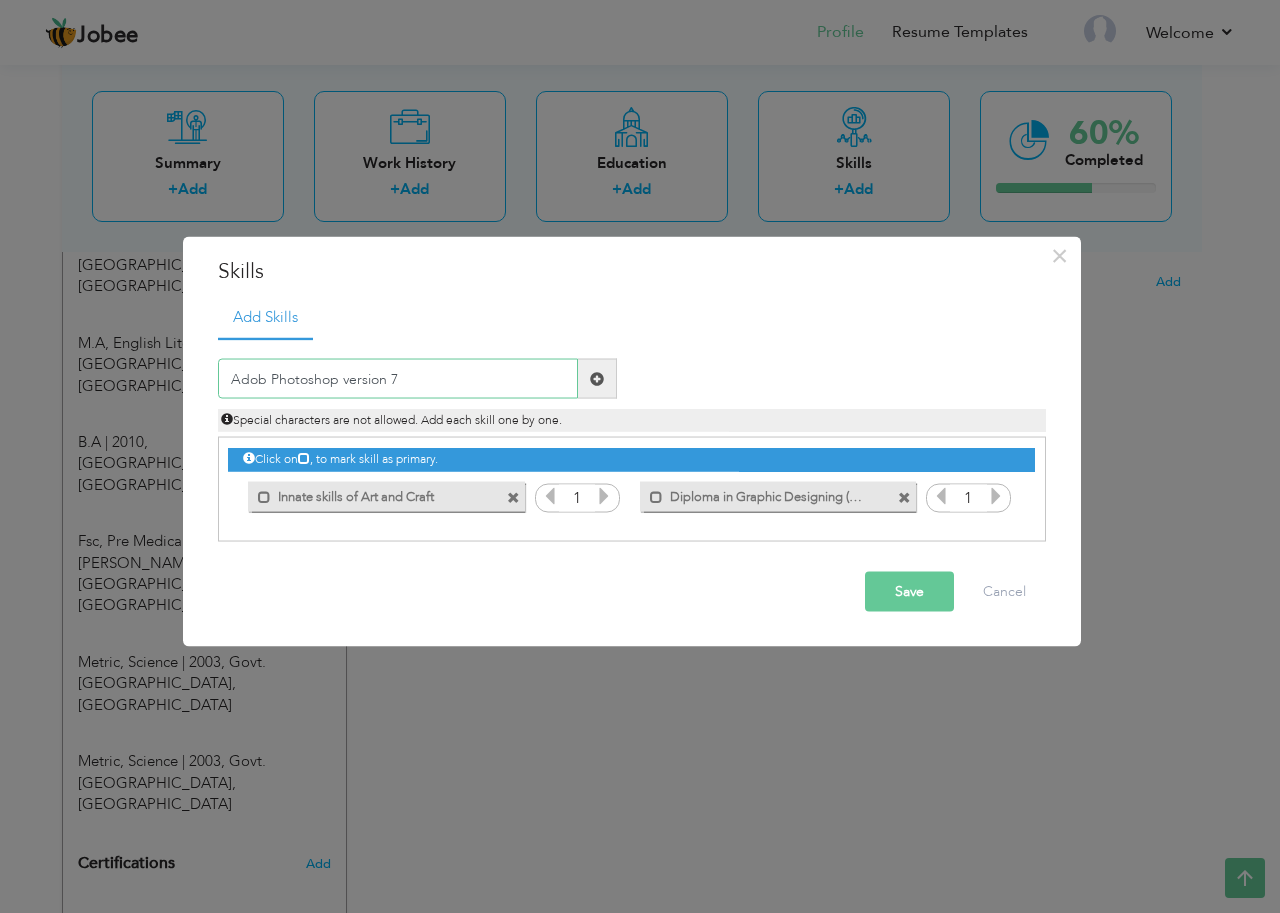 type on "Adob Photoshop version 7" 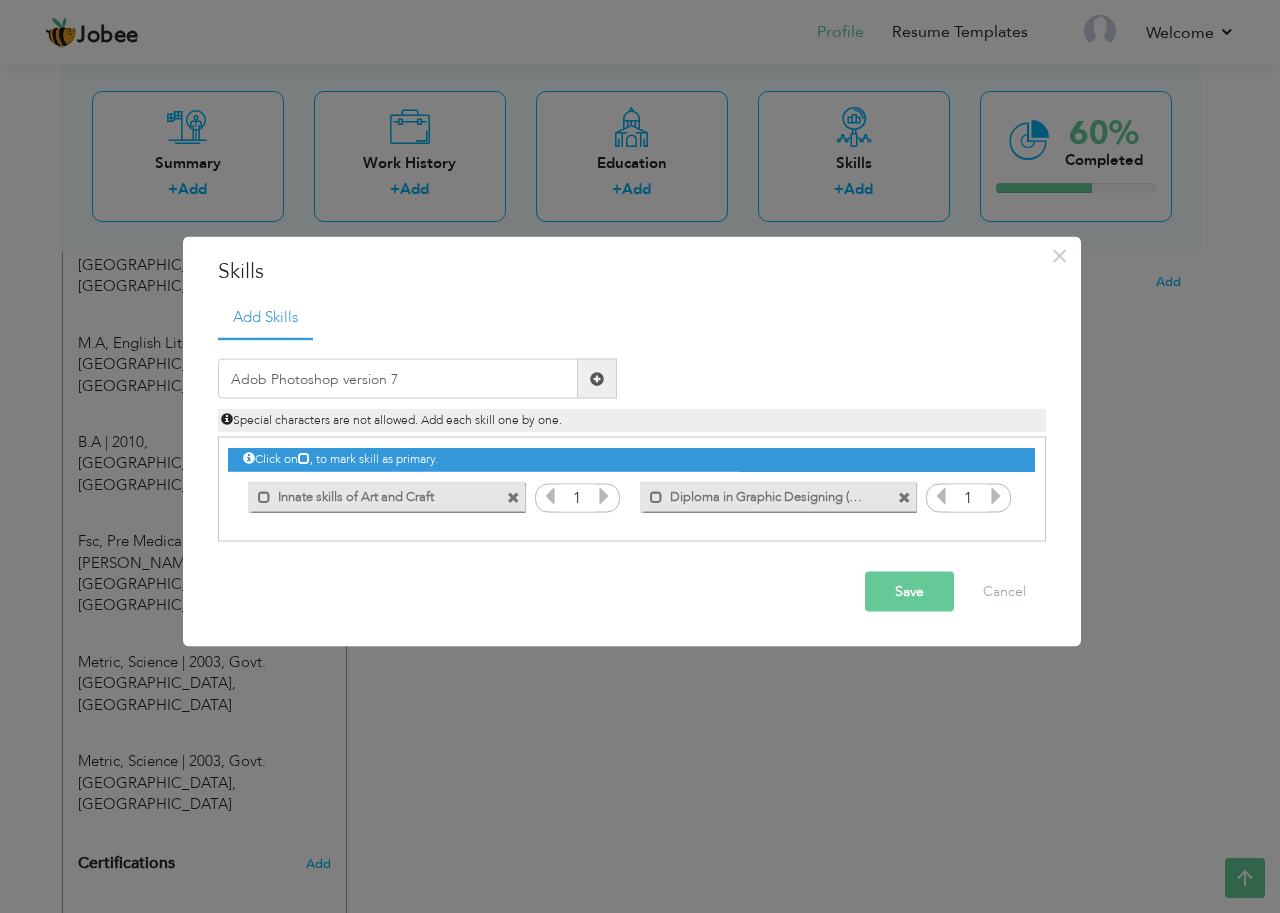 click on "Save" at bounding box center (909, 592) 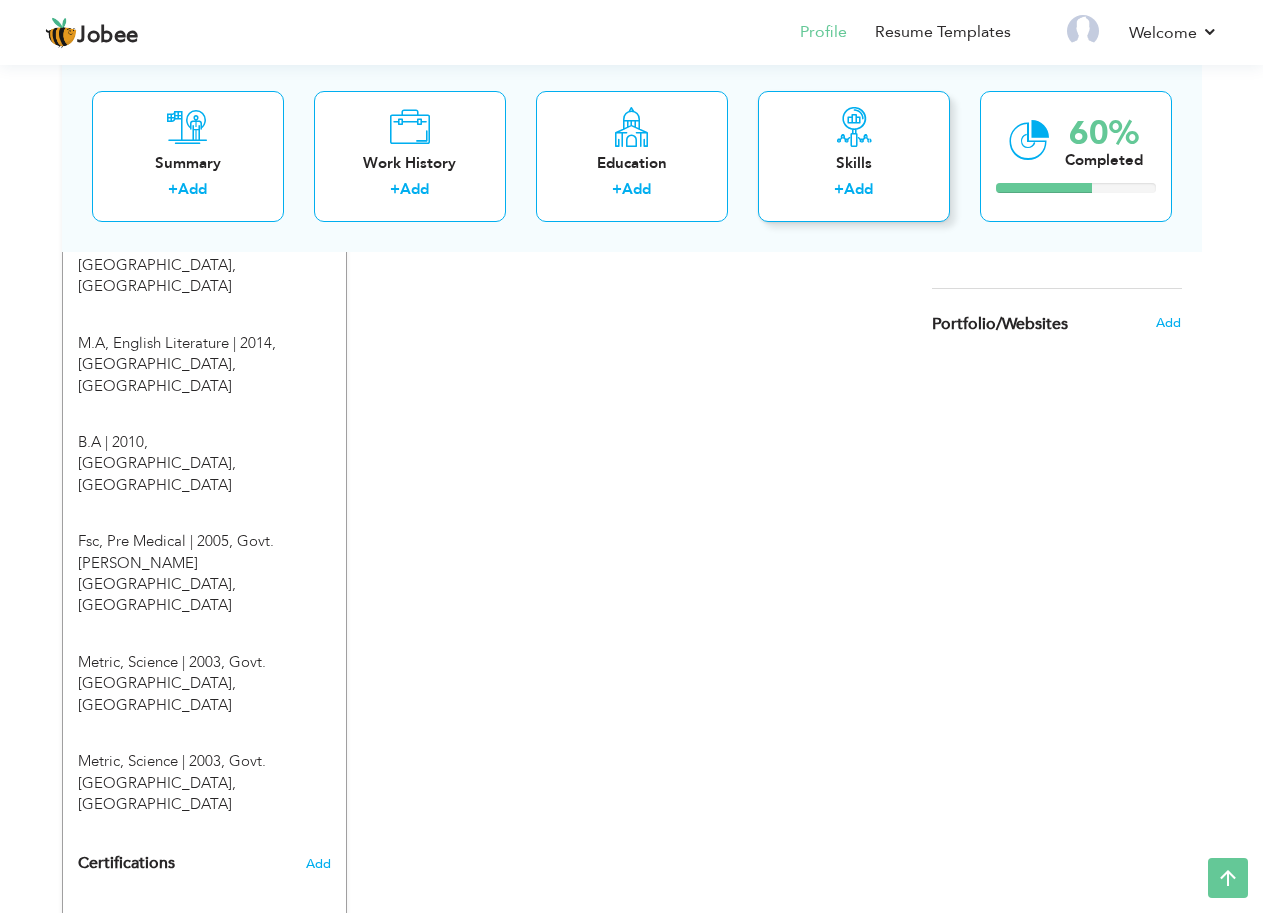 click on "Add" at bounding box center [858, 189] 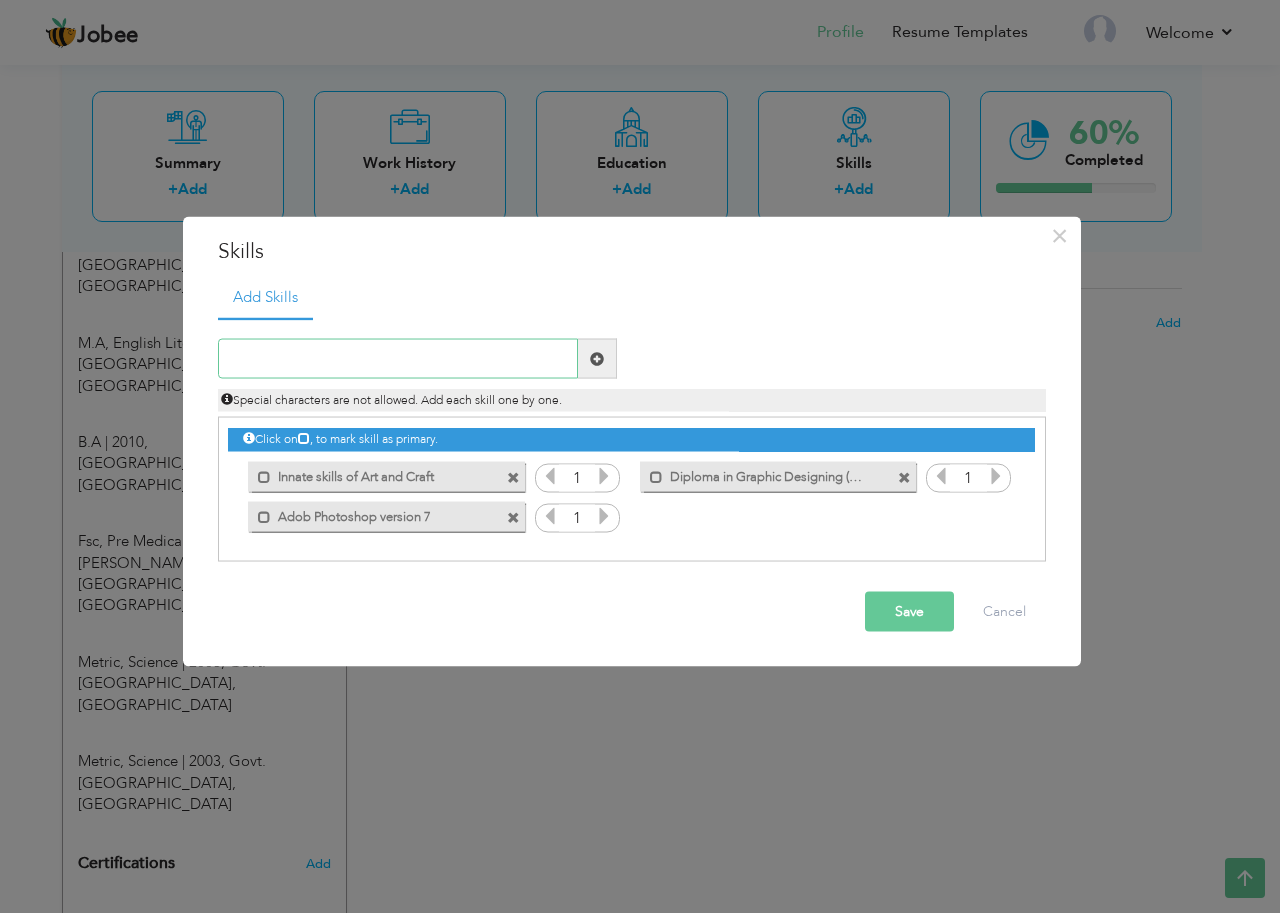 paste on "	Flash version 11" 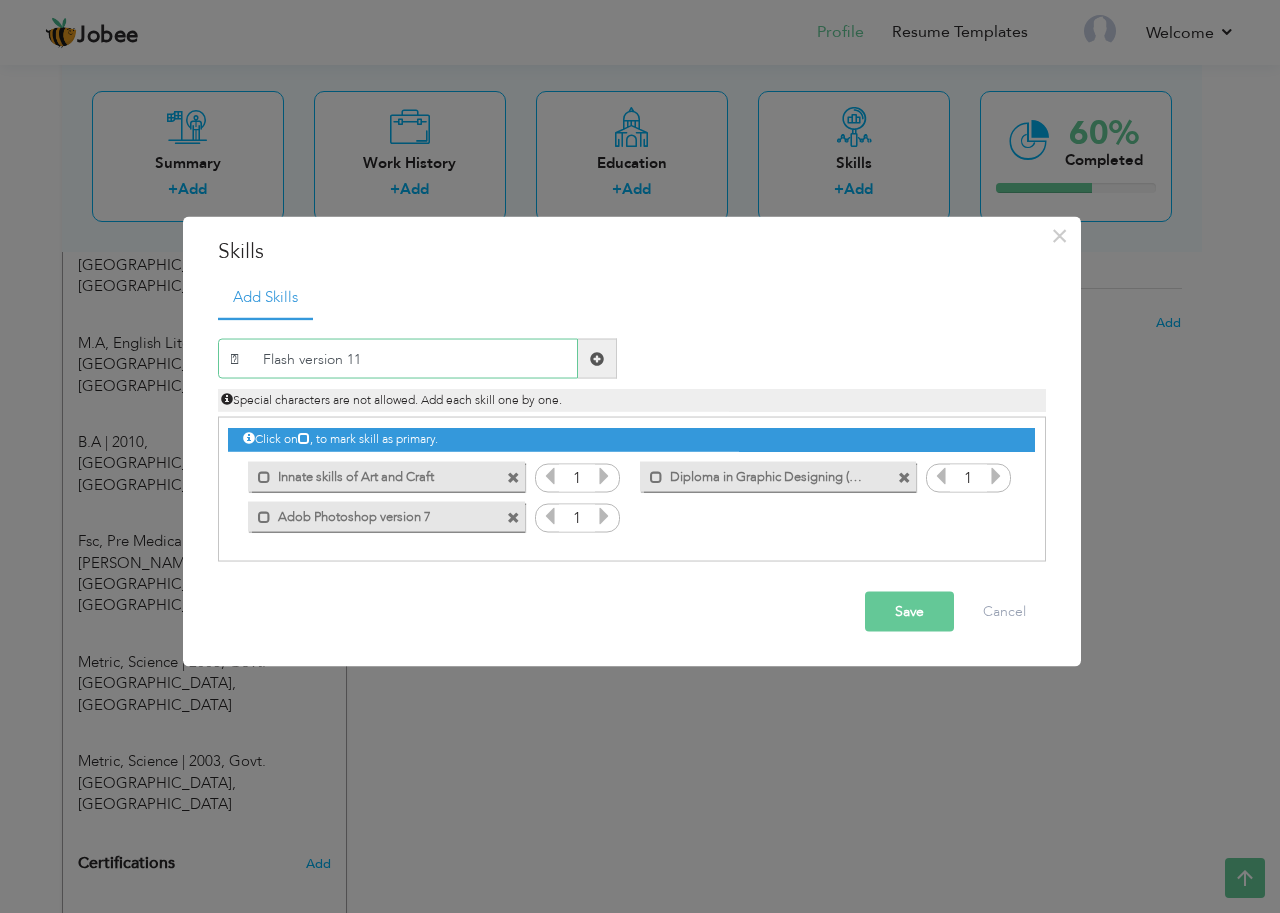 click on "	Flash version 11" at bounding box center [398, 359] 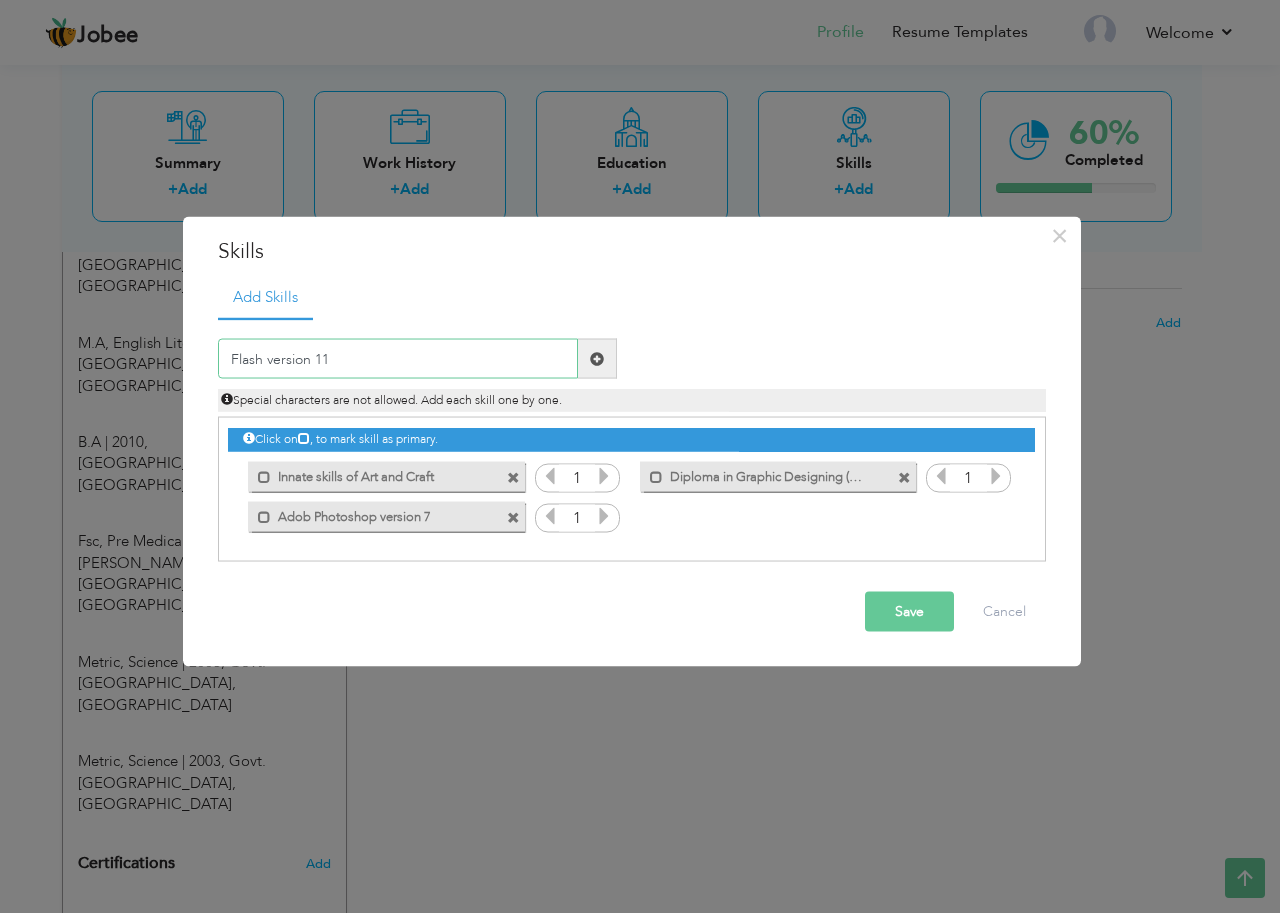 type on "Flash version 11" 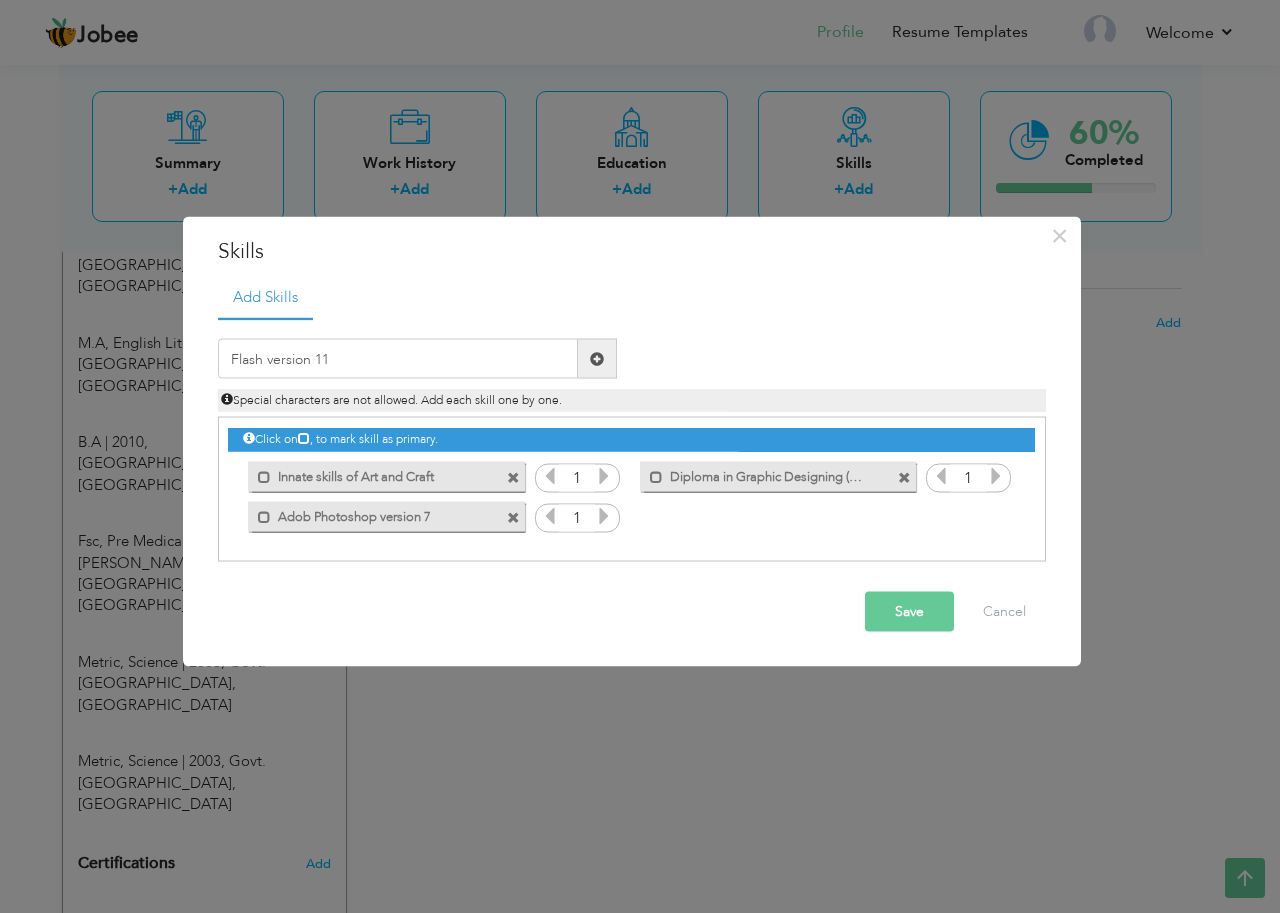 click at bounding box center (597, 358) 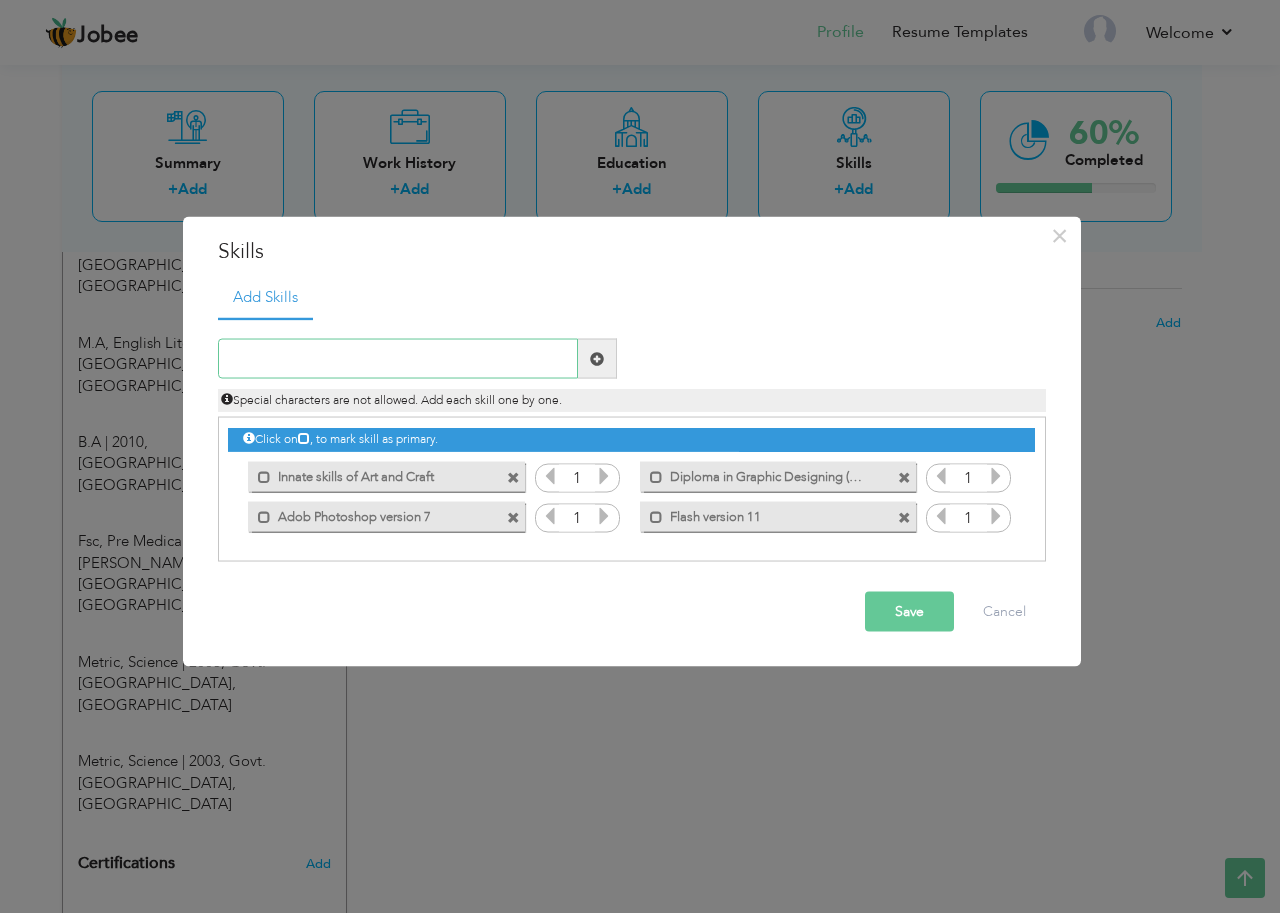 paste on "	Diploma in CCNA (Cisco Certified Network Associa" 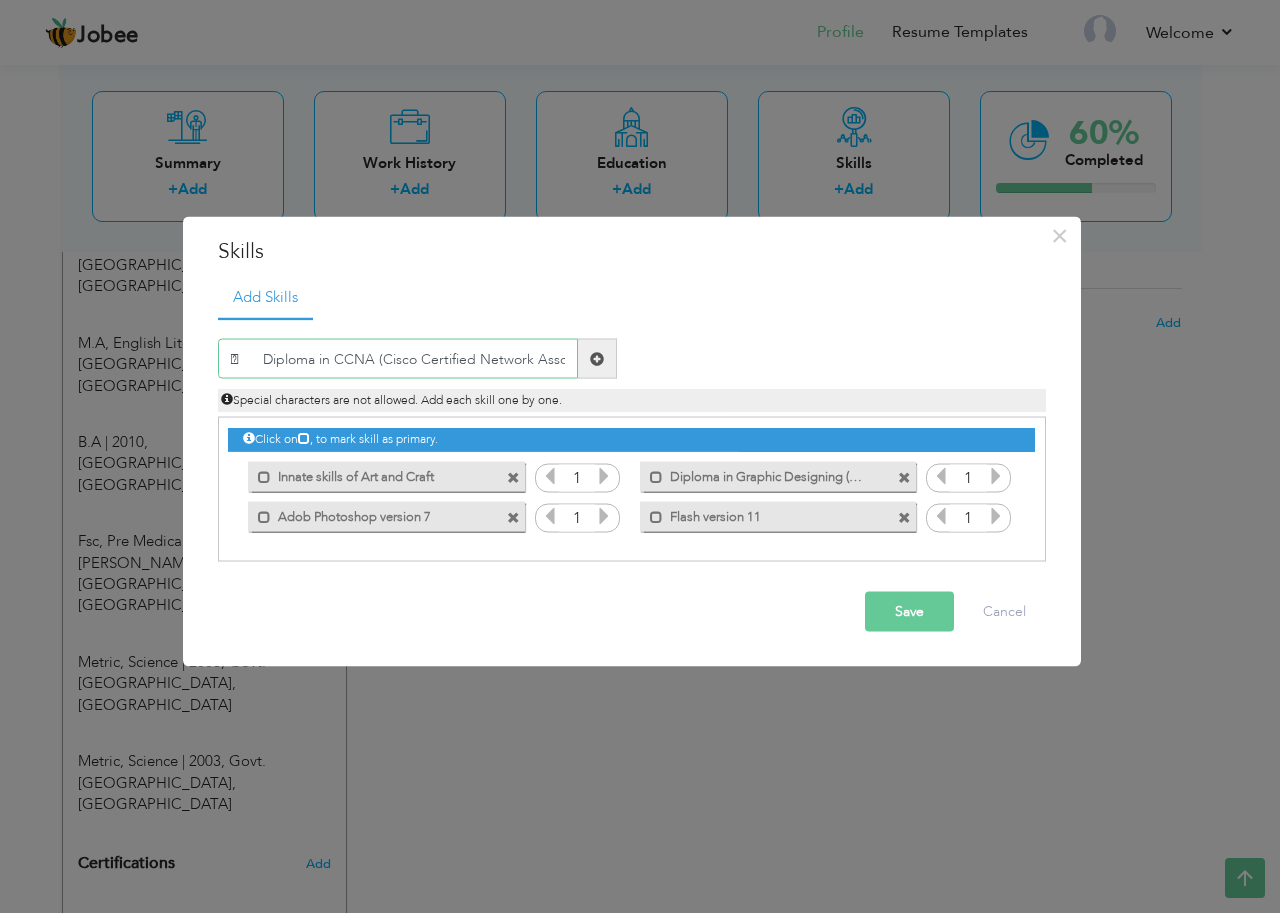 scroll, scrollTop: 0, scrollLeft: 14, axis: horizontal 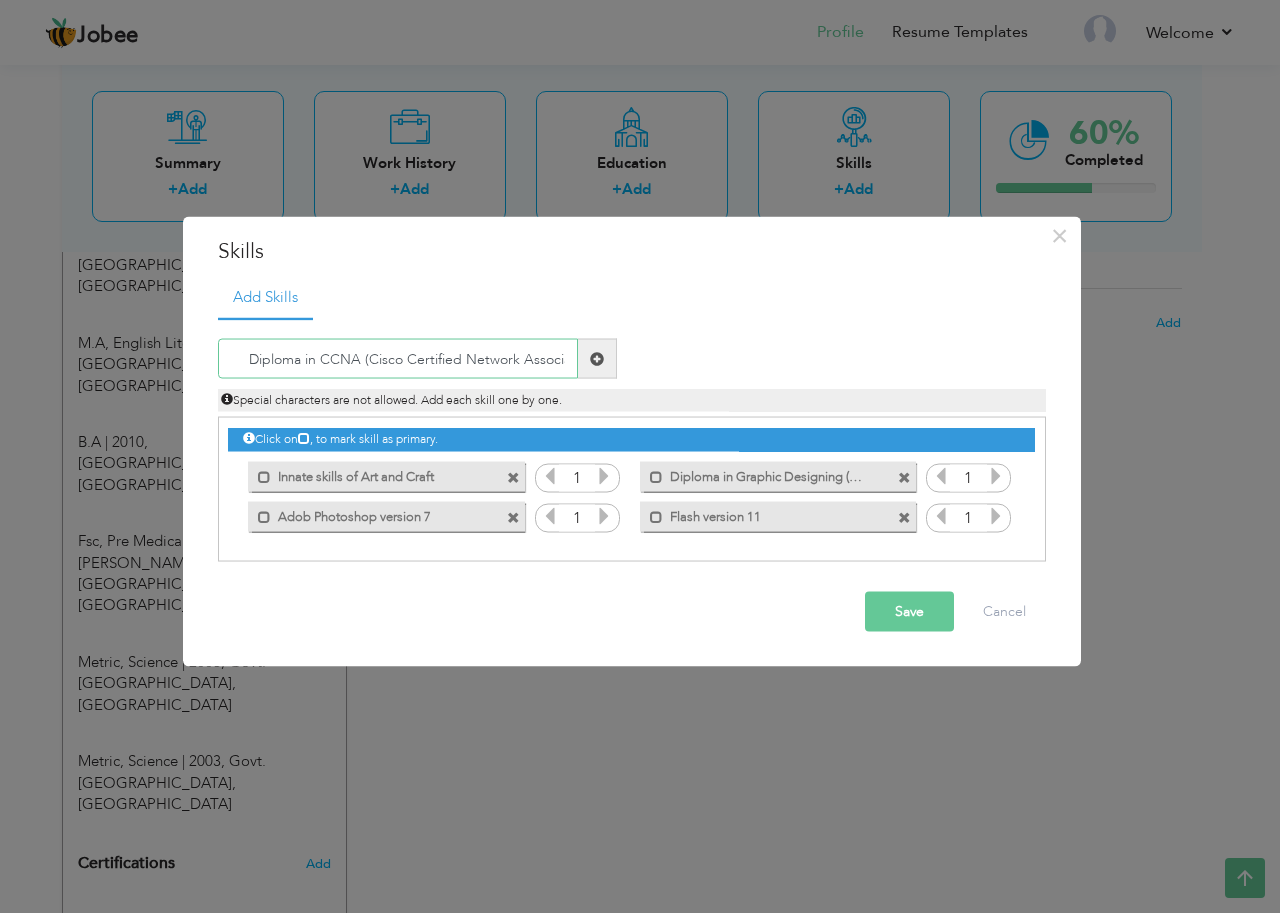 click on "	Diploma in CCNA (Cisco Certified Network Associa" at bounding box center (398, 359) 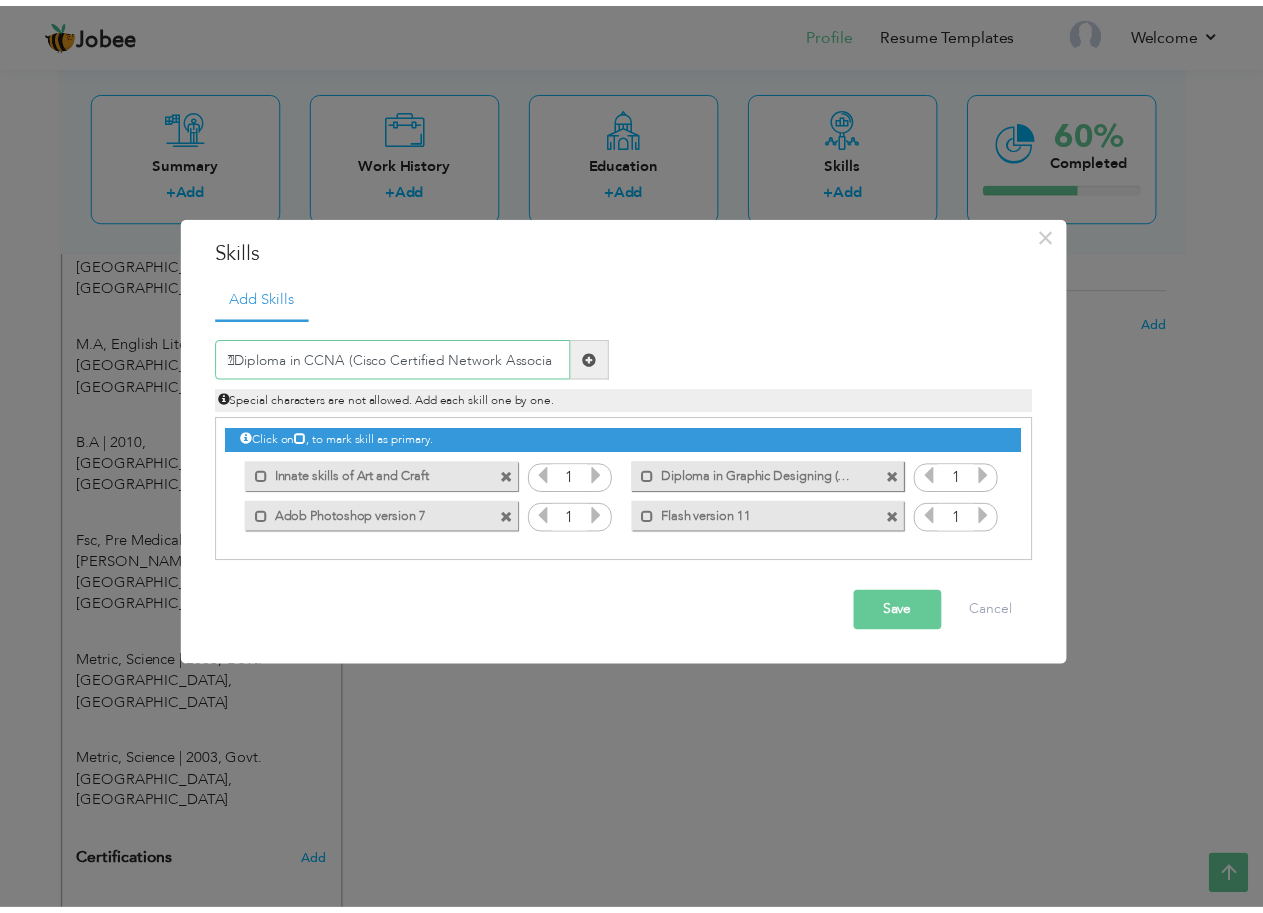 scroll, scrollTop: 0, scrollLeft: 0, axis: both 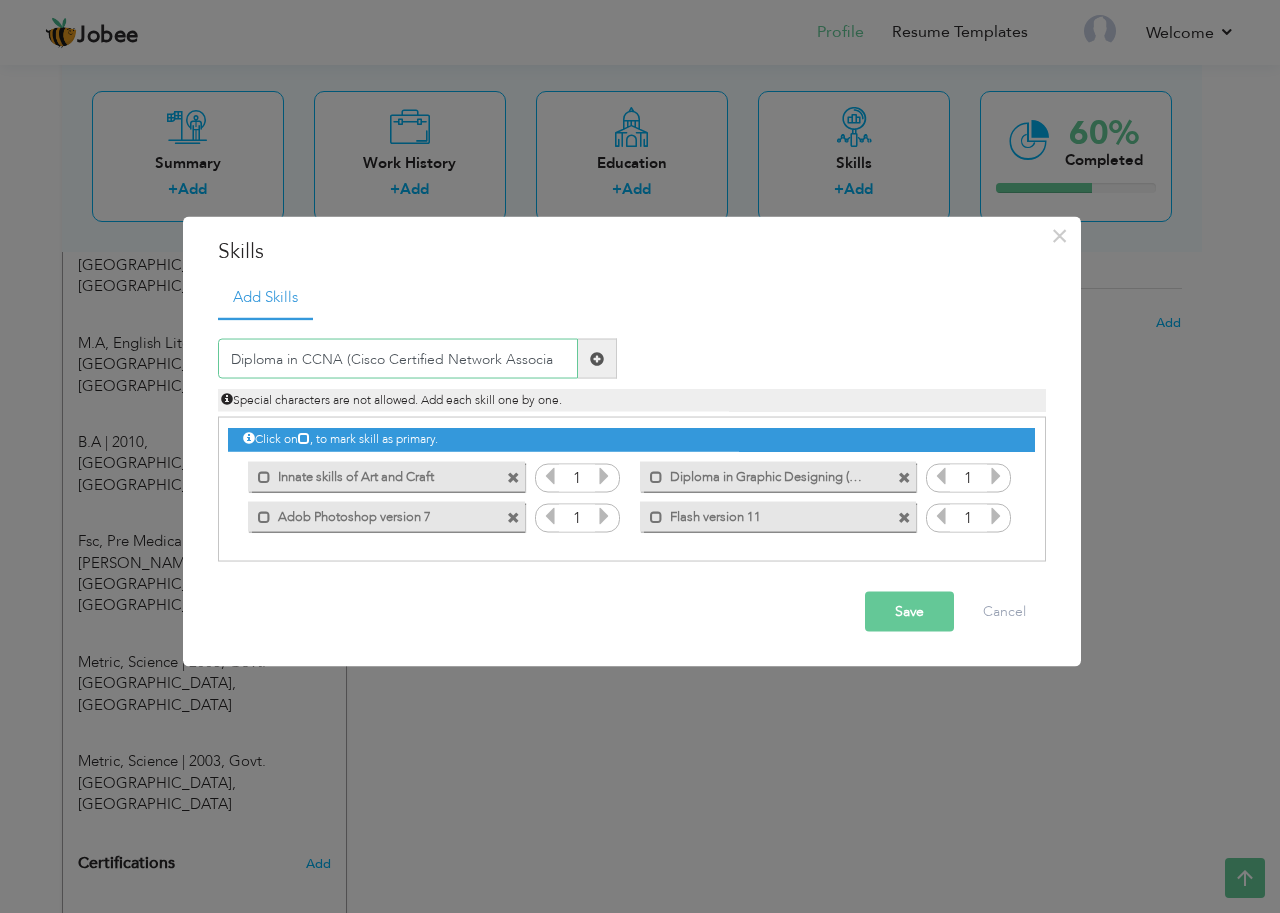 type on "Diploma in CCNA (Cisco Certified Network Associa" 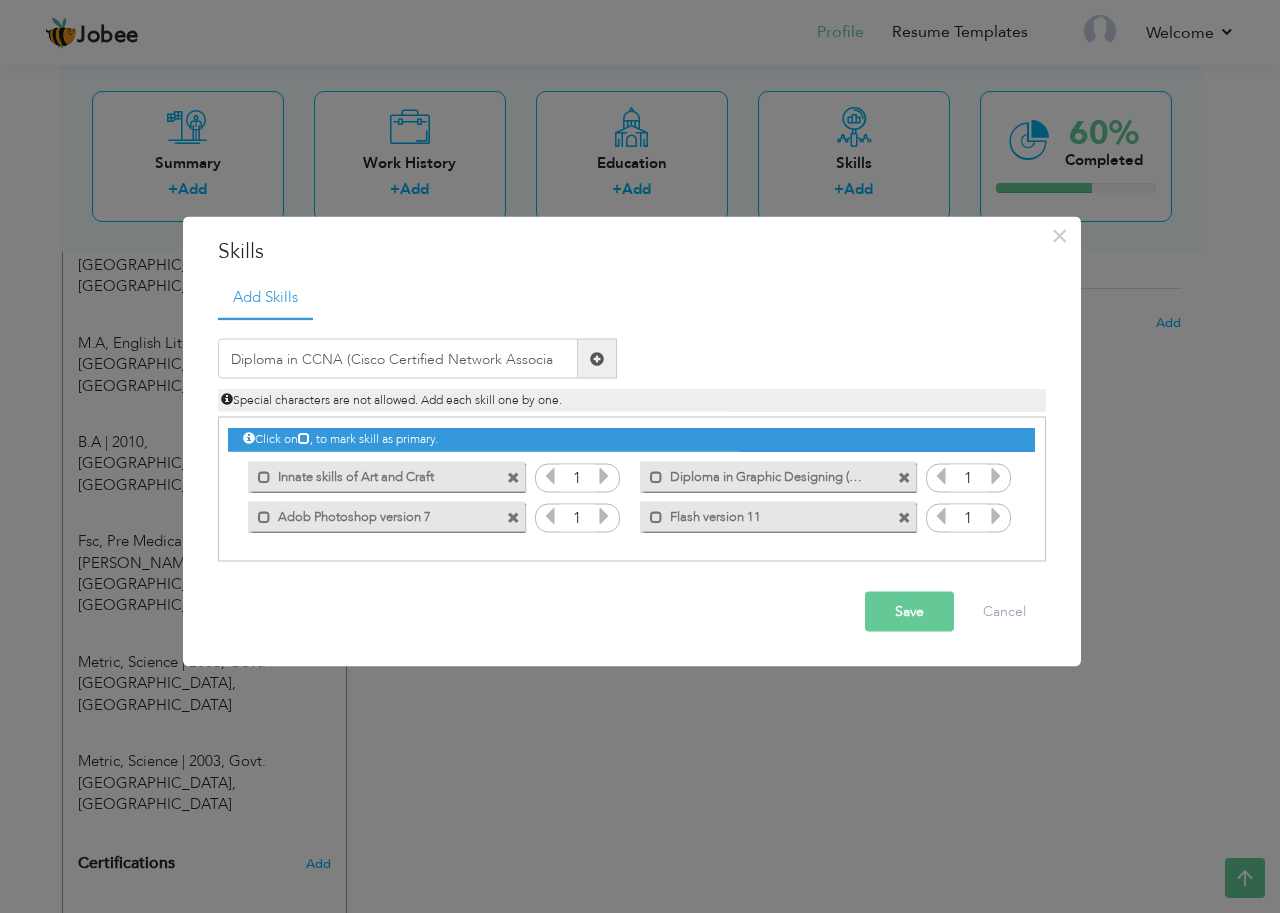 click at bounding box center (597, 358) 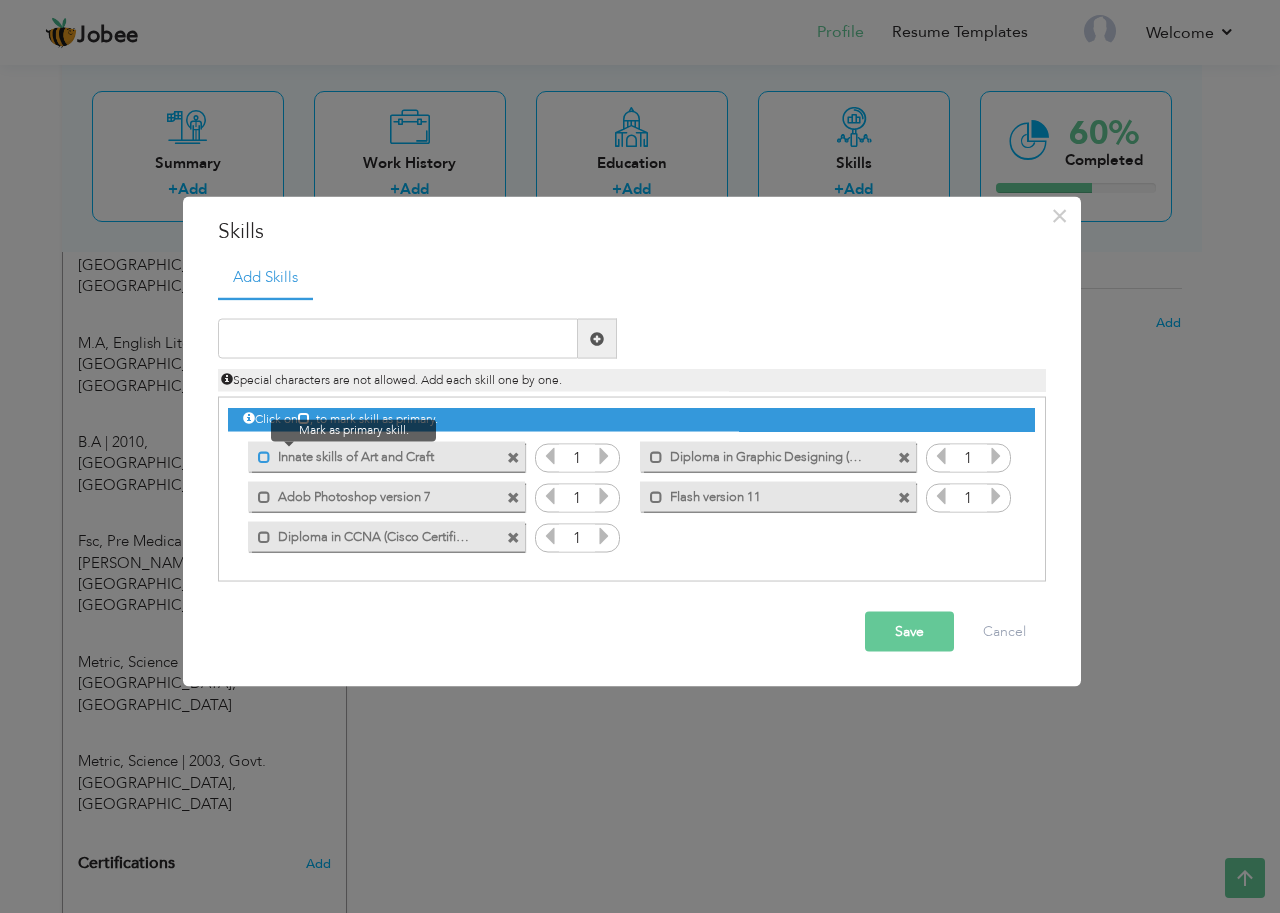 click at bounding box center (264, 456) 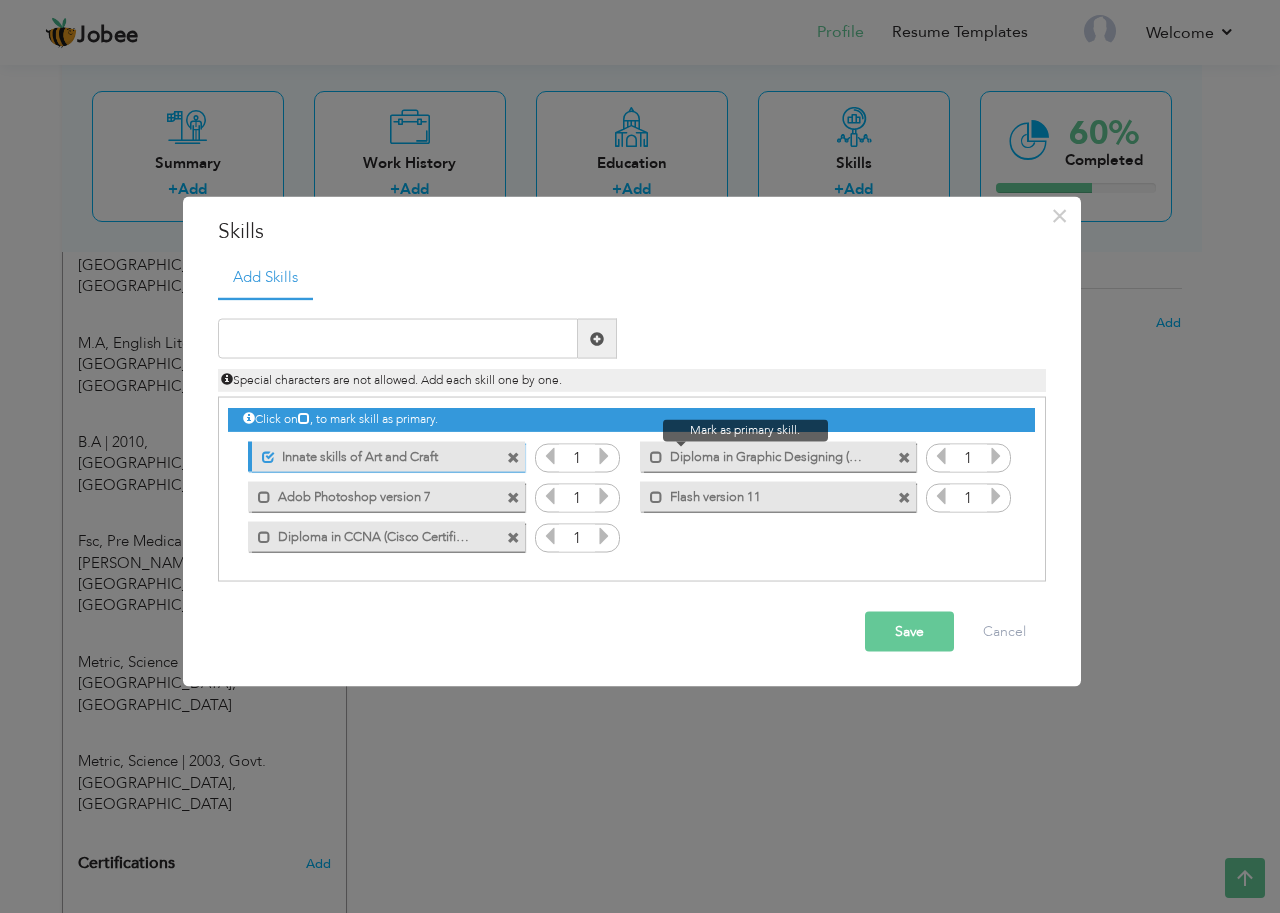 click at bounding box center [651, 451] 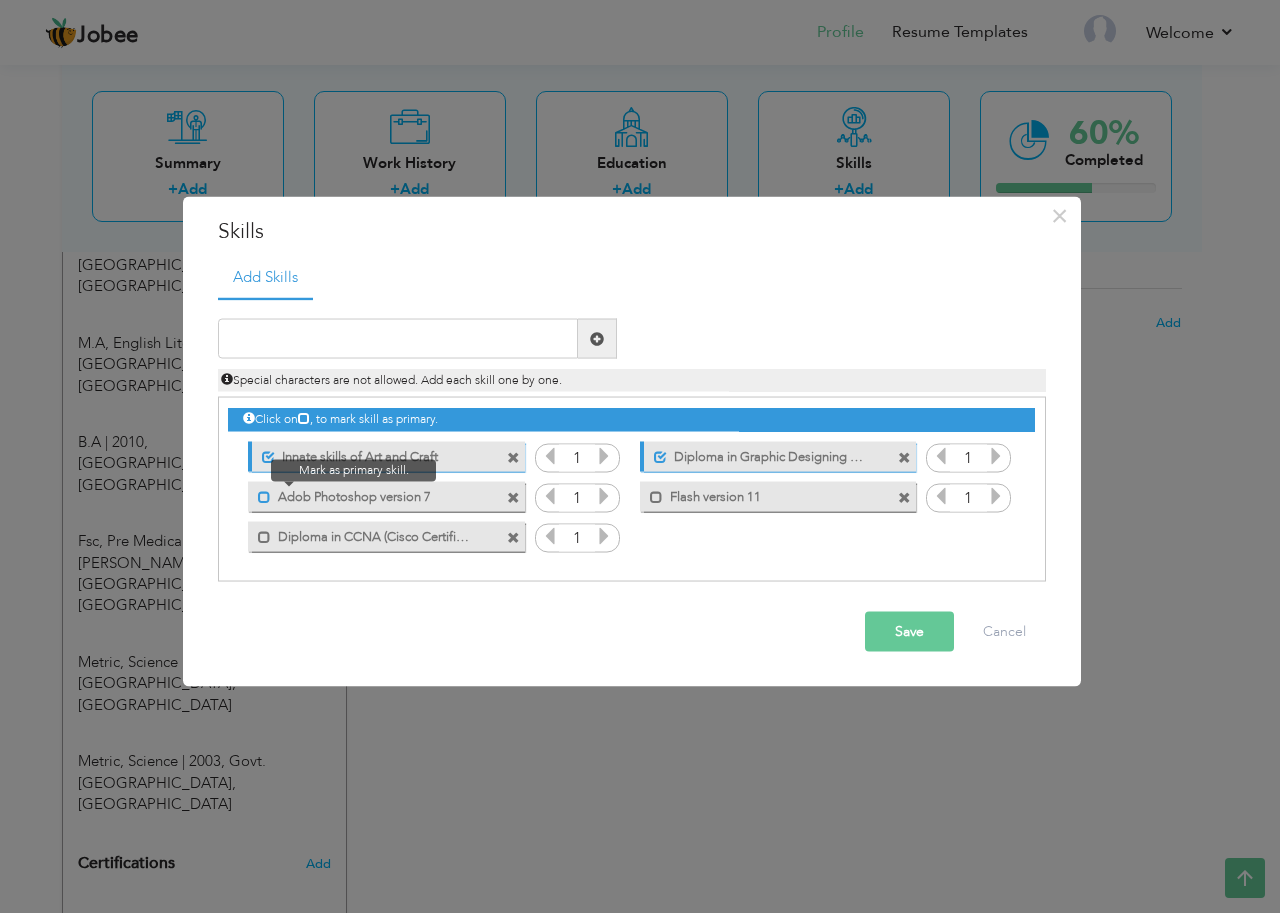 click at bounding box center [264, 496] 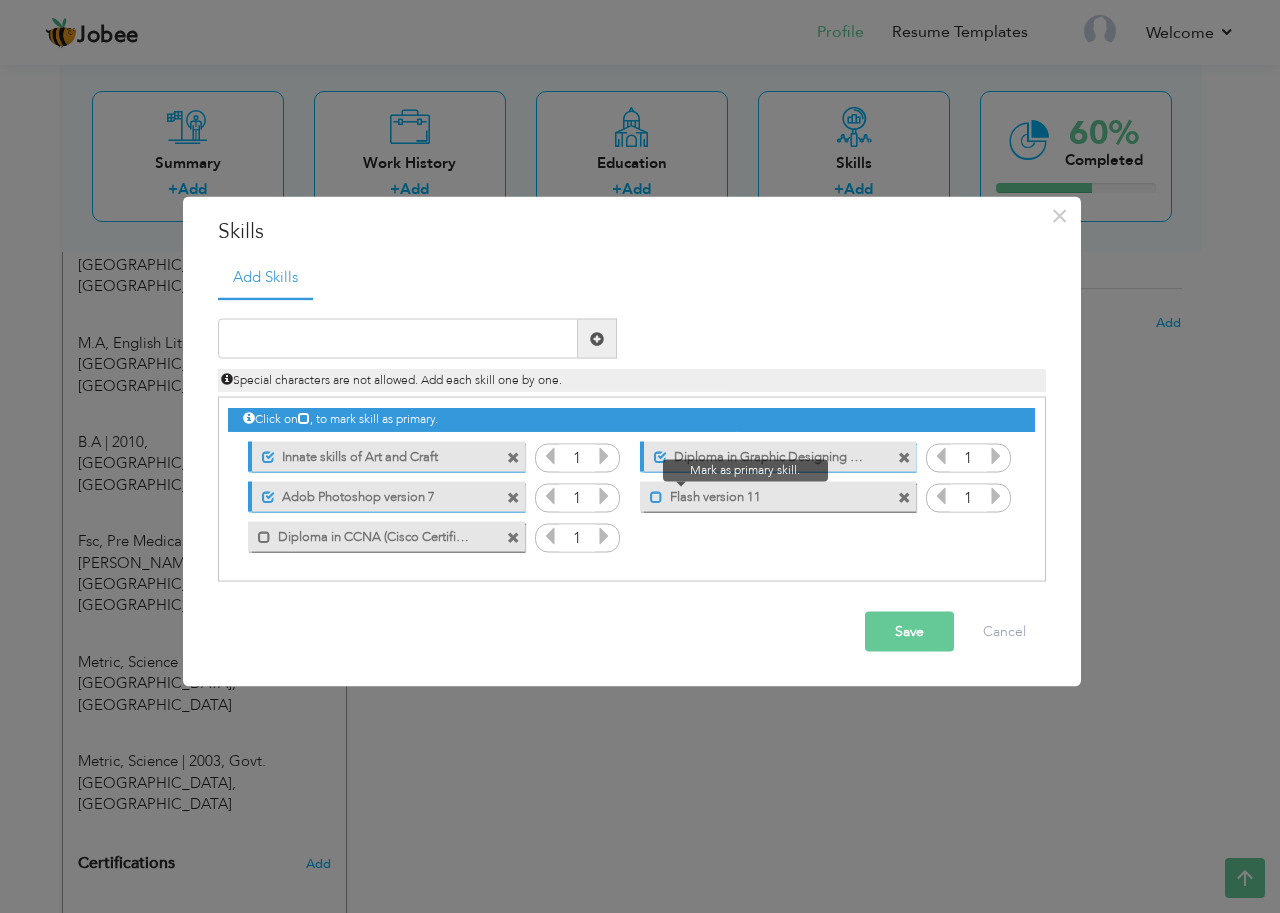 click at bounding box center (656, 496) 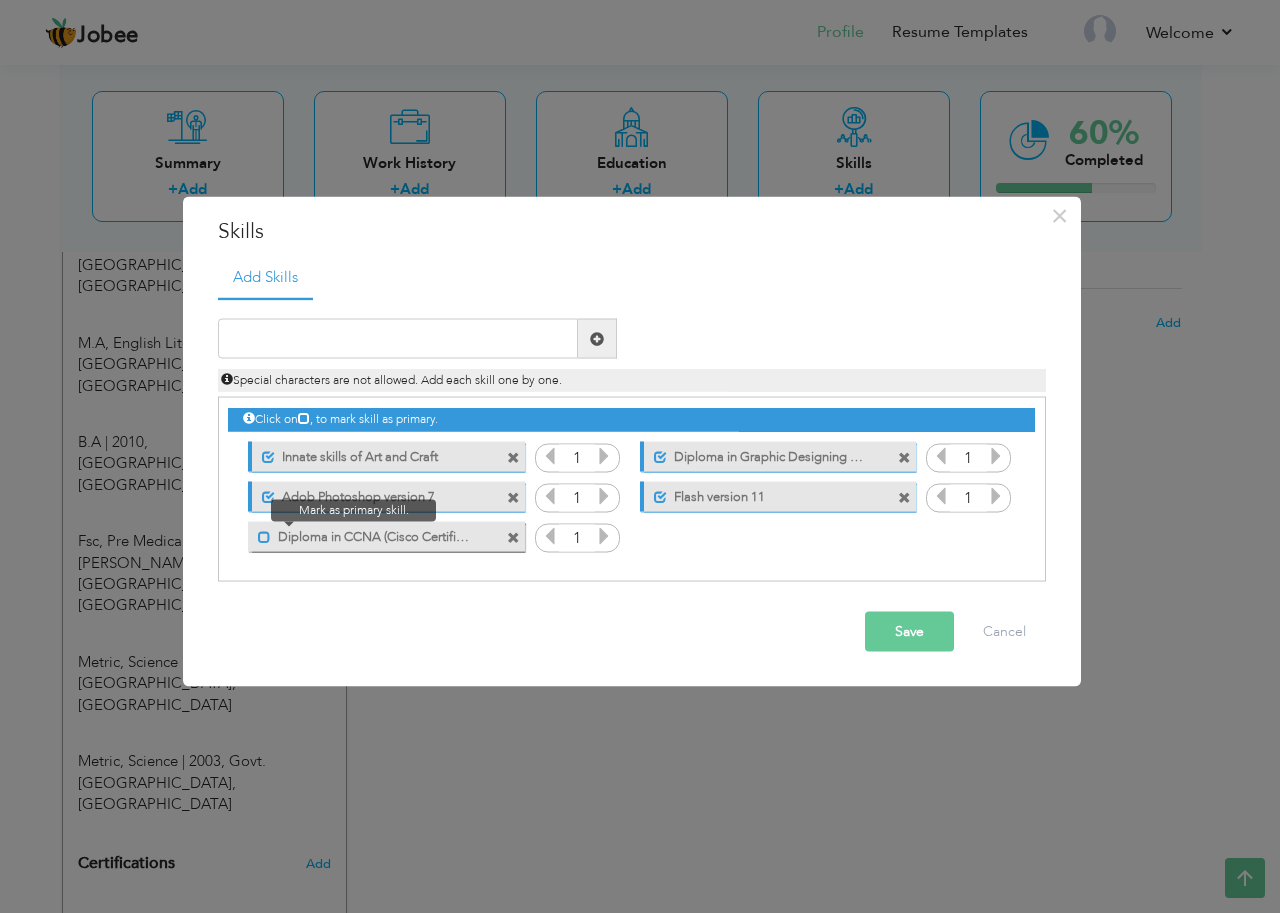 click at bounding box center (264, 536) 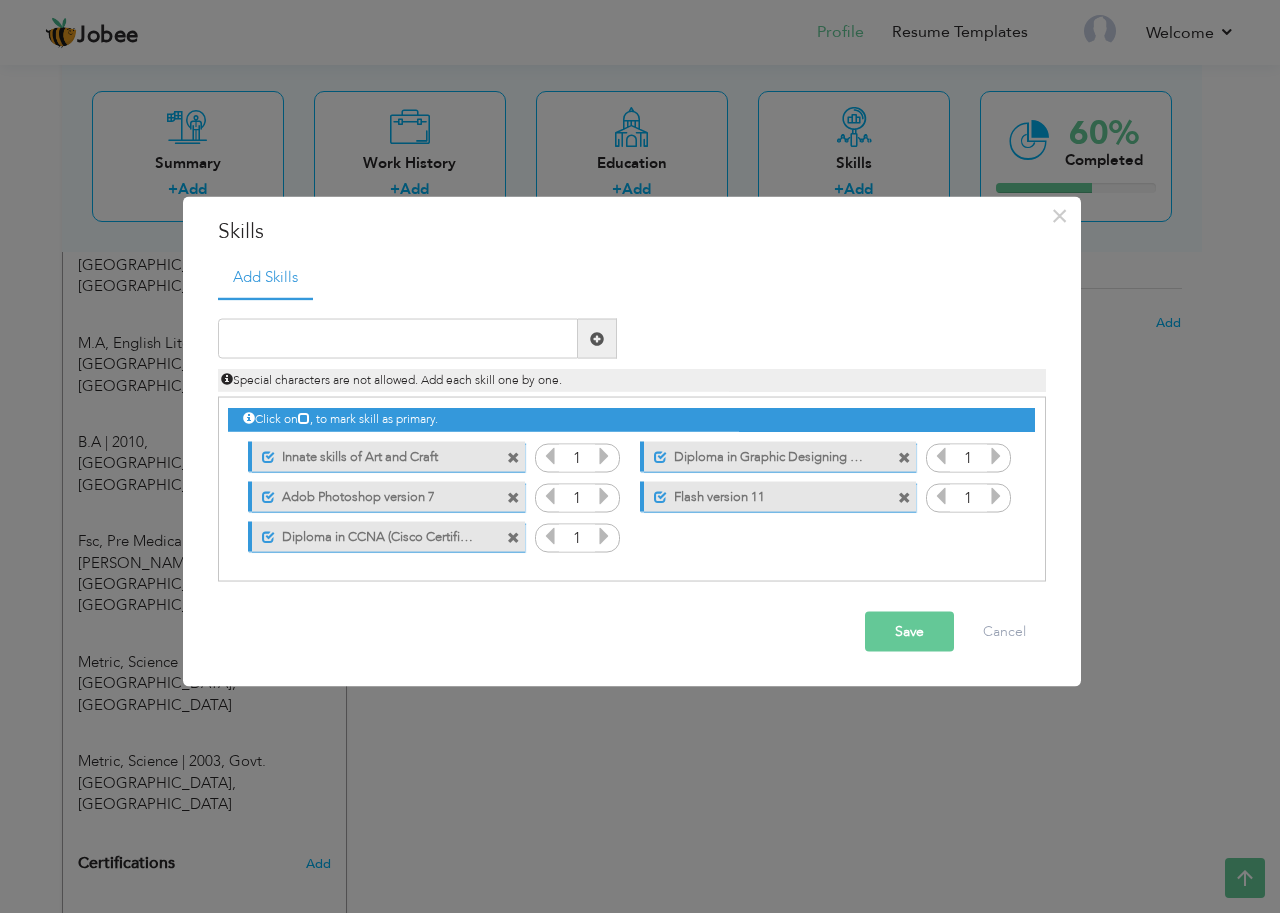 click on "Save" at bounding box center [909, 632] 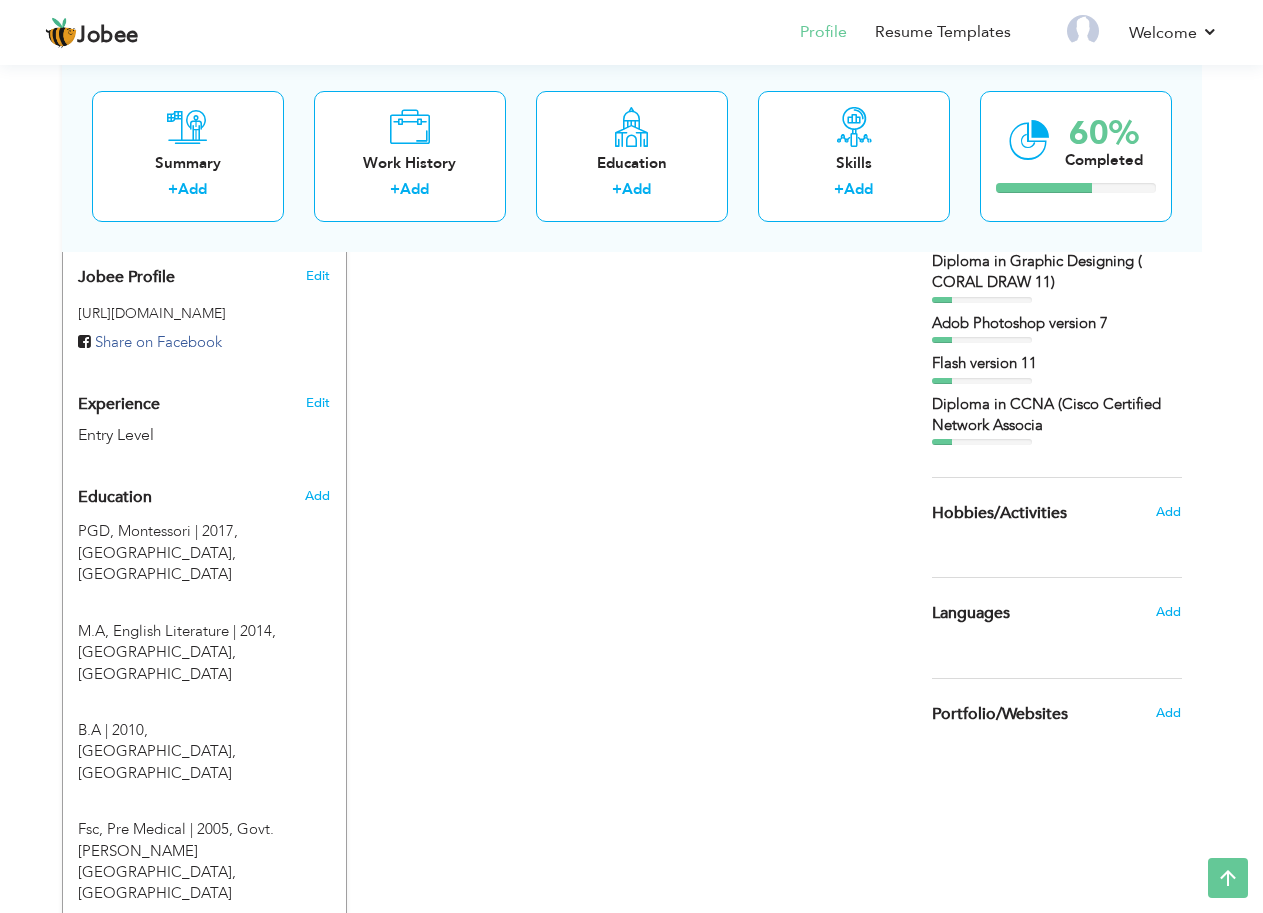 scroll, scrollTop: 591, scrollLeft: 0, axis: vertical 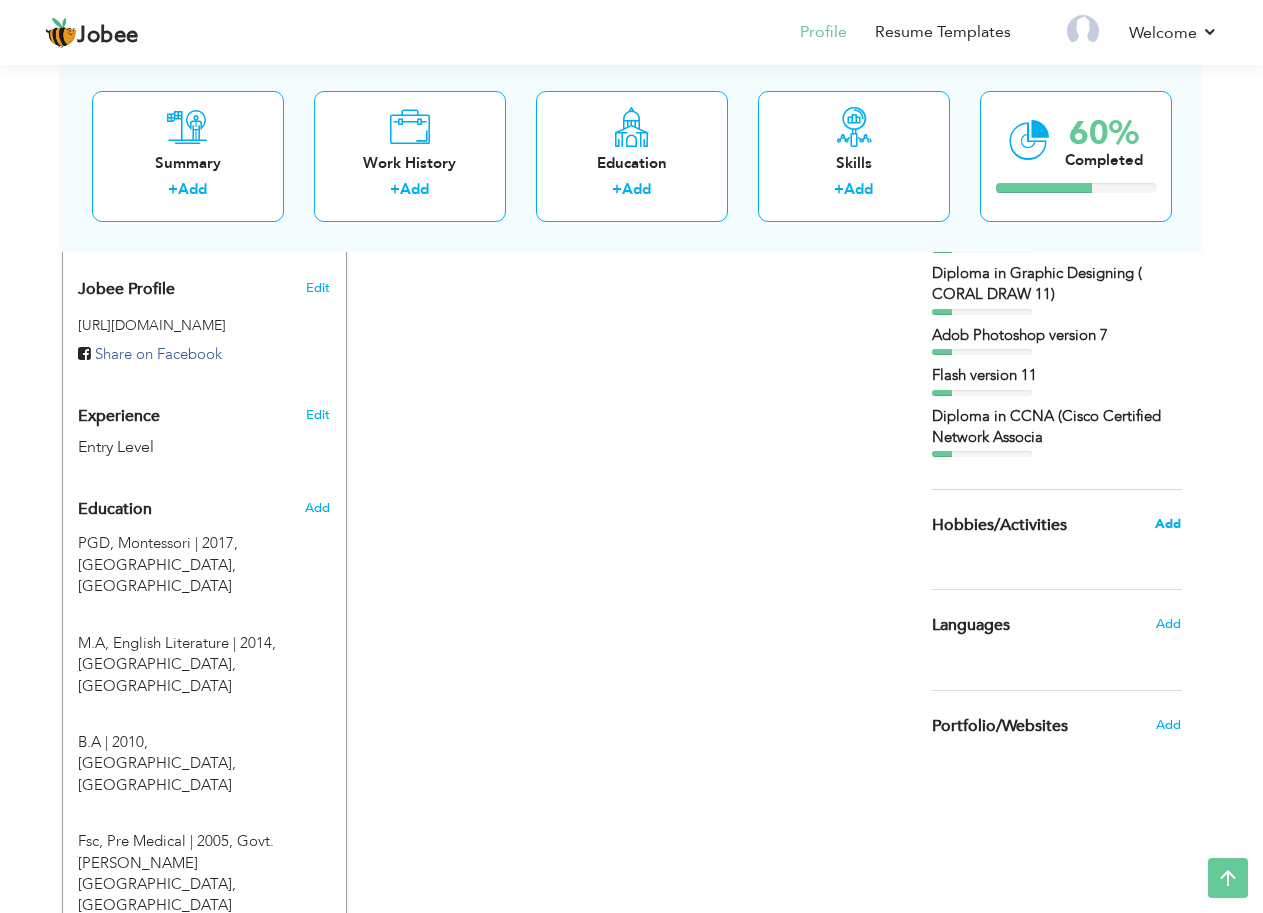 click on "Add" at bounding box center (1168, 524) 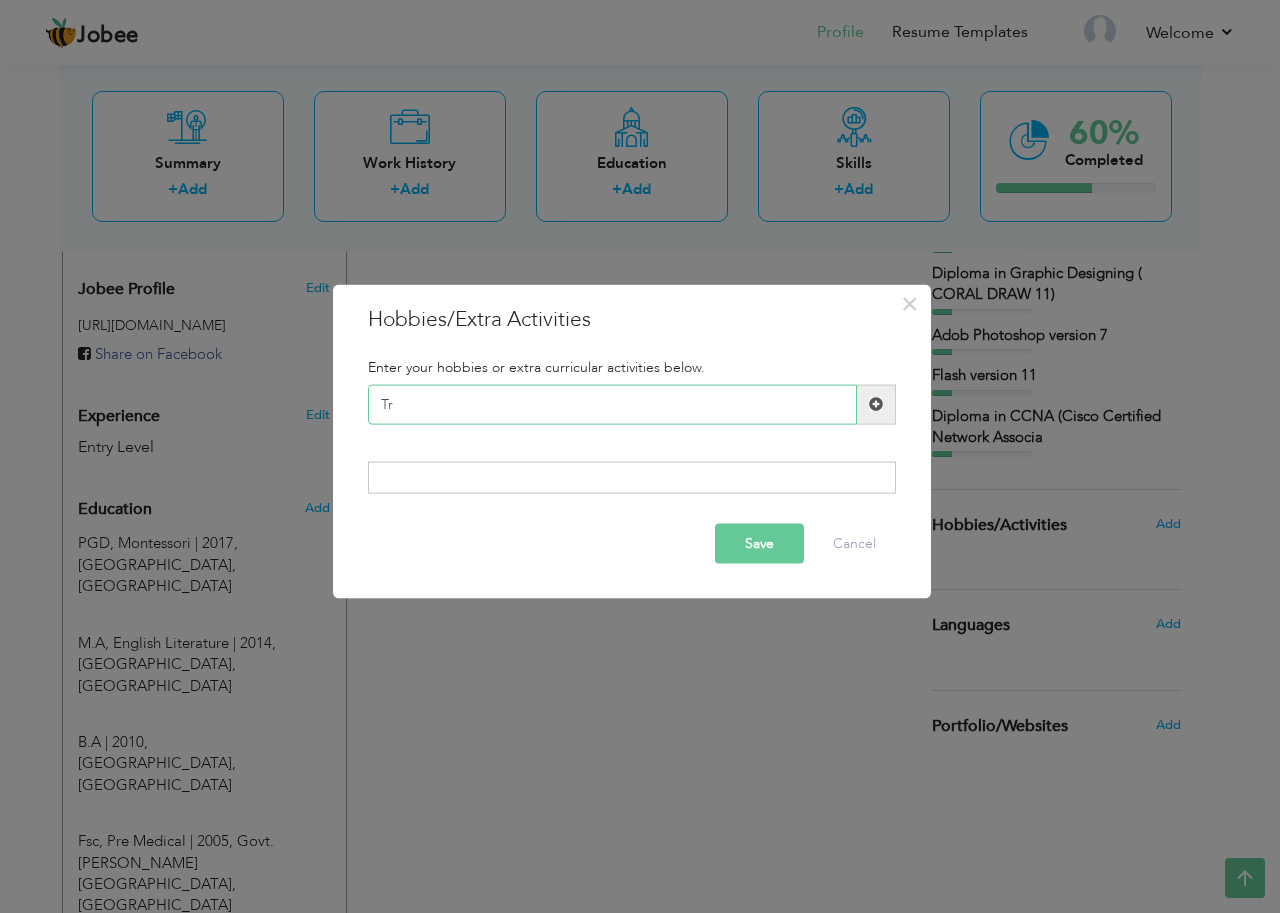 type on "T" 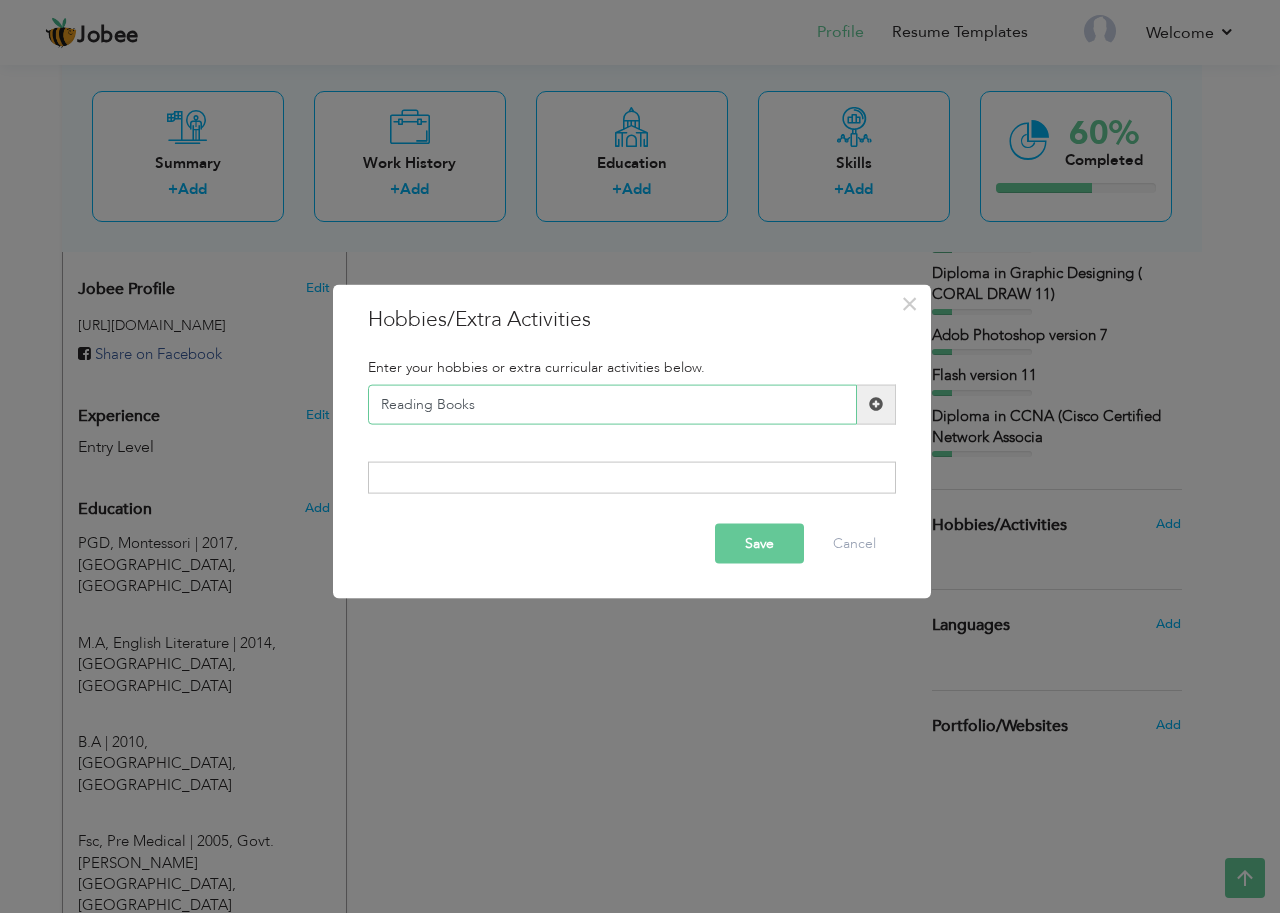 type on "Reading Books" 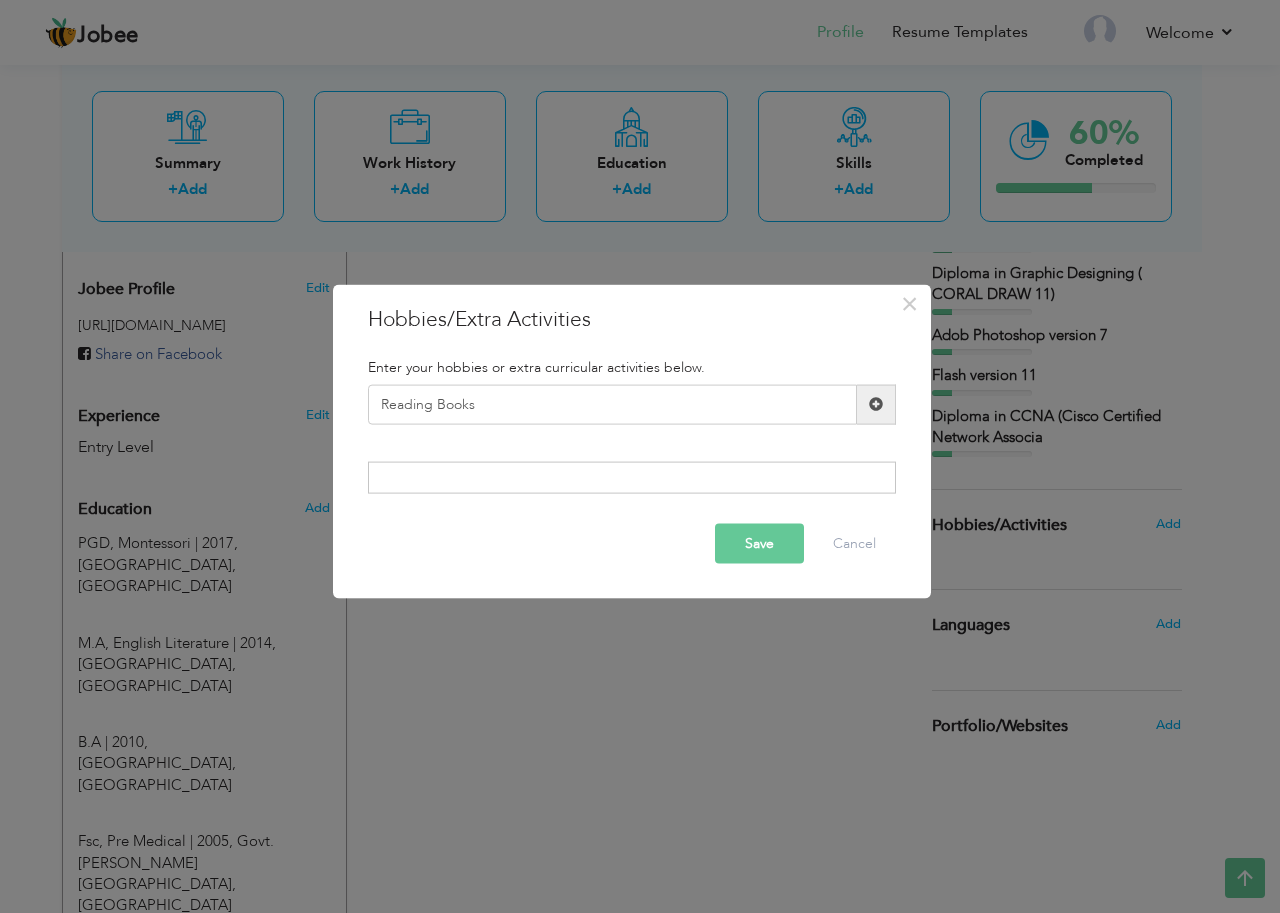 click on "Save" at bounding box center [759, 544] 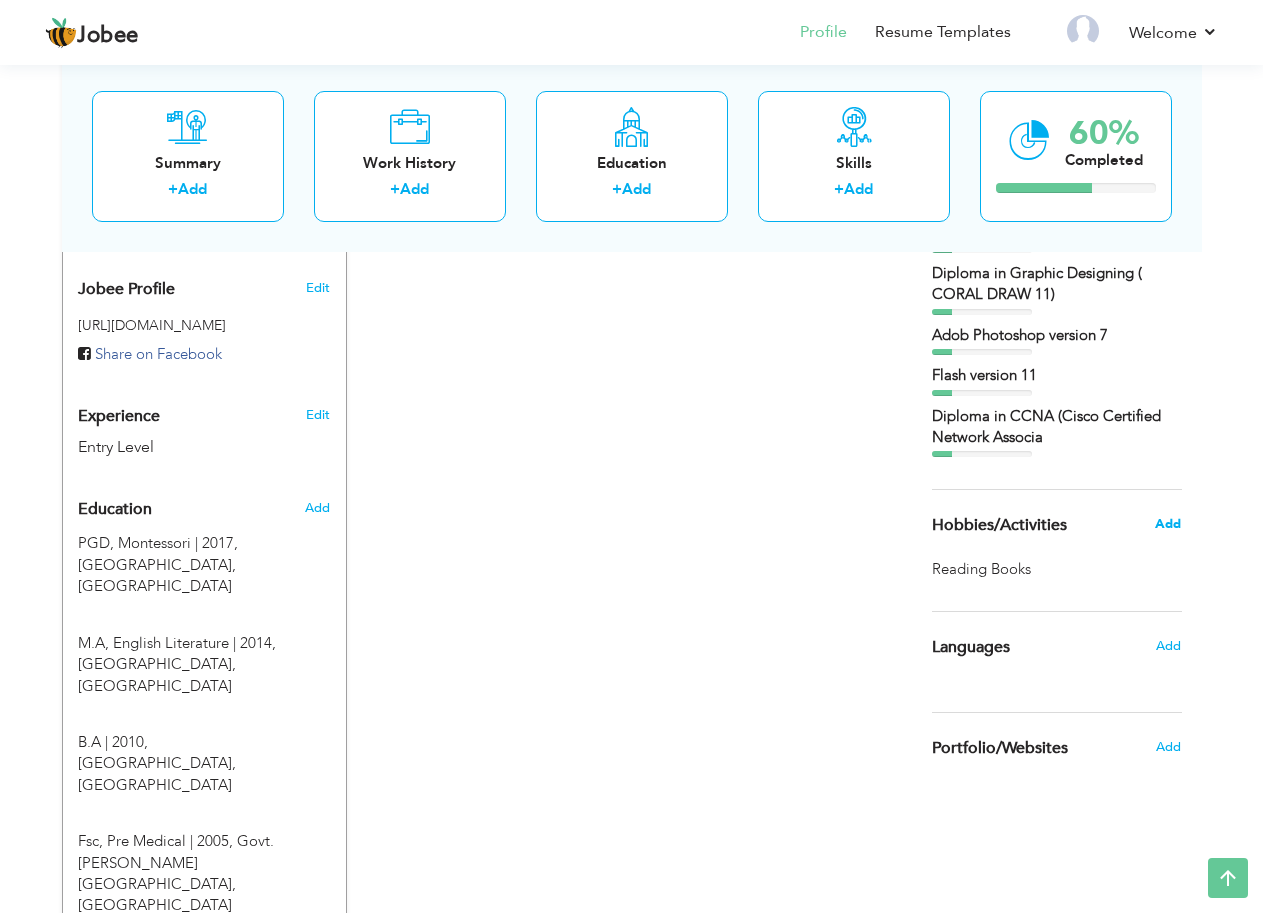 click on "Add" at bounding box center (1168, 524) 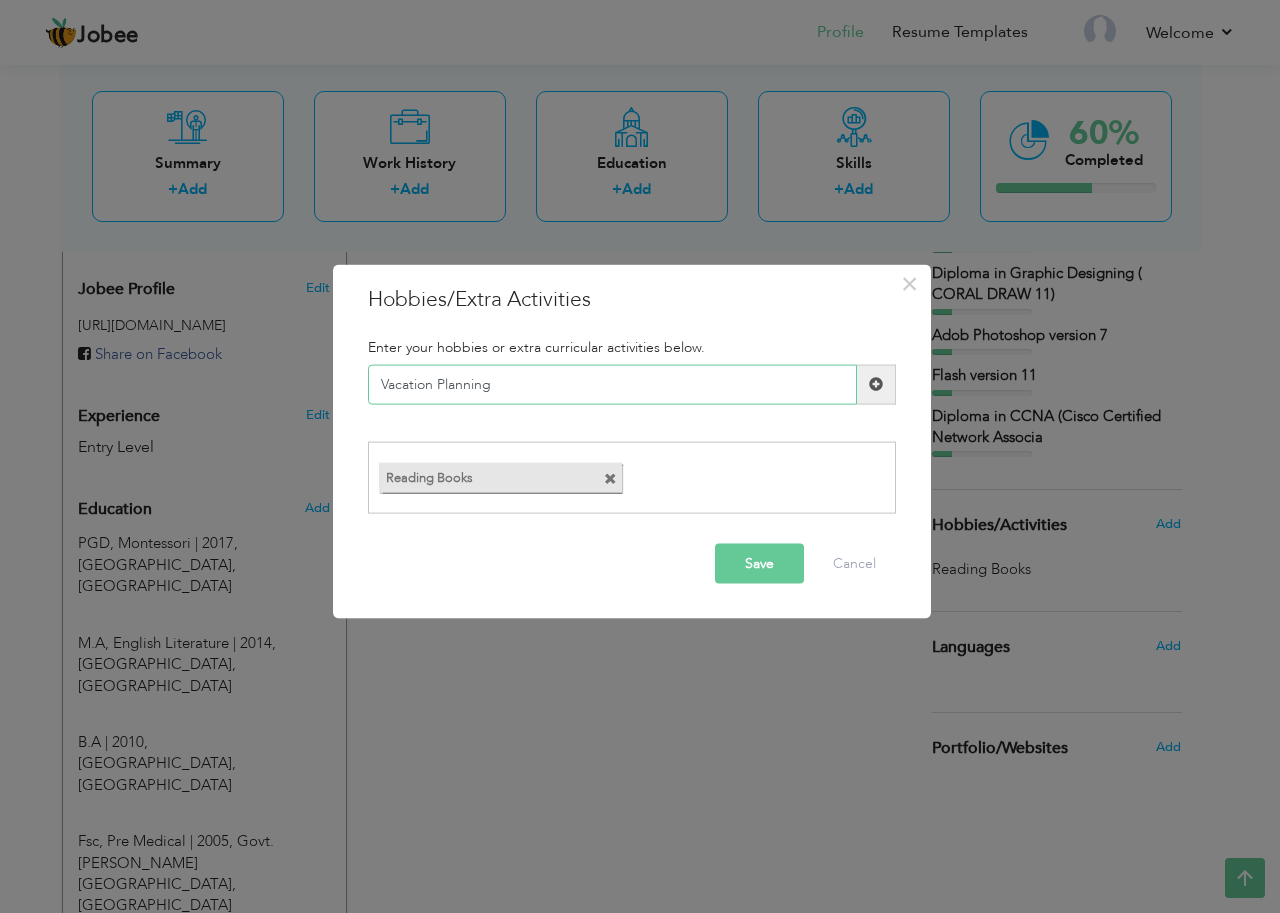 type on "Vacation Planning" 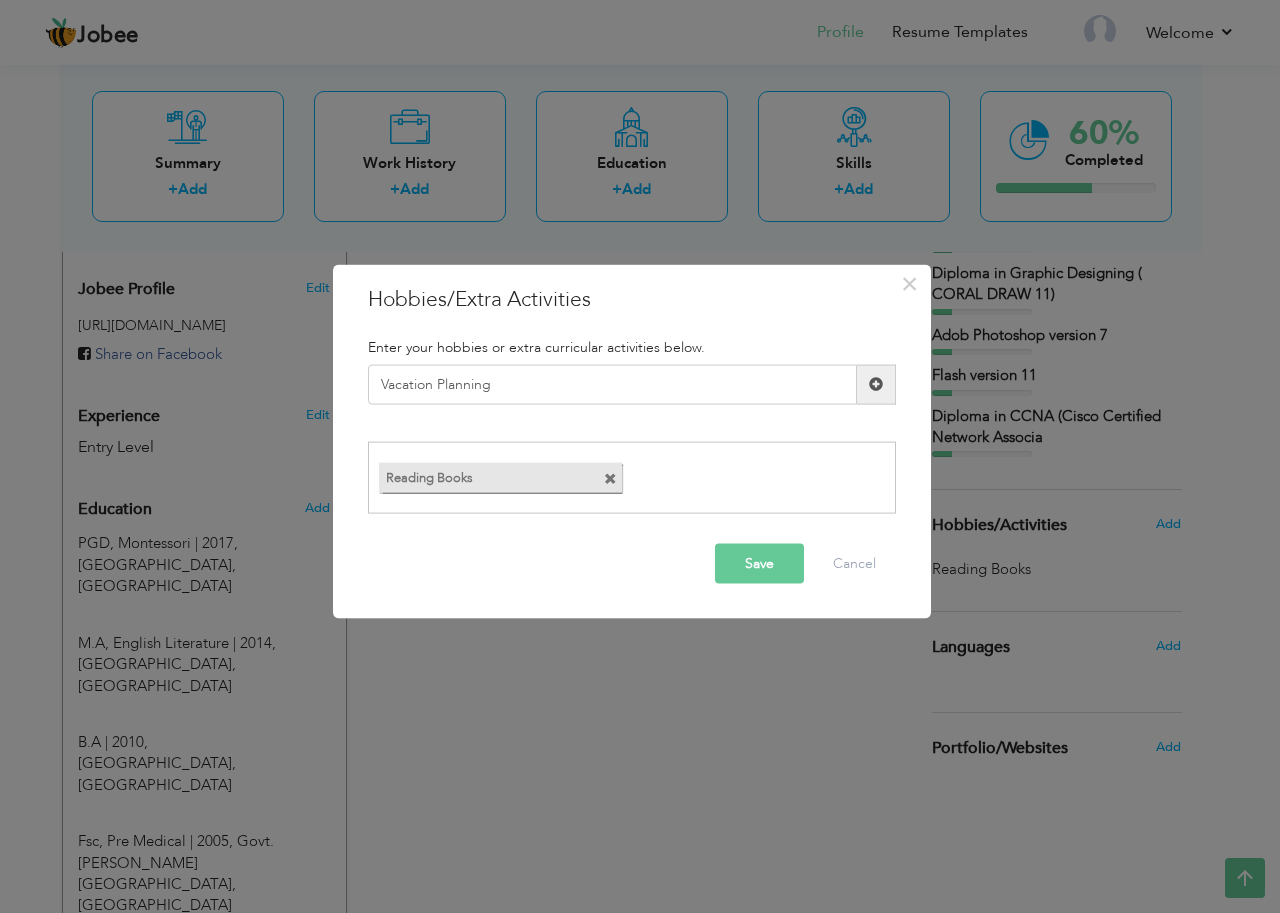 click at bounding box center [876, 384] 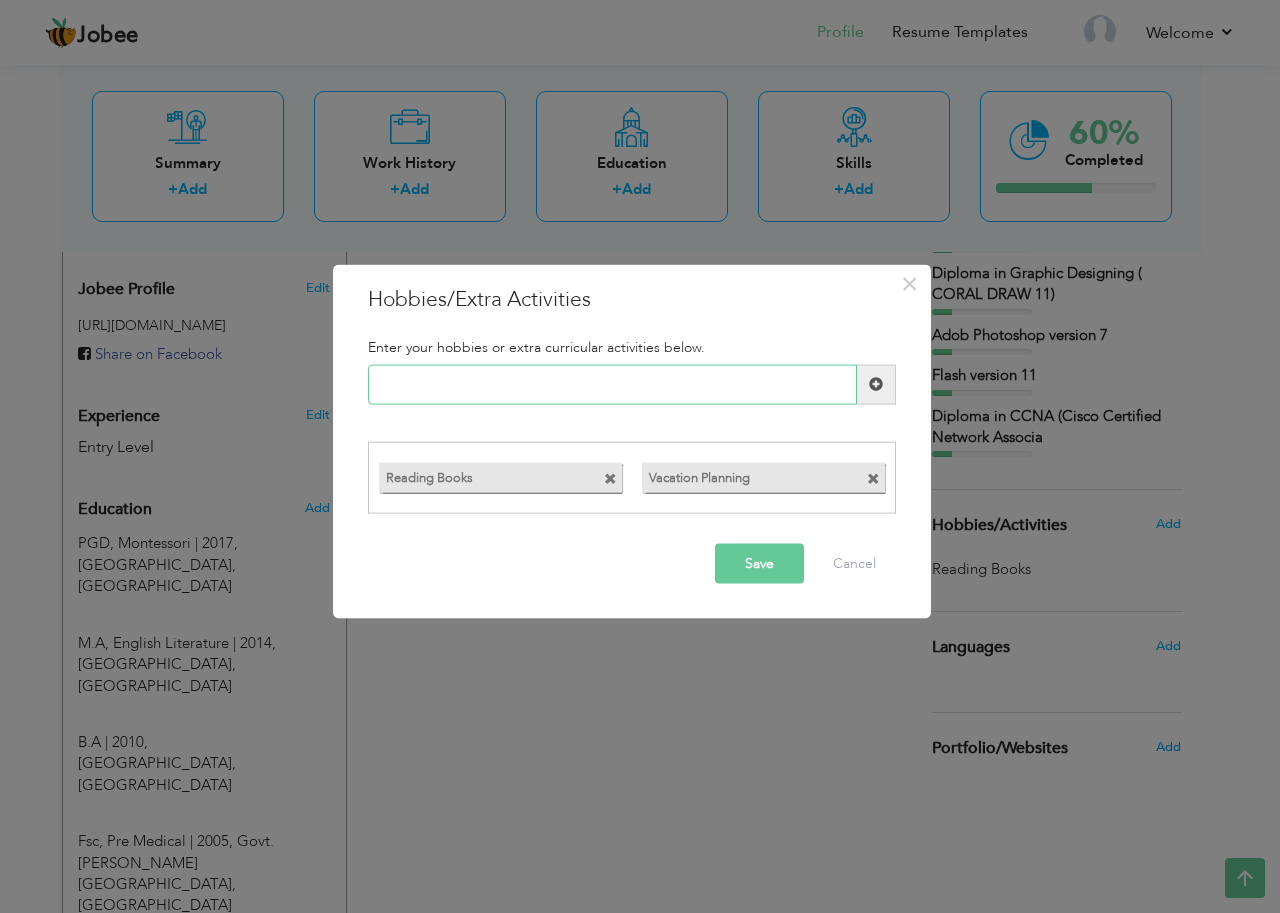 click at bounding box center [612, 384] 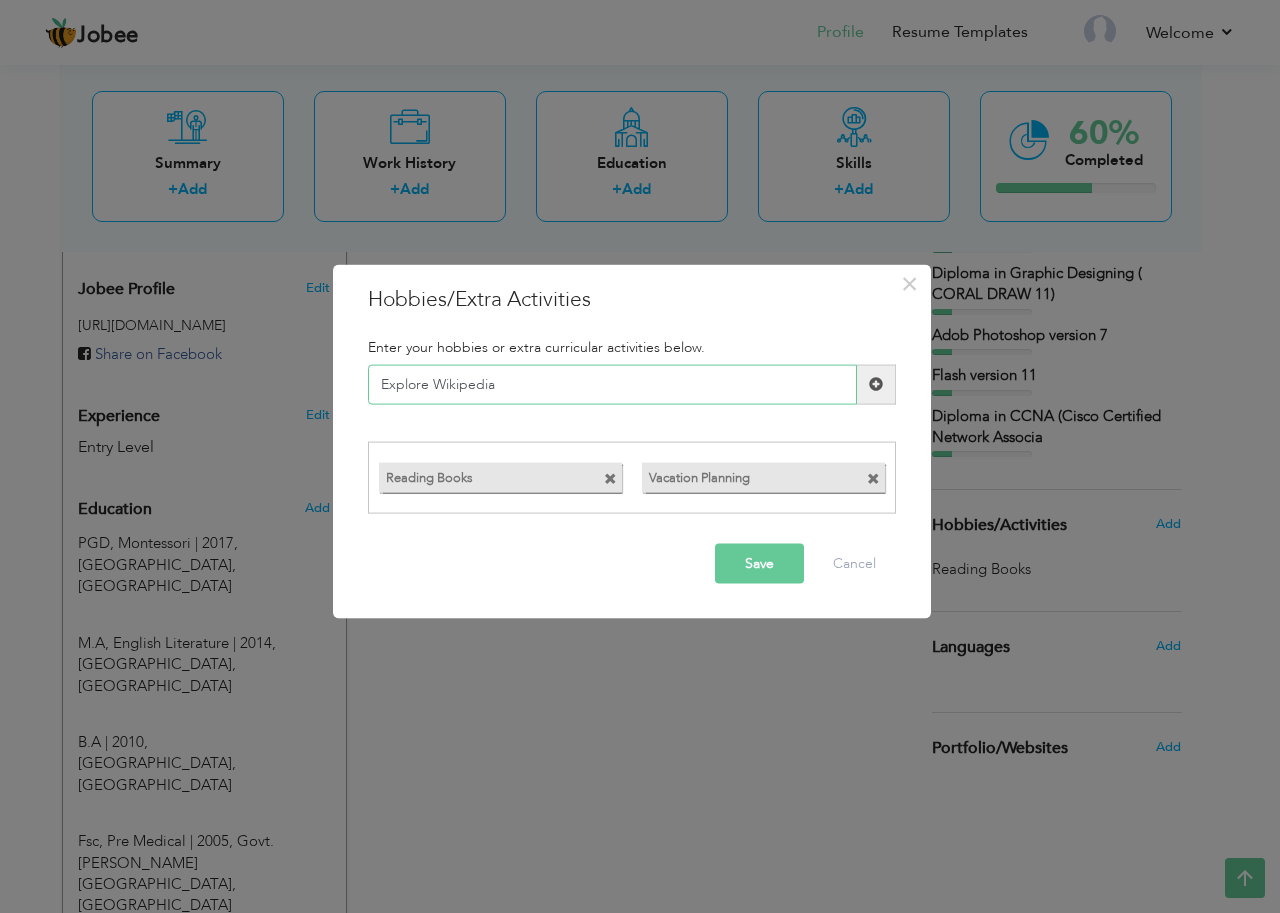 type on "Explore Wikipedia" 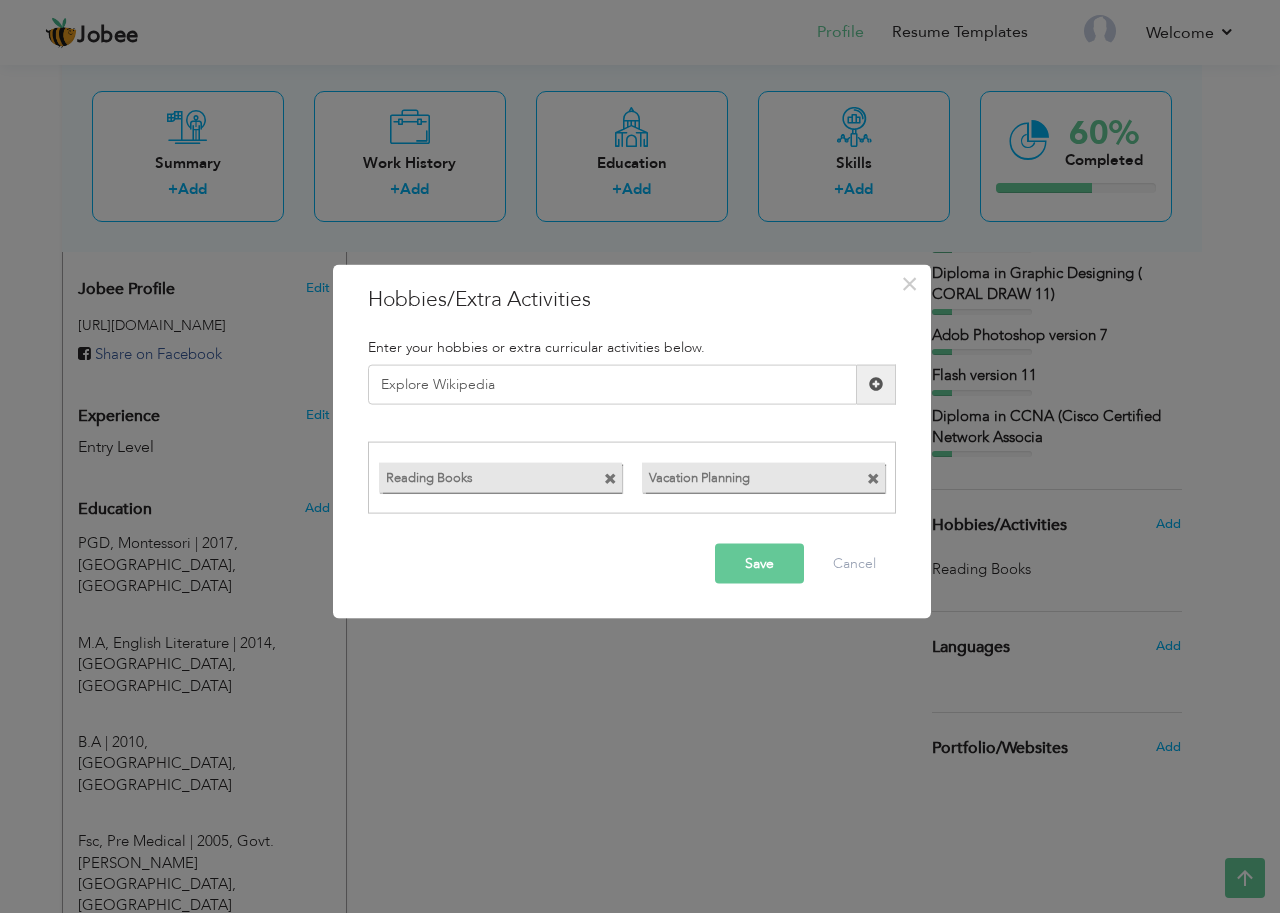 click on "Save" at bounding box center [759, 564] 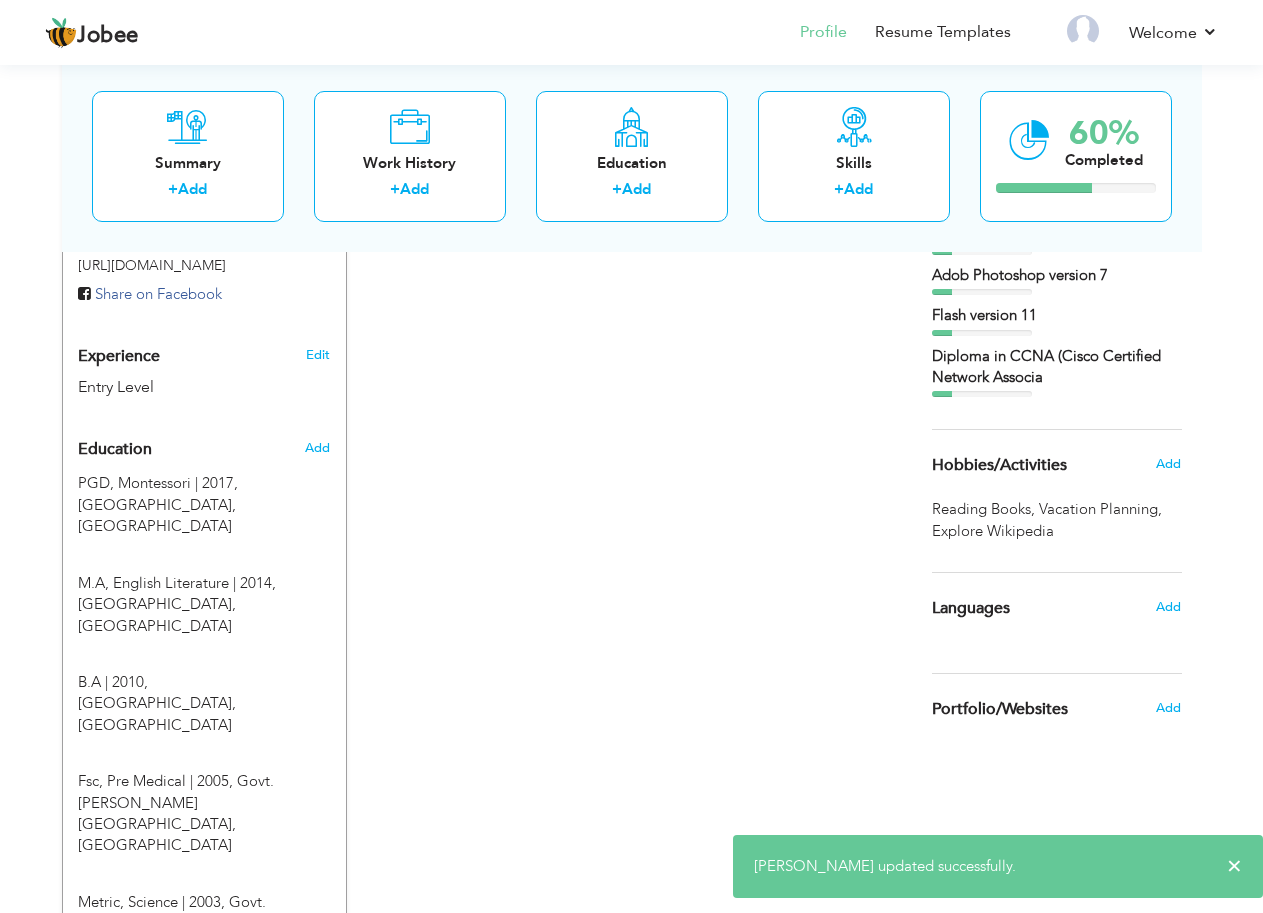 scroll, scrollTop: 691, scrollLeft: 0, axis: vertical 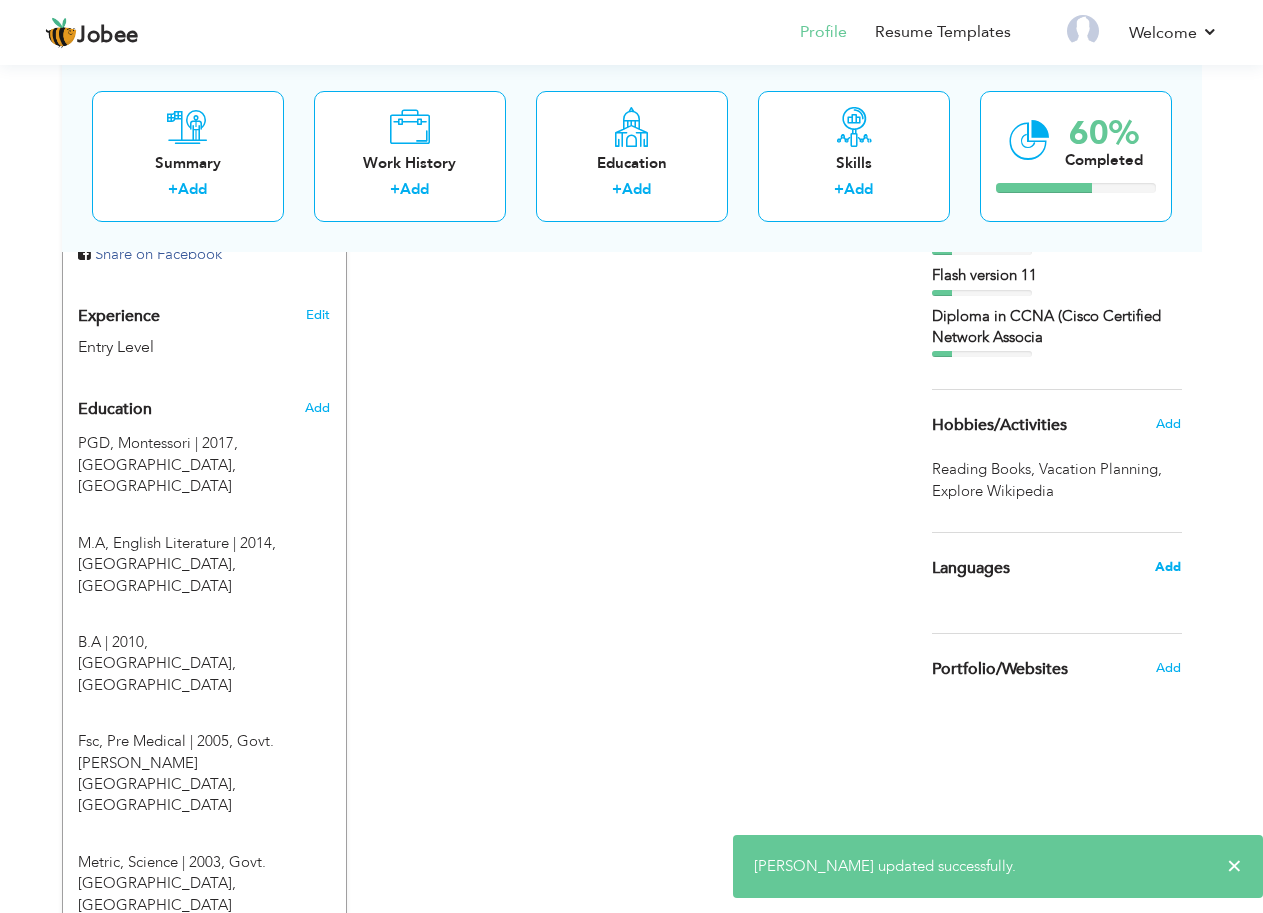 click on "Add" at bounding box center (1168, 567) 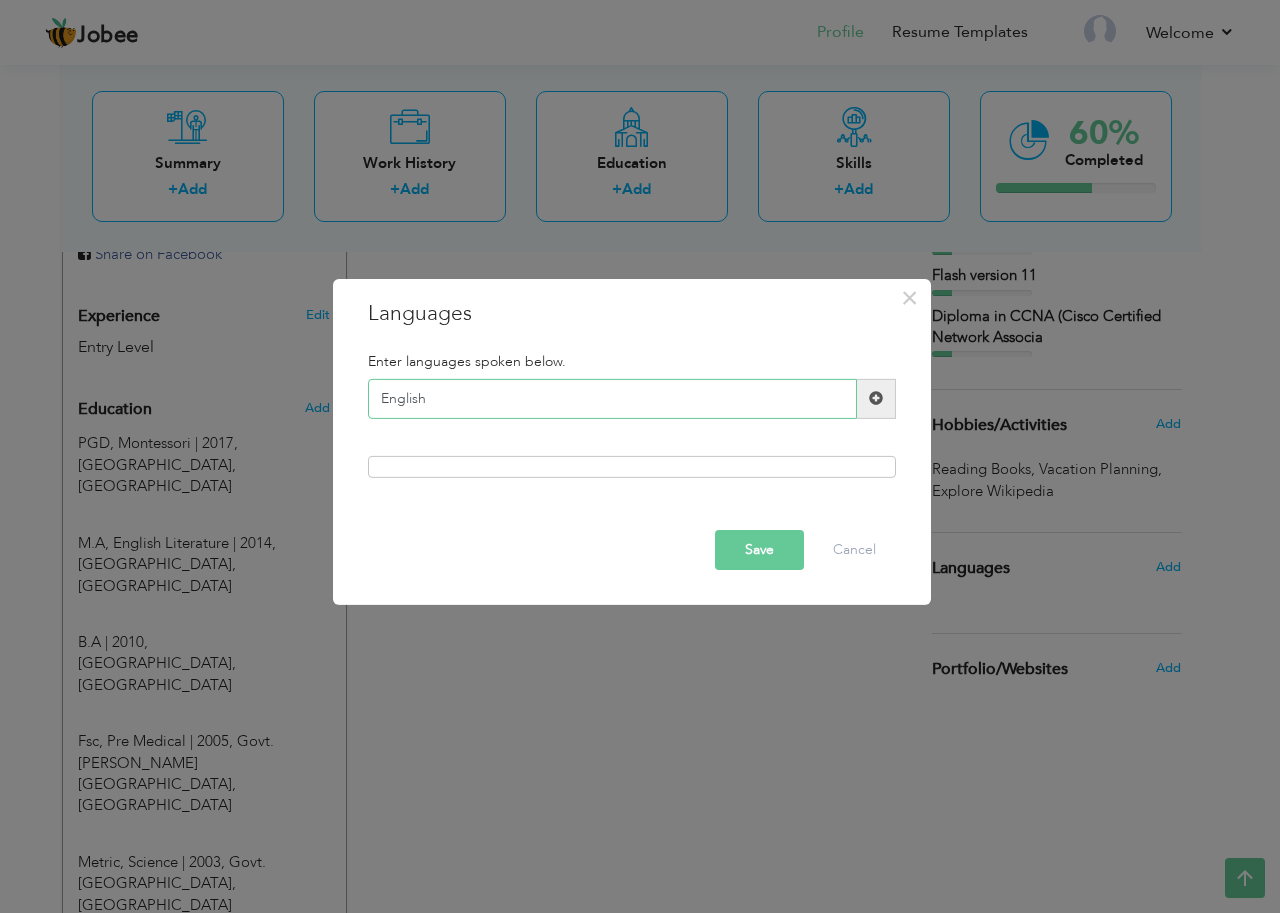 type on "English" 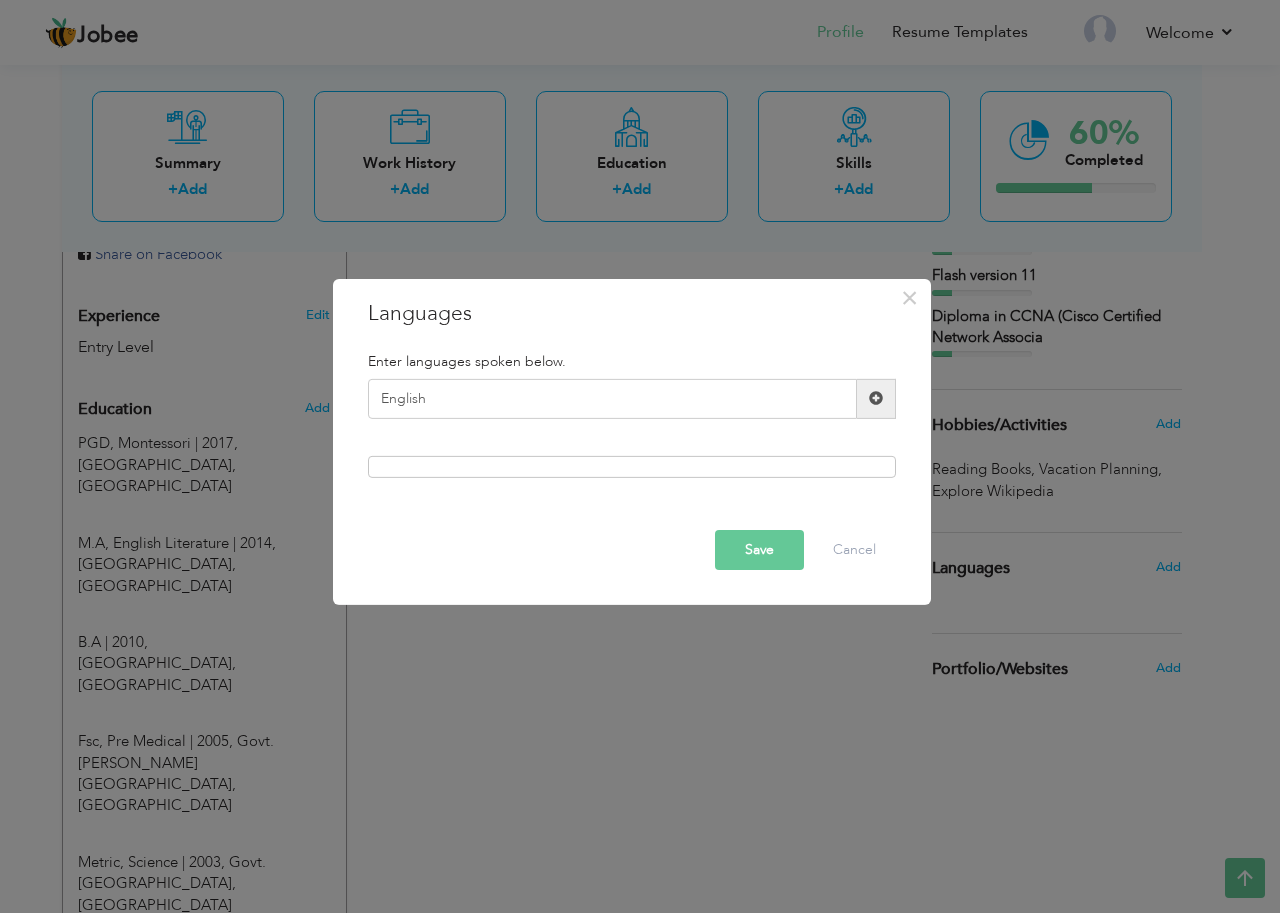 click at bounding box center (876, 398) 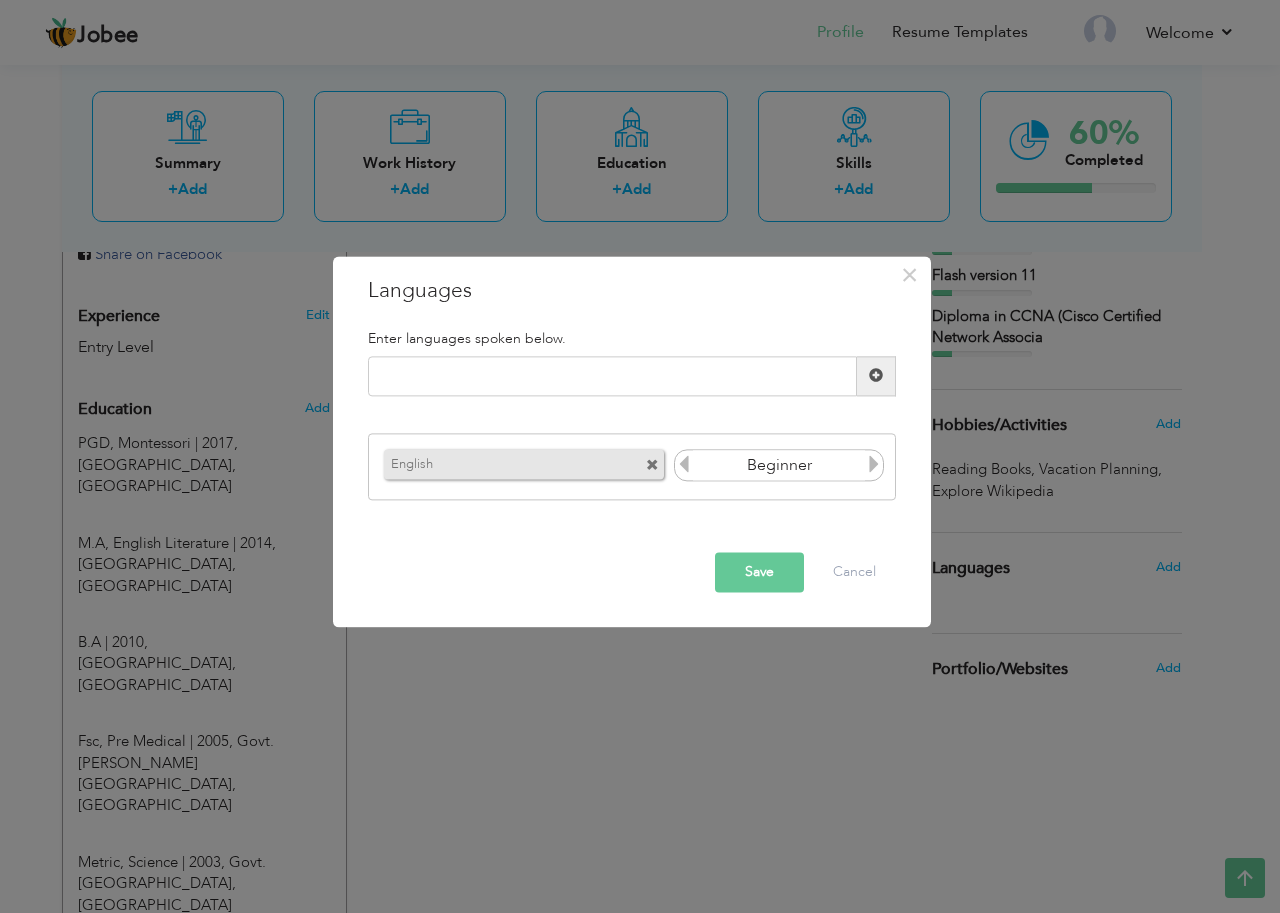 click at bounding box center [874, 465] 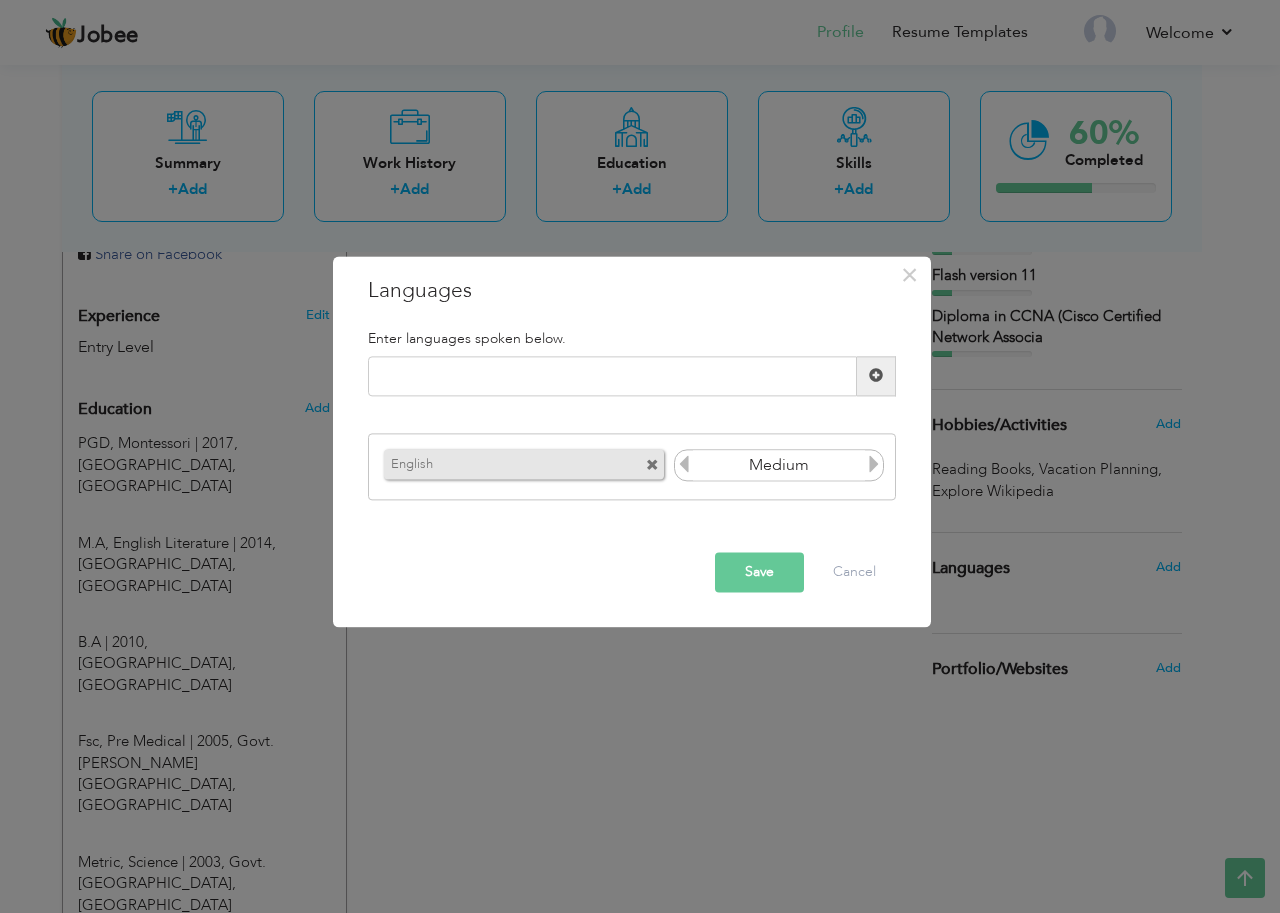 click at bounding box center (874, 465) 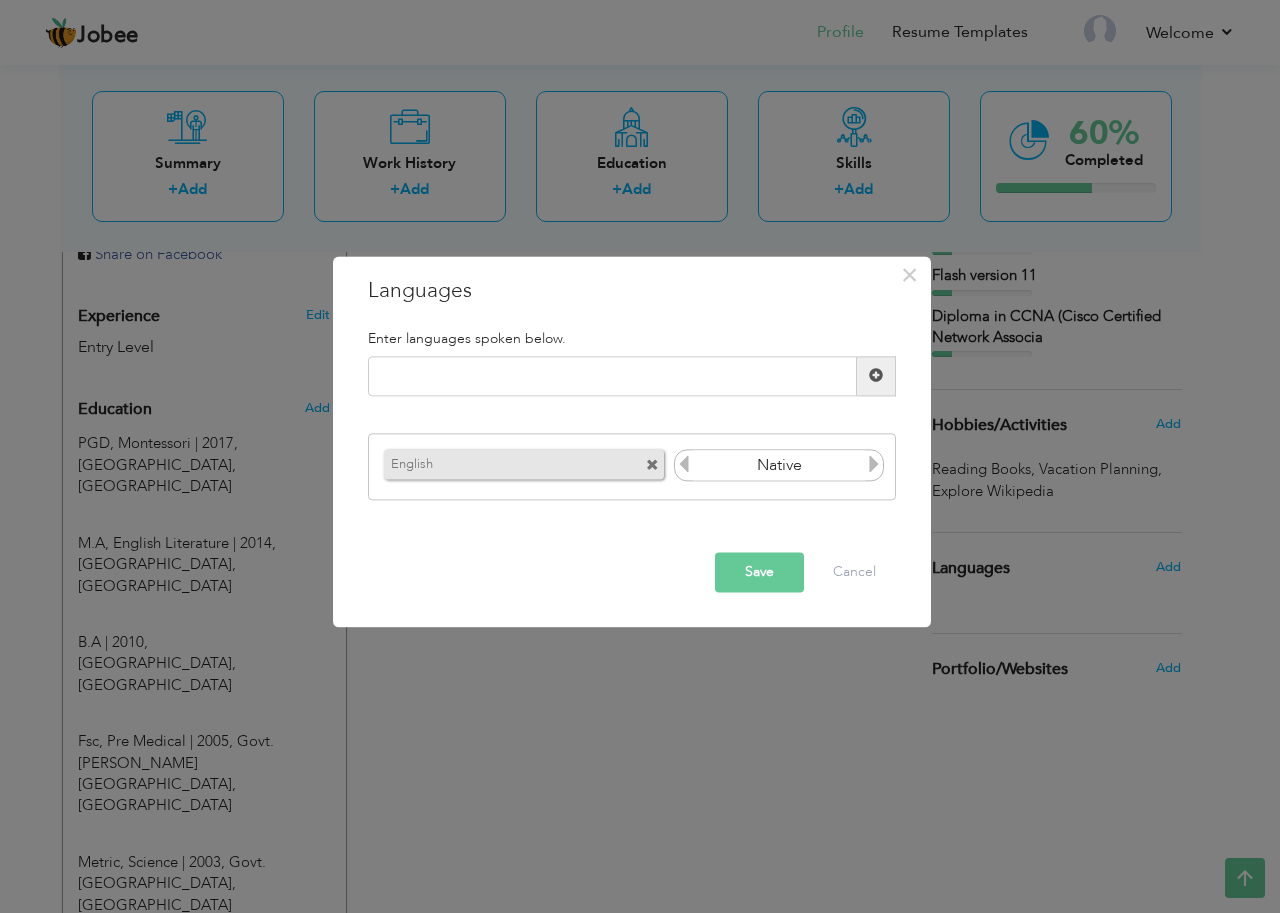click at bounding box center (874, 465) 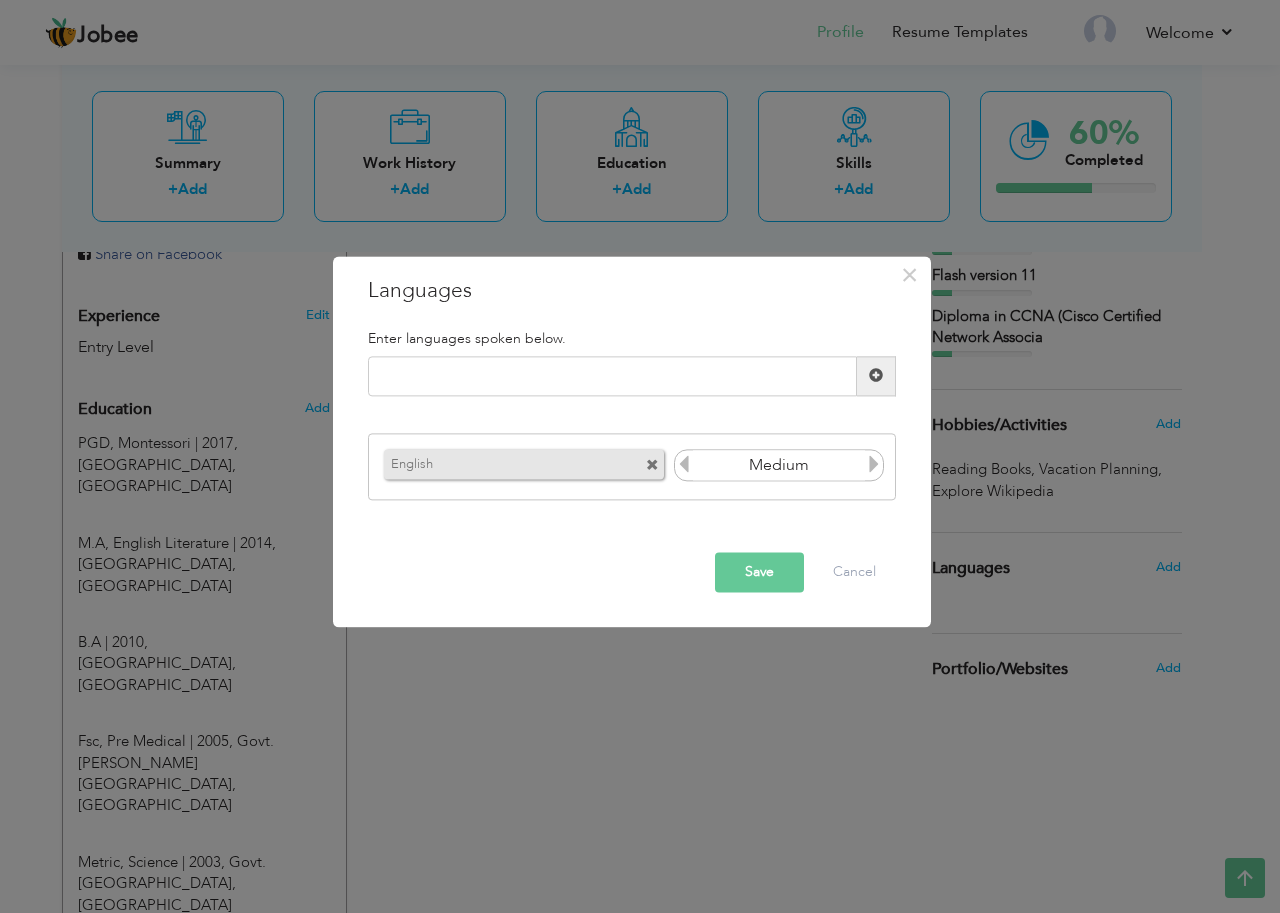 click at bounding box center (684, 465) 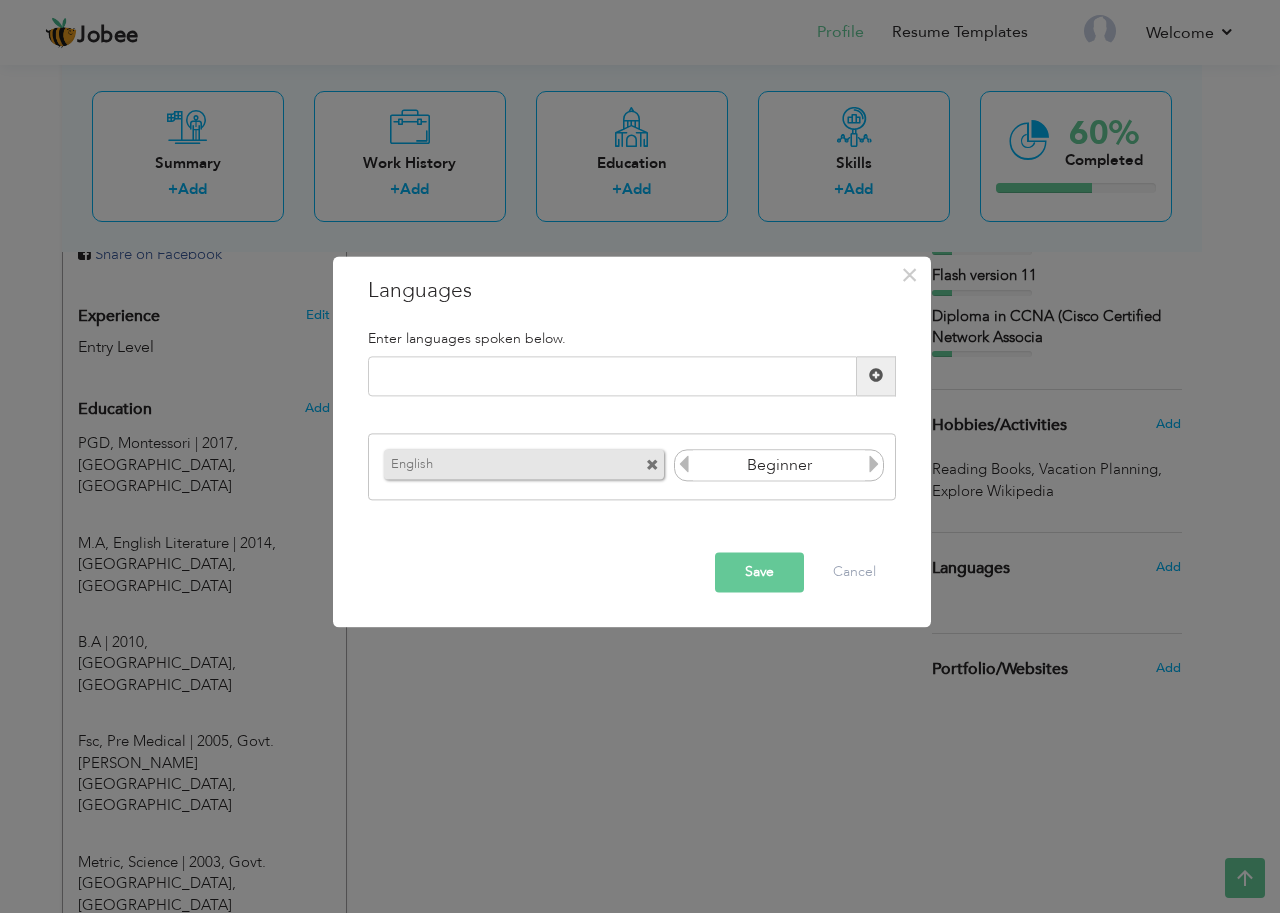click at bounding box center (684, 465) 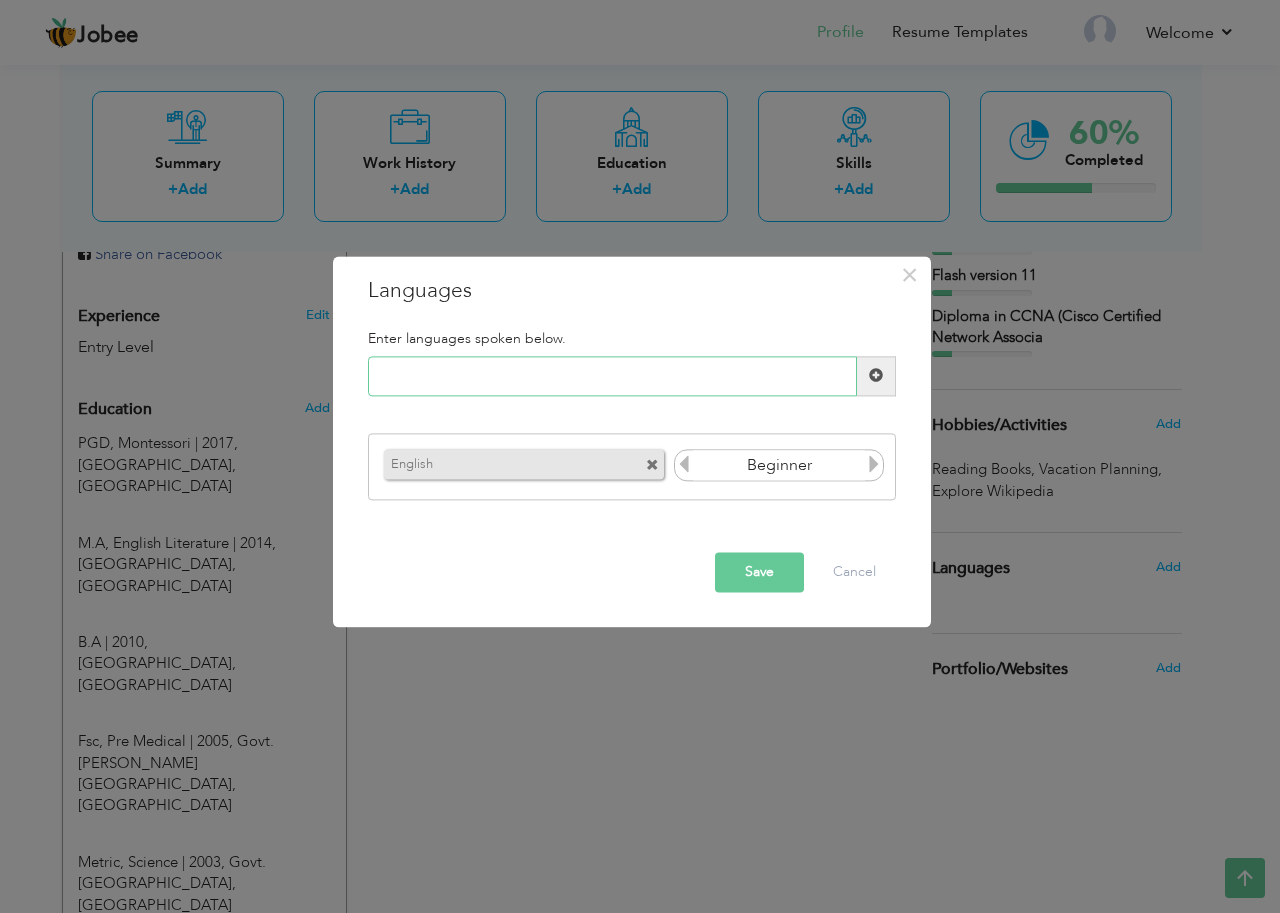 click at bounding box center (612, 376) 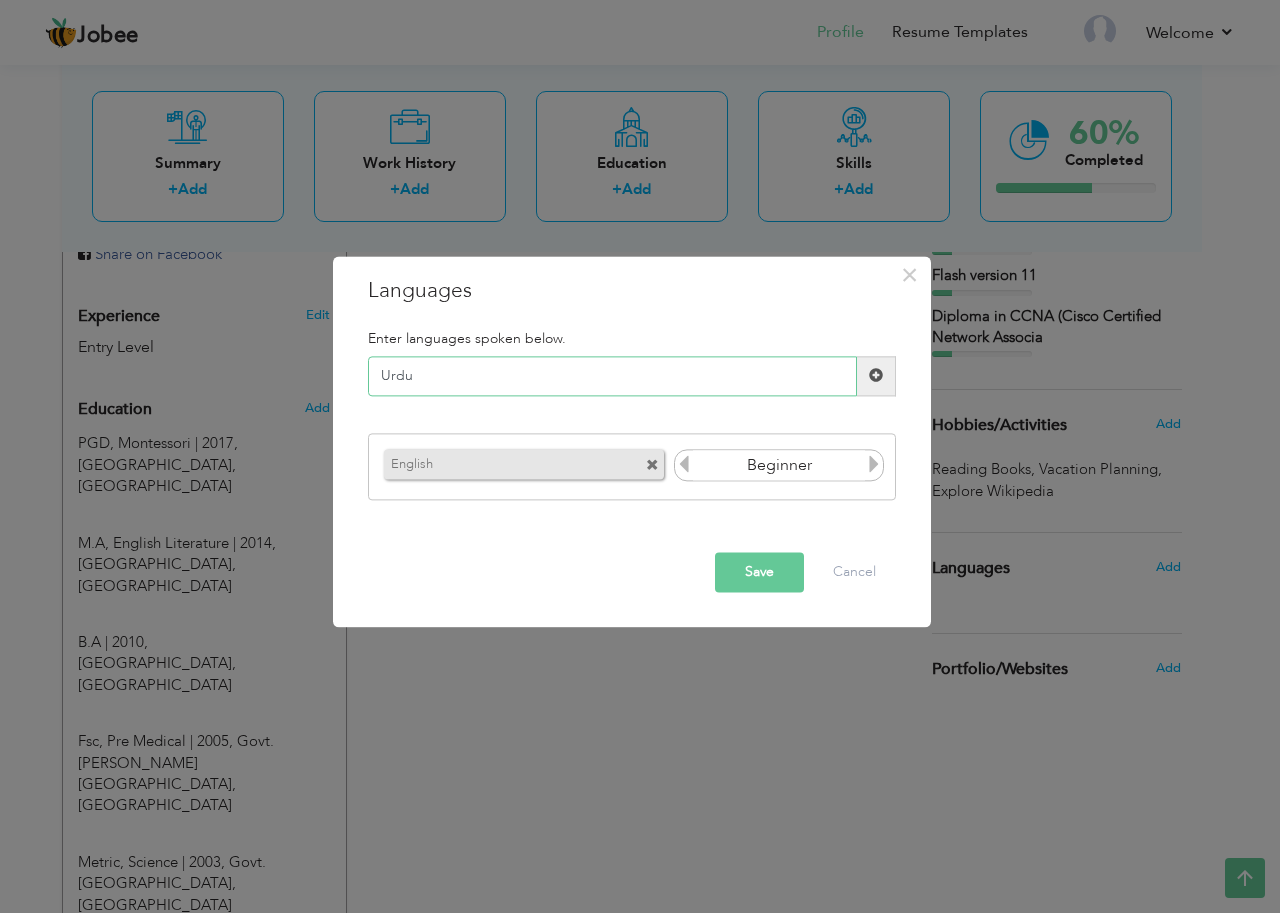 type on "Urdu" 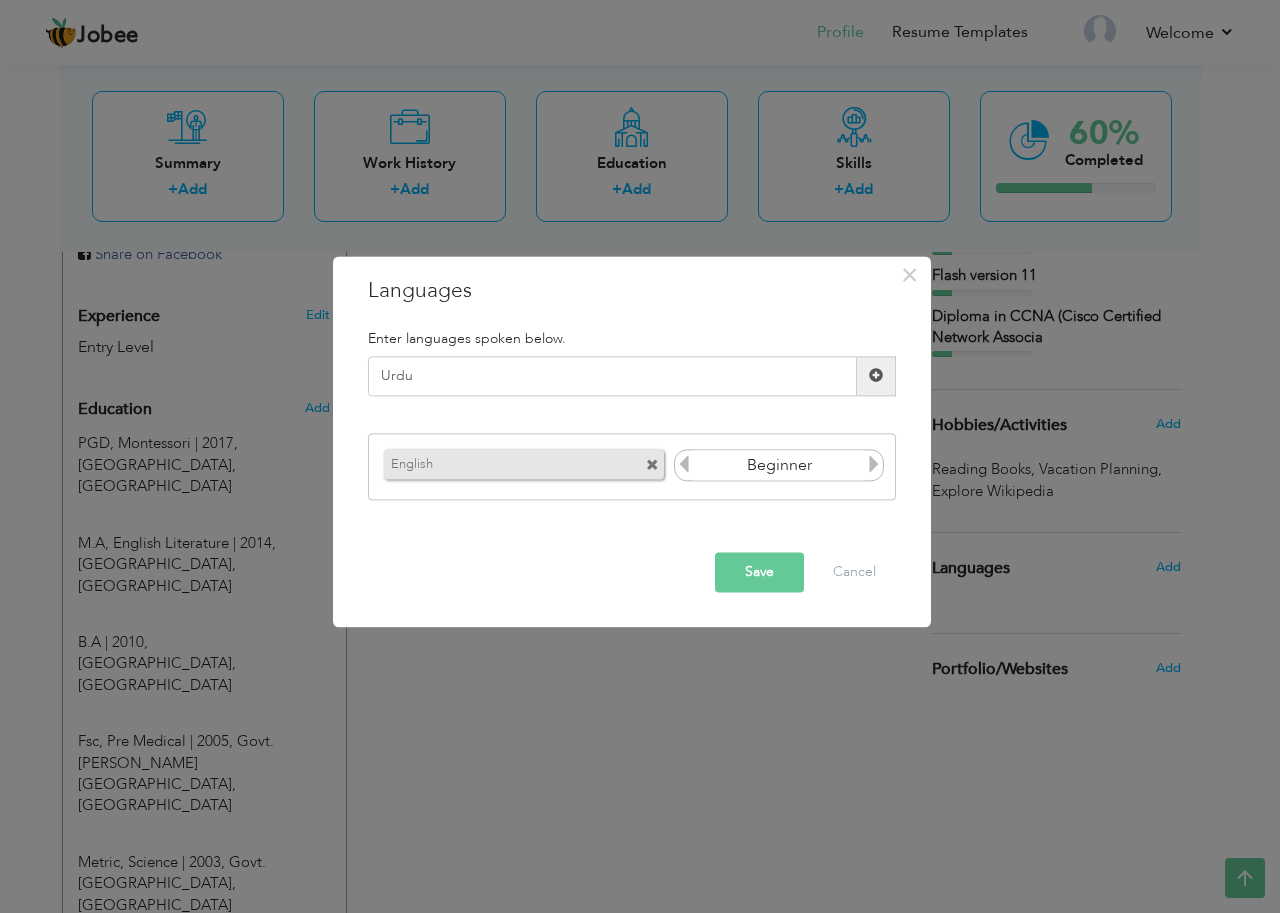 click at bounding box center (876, 376) 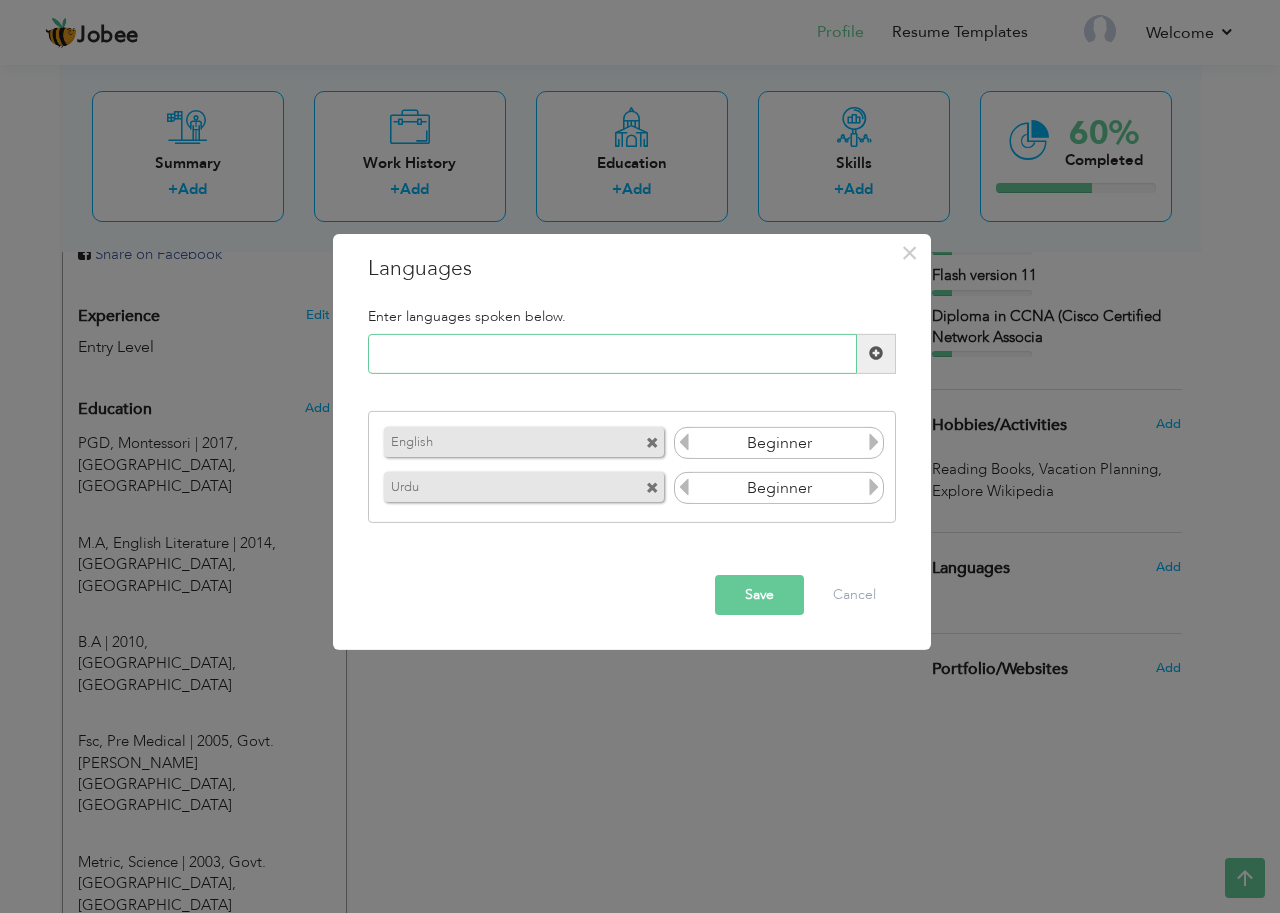 click at bounding box center (612, 354) 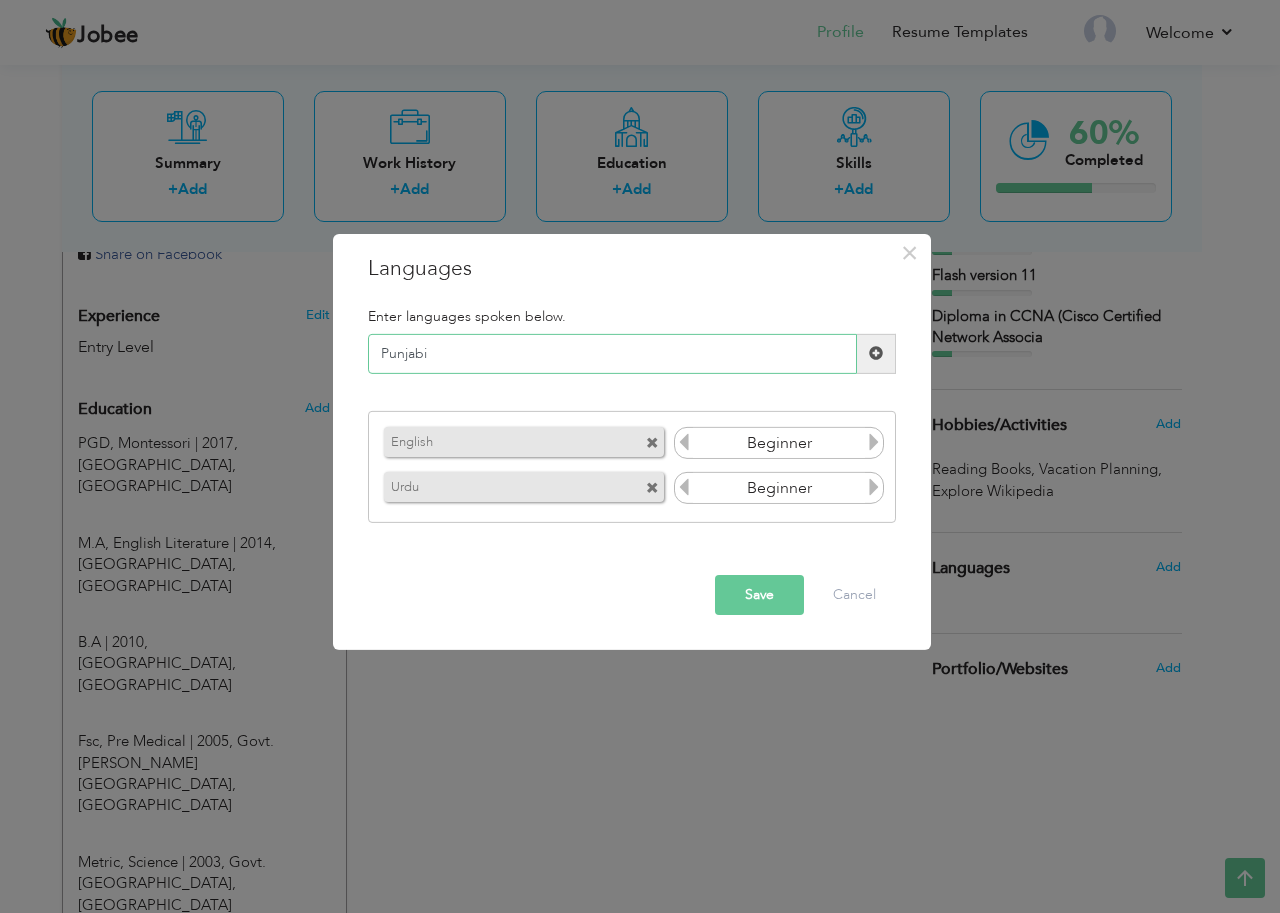 type on "Punjabi" 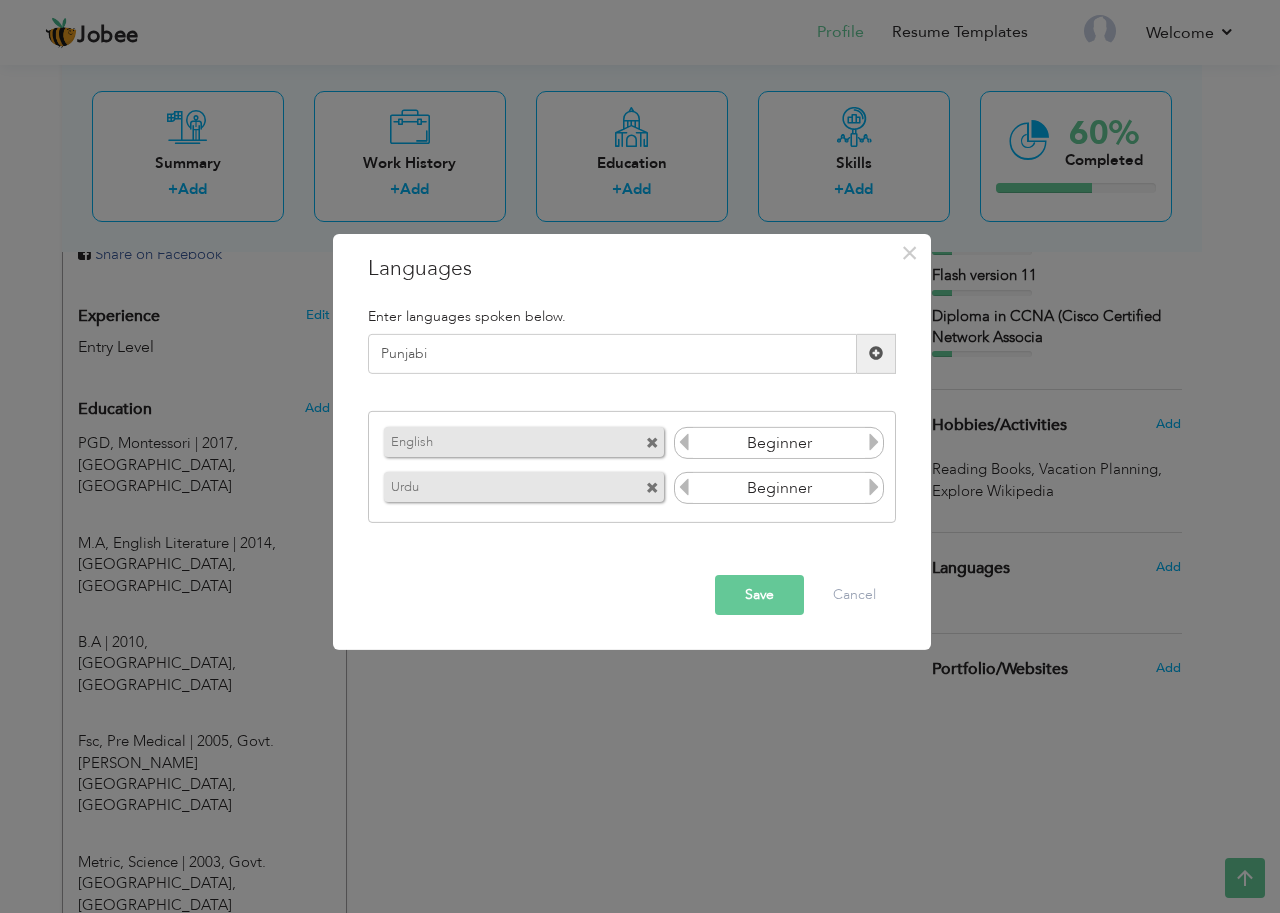 click on "Save" at bounding box center [759, 595] 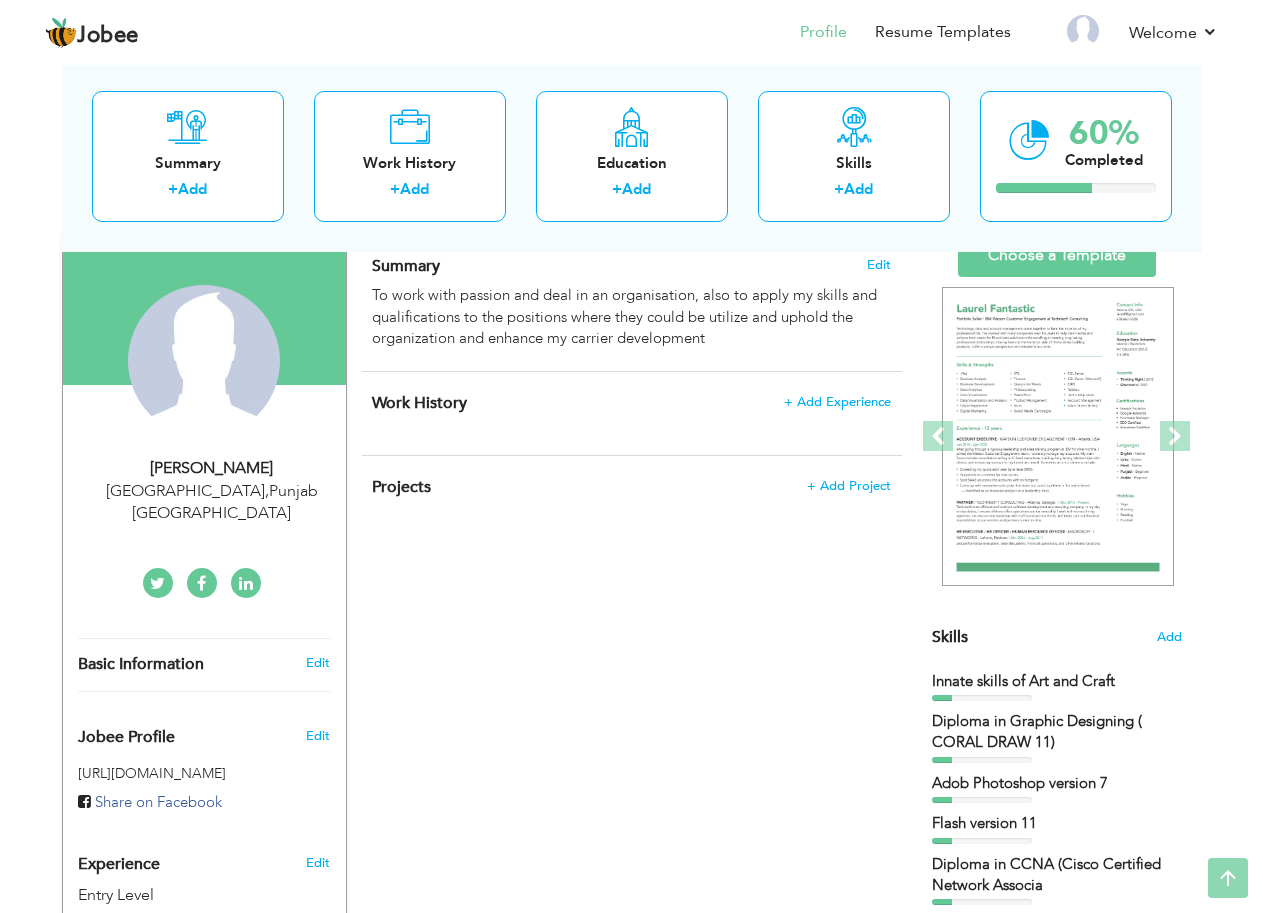 scroll, scrollTop: 0, scrollLeft: 0, axis: both 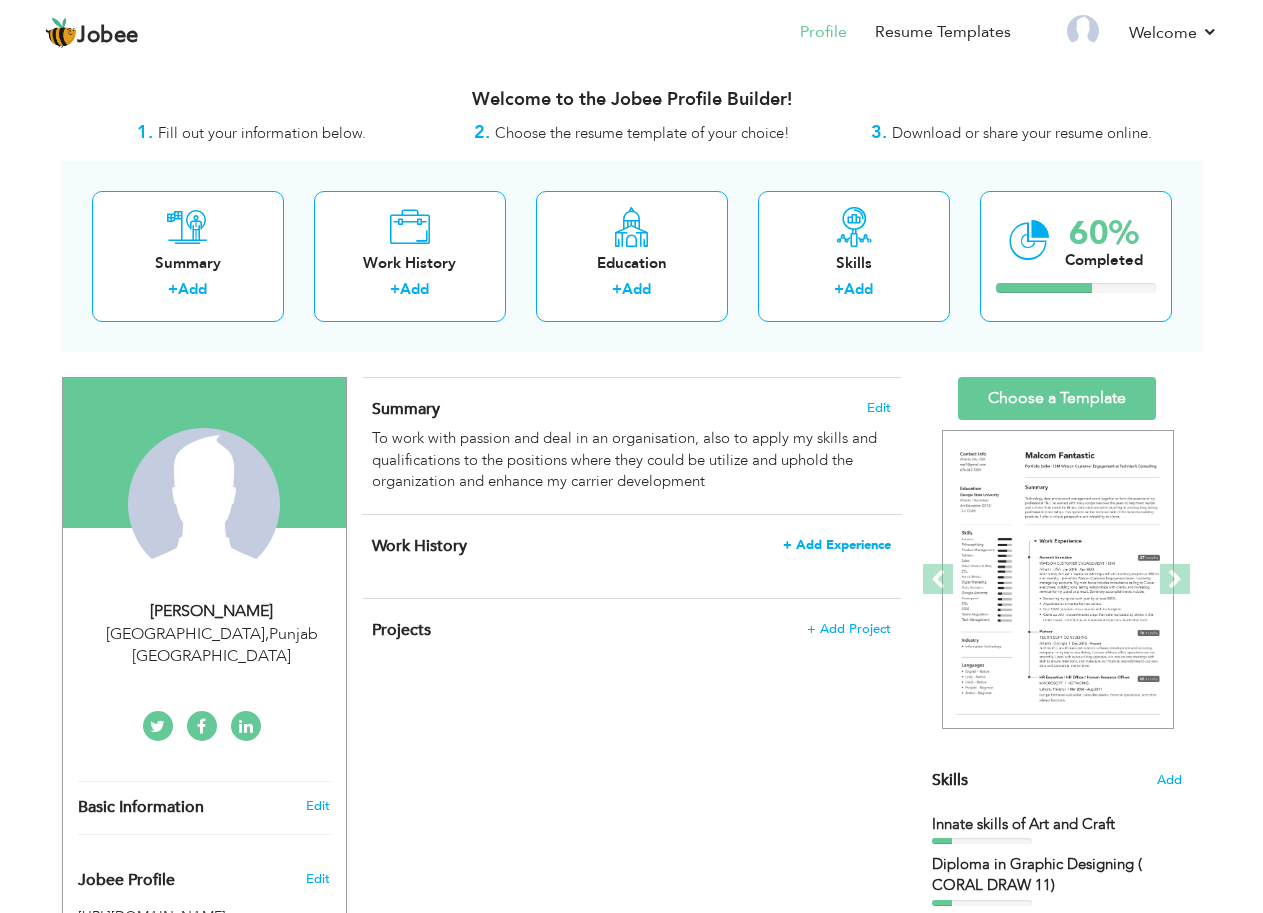 click on "+ Add Experience" at bounding box center [837, 545] 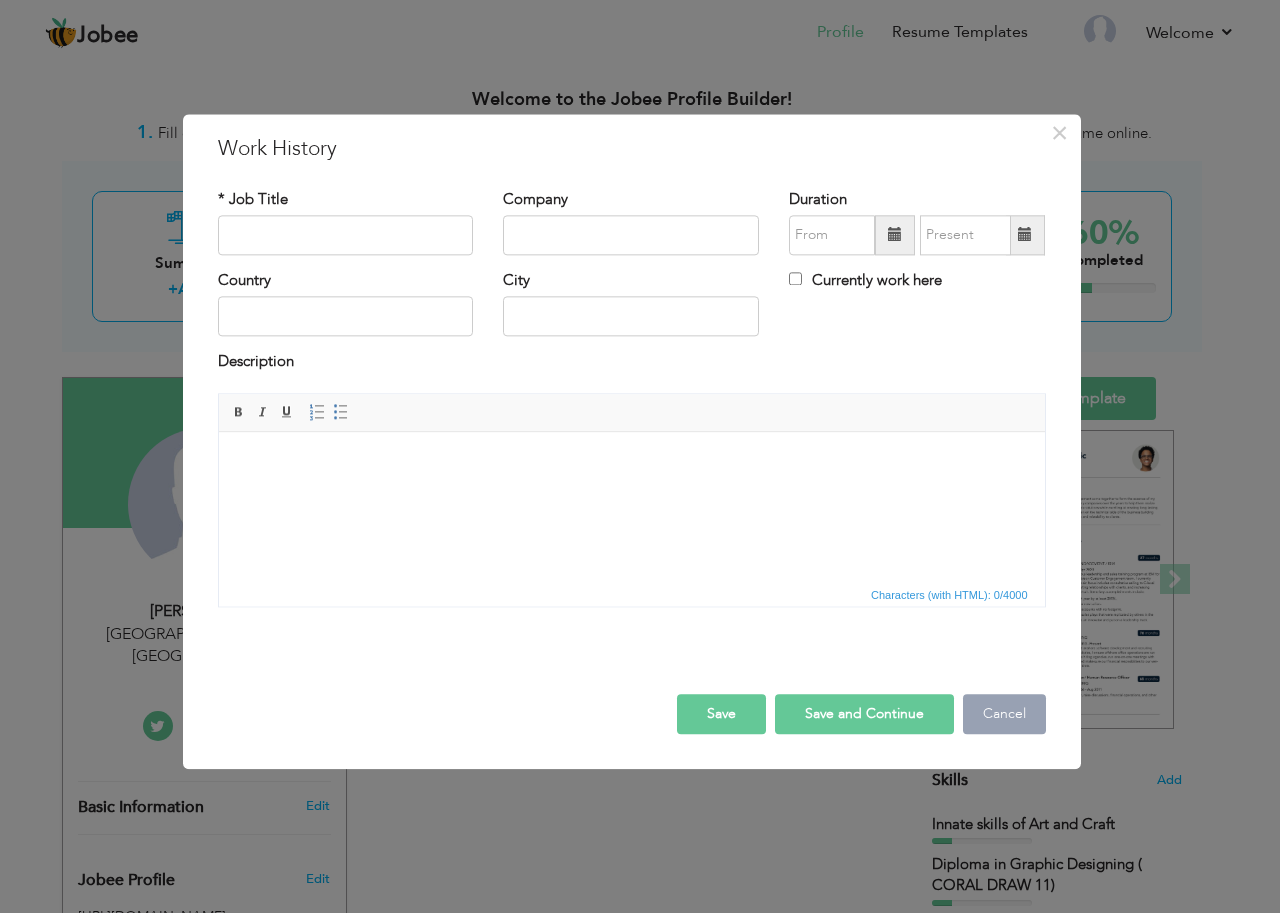 click on "Cancel" at bounding box center [1004, 714] 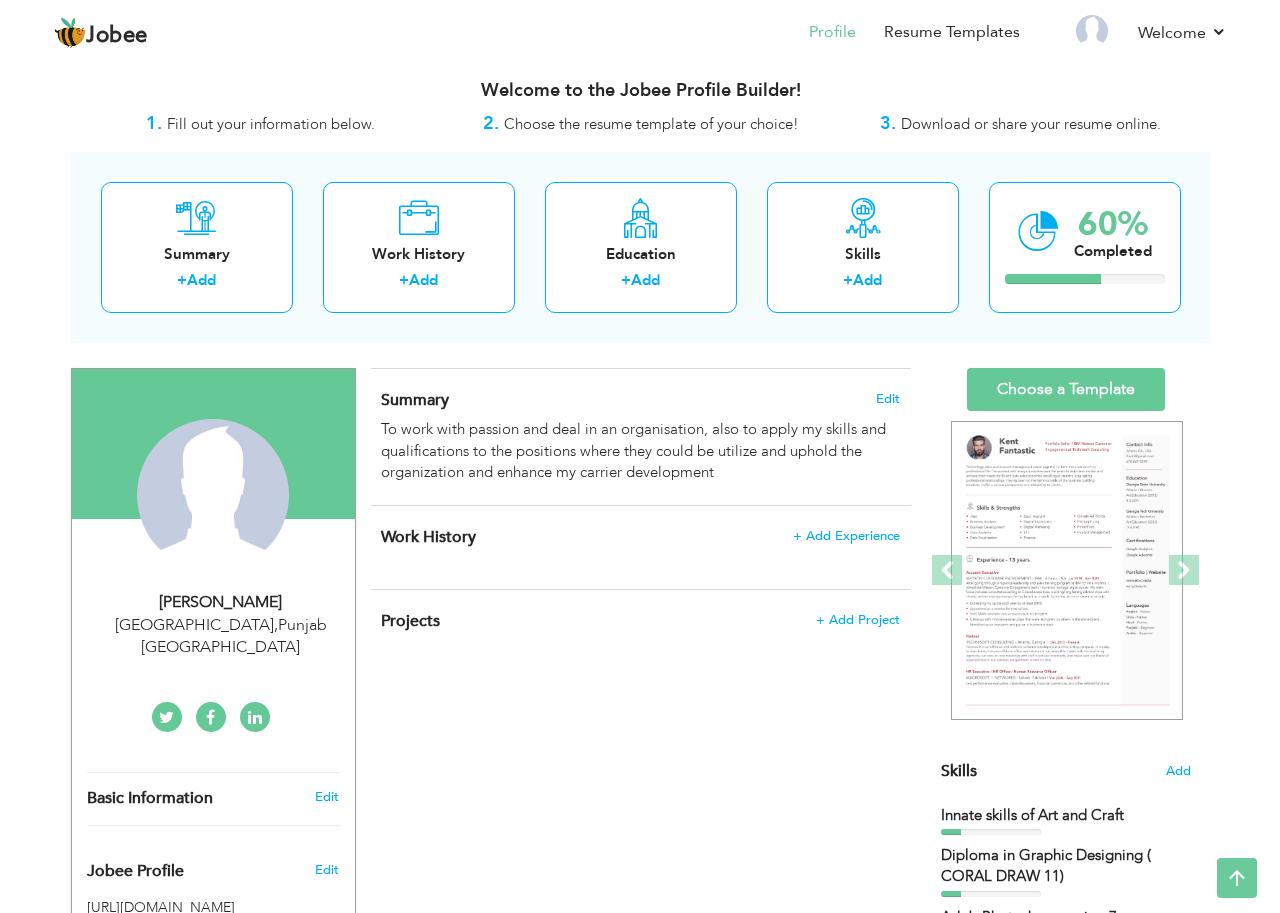 scroll, scrollTop: 0, scrollLeft: 0, axis: both 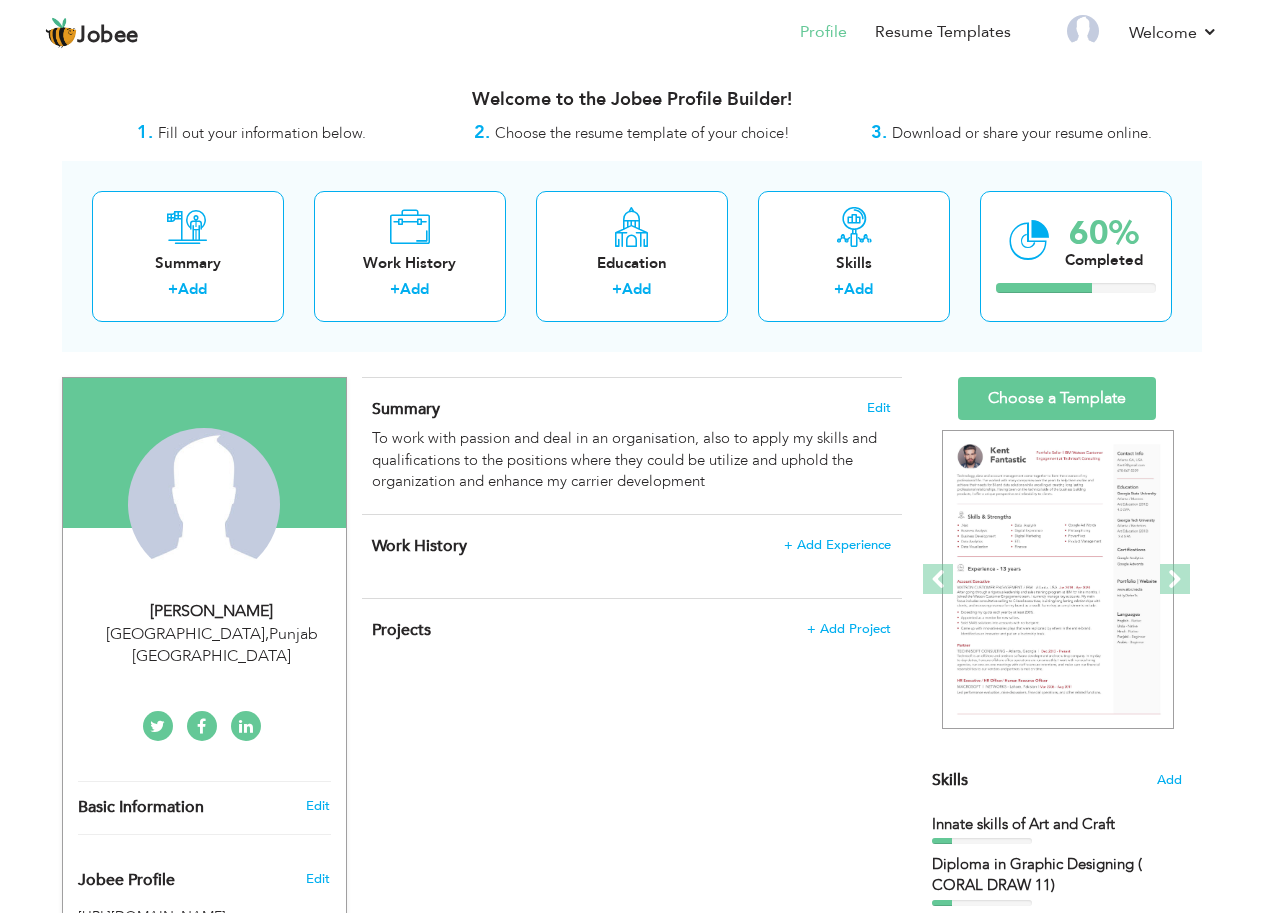click on "[PERSON_NAME]" at bounding box center [212, 611] 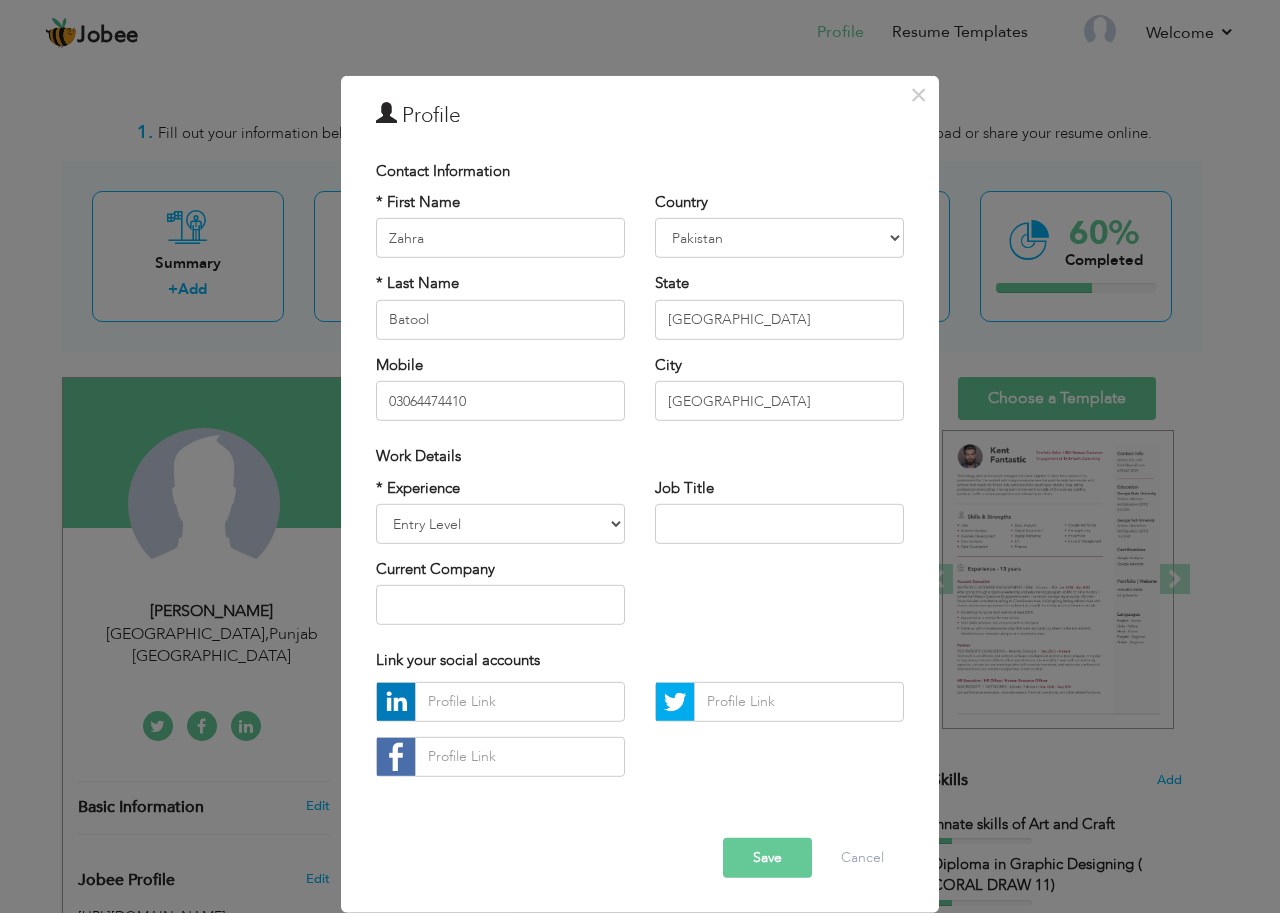 scroll, scrollTop: 0, scrollLeft: 0, axis: both 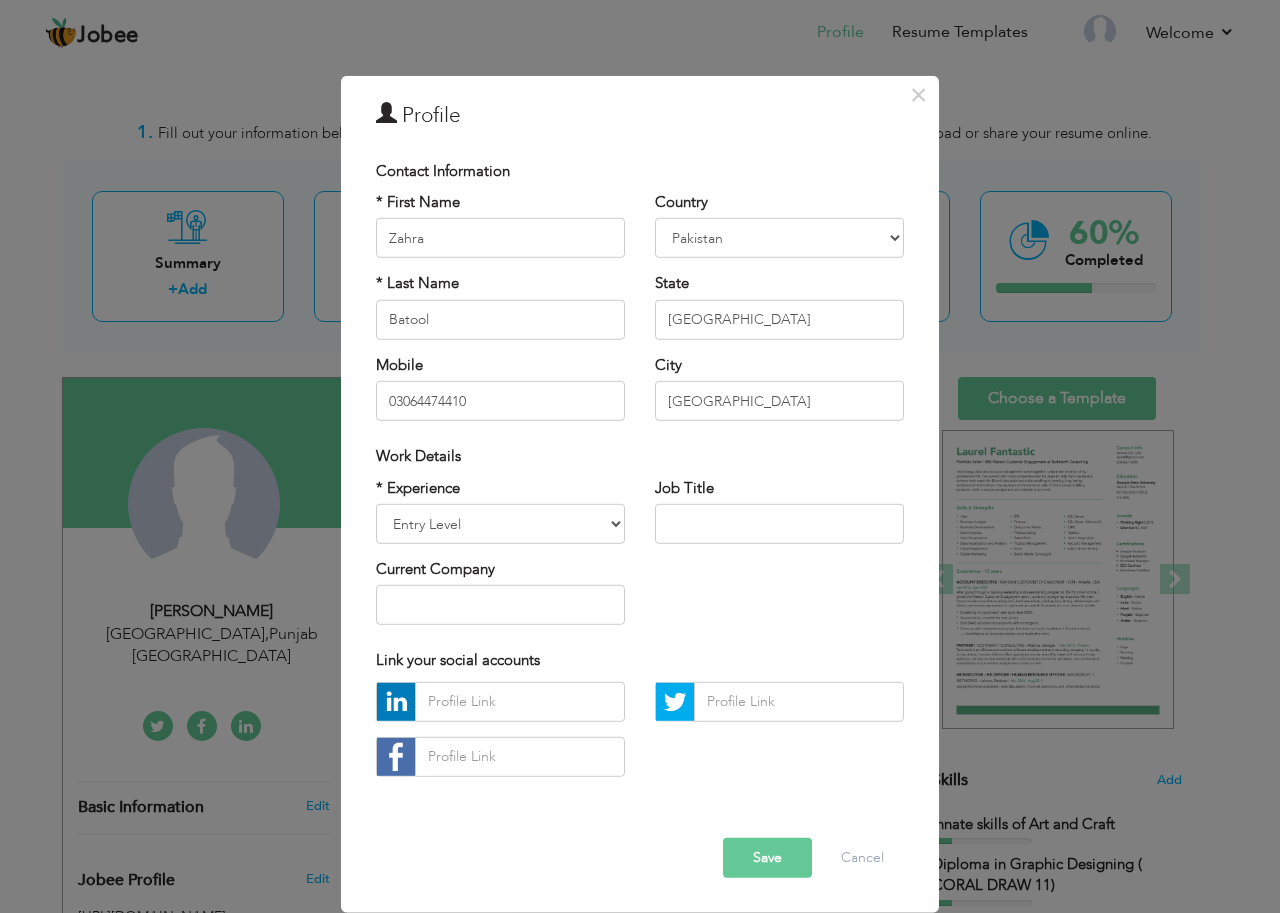 click on "Save" at bounding box center [767, 858] 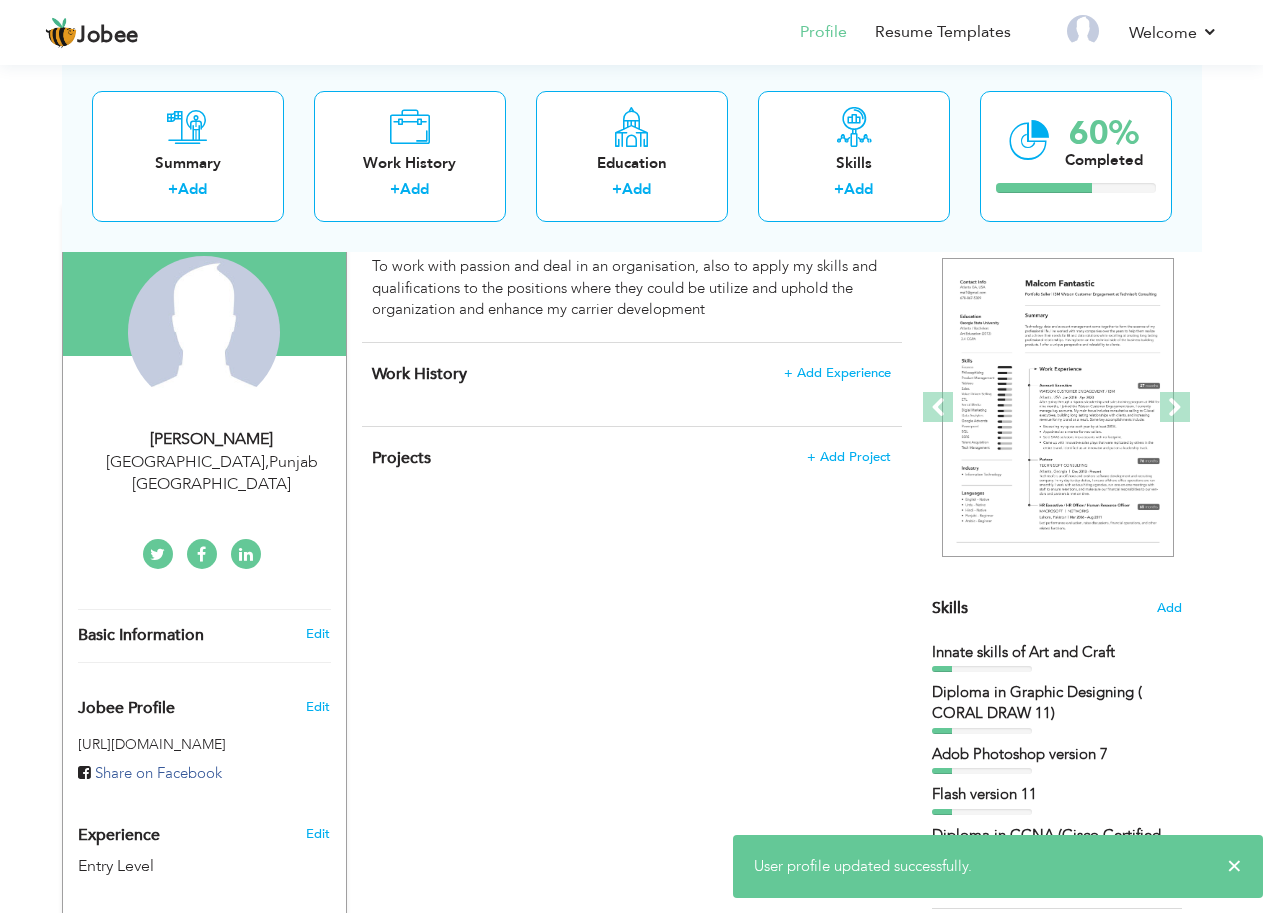 scroll, scrollTop: 200, scrollLeft: 0, axis: vertical 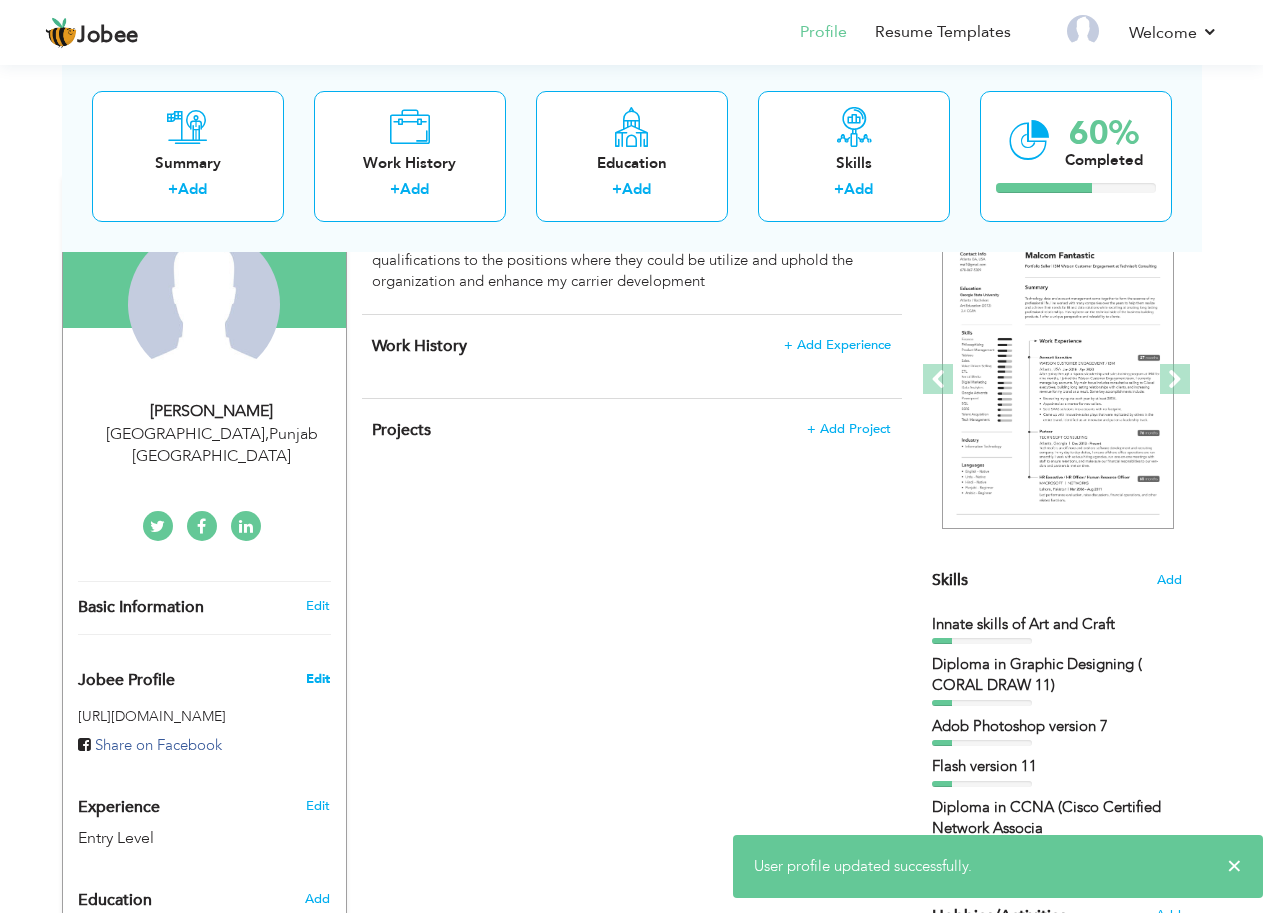 click on "Edit" at bounding box center [318, 679] 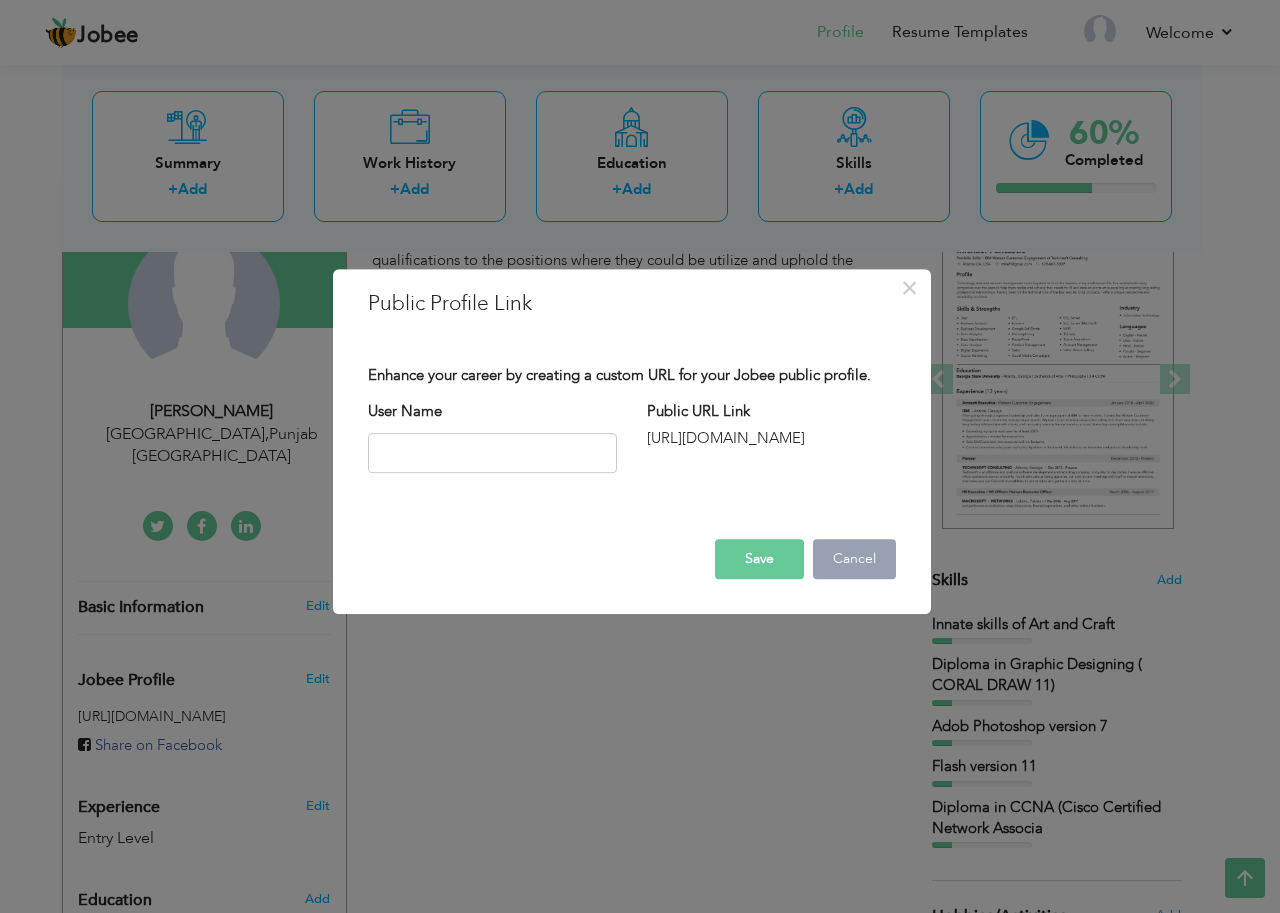 click on "Cancel" at bounding box center [854, 559] 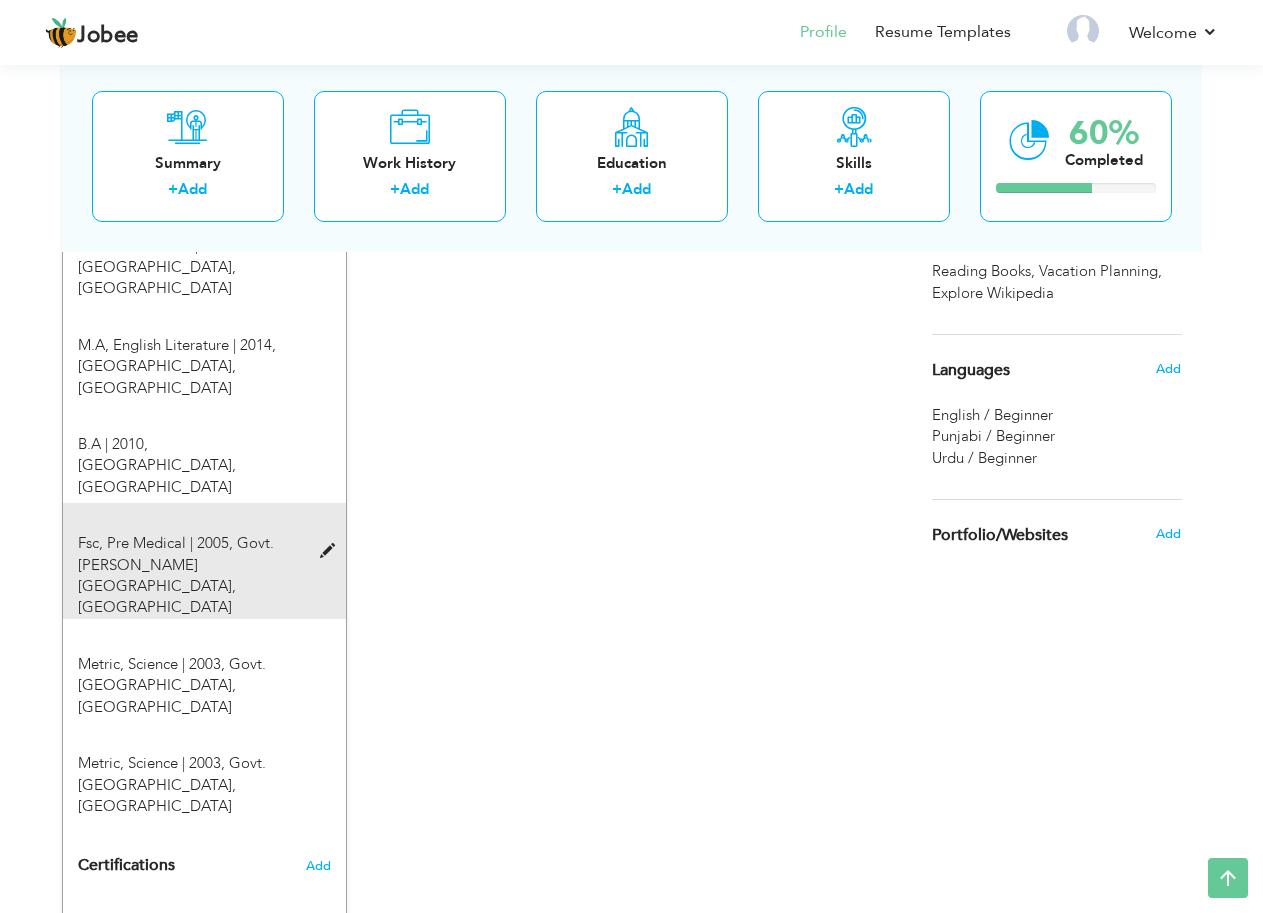 scroll, scrollTop: 891, scrollLeft: 0, axis: vertical 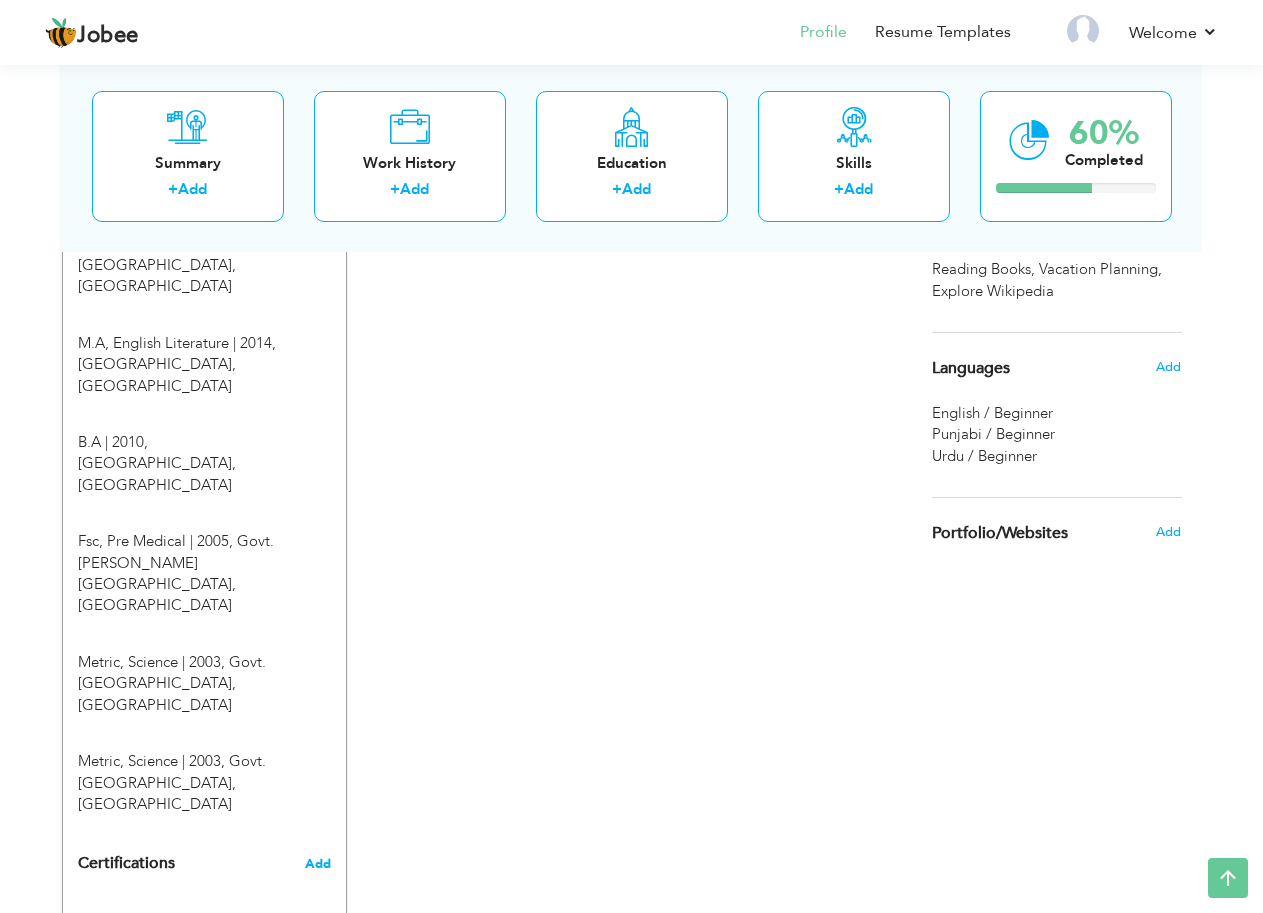 click on "Add" at bounding box center [318, 864] 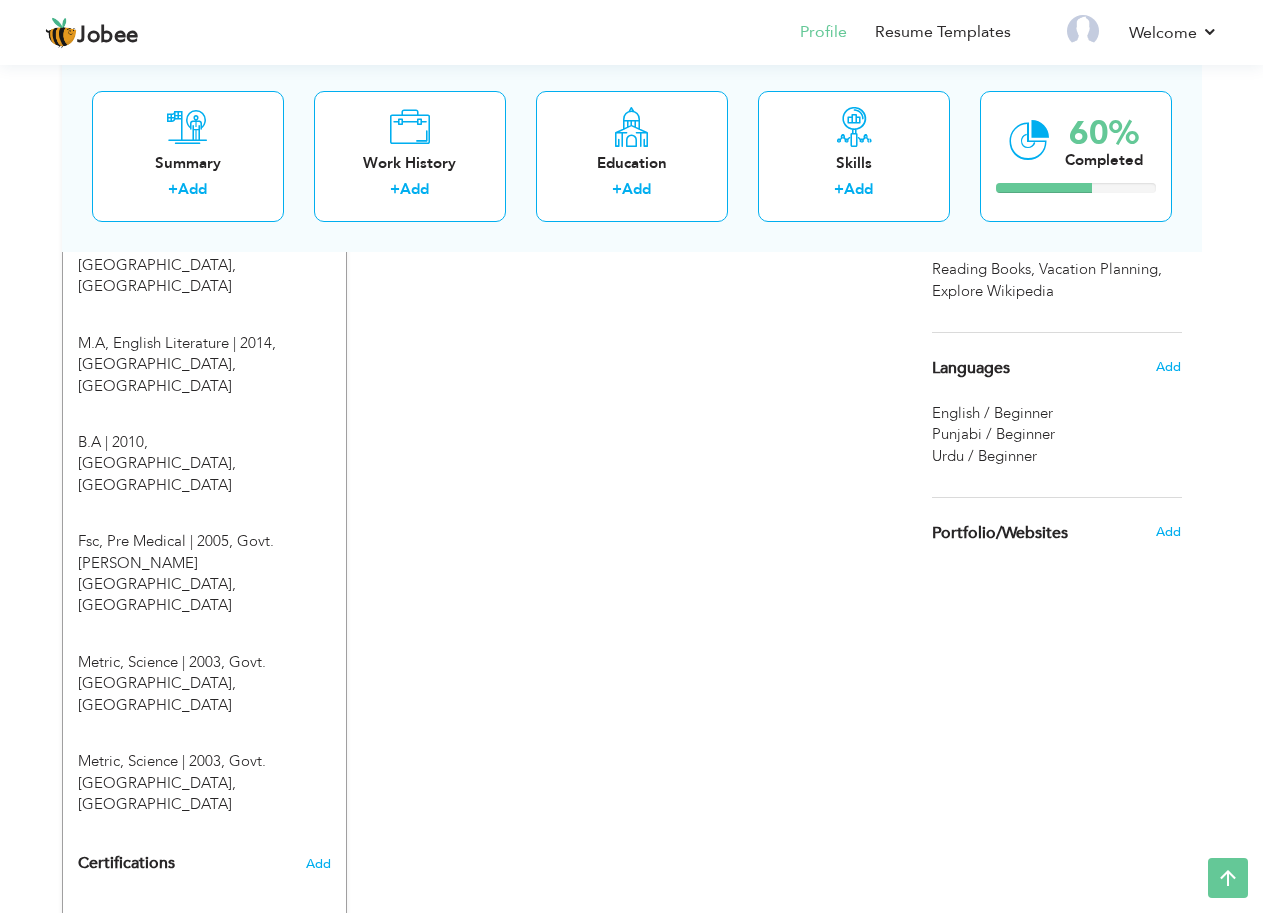 click on "Add" at bounding box center [321, 932] 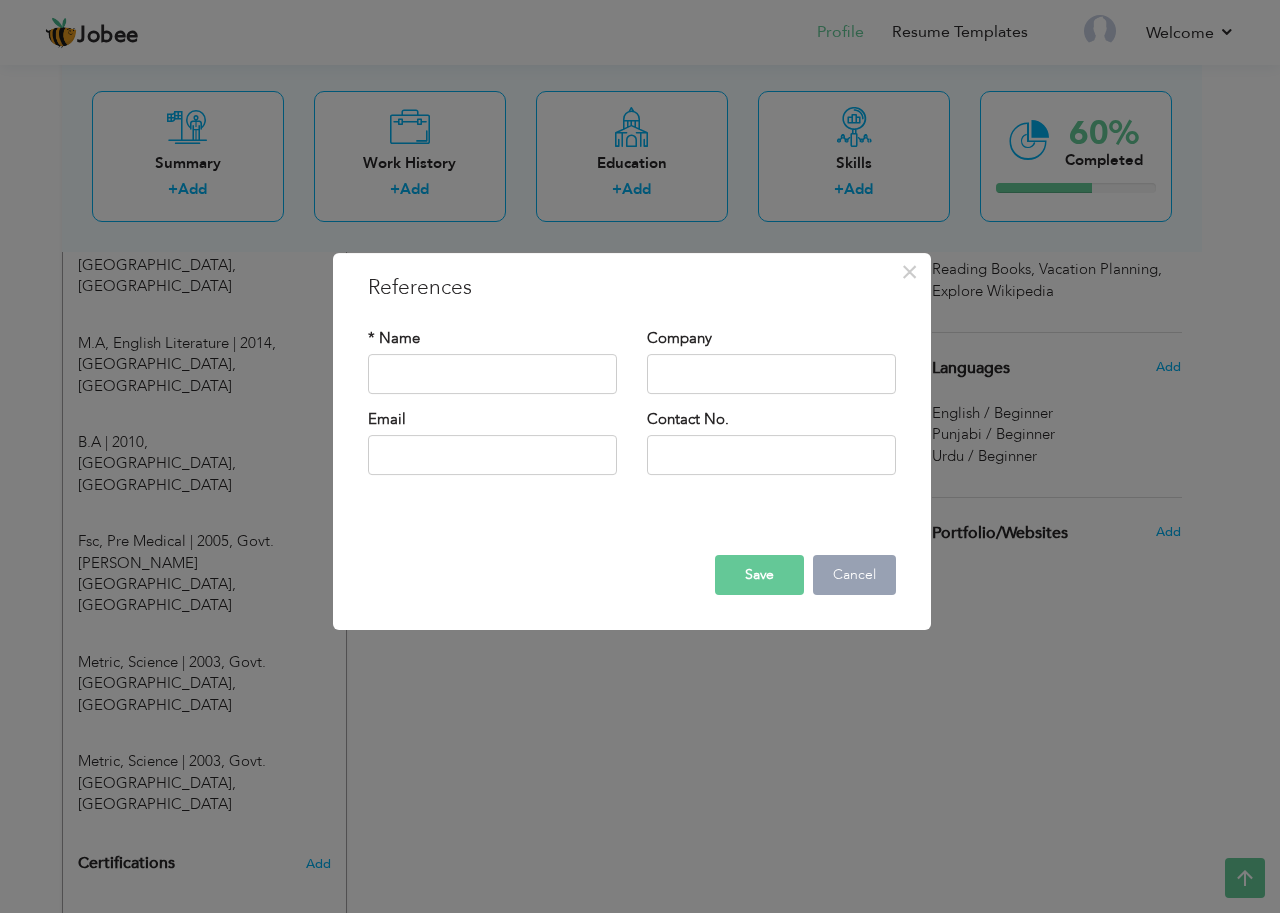 drag, startPoint x: 886, startPoint y: 579, endPoint x: 813, endPoint y: 591, distance: 73.97973 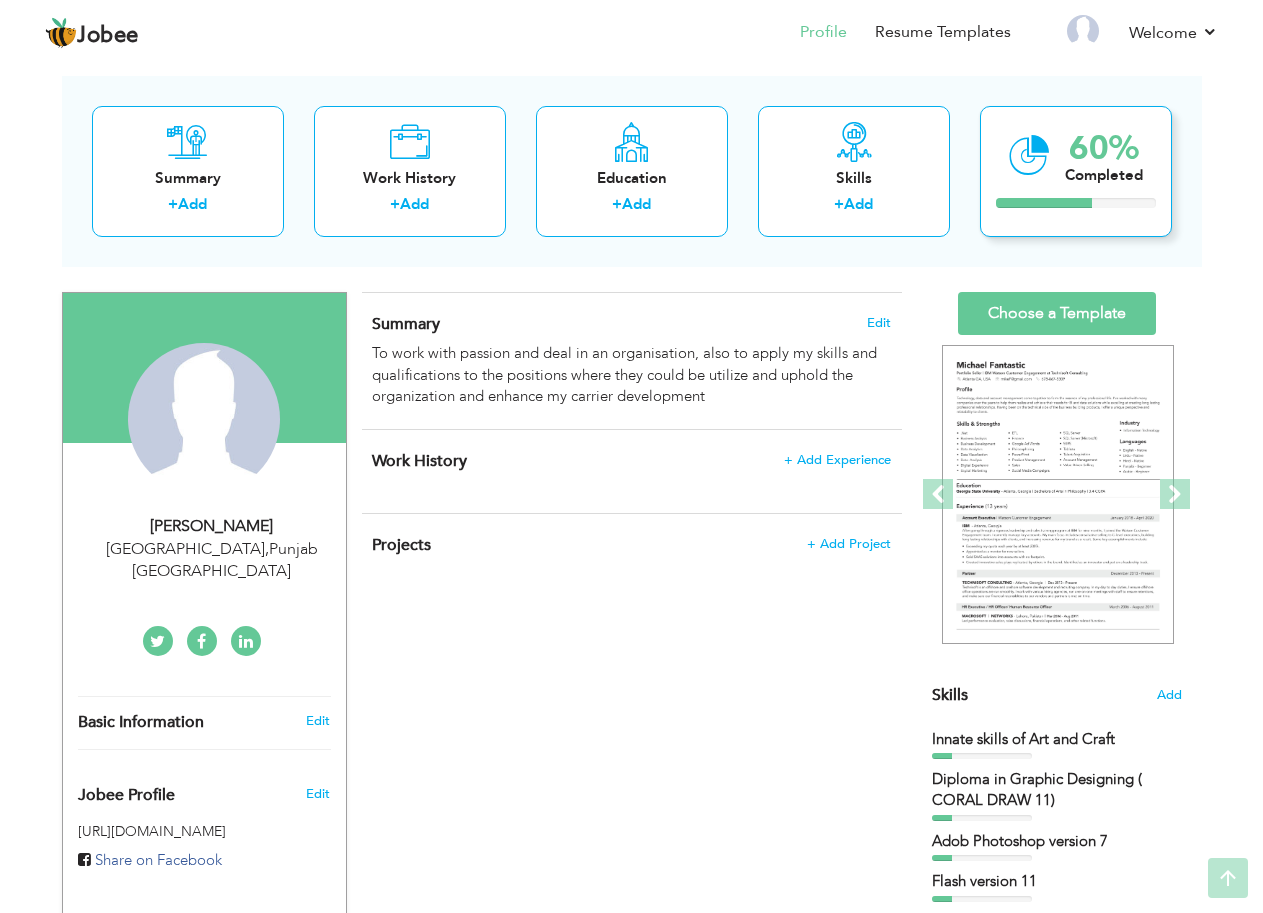scroll, scrollTop: 0, scrollLeft: 0, axis: both 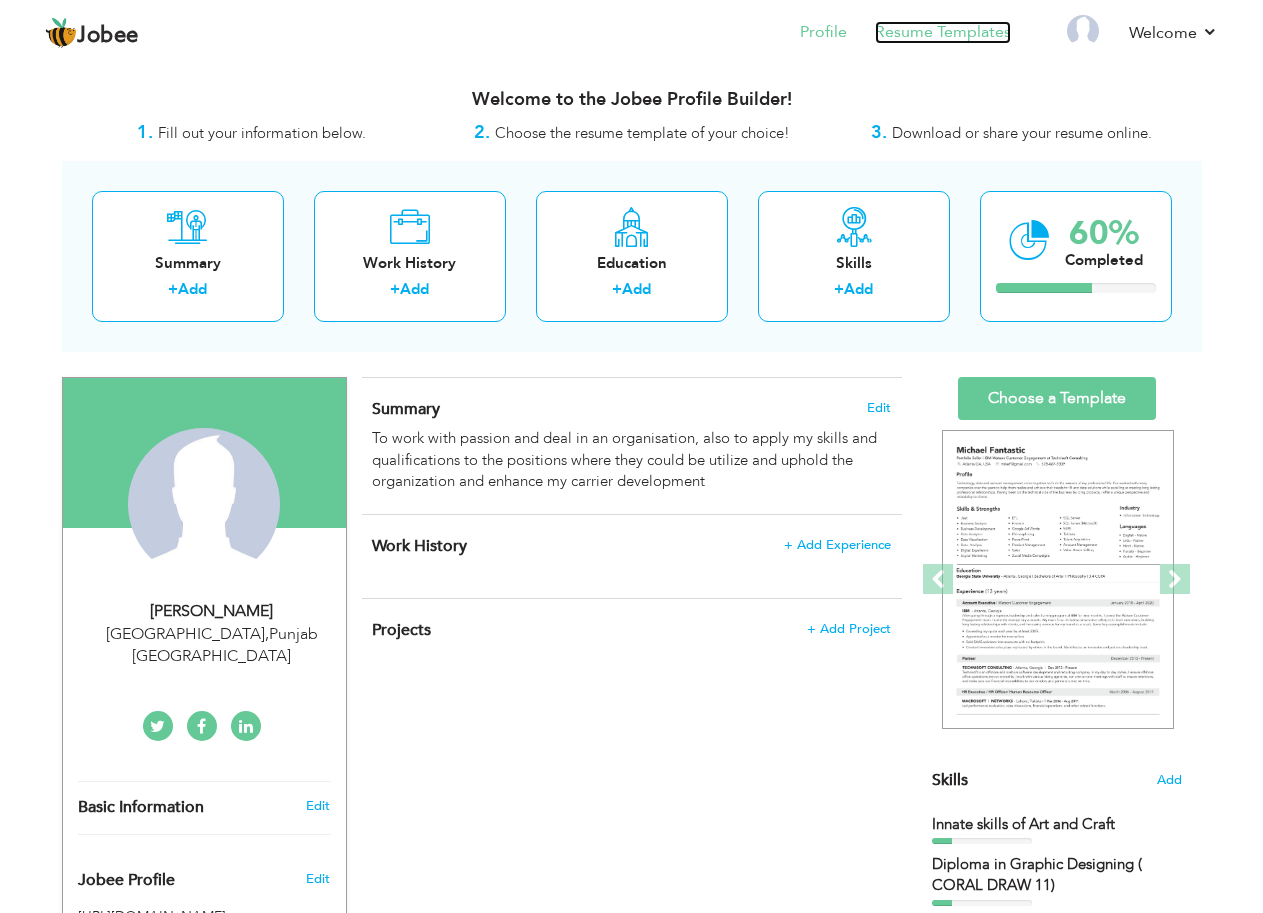 click on "Resume Templates" at bounding box center (943, 32) 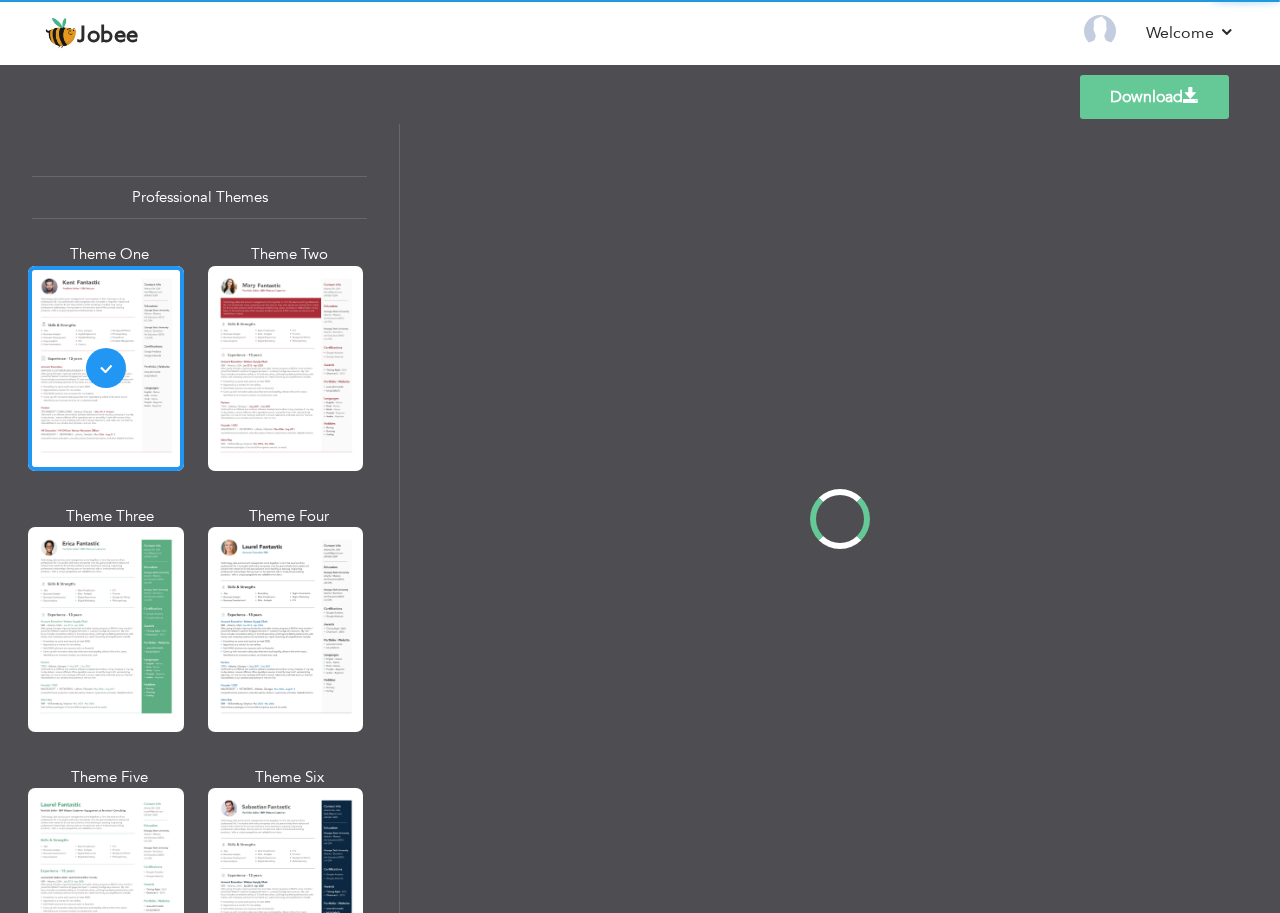 scroll, scrollTop: 0, scrollLeft: 0, axis: both 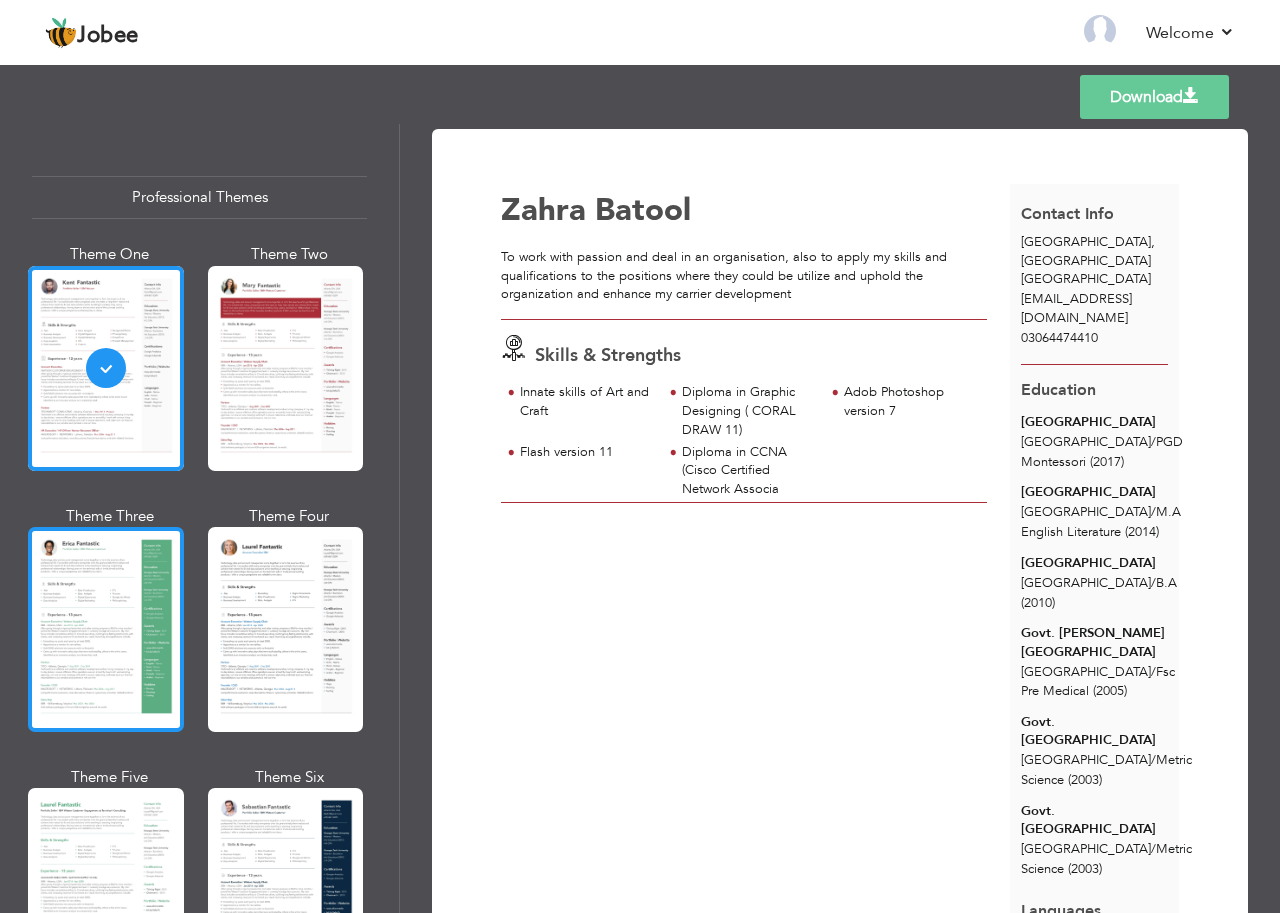 click at bounding box center (106, 629) 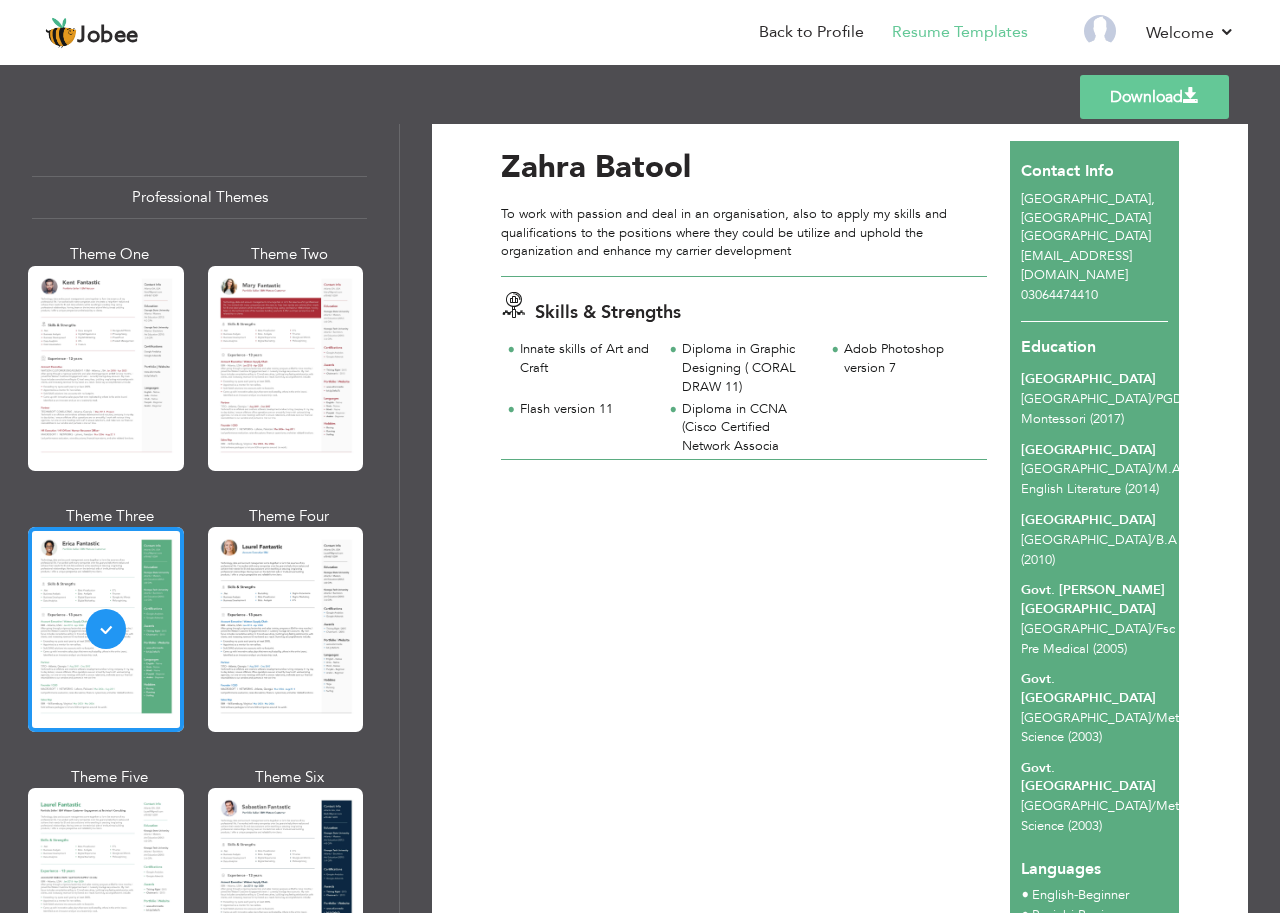 scroll, scrollTop: 143, scrollLeft: 0, axis: vertical 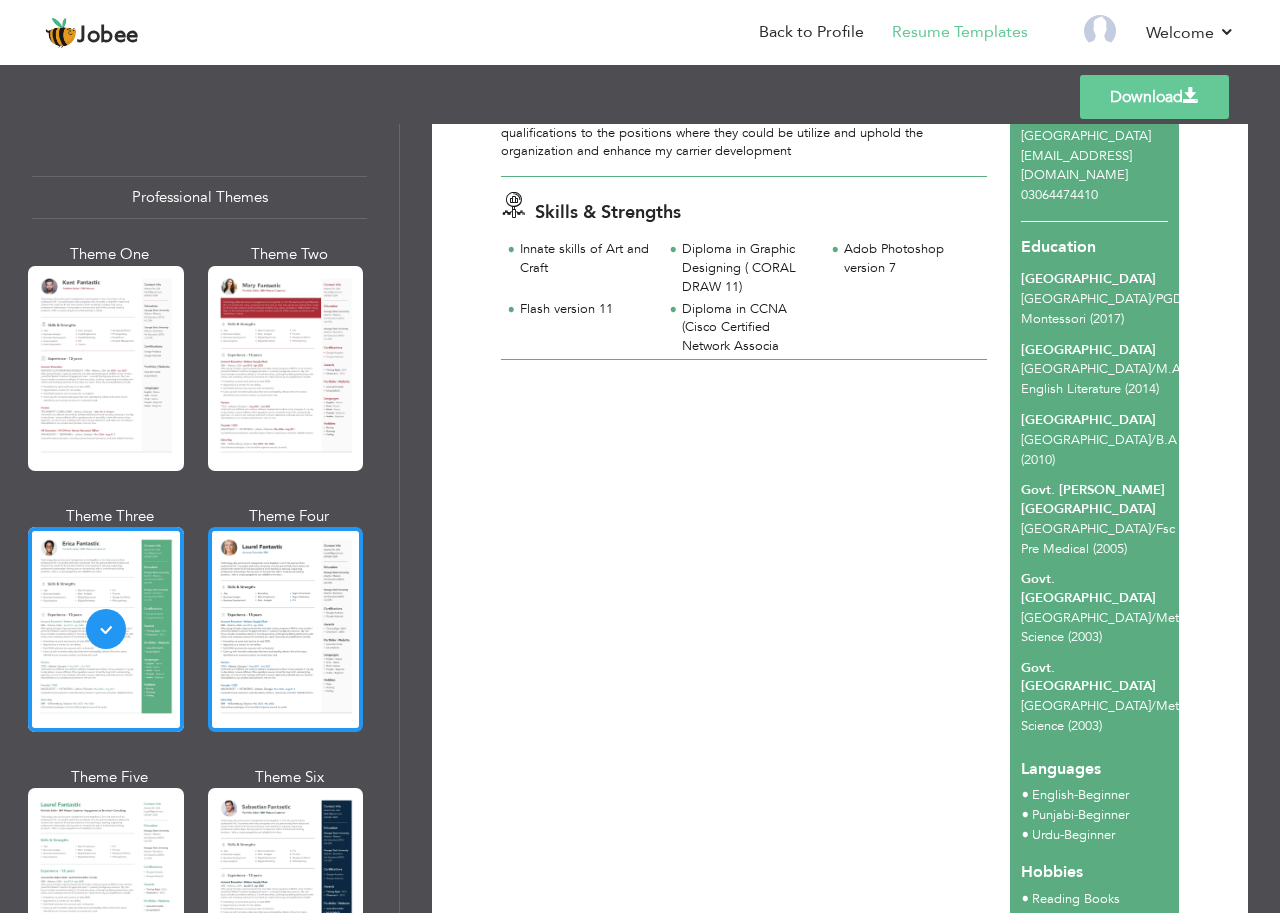 click at bounding box center [286, 629] 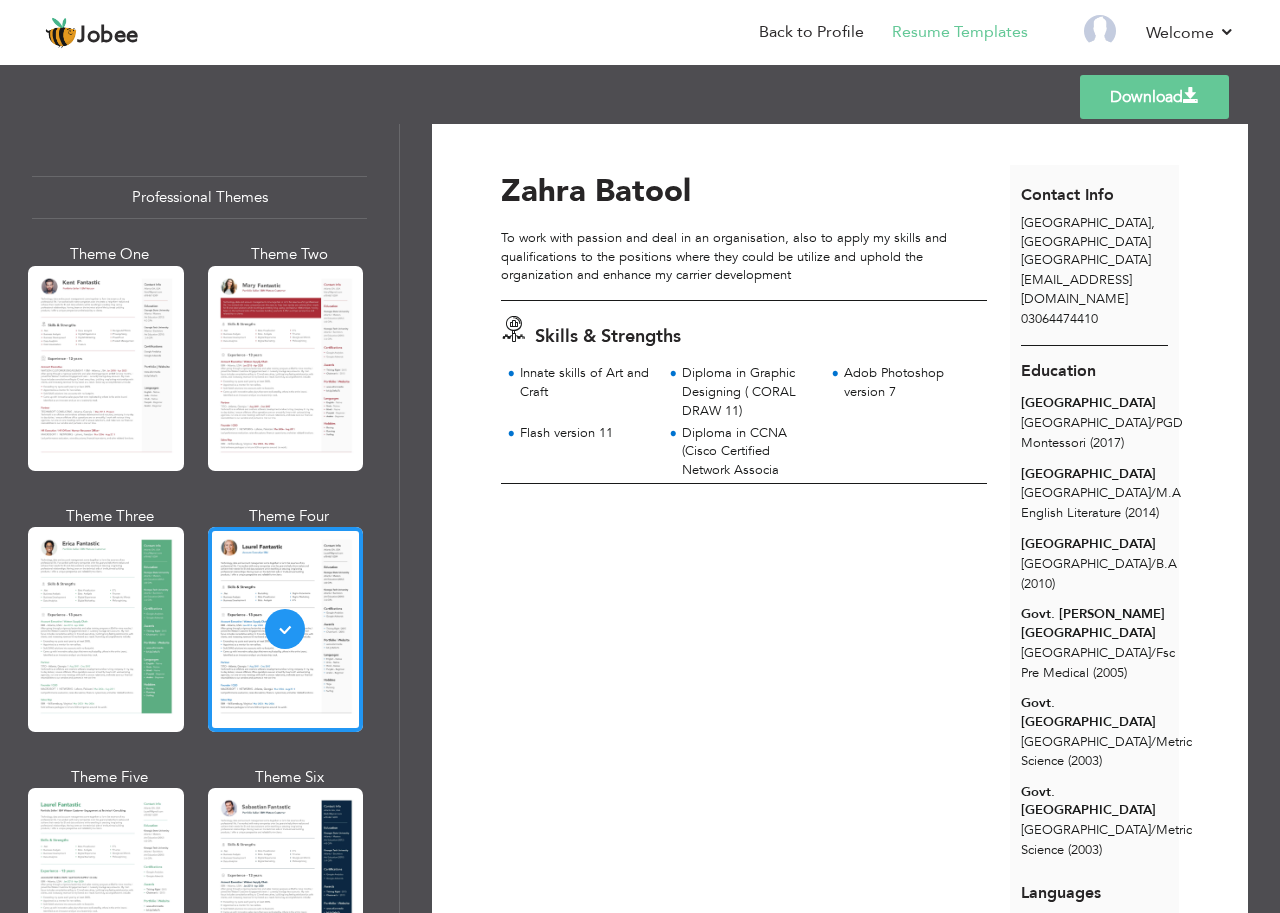 scroll, scrollTop: 0, scrollLeft: 0, axis: both 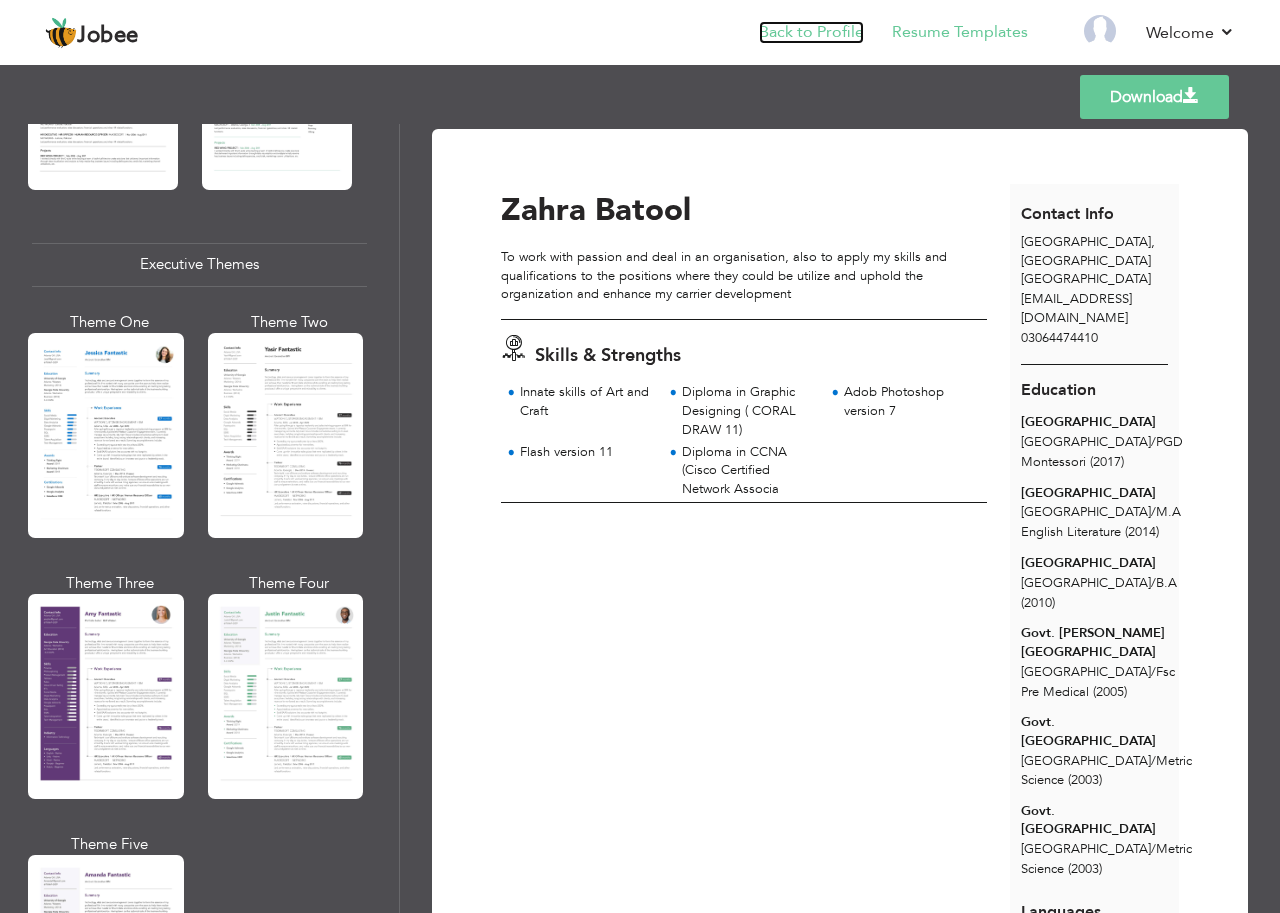 click on "Back to Profile" at bounding box center [811, 32] 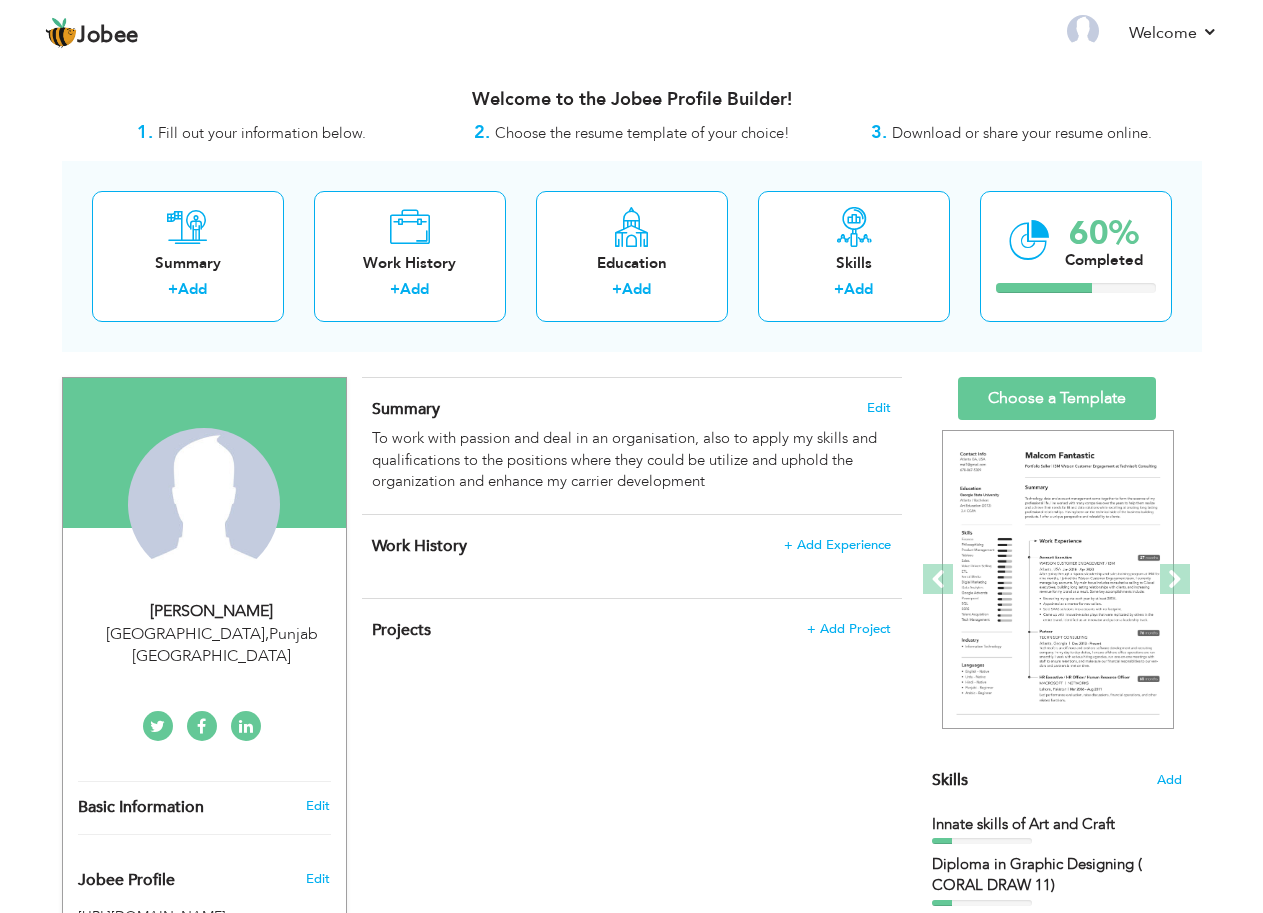 scroll, scrollTop: 0, scrollLeft: 0, axis: both 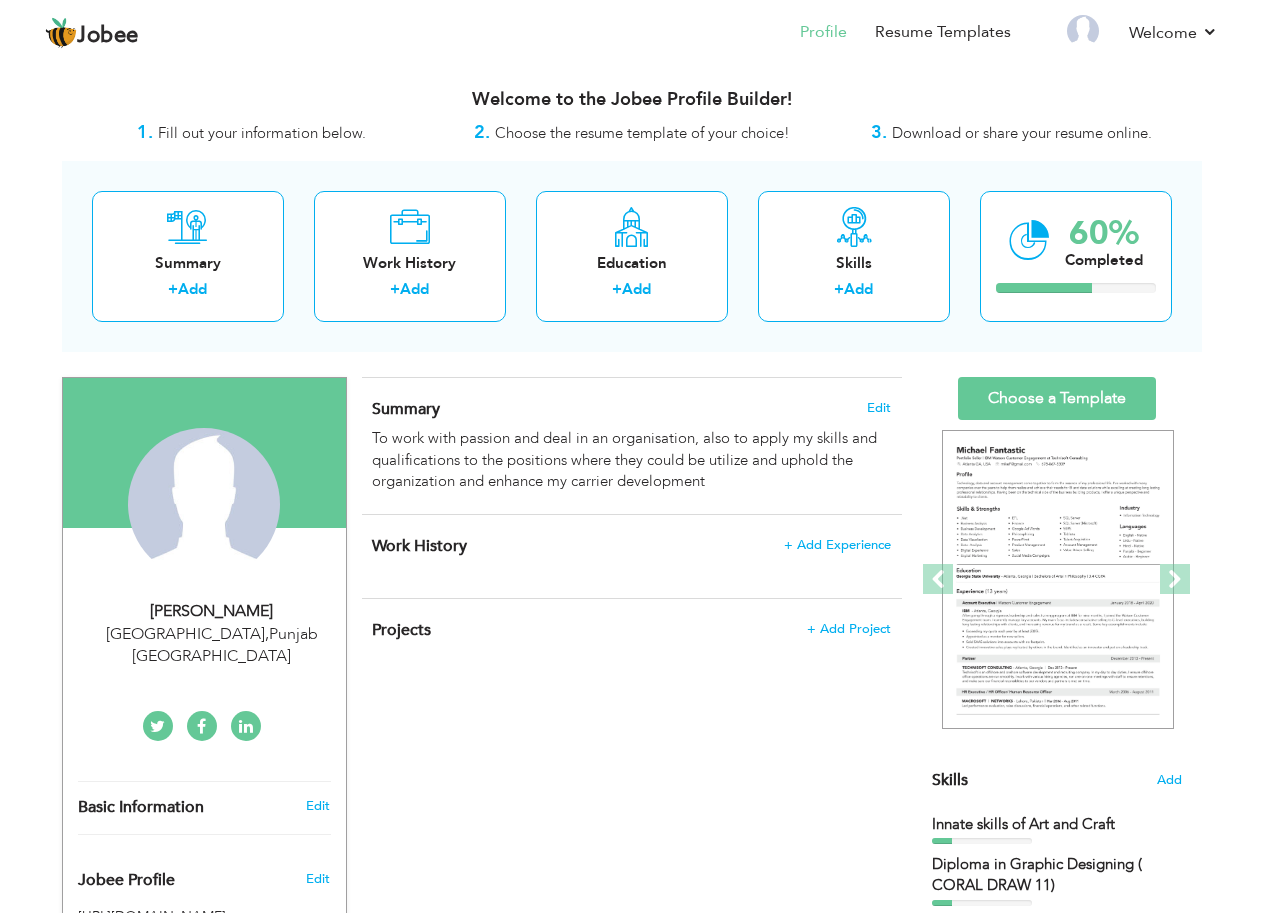 click on "Summary
Edit
To work with passion and deal in an organisation, also to apply my skills and qualifications to the positions where they could be utilize and uphold the organization and enhance my carrier development" at bounding box center (632, 446) 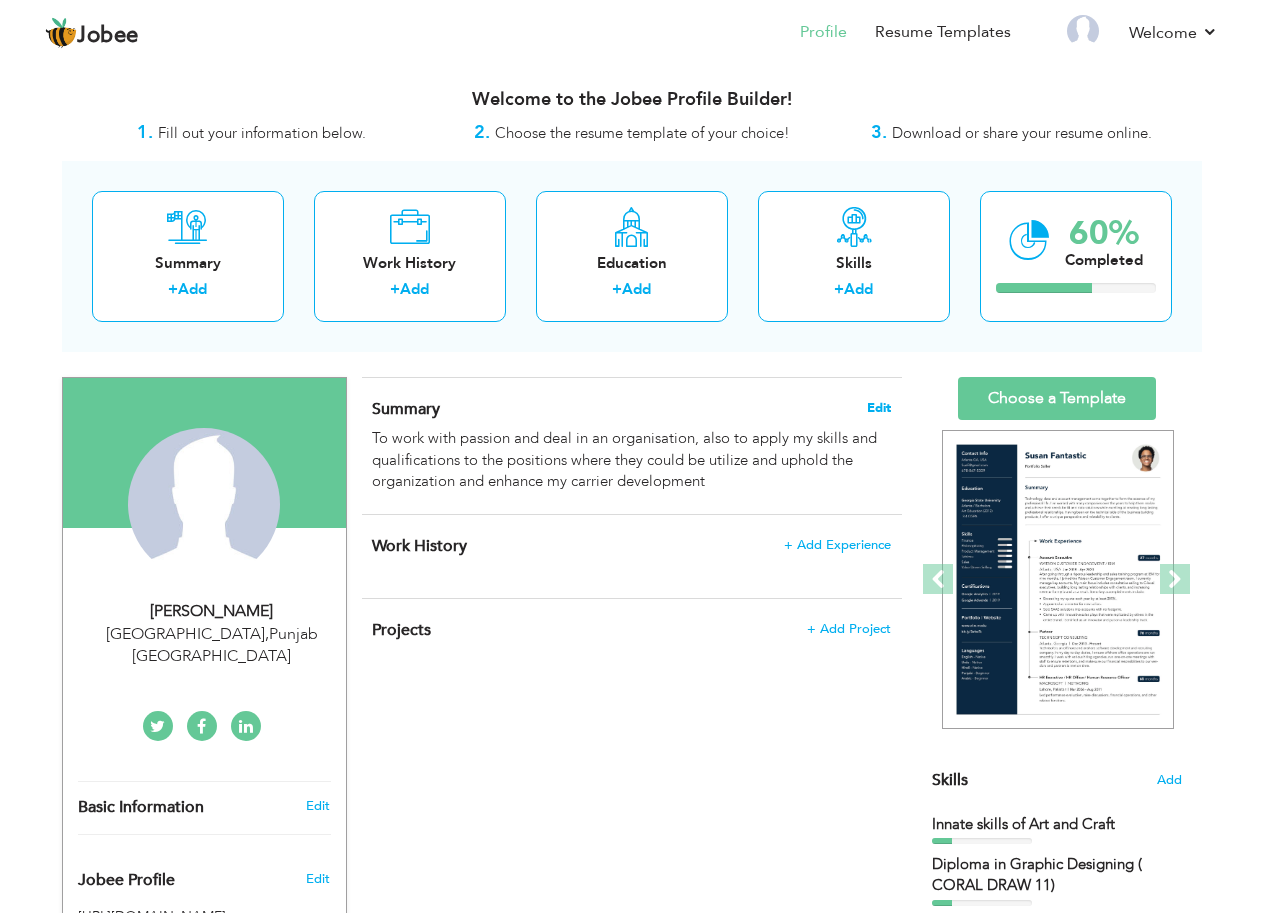 click on "Edit" at bounding box center [879, 408] 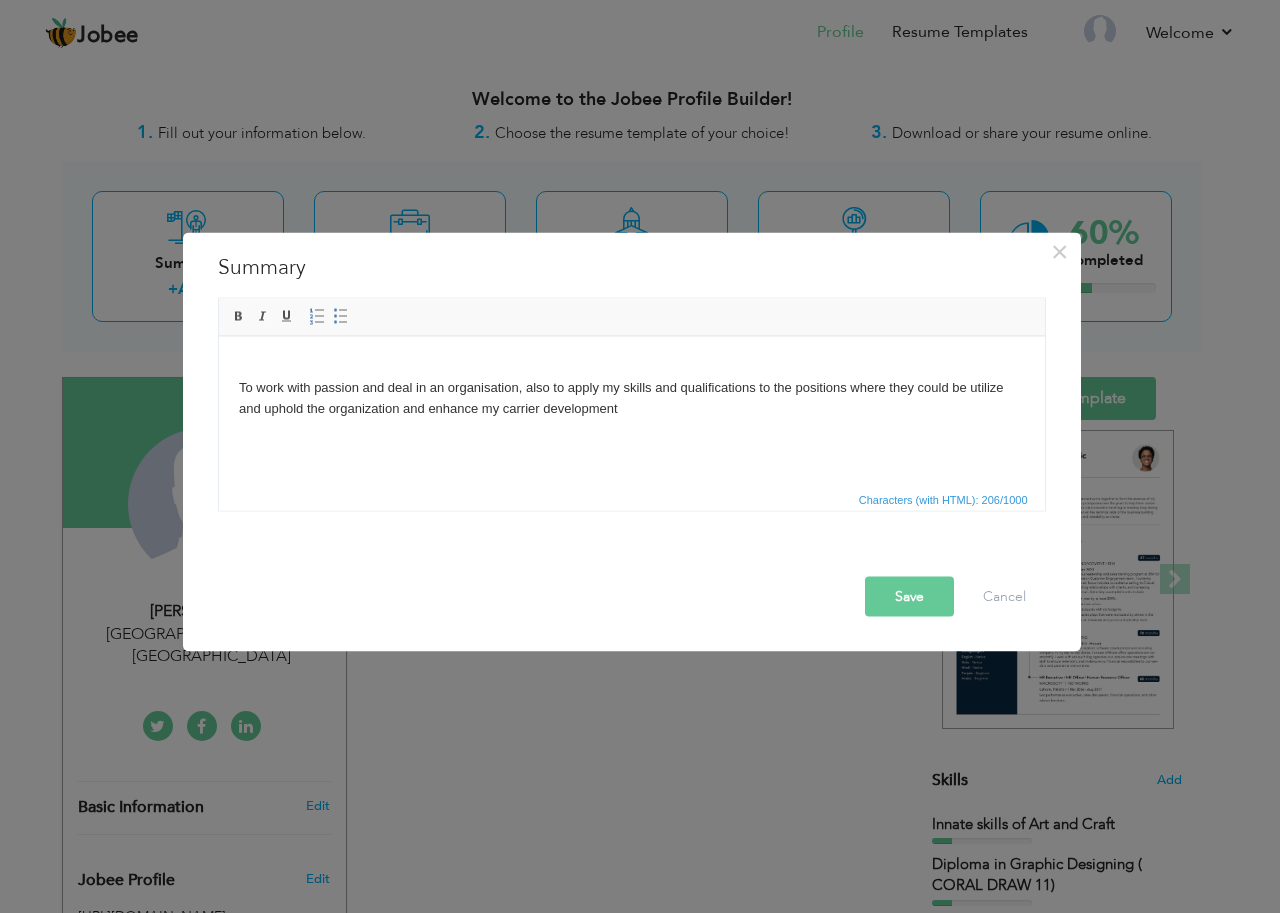 click on "​​​​​​​ To work with passion and deal in an organisation, also to apply my skills and qualifications to the positions where they could be utilize and uphold the organization and enhance my carrier development" at bounding box center (631, 387) 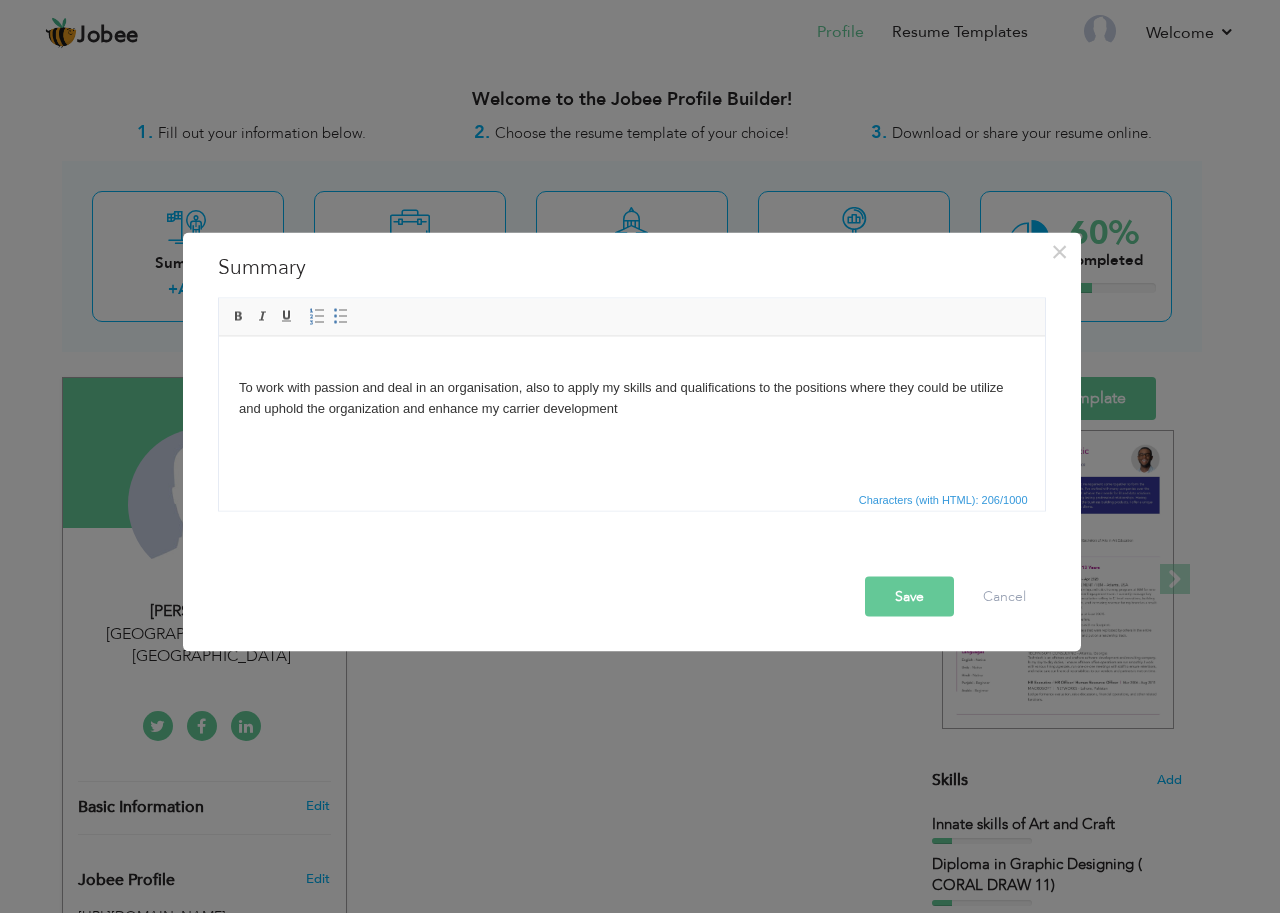 type 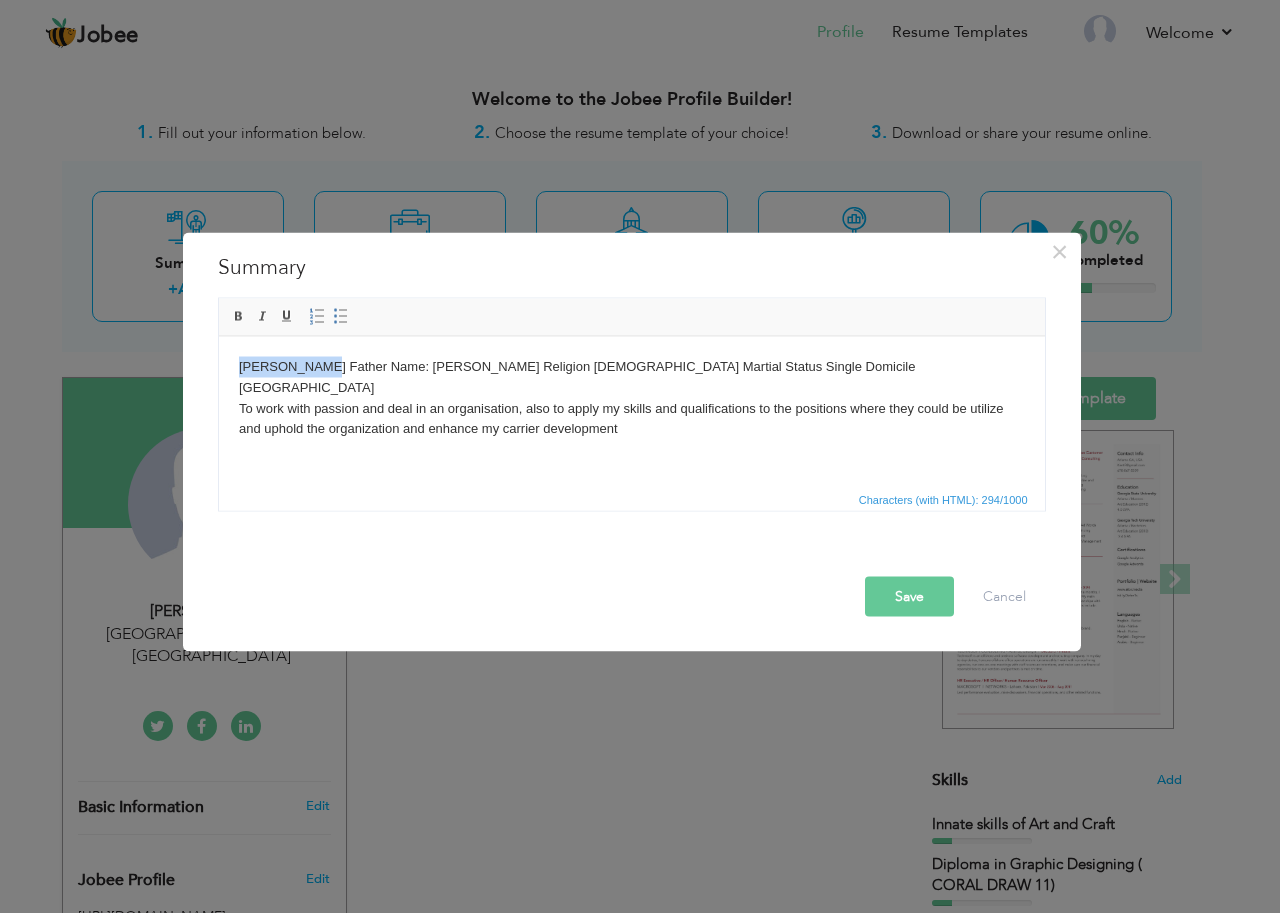 drag, startPoint x: 245, startPoint y: 367, endPoint x: 311, endPoint y: 369, distance: 66.0303 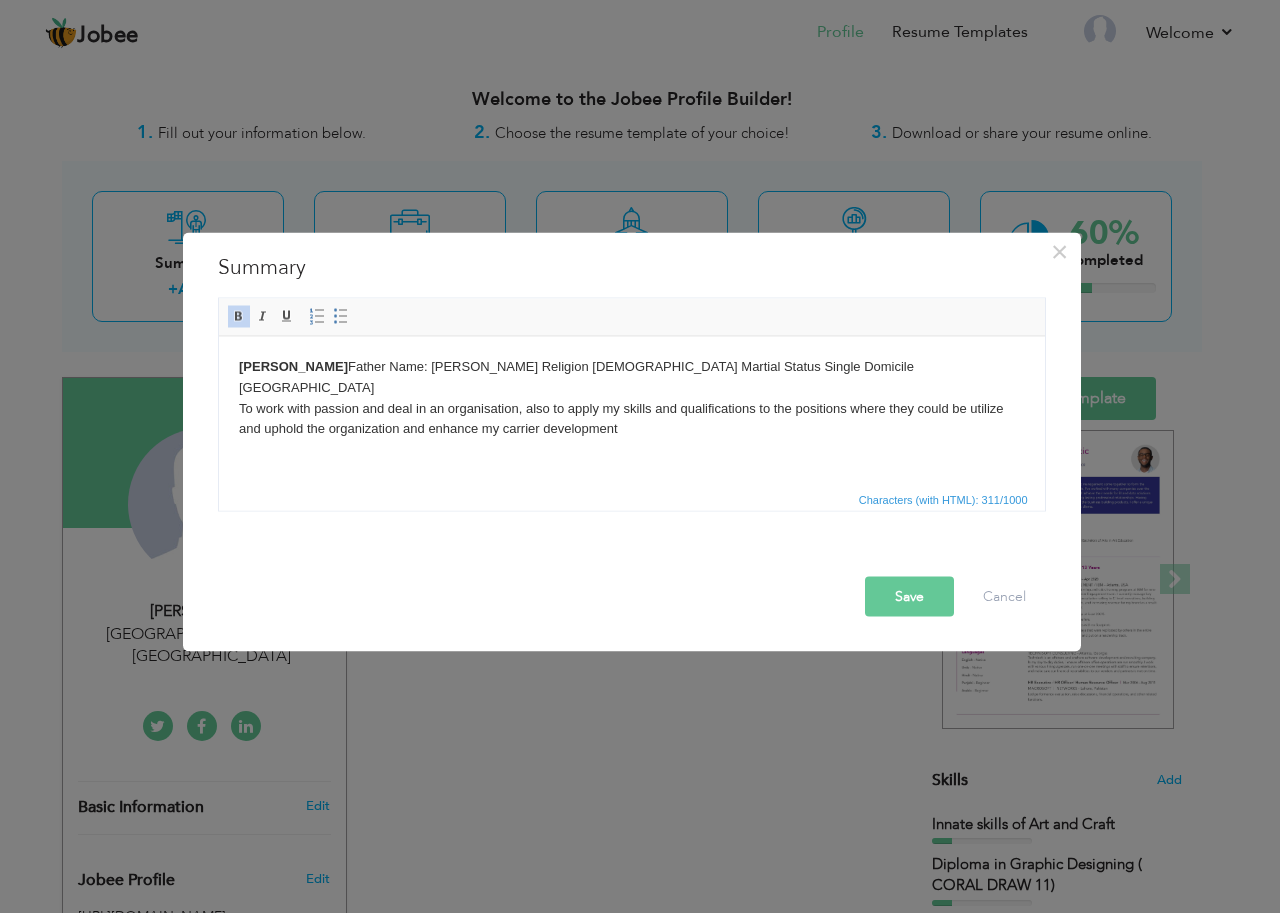 click on "Save
Cancel" at bounding box center [632, 578] 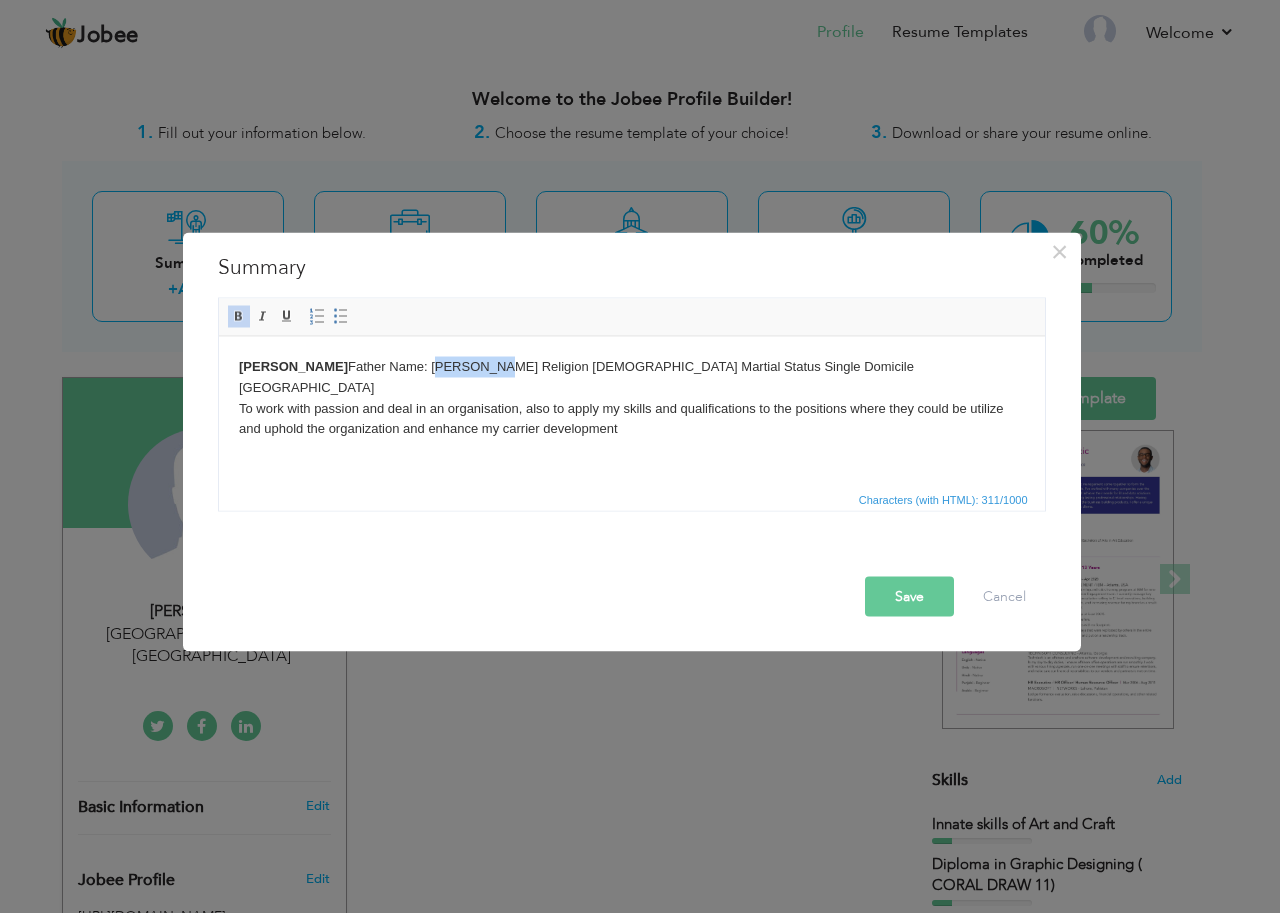 drag, startPoint x: 405, startPoint y: 364, endPoint x: 456, endPoint y: 369, distance: 51.24451 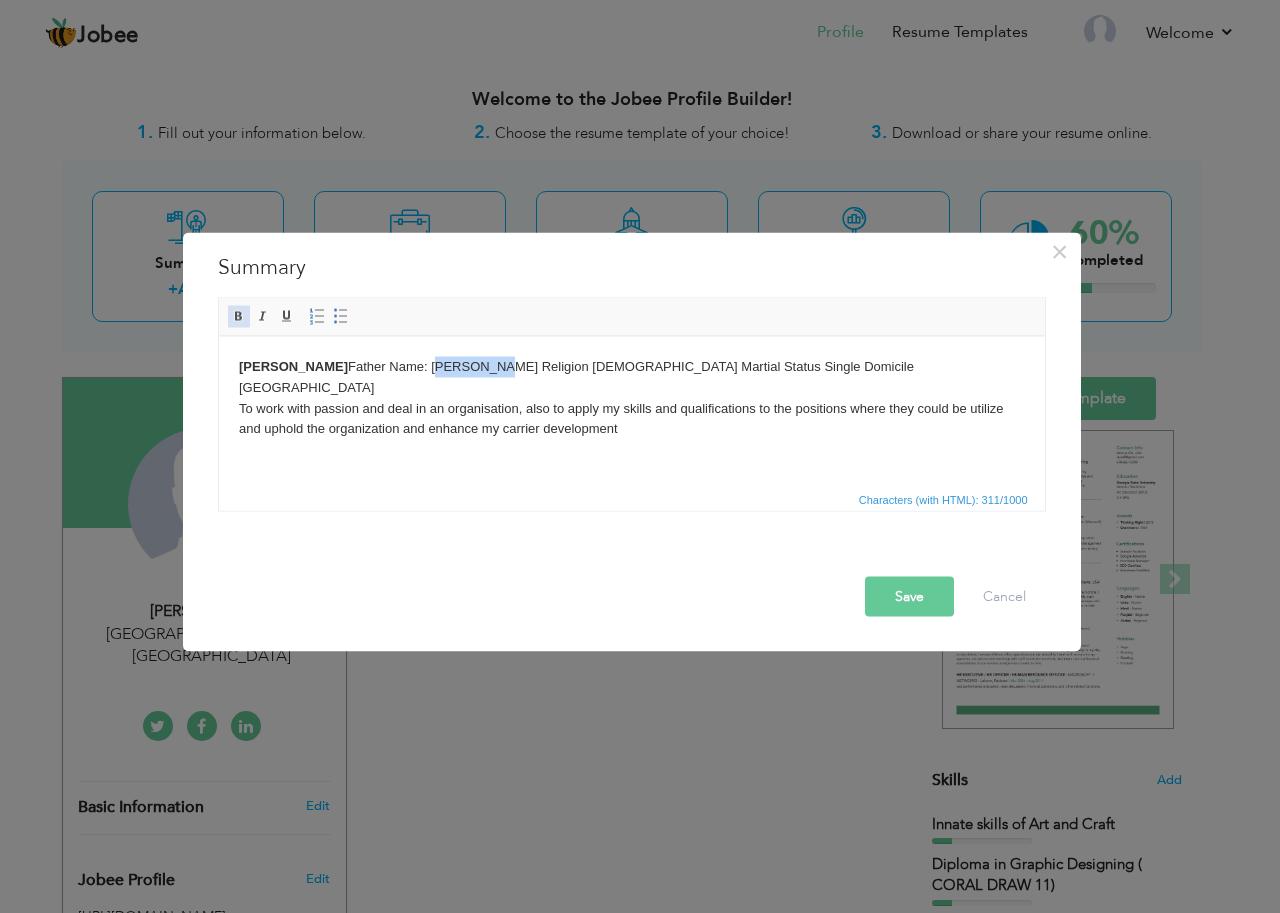 drag, startPoint x: 232, startPoint y: 313, endPoint x: 138, endPoint y: 13, distance: 314.38193 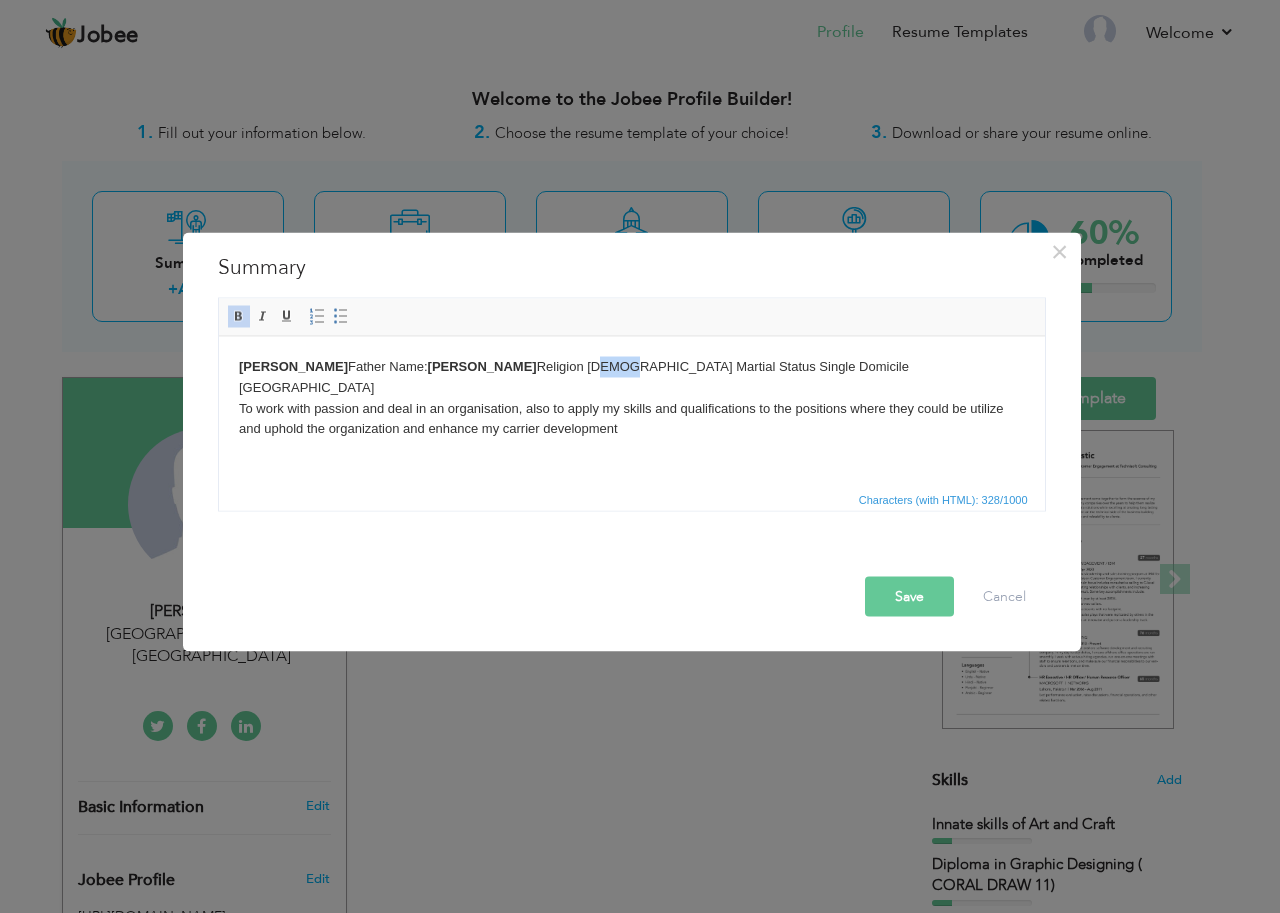 drag, startPoint x: 518, startPoint y: 367, endPoint x: 540, endPoint y: 369, distance: 22.090721 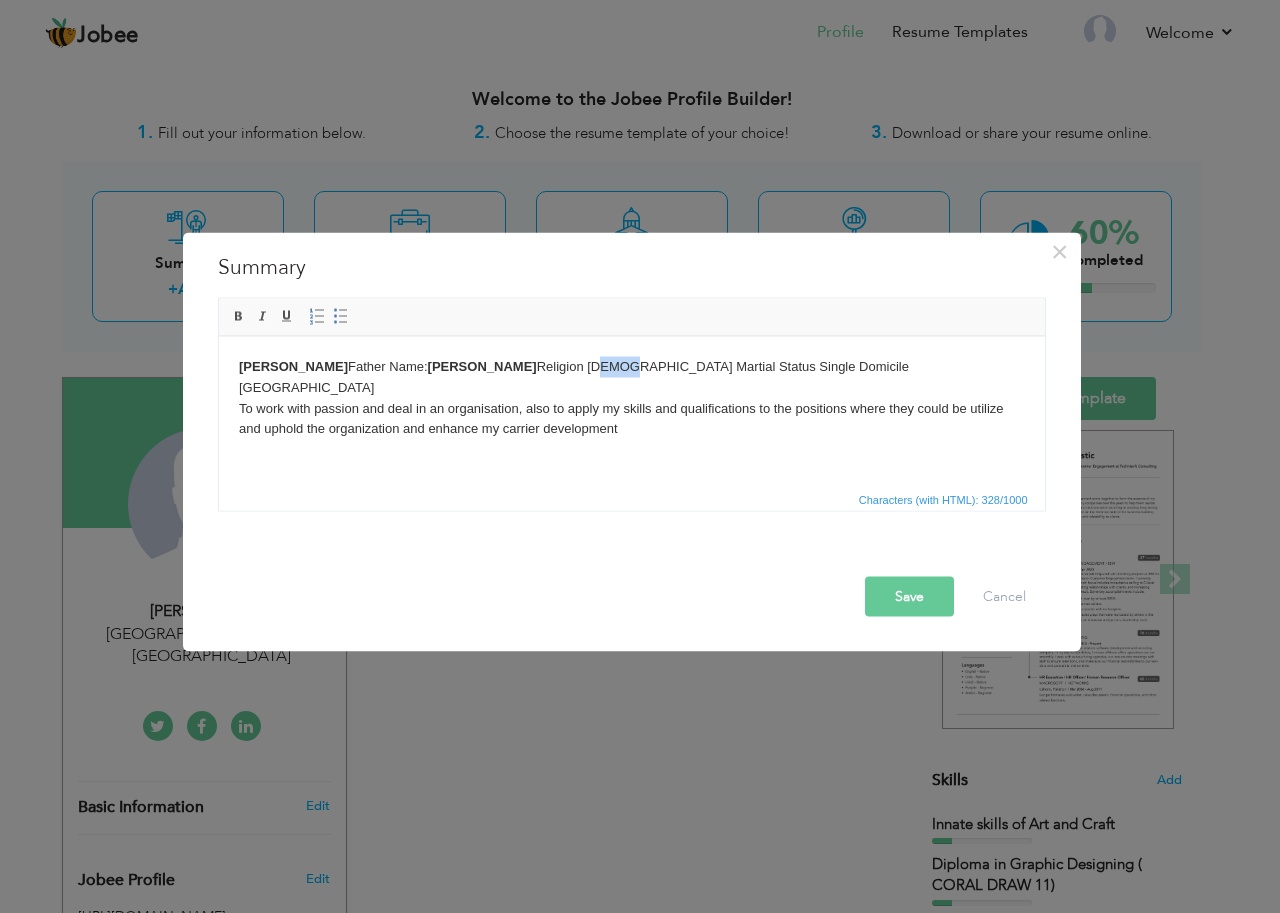 click on "Zahra Batool  Father Name:  Rahat Ali  Religion Islam Martial Status Single Domicile Punjab To work with passion and deal in an organisation, also to apply my skills and qualifications to the positions where they could be utilize and uphold the organization and enhance my carrier development" at bounding box center [631, 397] 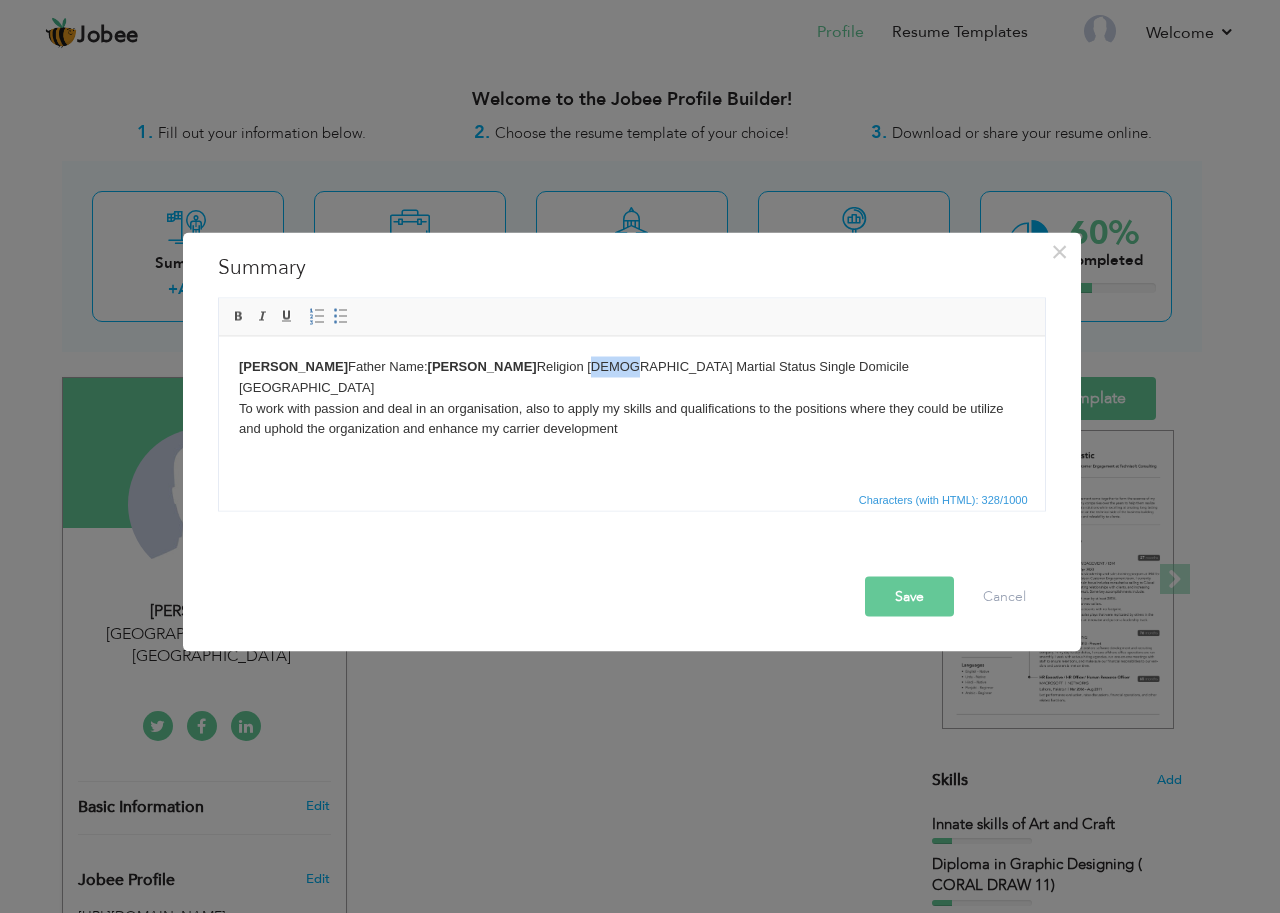 drag, startPoint x: 515, startPoint y: 368, endPoint x: 542, endPoint y: 367, distance: 27.018513 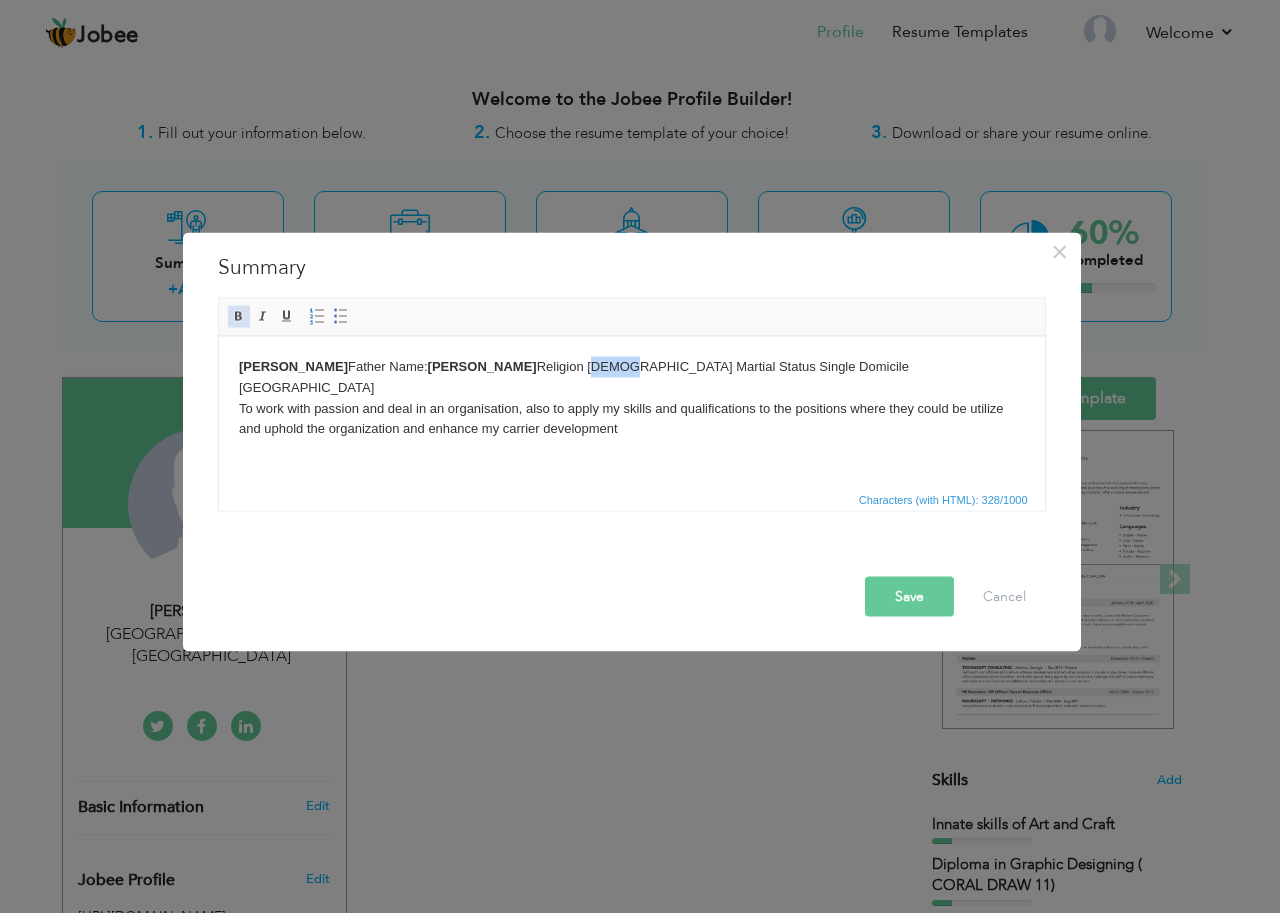 click at bounding box center (239, 316) 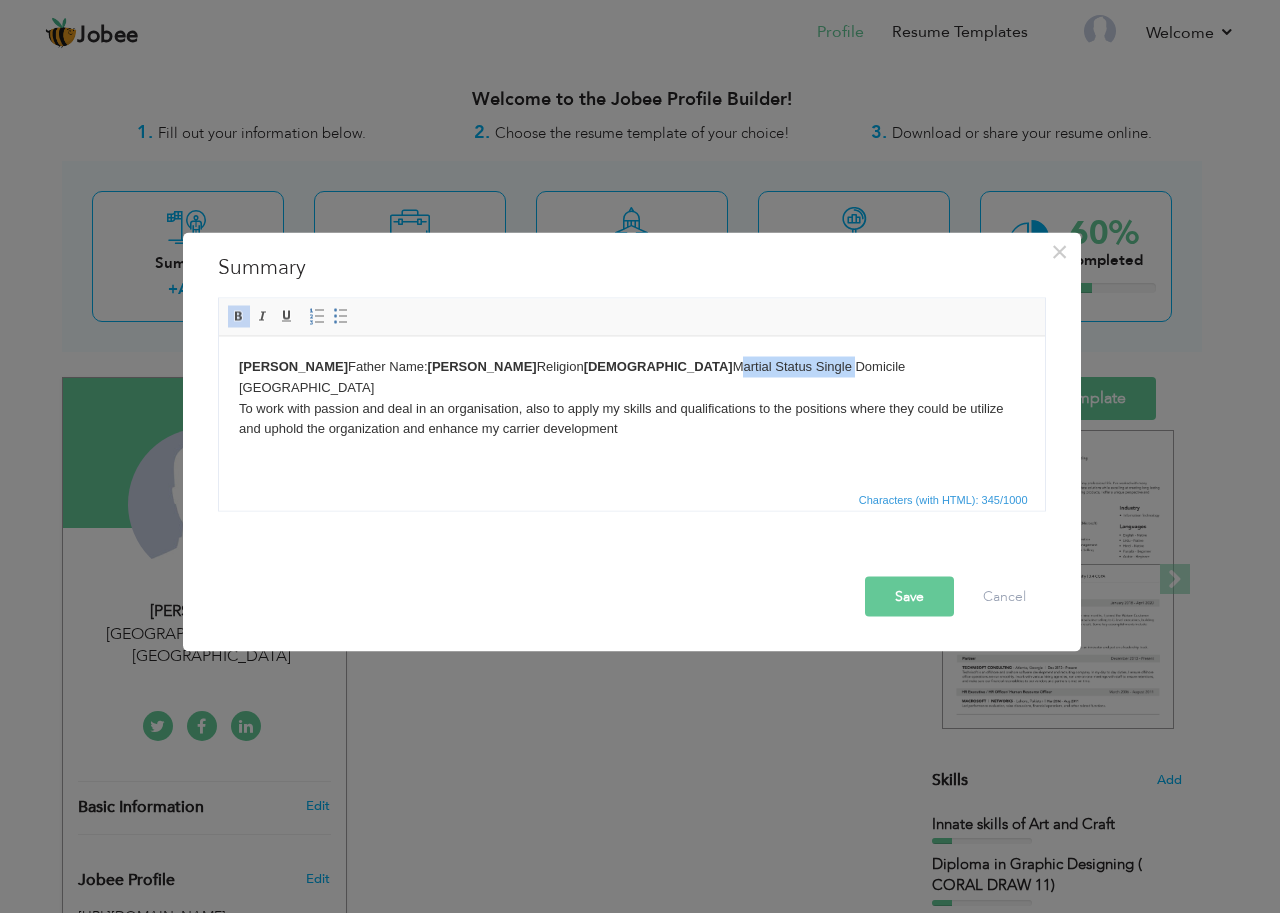 drag, startPoint x: 555, startPoint y: 369, endPoint x: 667, endPoint y: 367, distance: 112.01785 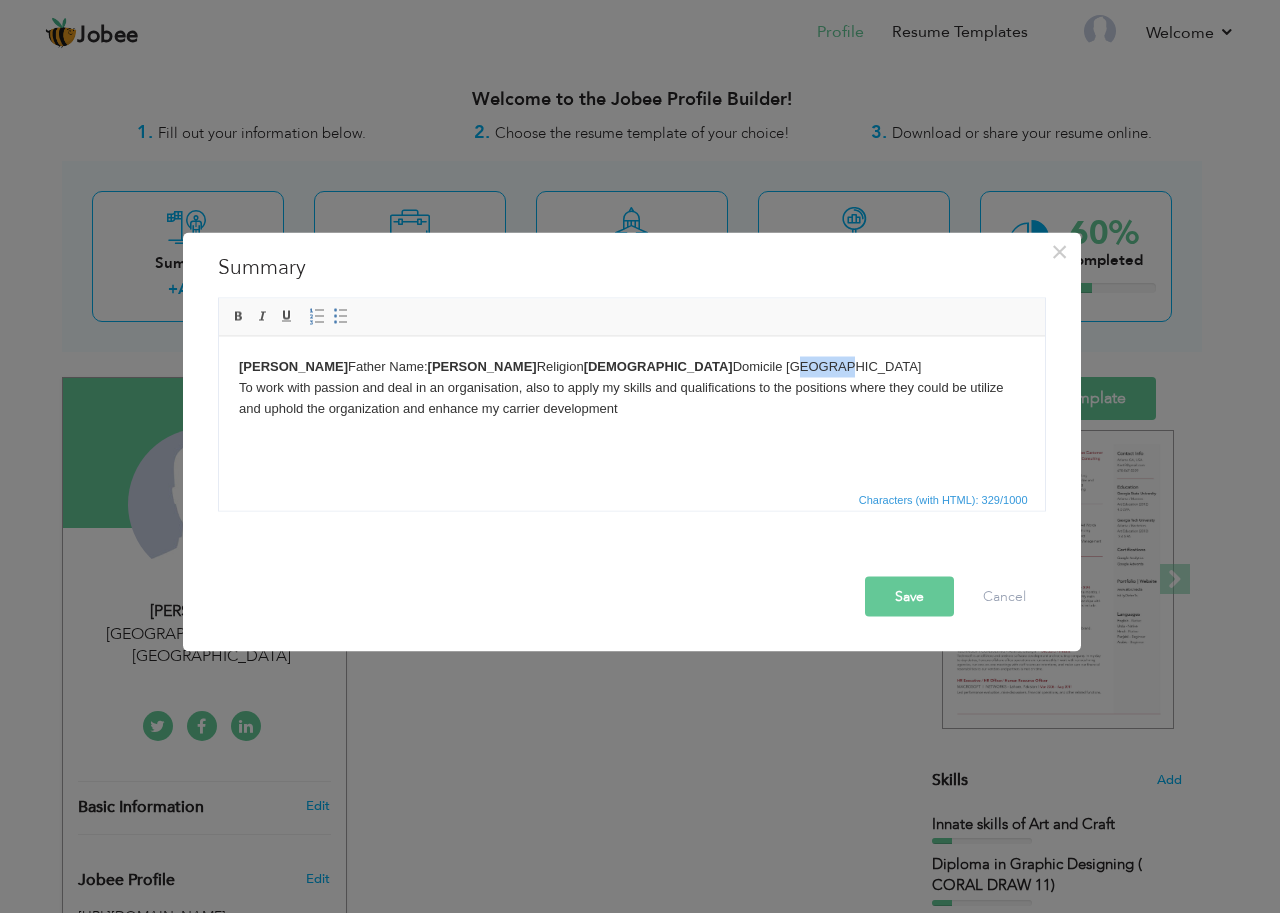 drag, startPoint x: 610, startPoint y: 367, endPoint x: 651, endPoint y: 371, distance: 41.19466 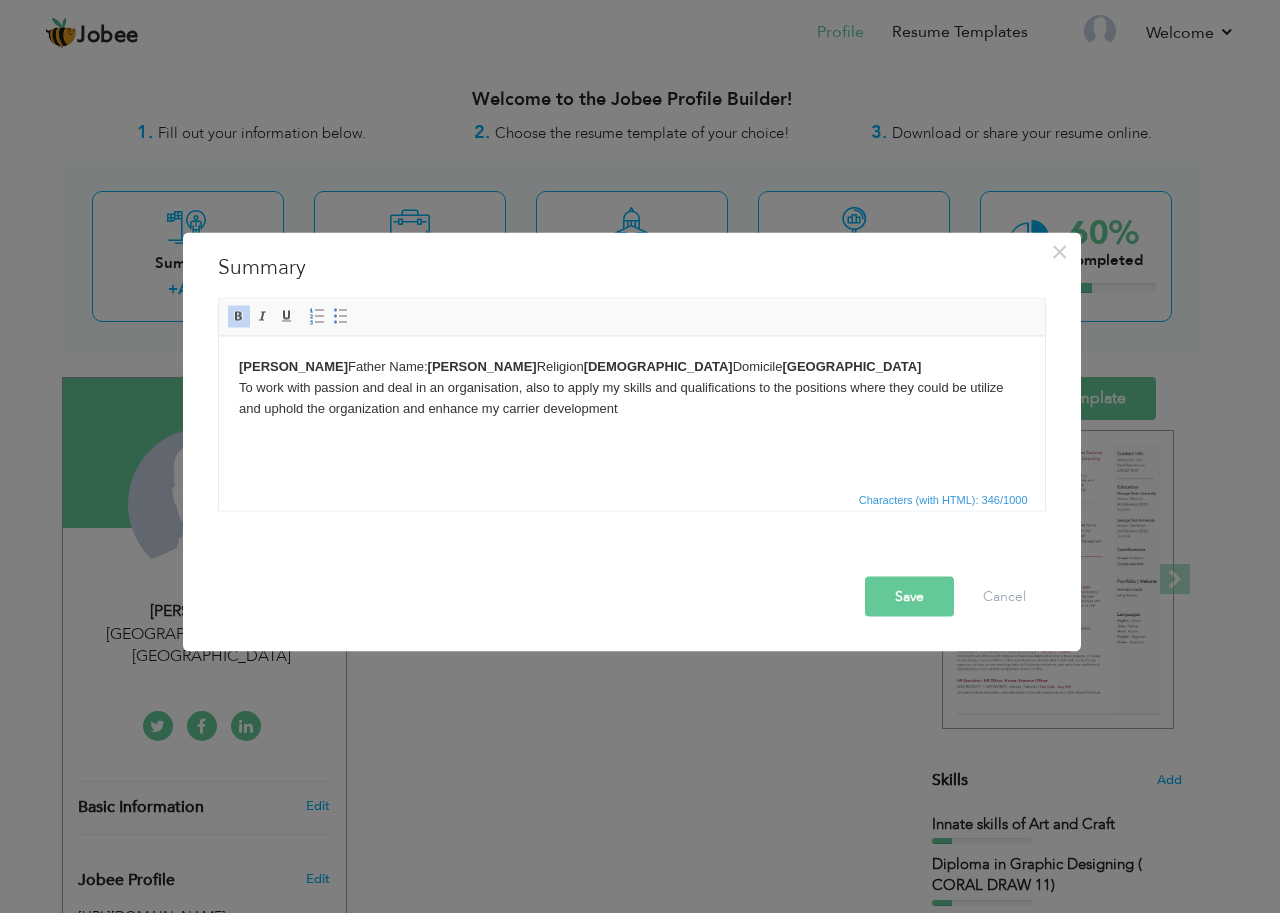 click on "Zahra Batool  Father Name:  Rahat Ali  Religion  Islam   Domicile  Punjab To work with passion and deal in an organisation, also to apply my skills and qualifications to the positions where they could be utilize and uphold the organization and enhance my carrier development" at bounding box center (631, 387) 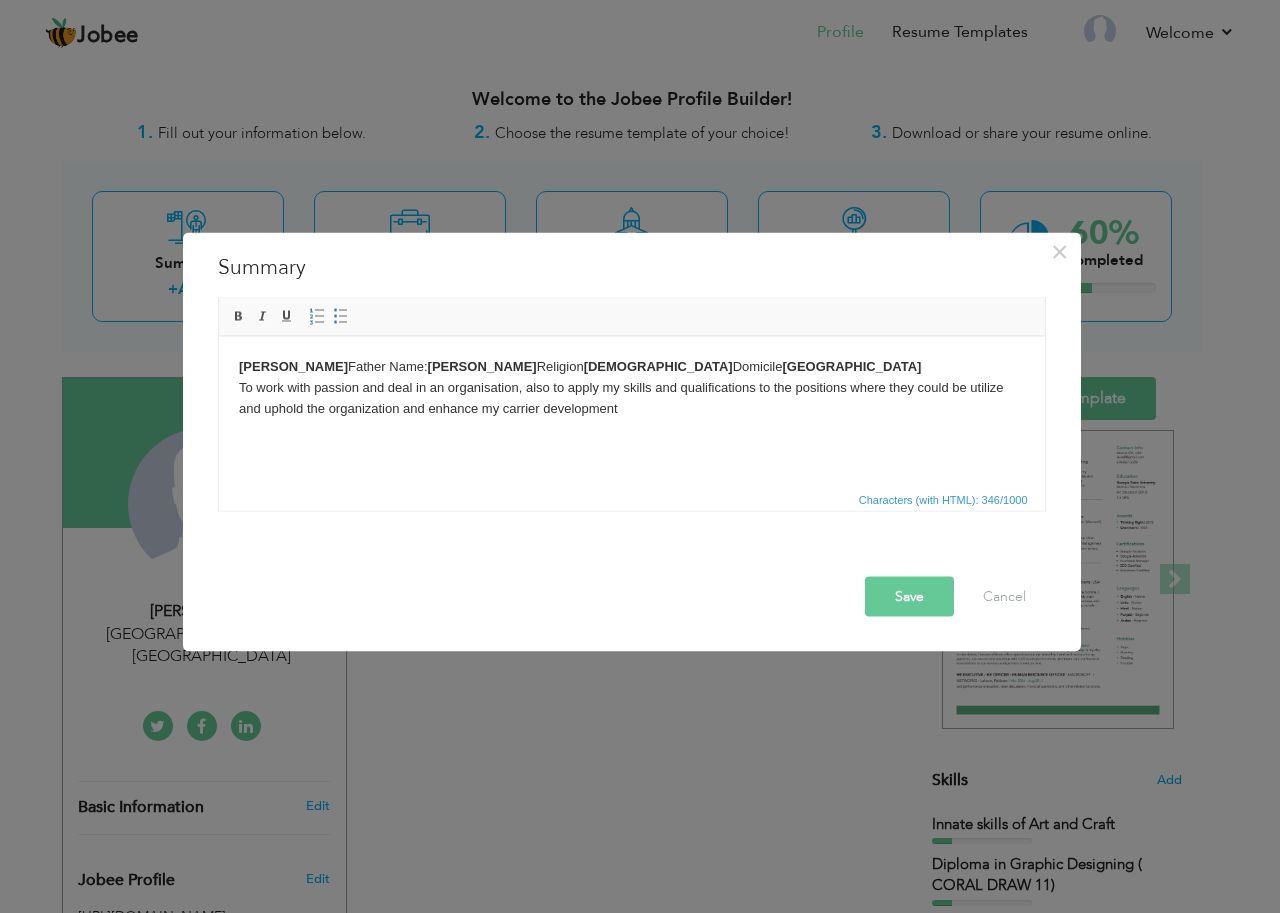 click on "Zahra Batool  Father Name:  Rahat Ali  Religion  Islam   Domicile  Punjab To work with passion and deal in an organisation, also to apply my skills and qualifications to the positions where they could be utilize and uphold the organization and enhance my carrier development" at bounding box center [631, 387] 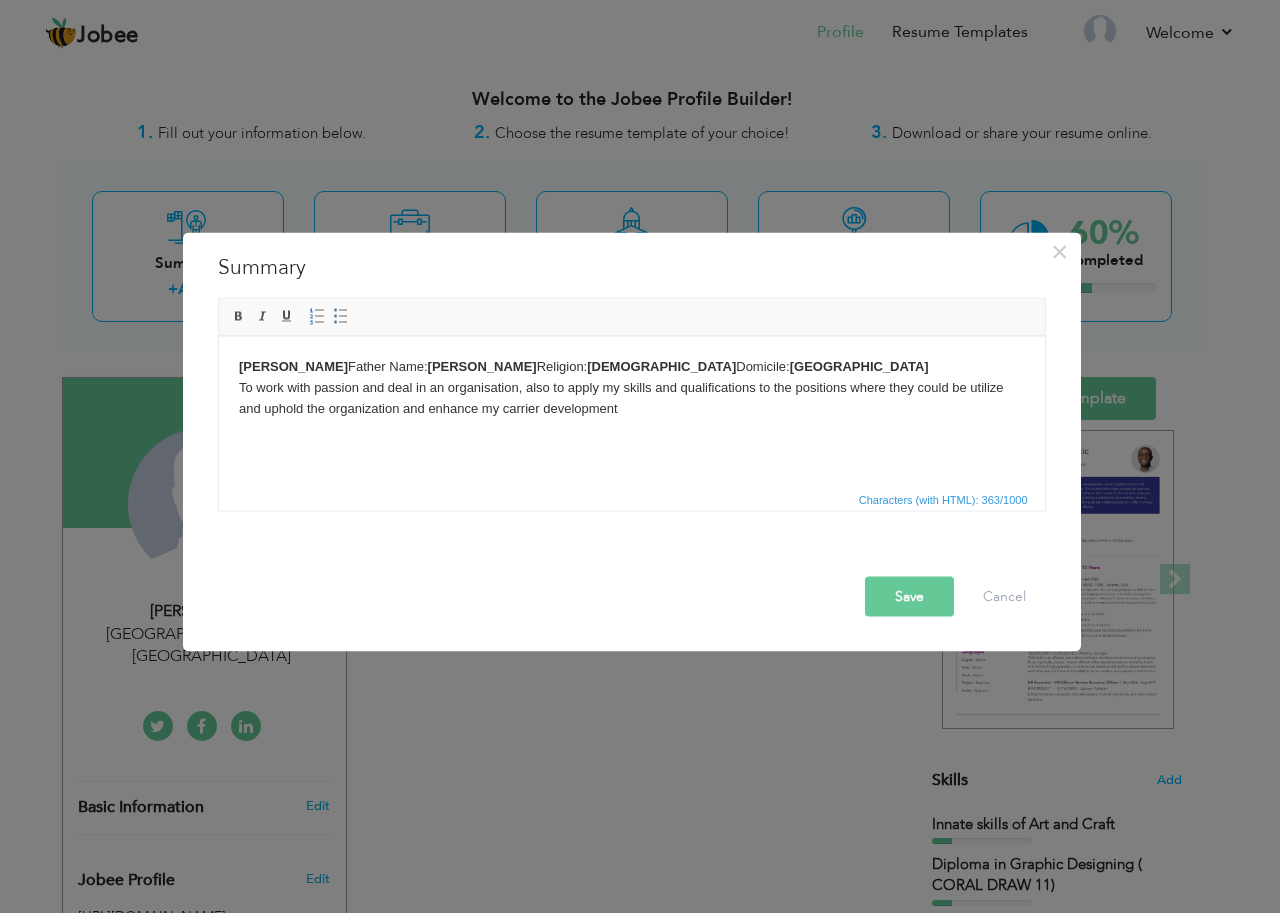 click on "Save" at bounding box center [909, 596] 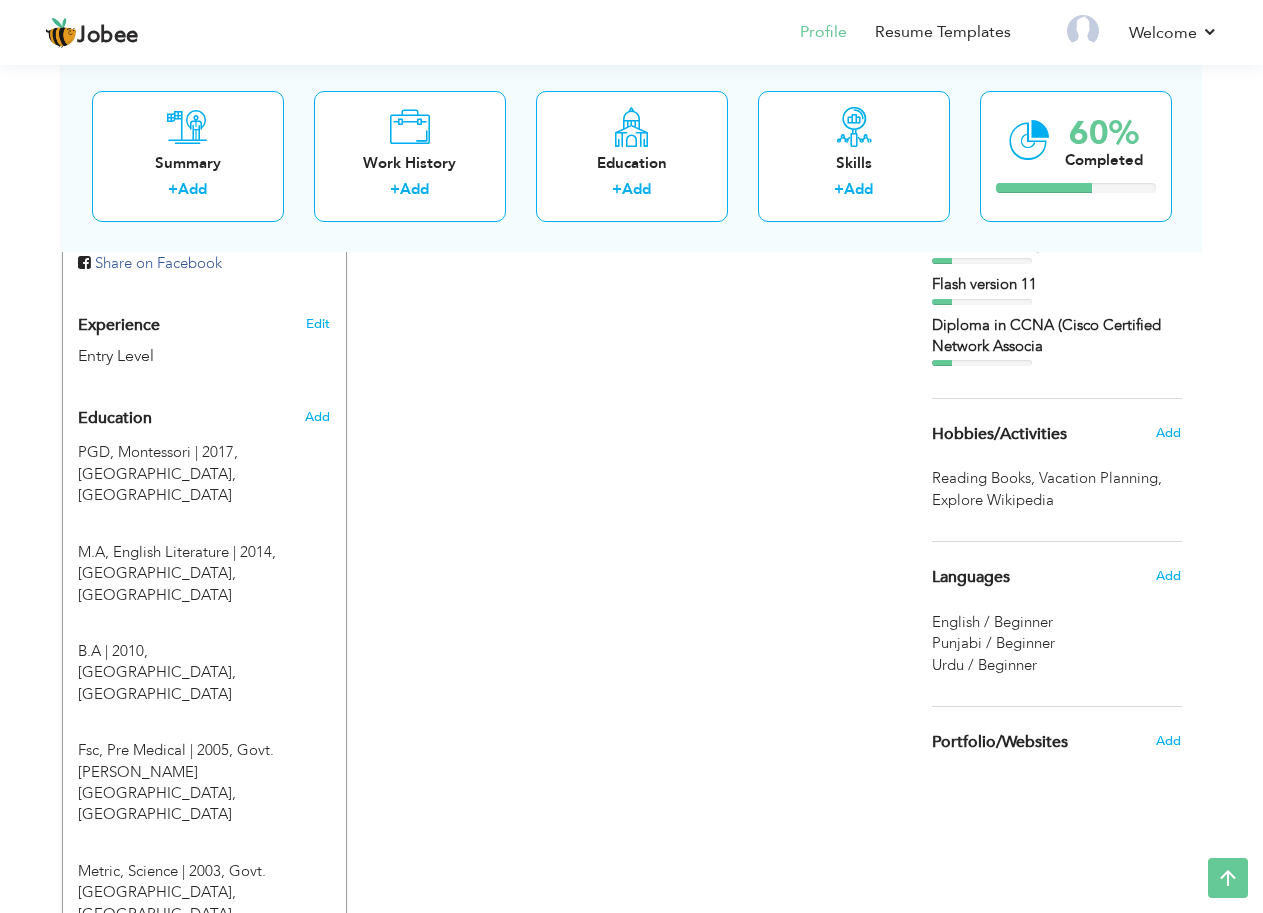 scroll, scrollTop: 700, scrollLeft: 0, axis: vertical 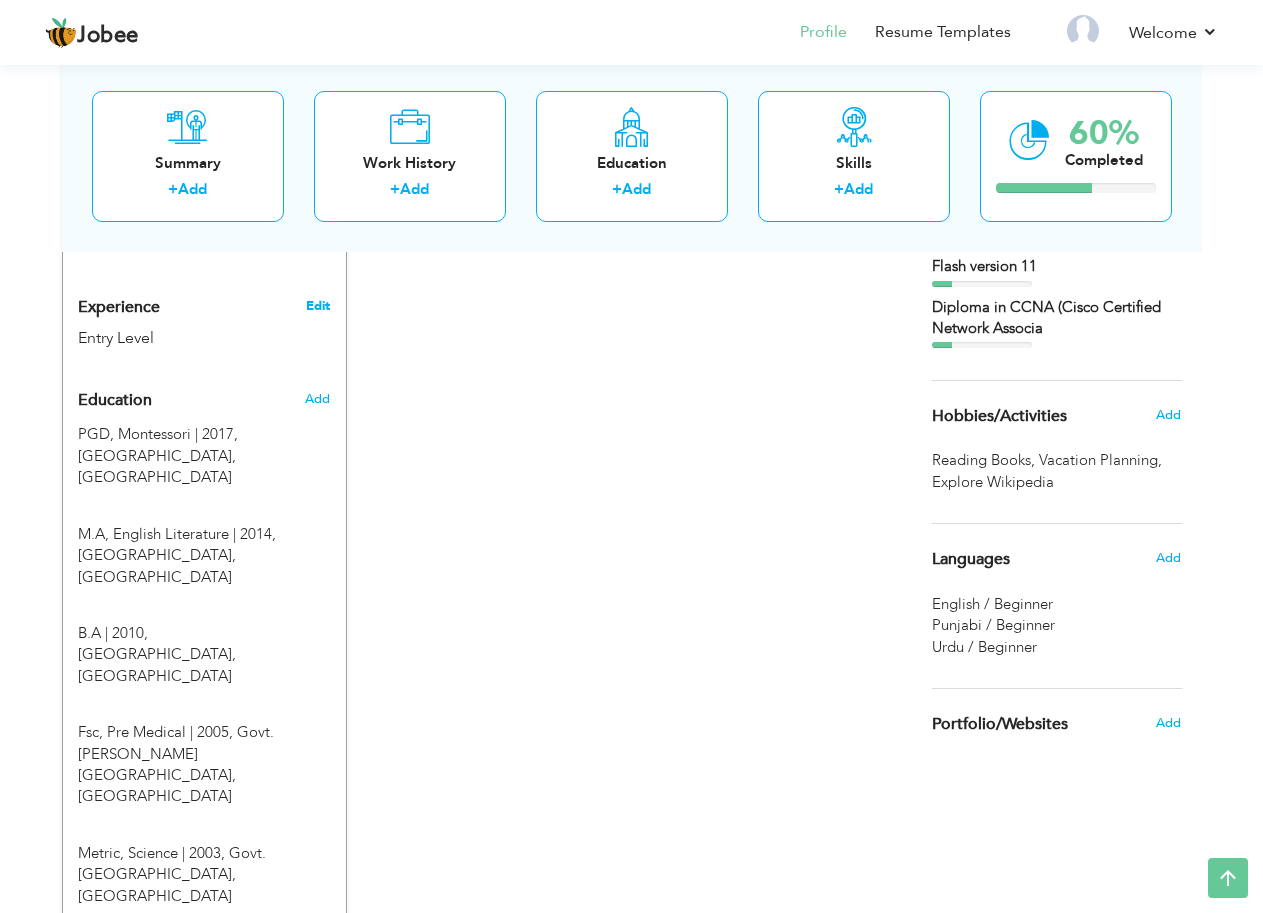 click on "Edit" at bounding box center [318, 306] 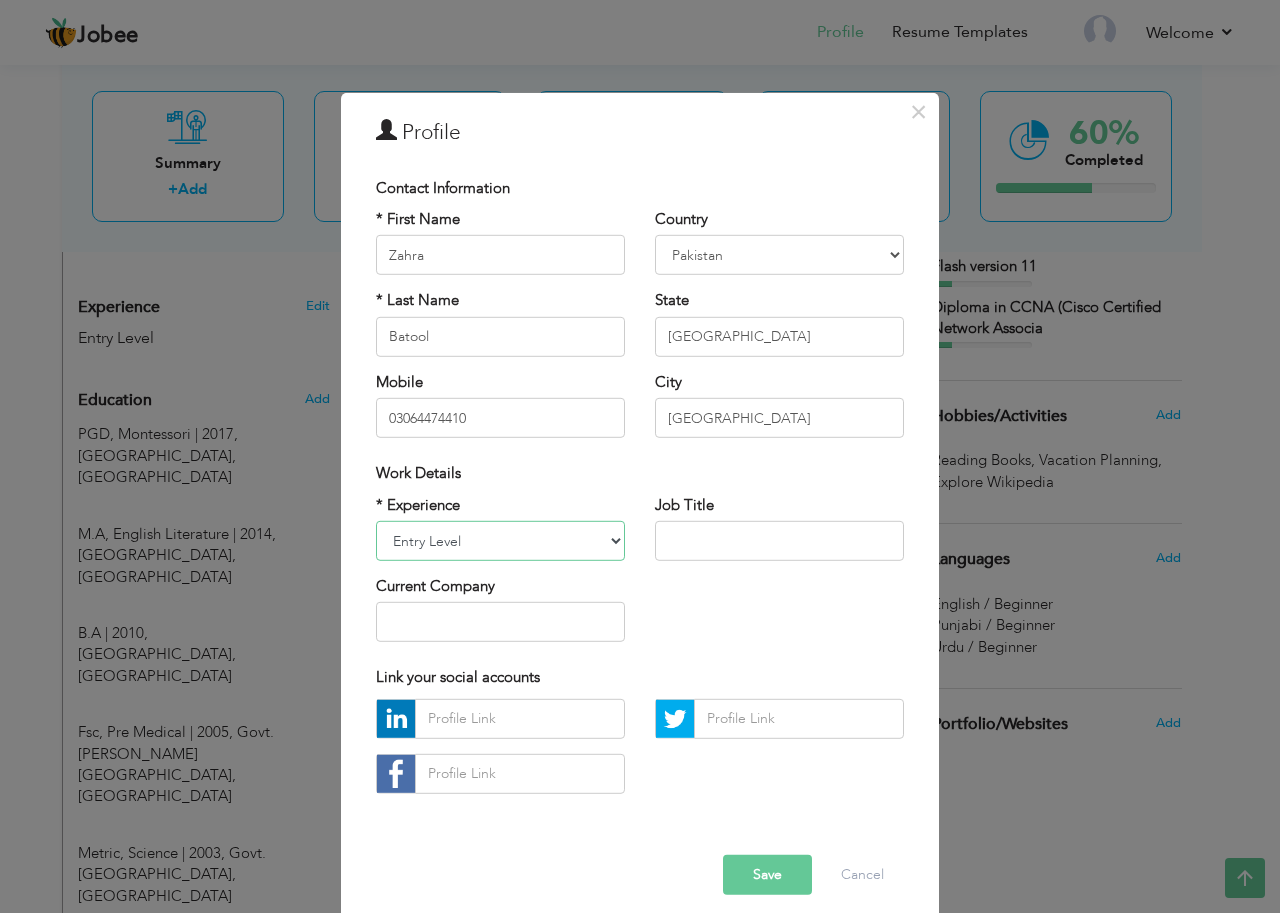 click on "Entry Level Less than 1 Year 1 Year 2 Years 3 Years 4 Years 5 Years 6 Years 7 Years 8 Years 9 Years 10 Years 11 Years 12 Years 13 Years 14 Years 15 Years 16 Years 17 Years 18 Years 19 Years 20 Years 21 Years 22 Years 23 Years 24 Years 25 Years 26 Years 27 Years 28 Years 29 Years 30 Years 31 Years 32 Years 33 Years 34 Years 35 Years More than 35 Years" at bounding box center (500, 541) 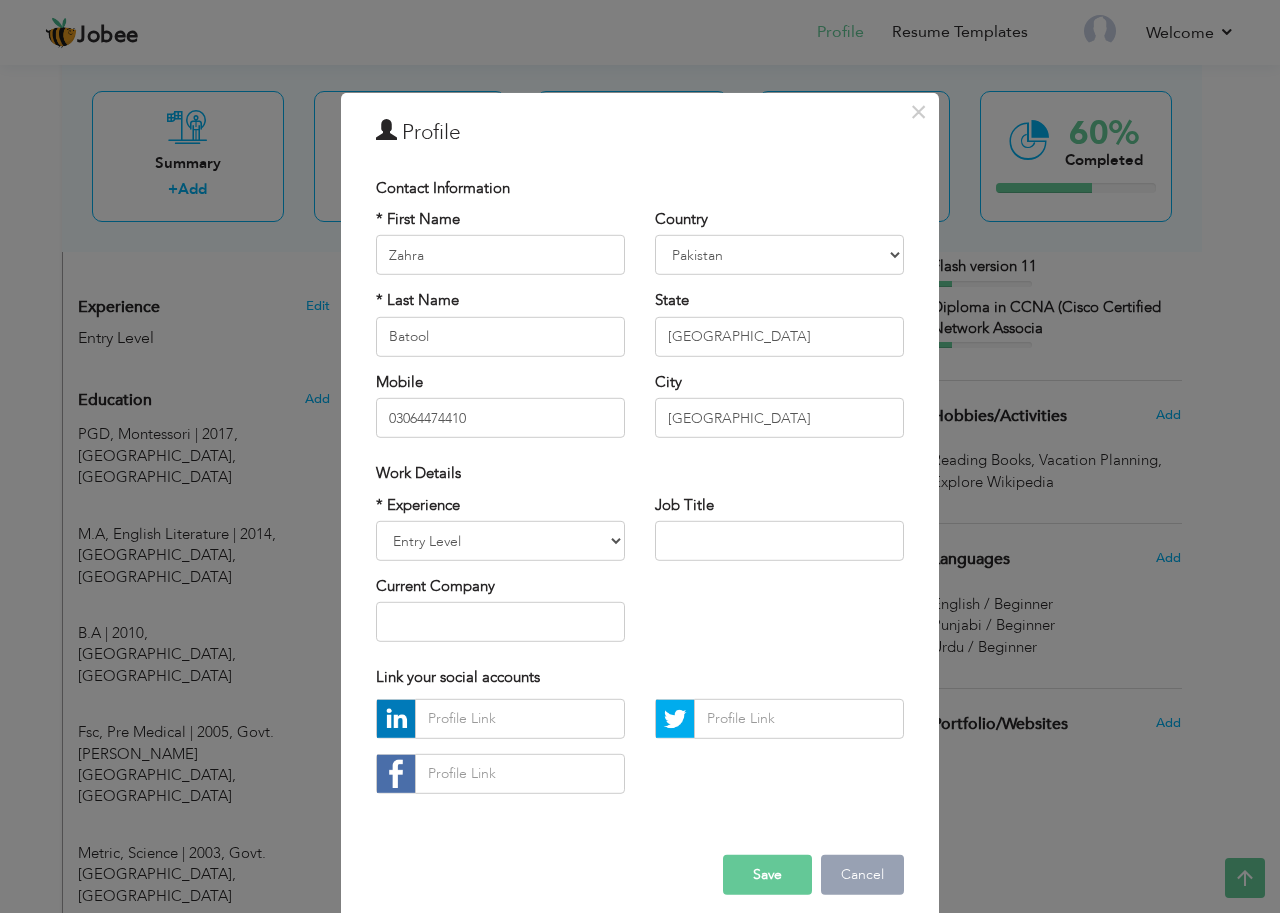 click on "Cancel" at bounding box center (862, 875) 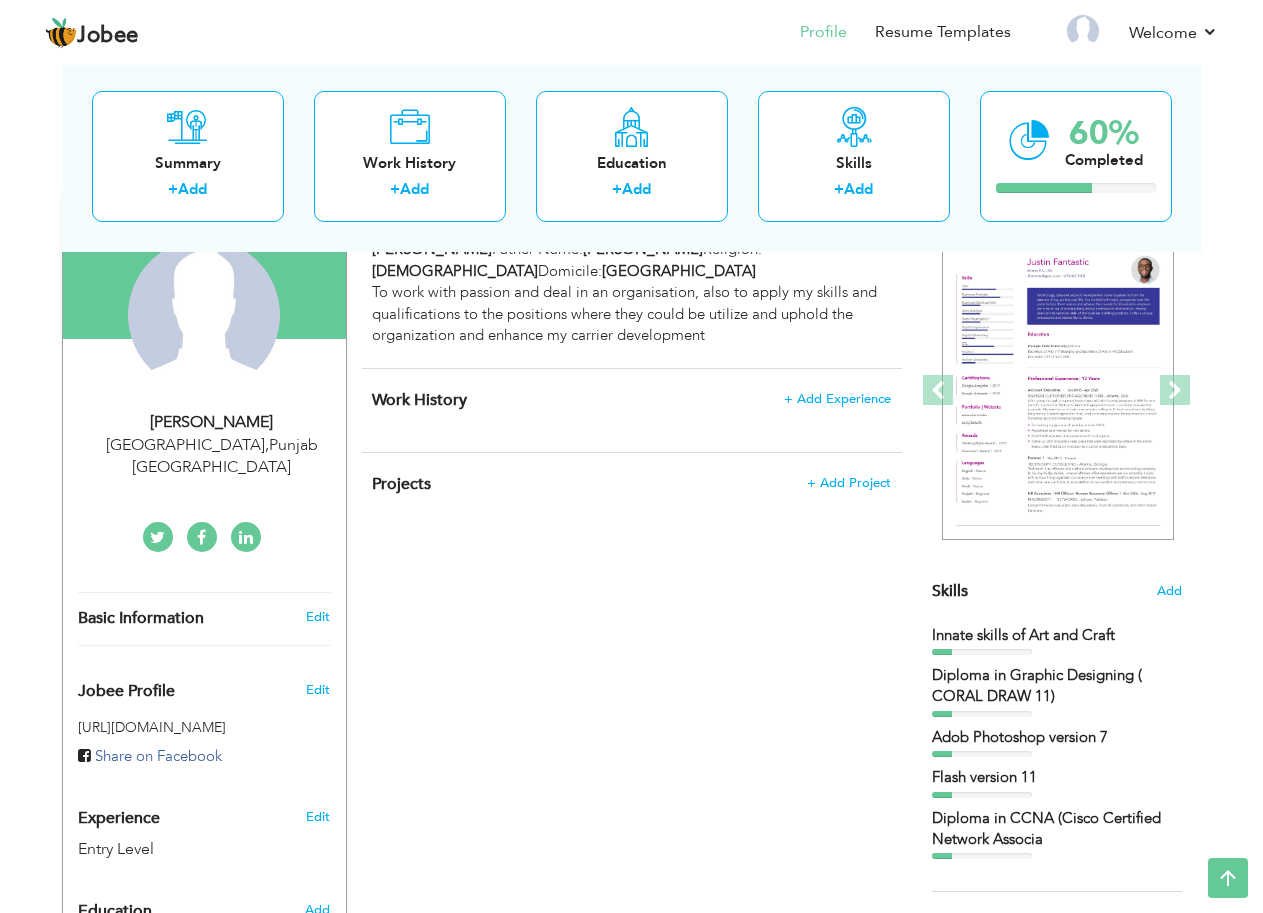 scroll, scrollTop: 100, scrollLeft: 0, axis: vertical 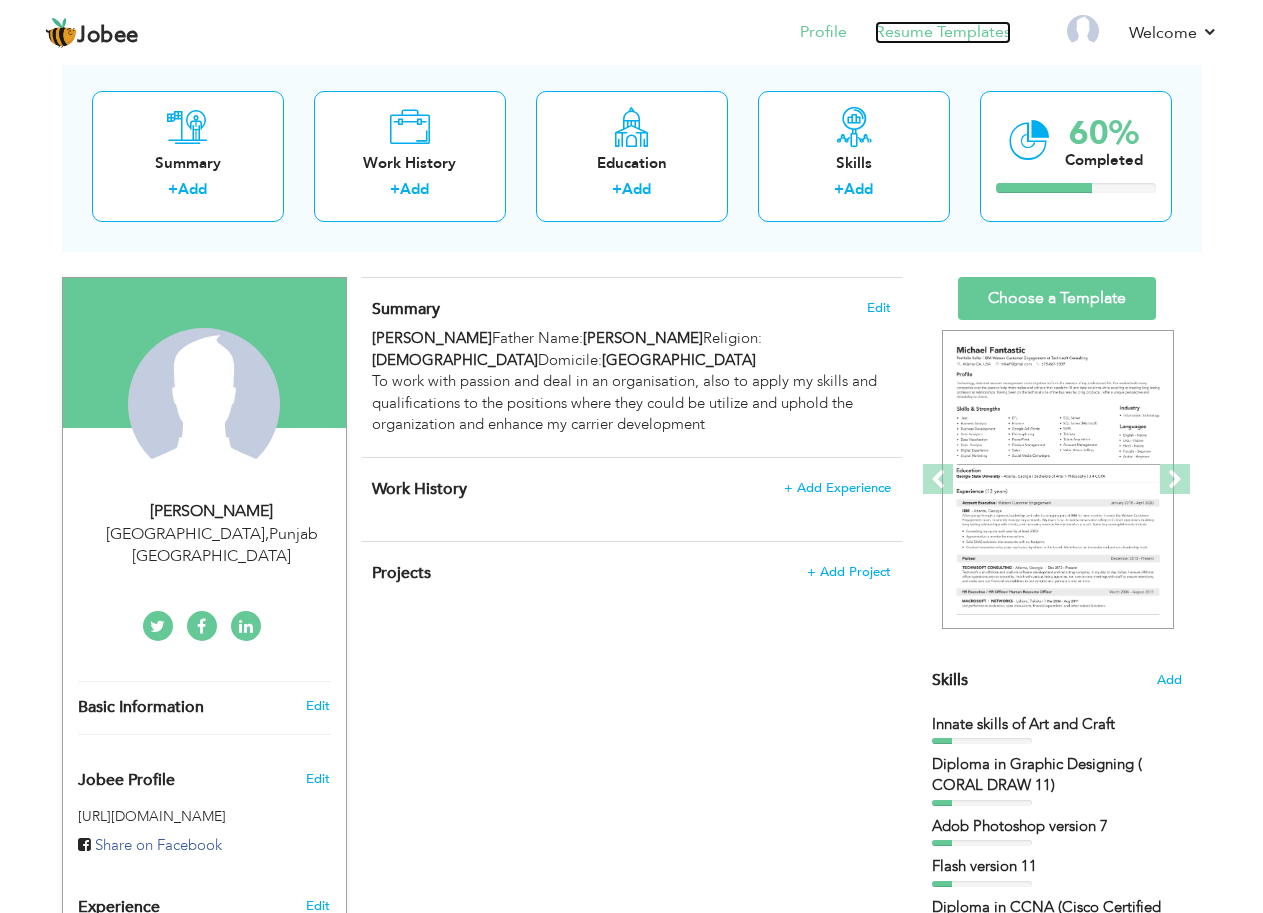click on "Resume Templates" at bounding box center (943, 32) 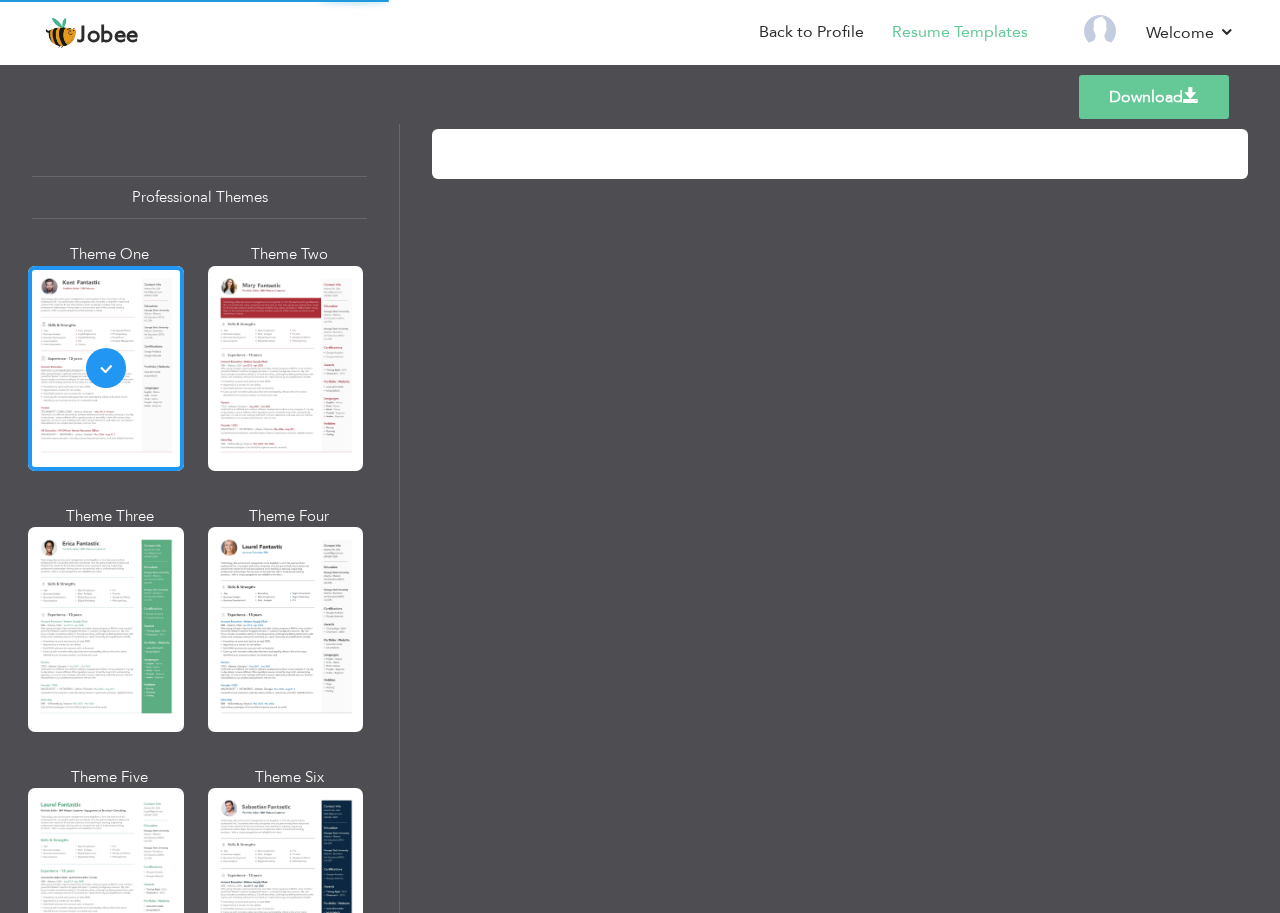 scroll, scrollTop: 0, scrollLeft: 0, axis: both 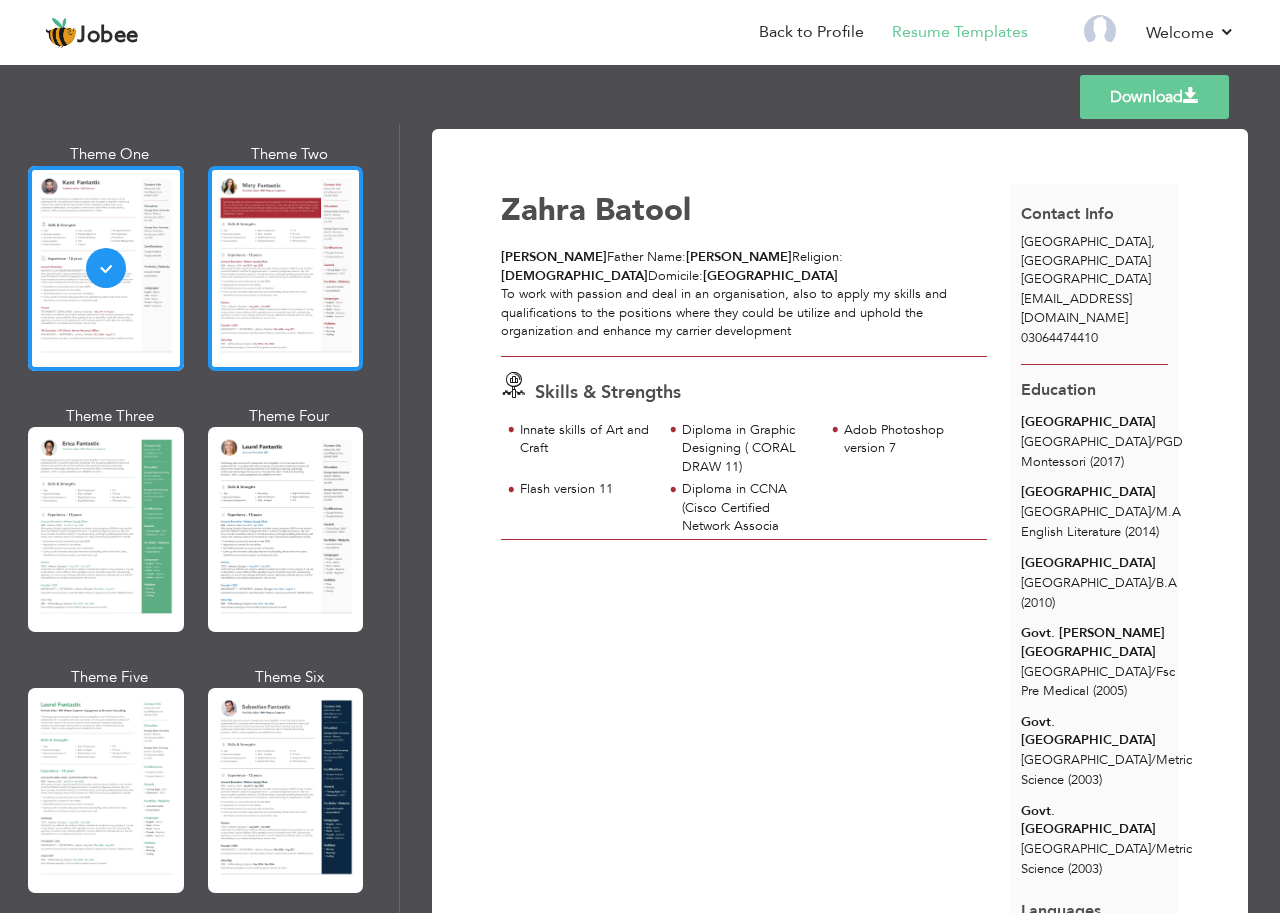 click at bounding box center (286, 268) 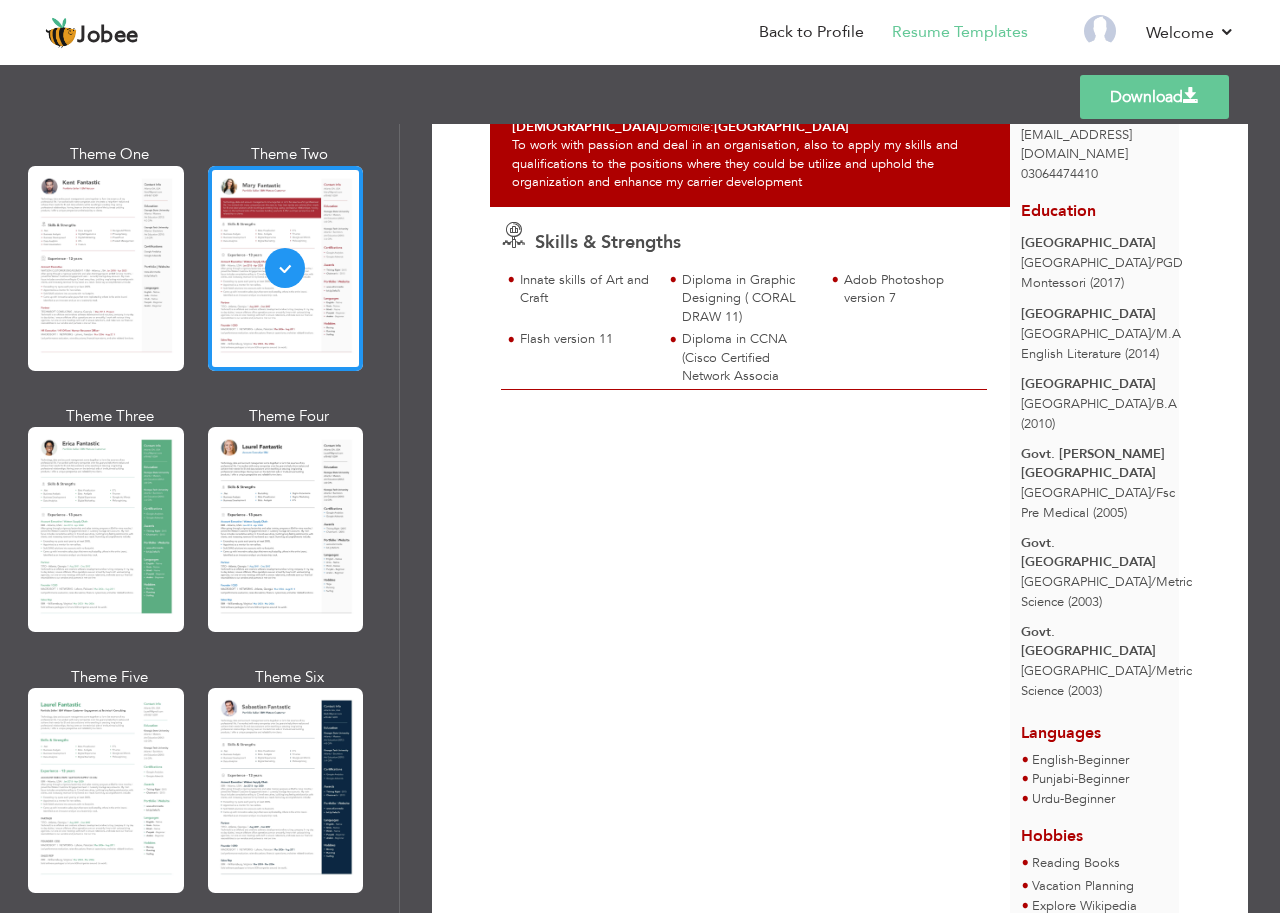 scroll, scrollTop: 228, scrollLeft: 0, axis: vertical 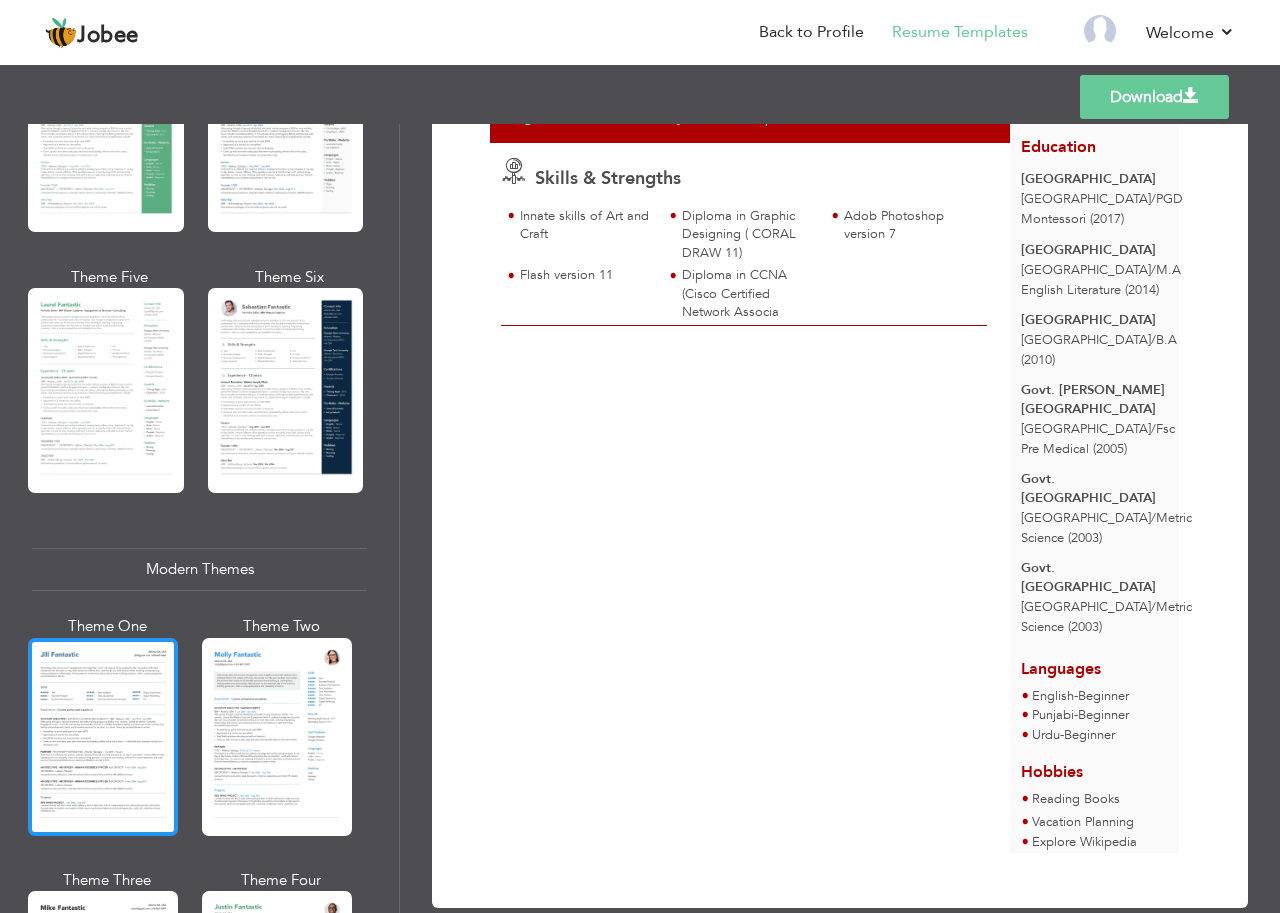 click at bounding box center [103, 737] 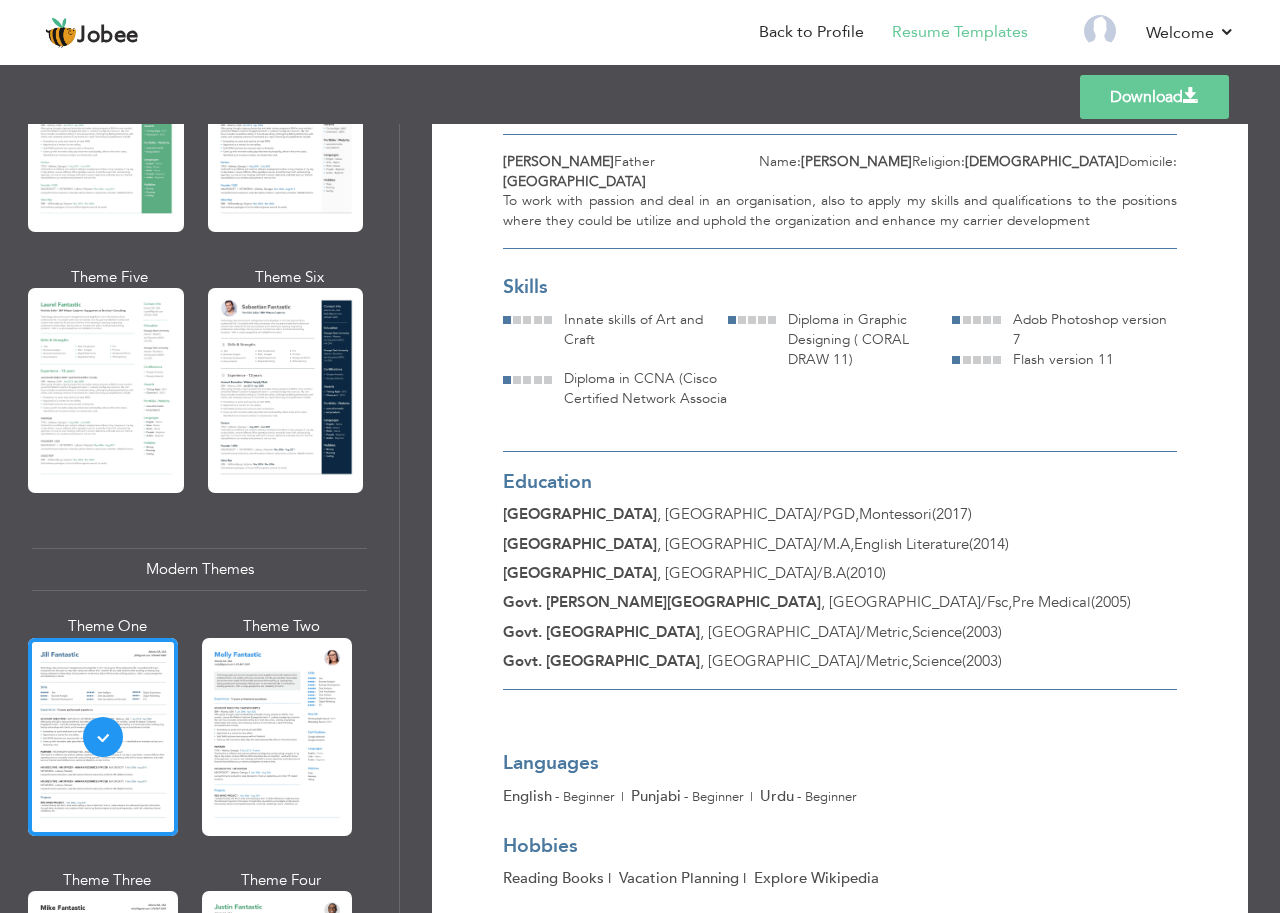 scroll, scrollTop: 214, scrollLeft: 0, axis: vertical 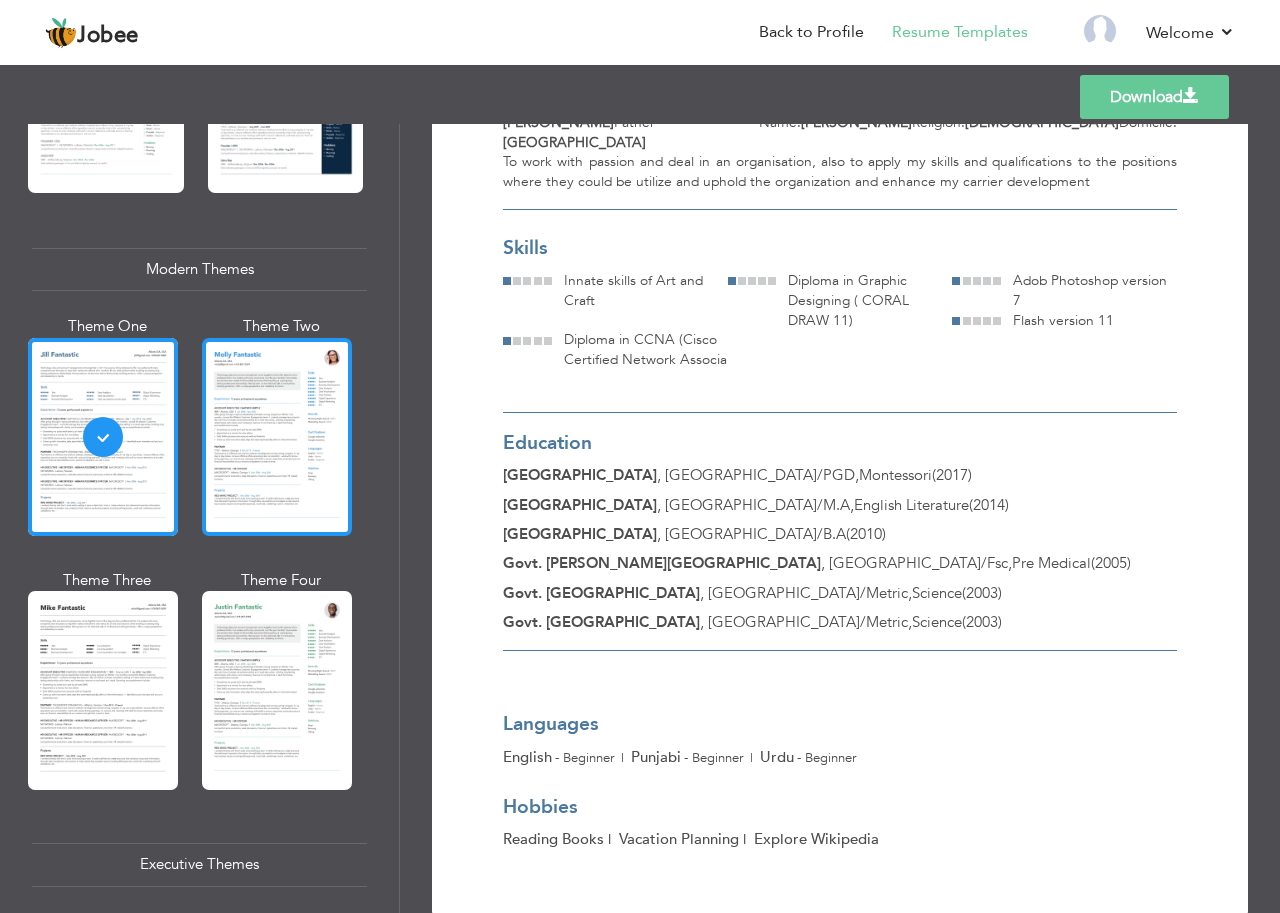 click at bounding box center (277, 437) 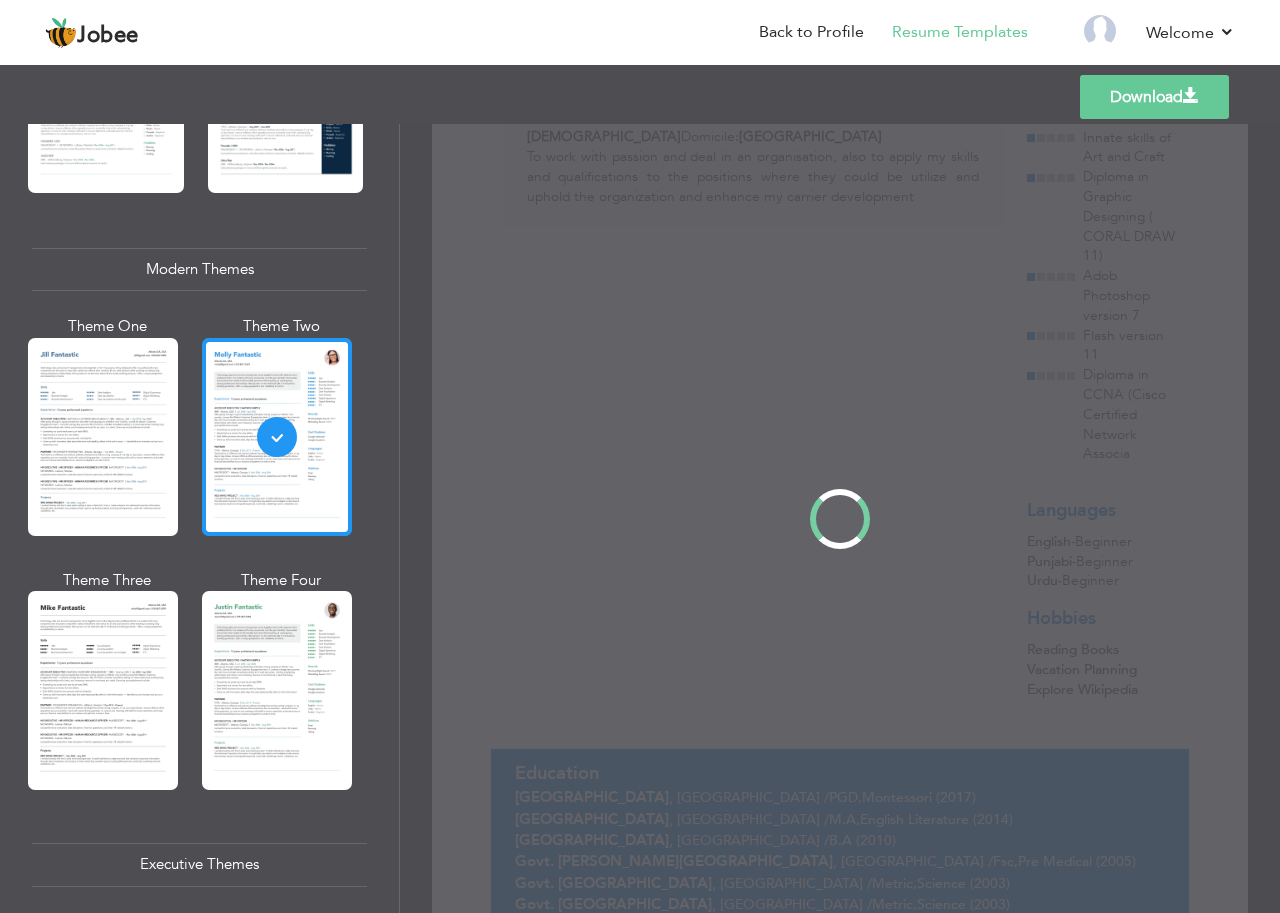 scroll, scrollTop: 0, scrollLeft: 0, axis: both 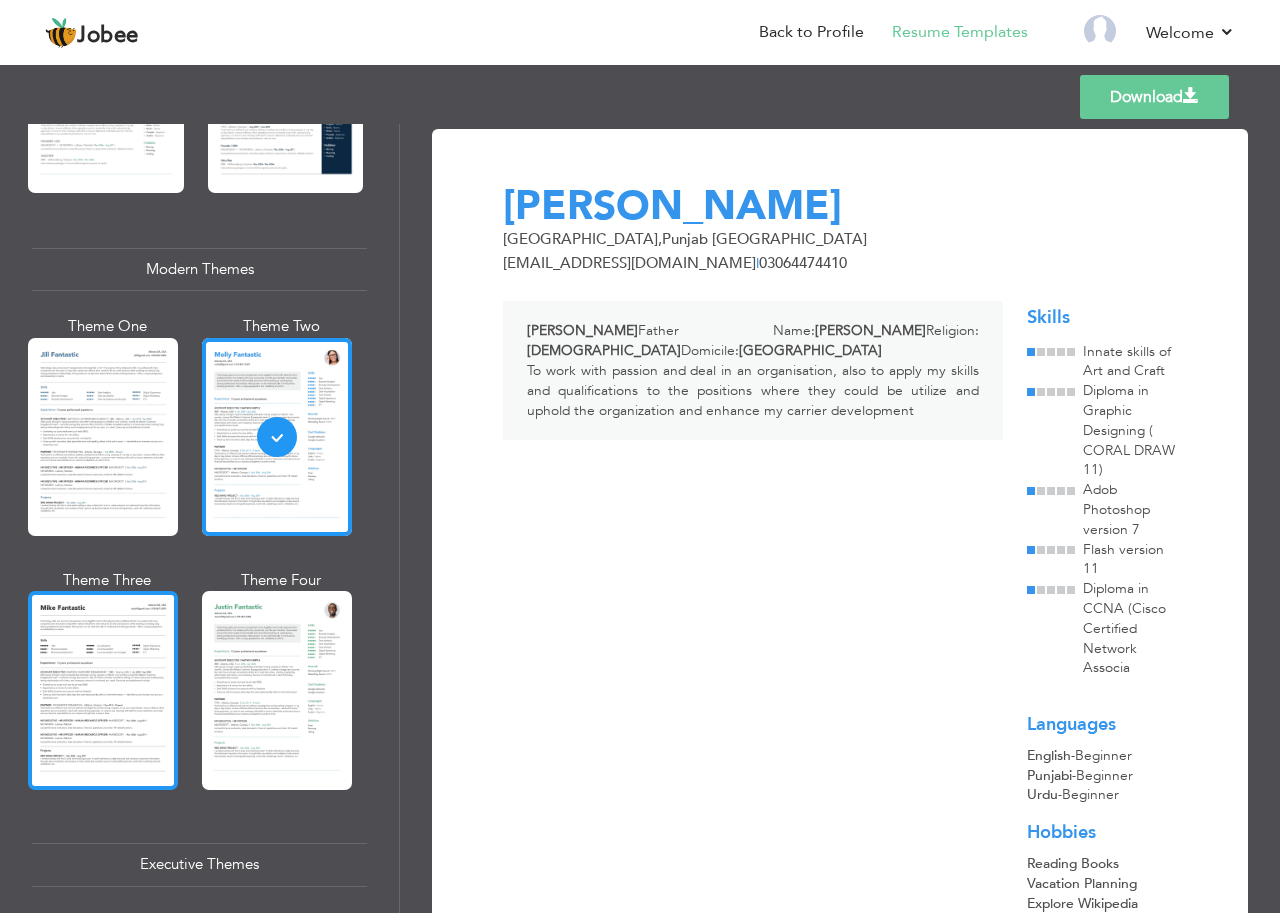 click at bounding box center [103, 690] 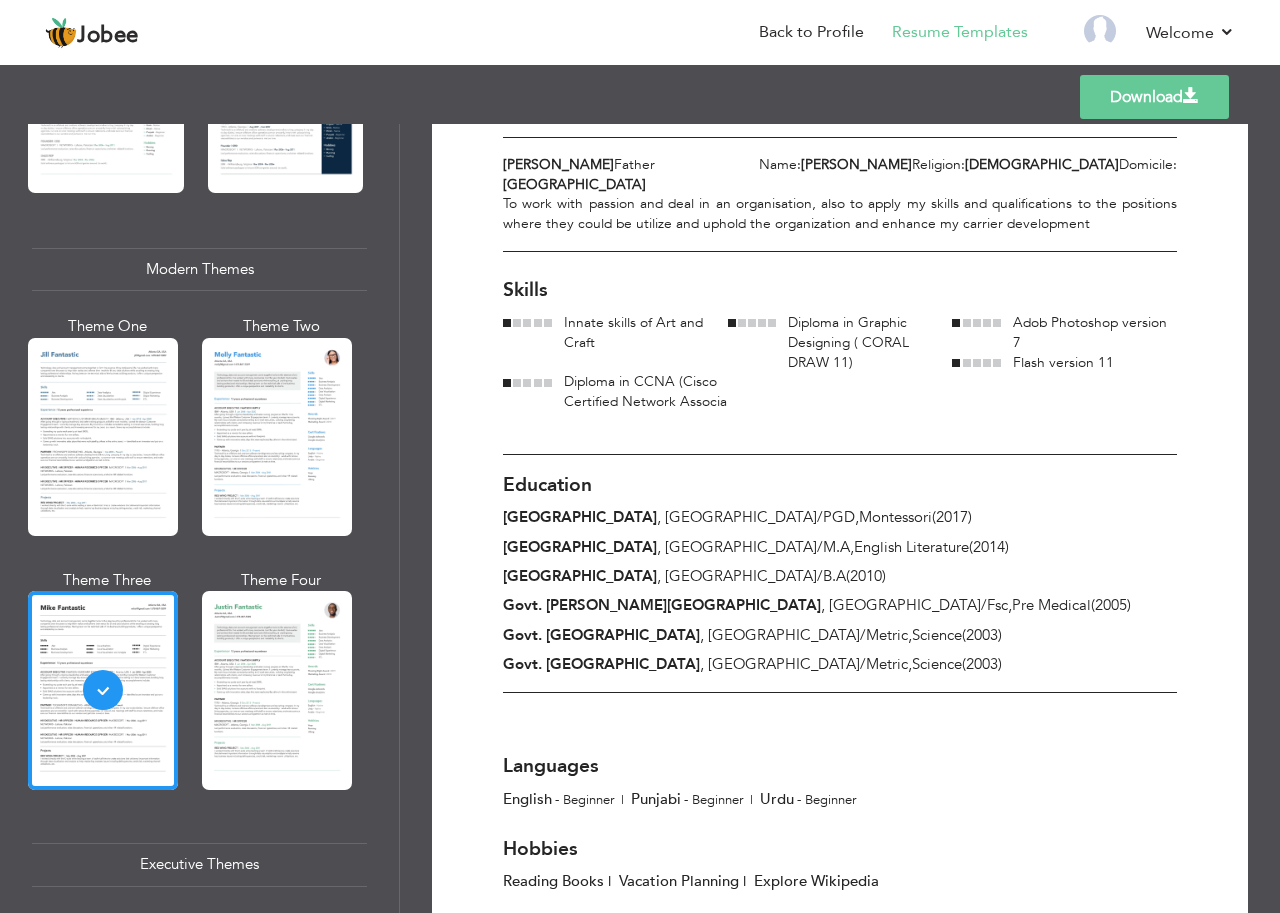 scroll, scrollTop: 214, scrollLeft: 0, axis: vertical 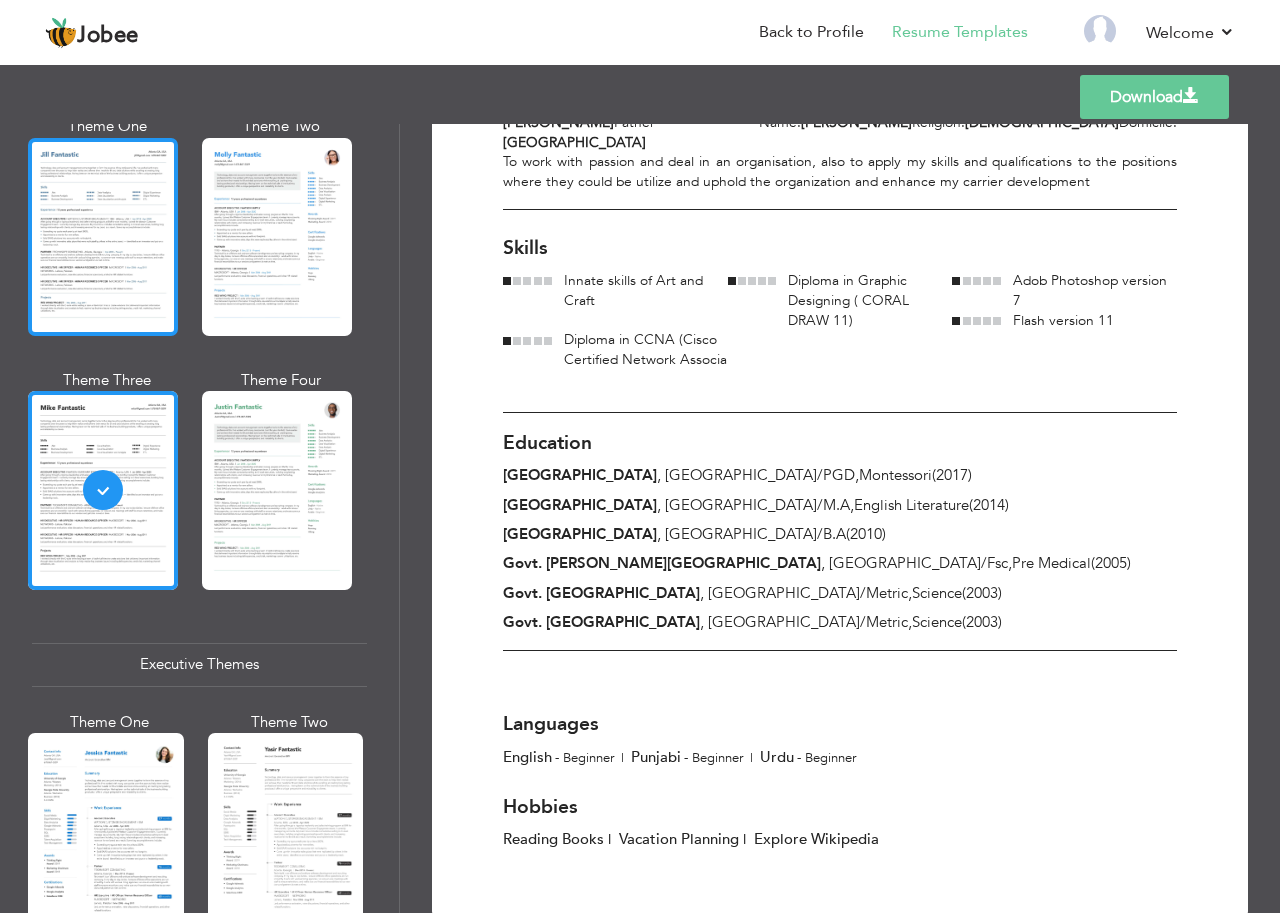 click at bounding box center (103, 237) 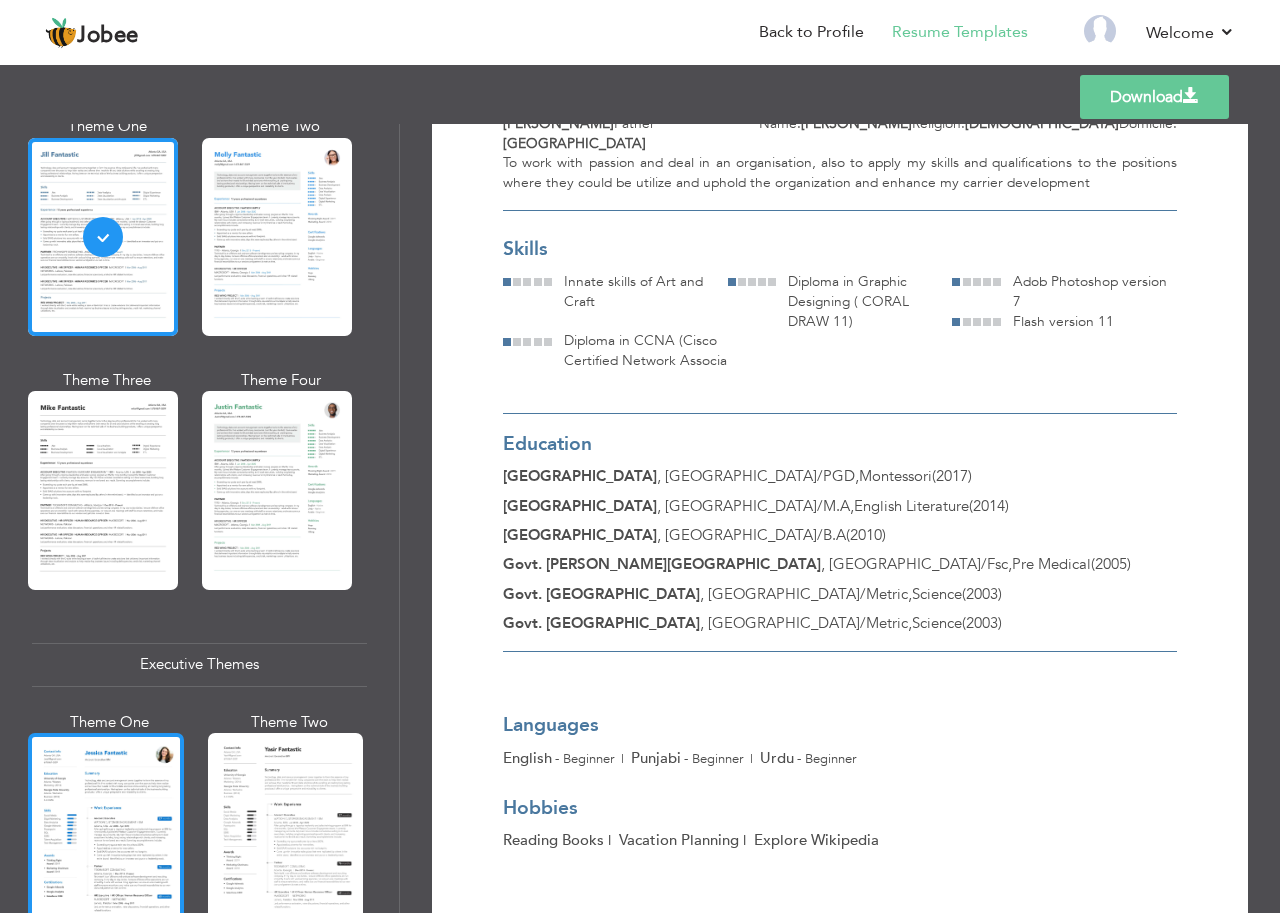 scroll, scrollTop: 214, scrollLeft: 0, axis: vertical 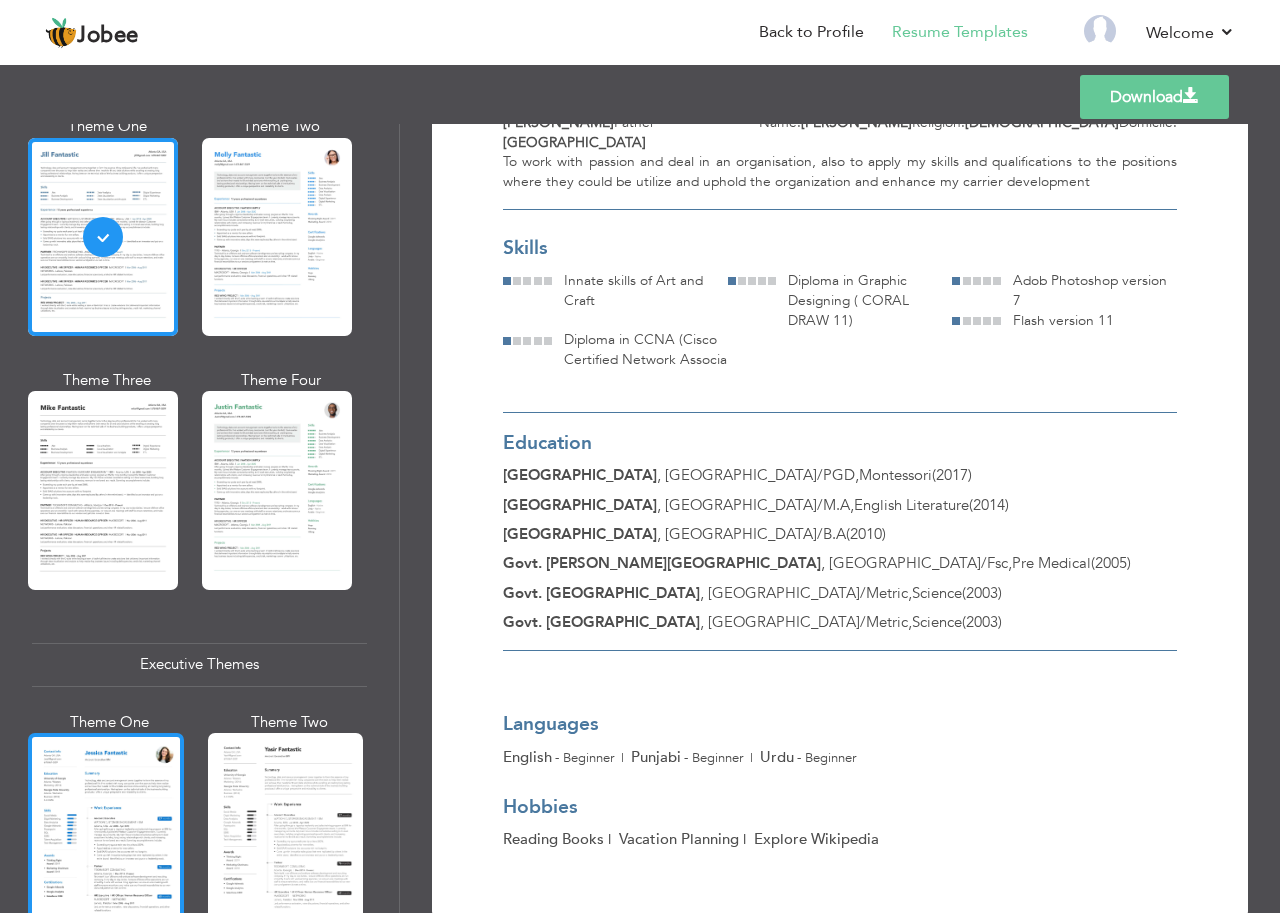 click at bounding box center [106, 835] 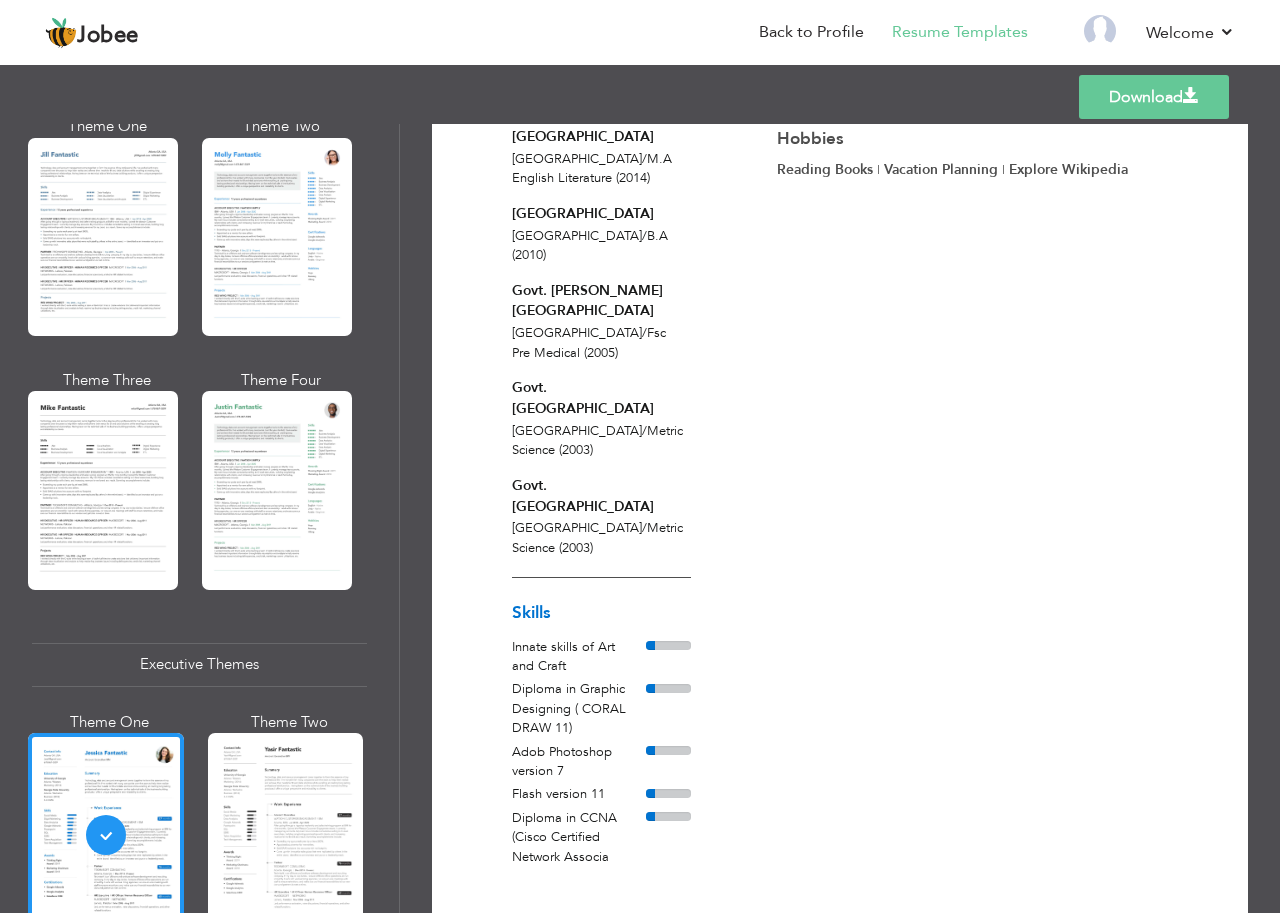 scroll, scrollTop: 398, scrollLeft: 0, axis: vertical 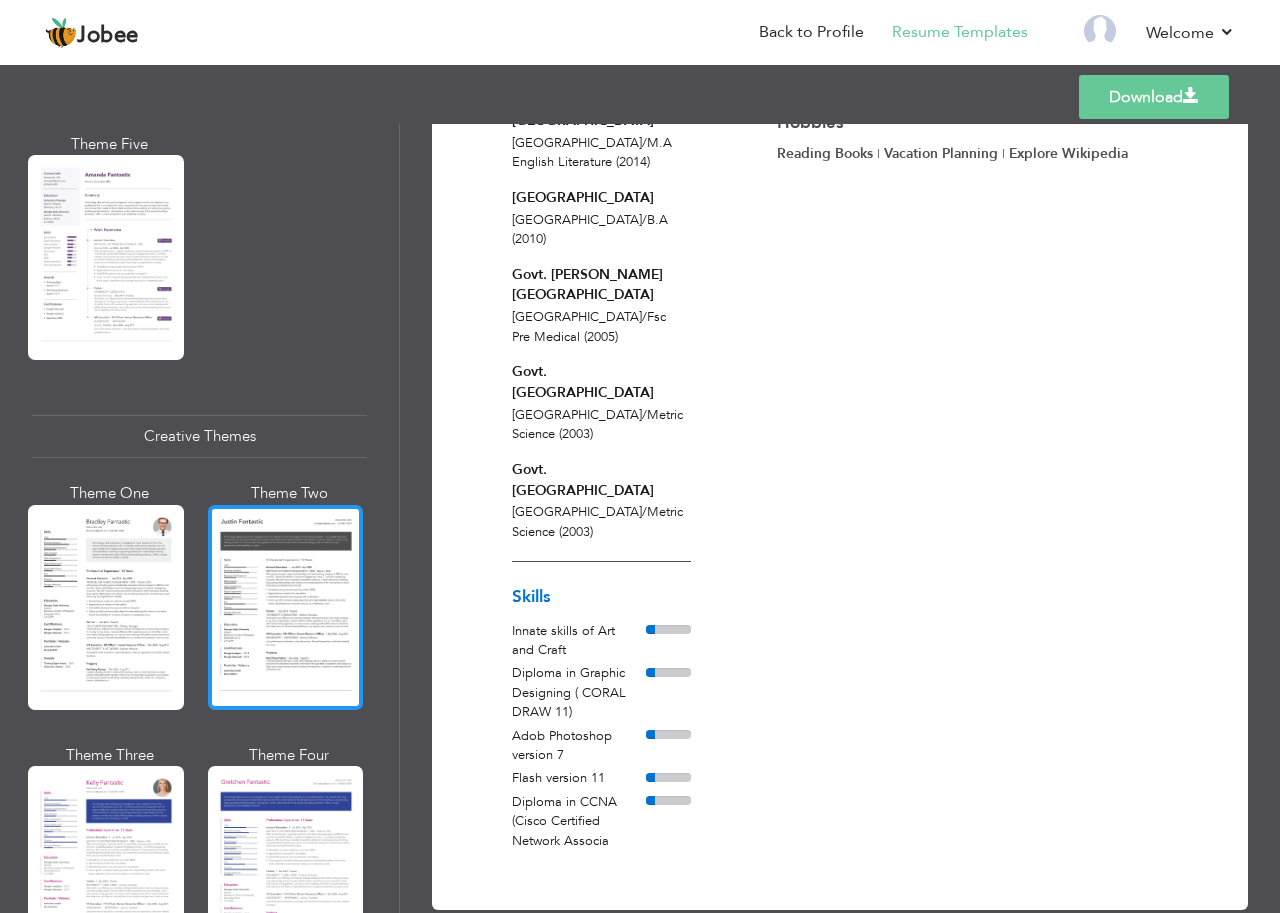 click at bounding box center (286, 607) 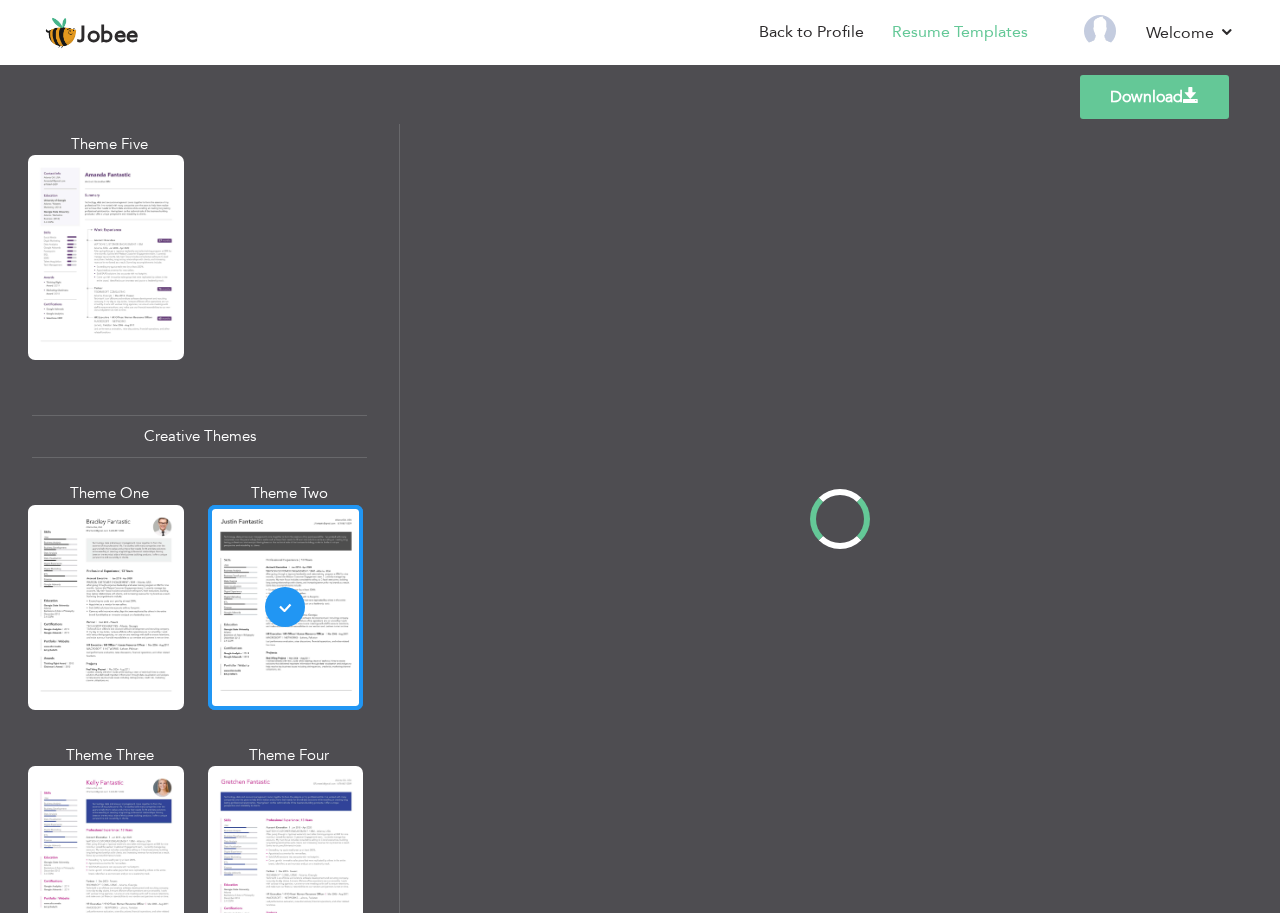 scroll, scrollTop: 0, scrollLeft: 0, axis: both 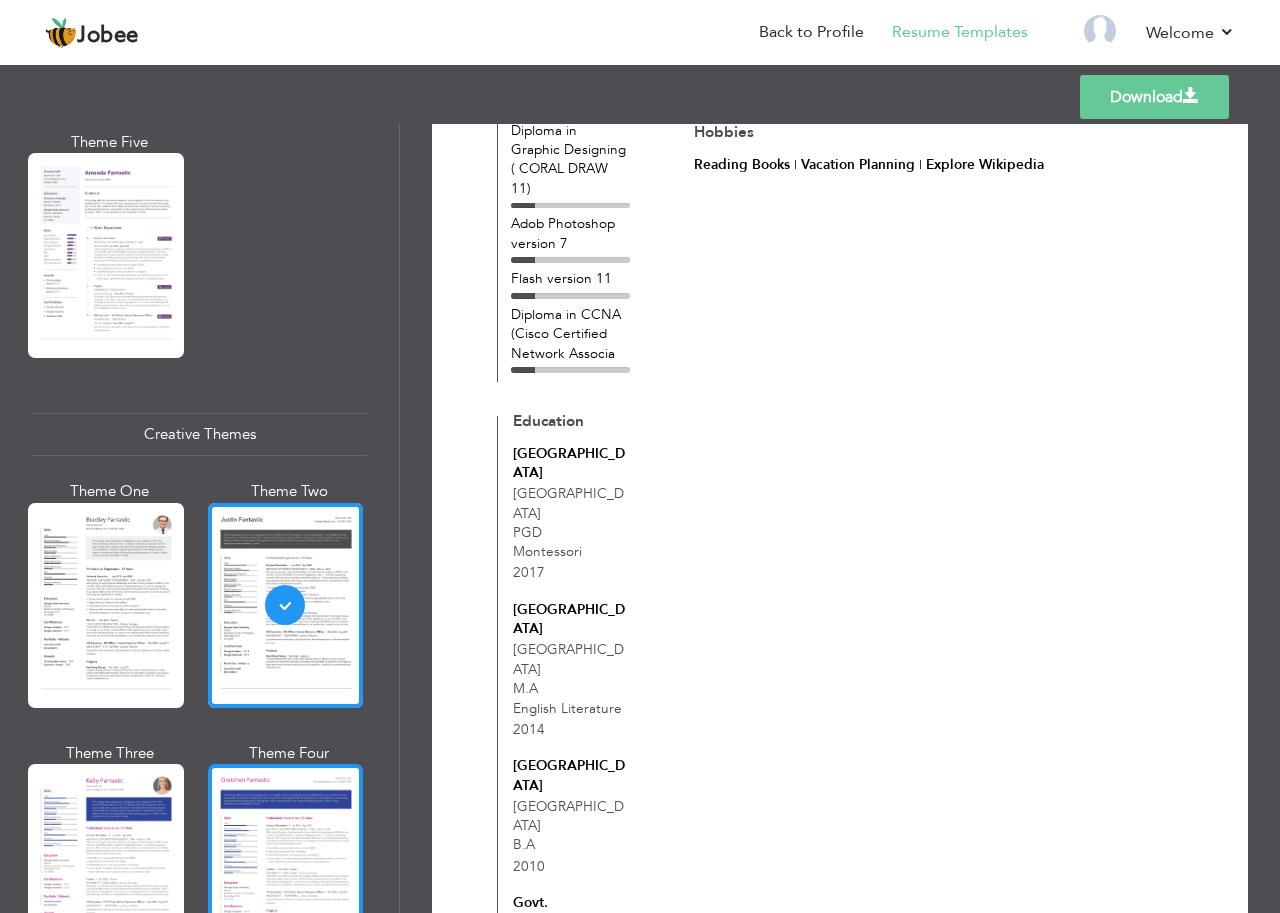 click at bounding box center [286, 866] 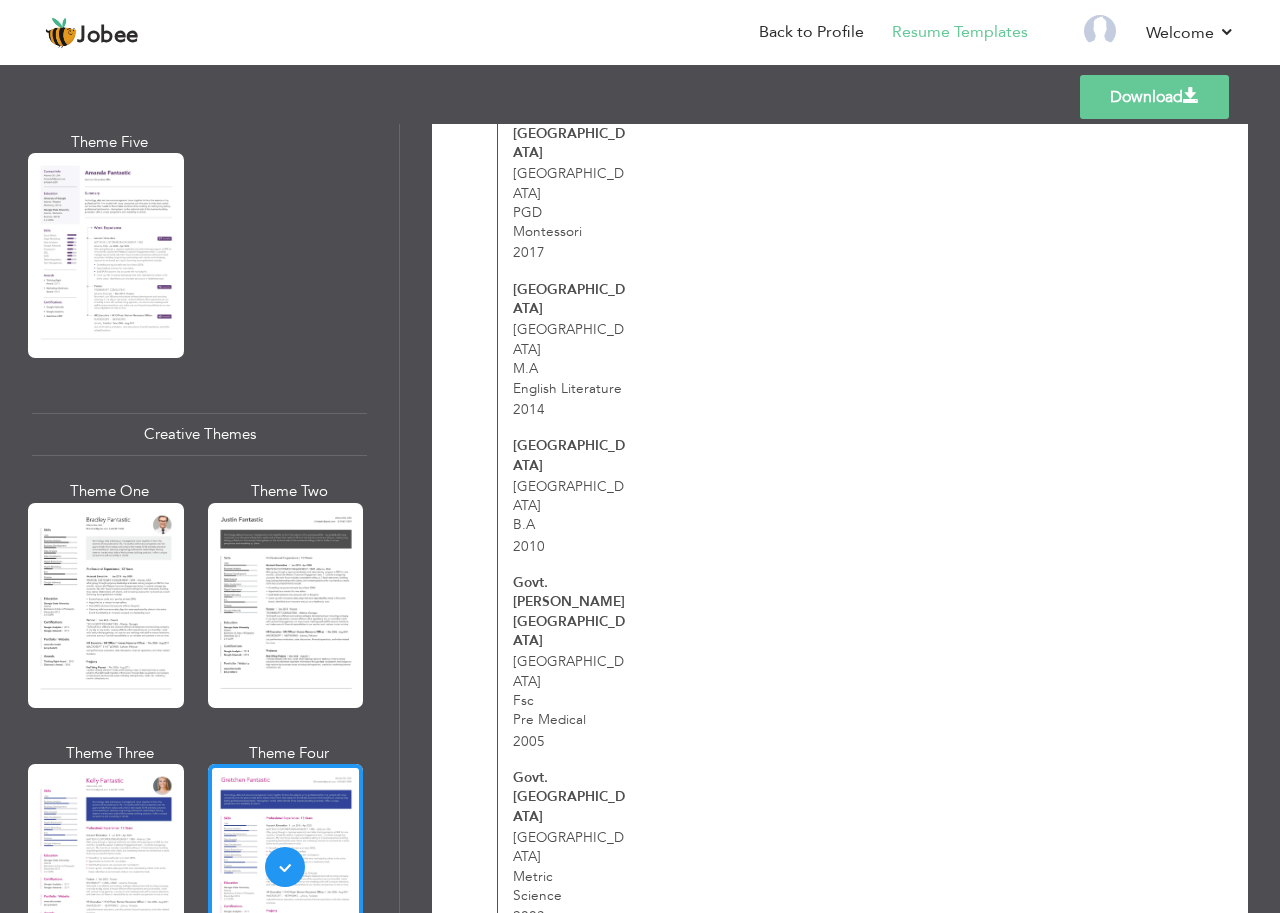 scroll, scrollTop: 727, scrollLeft: 0, axis: vertical 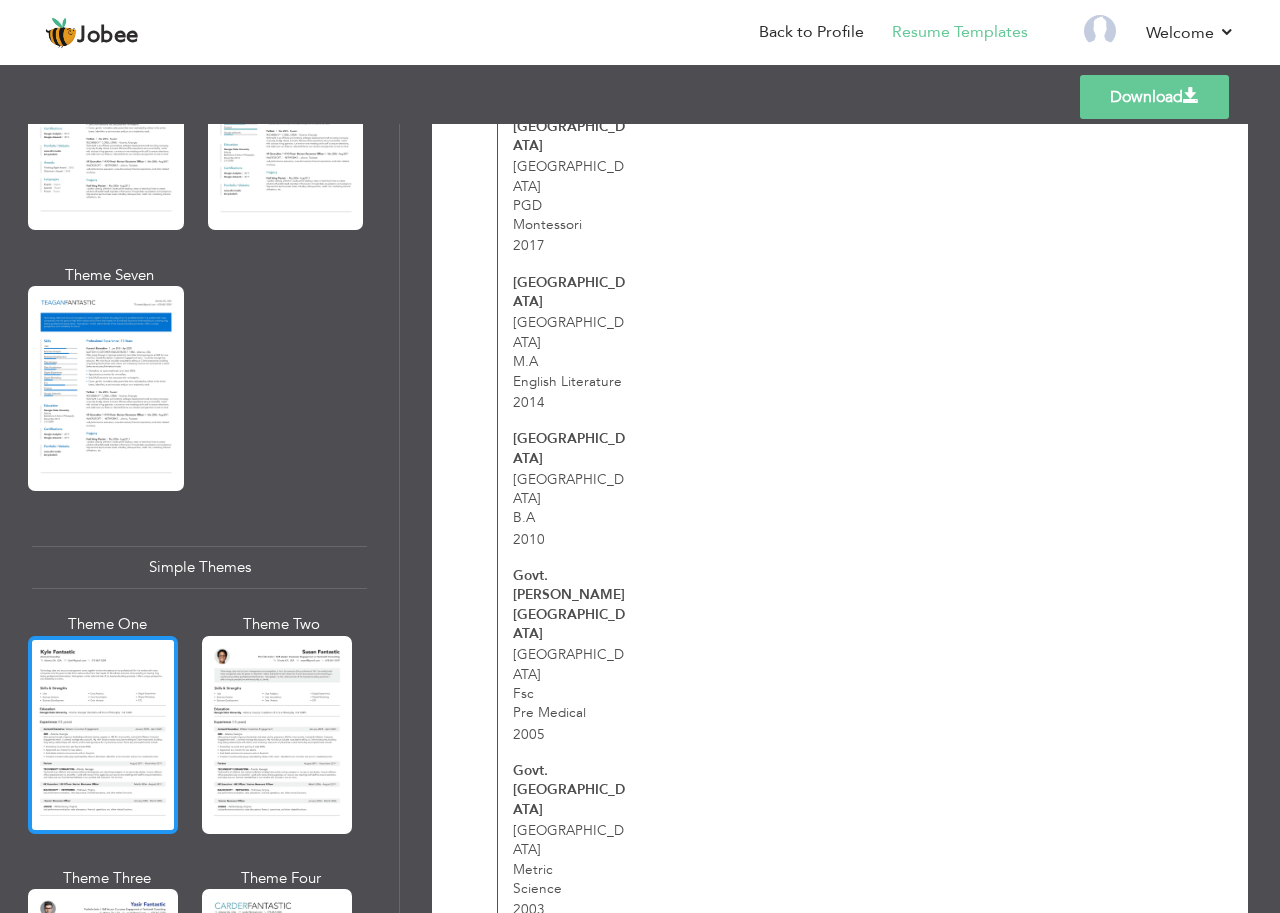 click at bounding box center (103, 735) 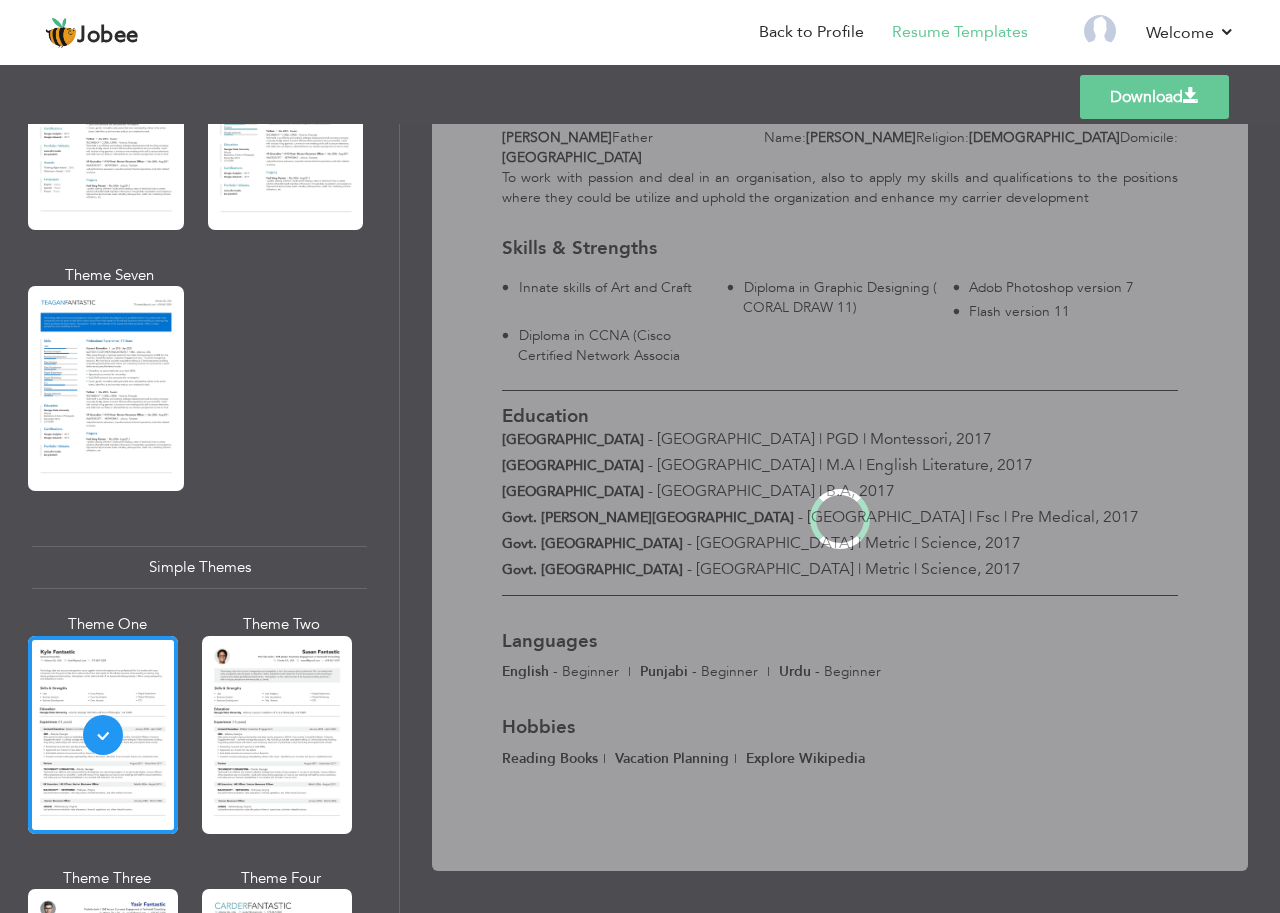scroll, scrollTop: 0, scrollLeft: 0, axis: both 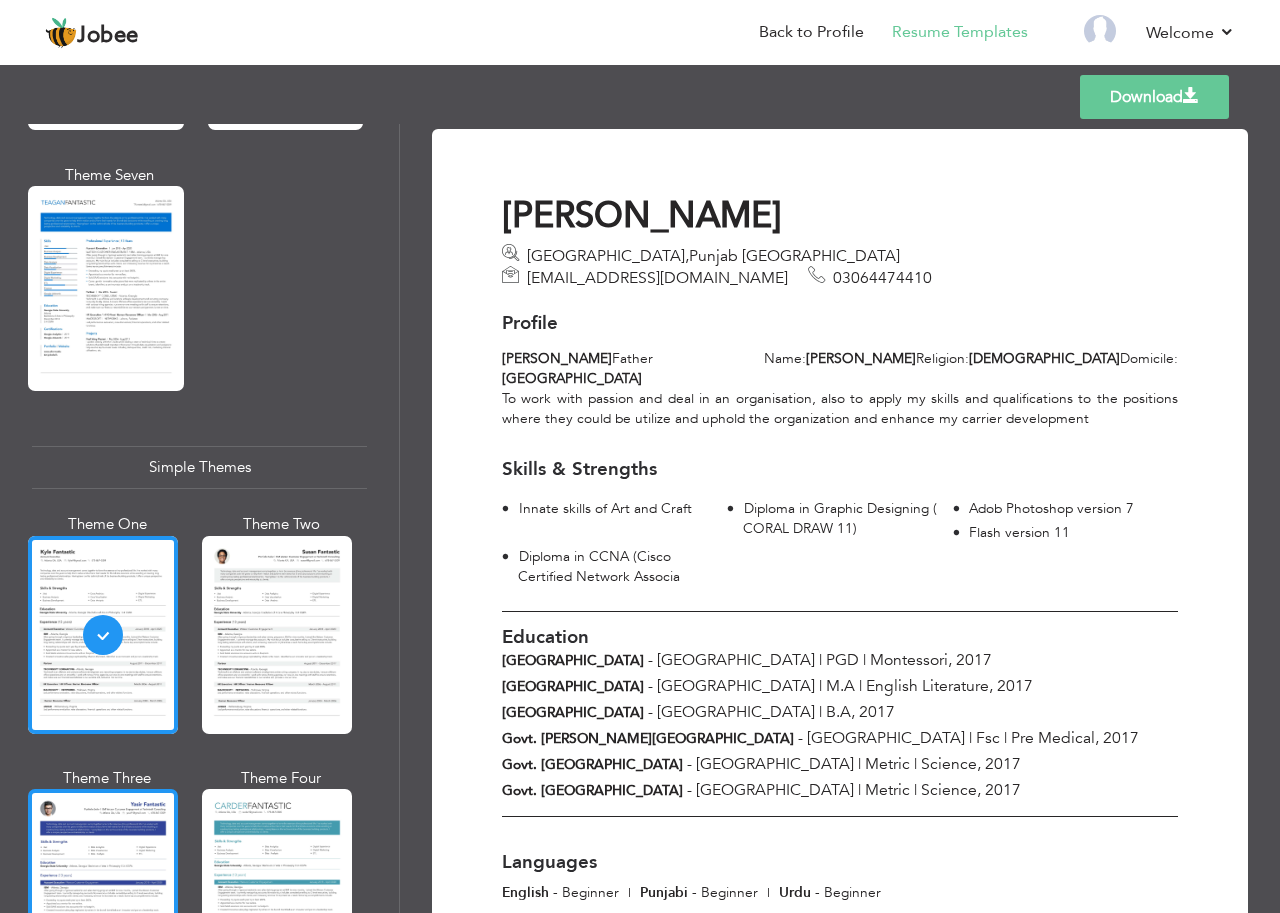 click at bounding box center (103, 888) 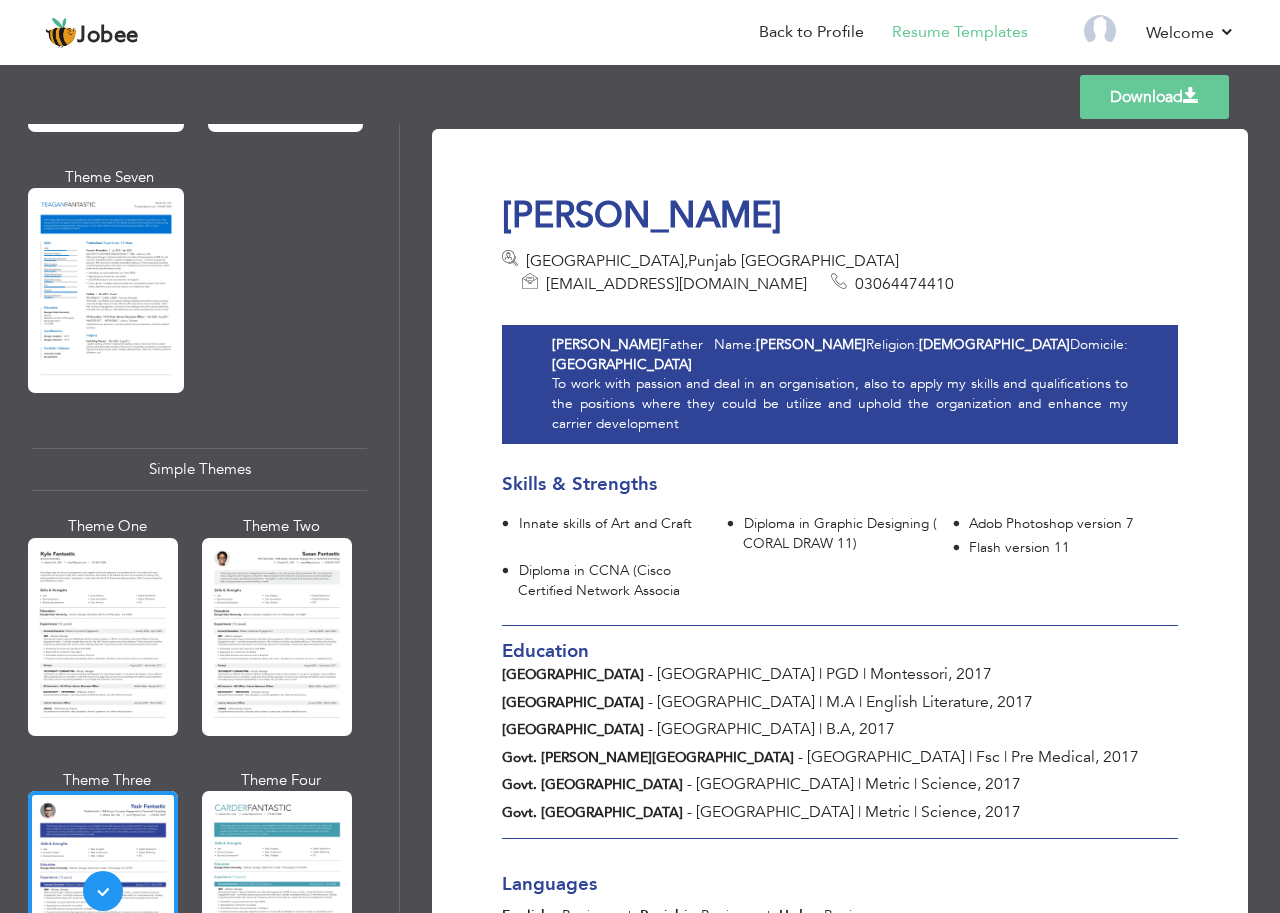 scroll, scrollTop: 3202, scrollLeft: 0, axis: vertical 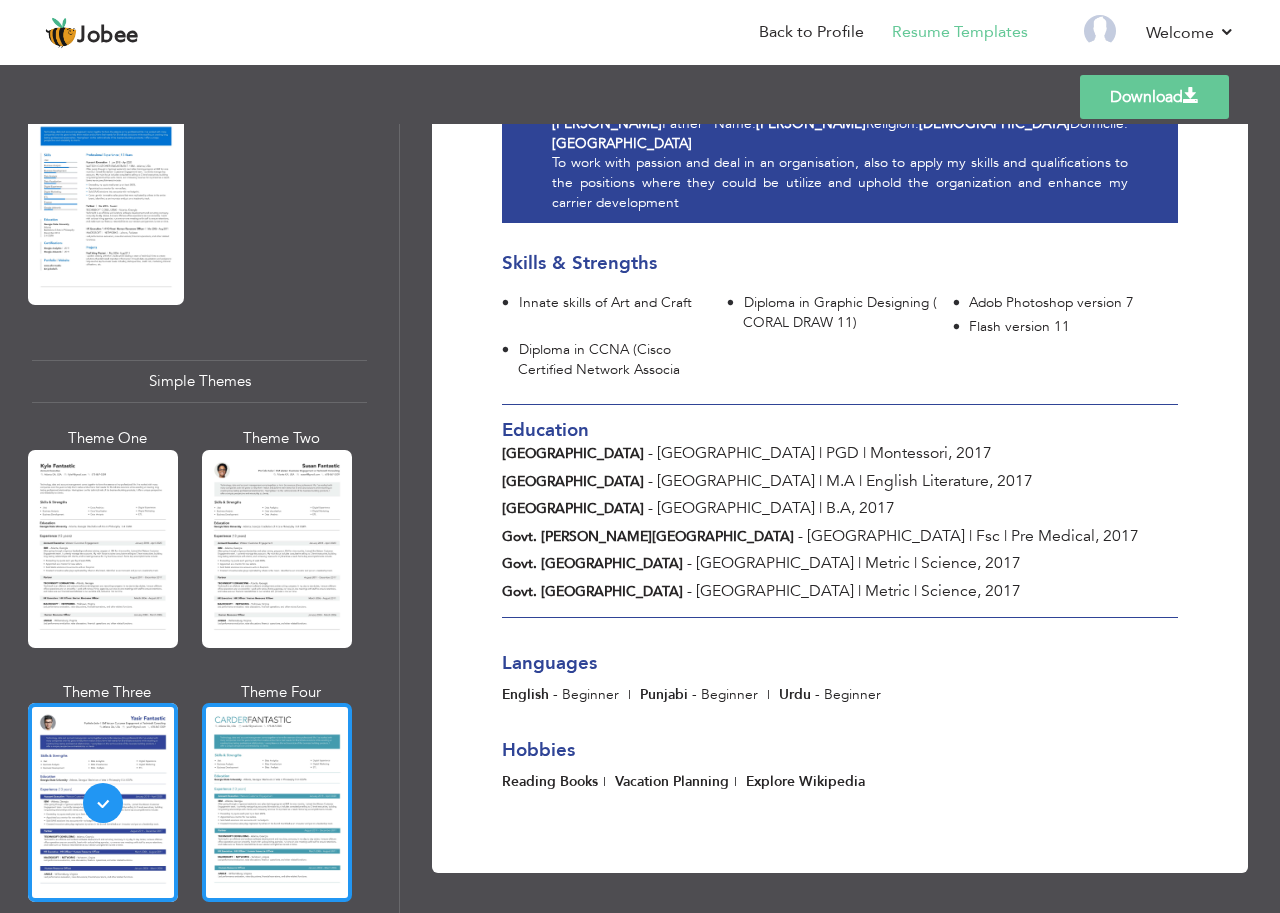 click at bounding box center [277, 802] 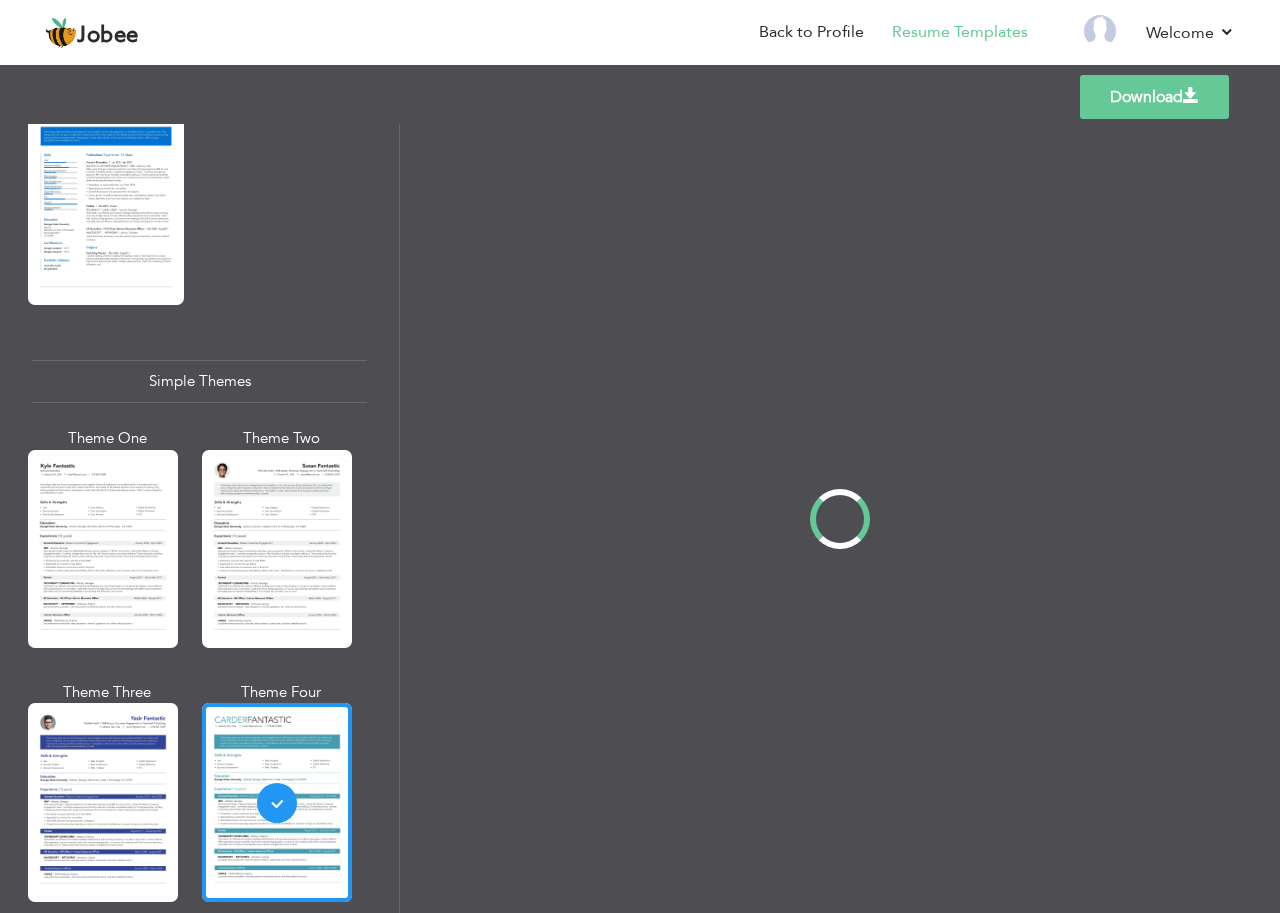 scroll, scrollTop: 0, scrollLeft: 0, axis: both 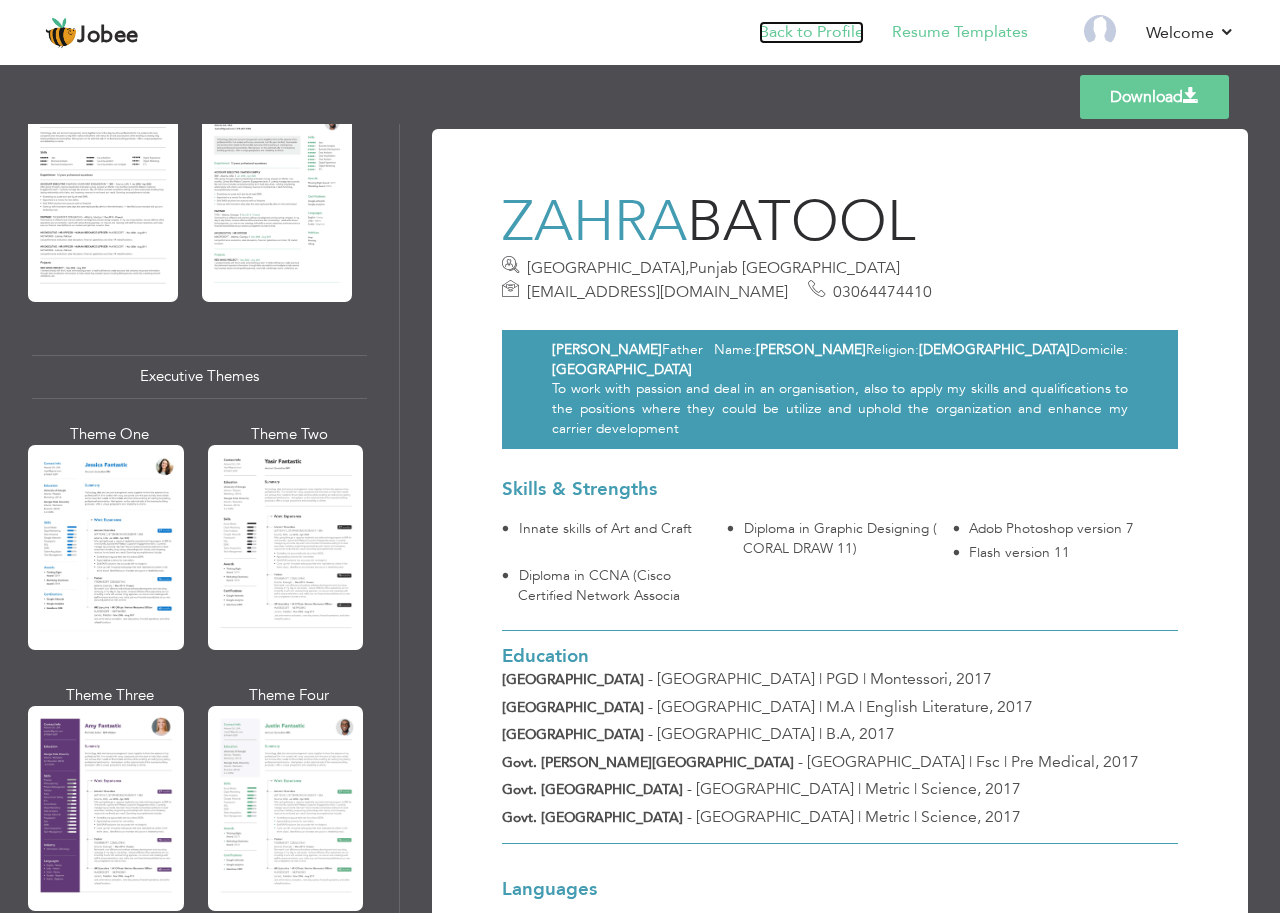 click on "Back to Profile" at bounding box center (811, 32) 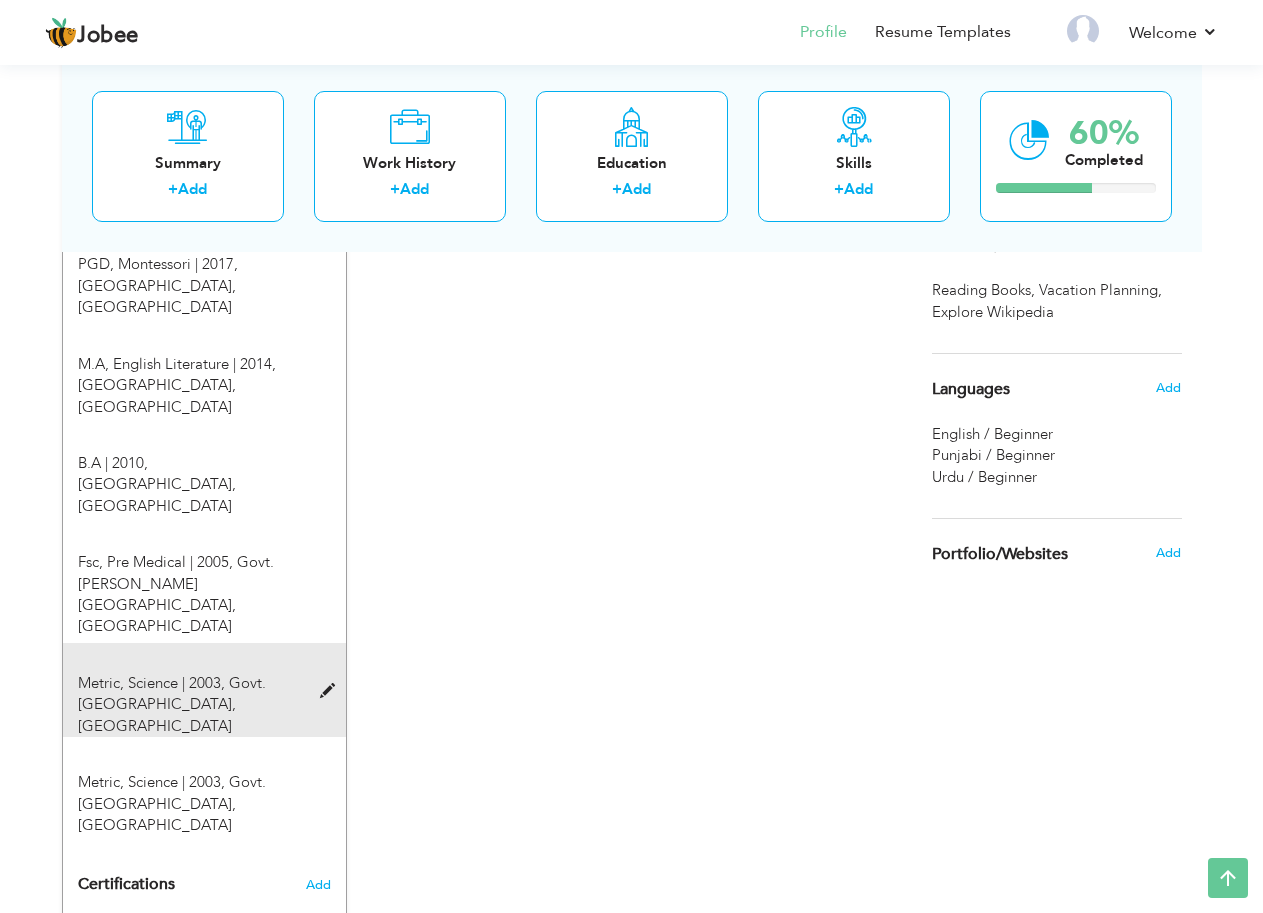 scroll, scrollTop: 891, scrollLeft: 0, axis: vertical 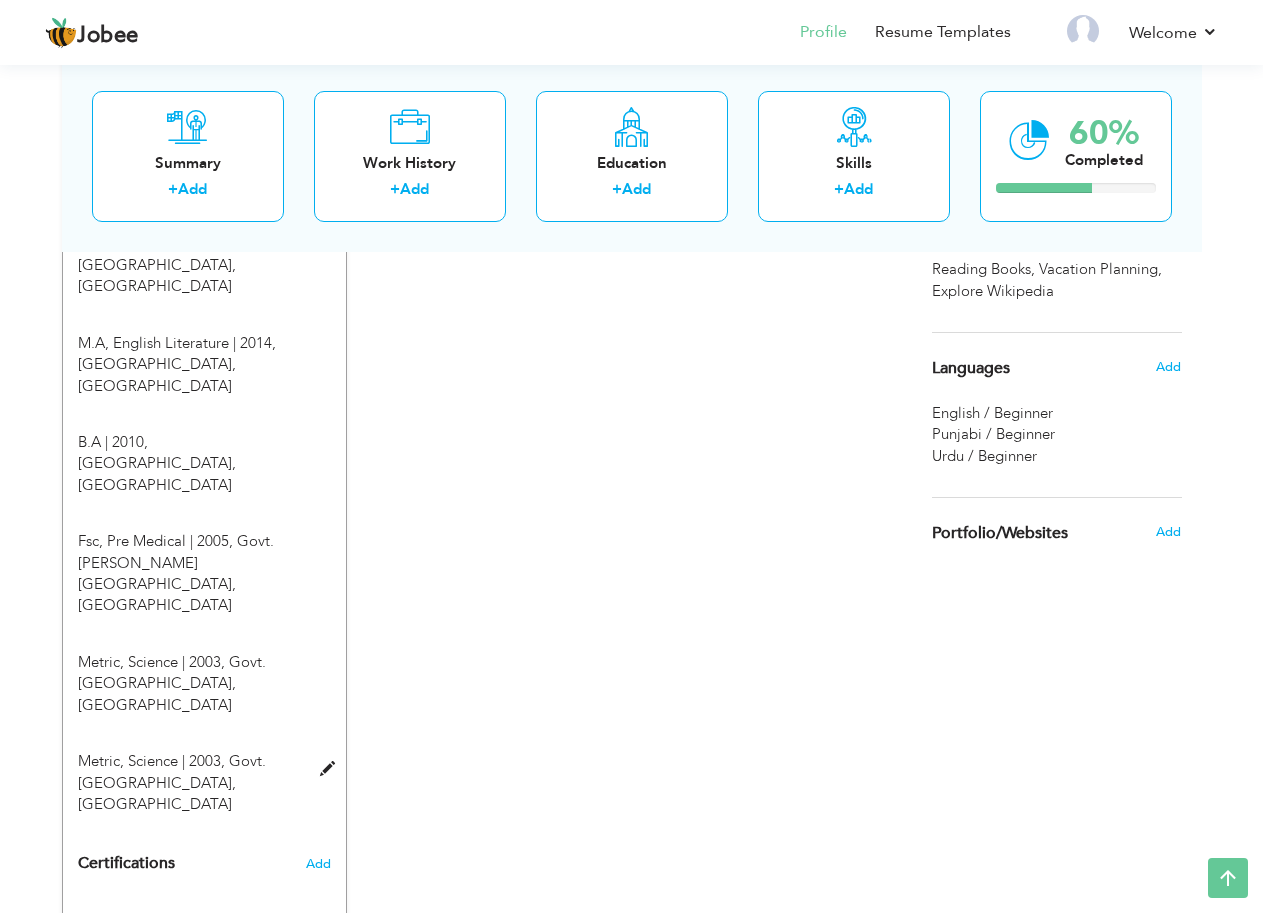 drag, startPoint x: 290, startPoint y: 619, endPoint x: 534, endPoint y: 679, distance: 251.26878 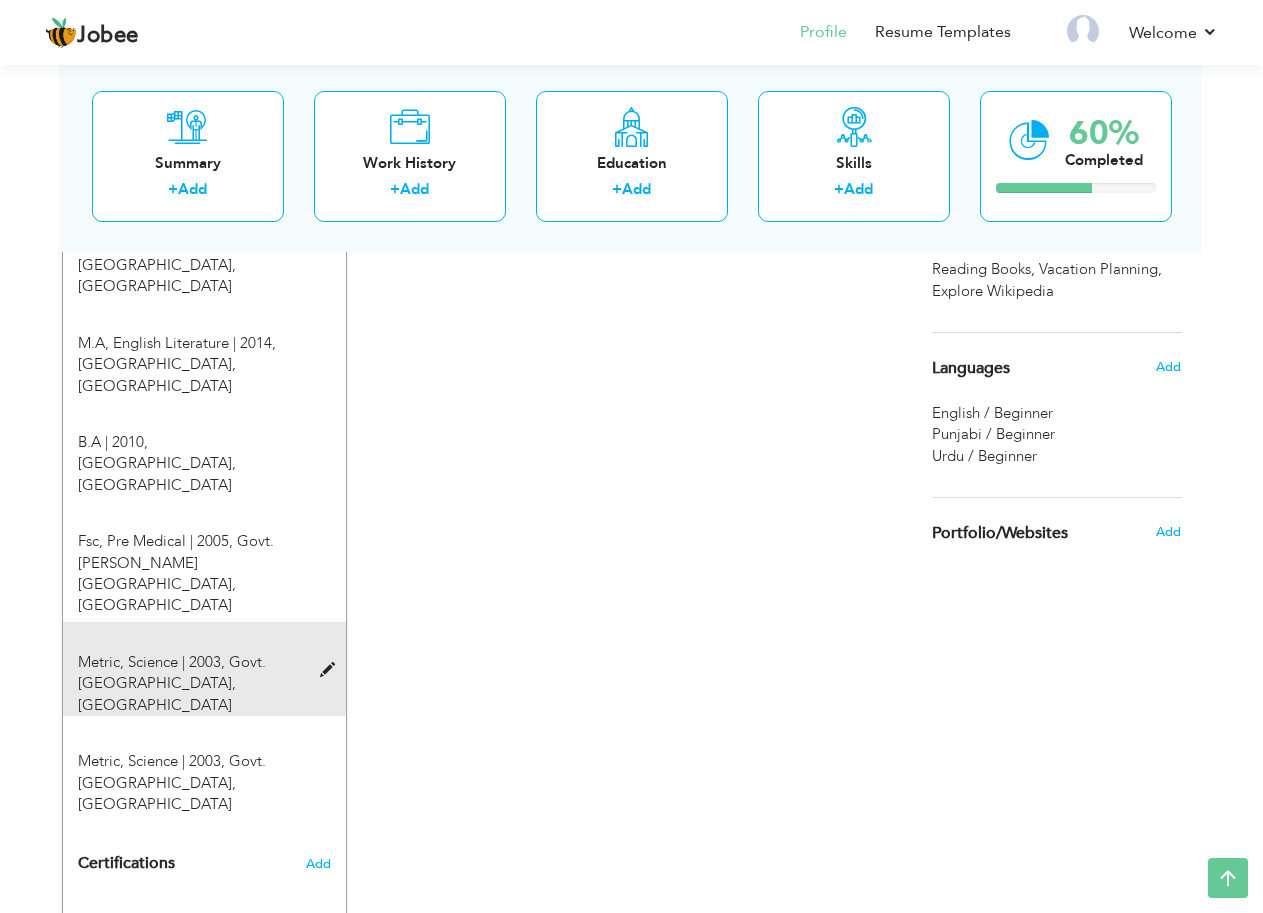 click on "Govt. [GEOGRAPHIC_DATA], [GEOGRAPHIC_DATA]" at bounding box center [172, 683] 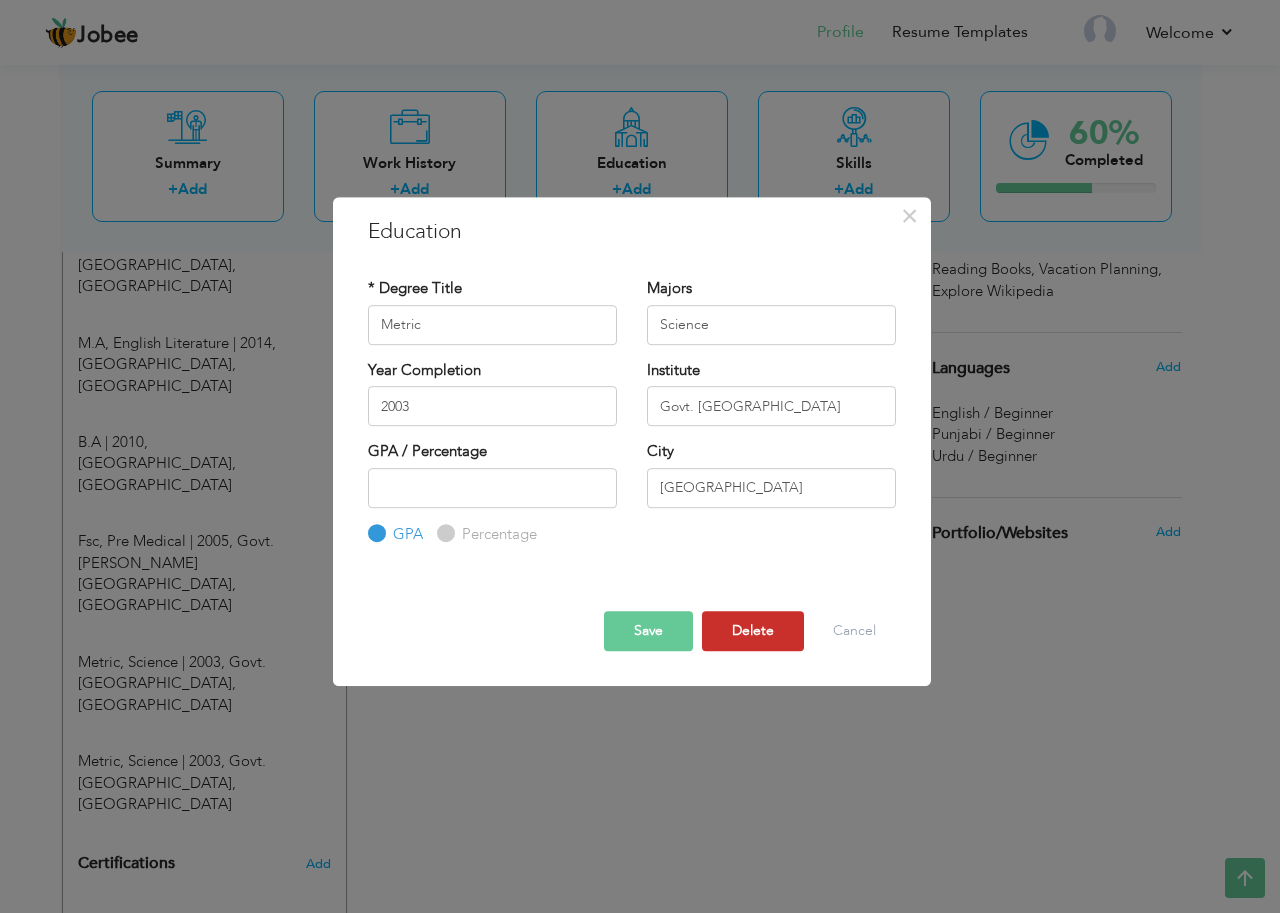 click on "Delete" at bounding box center (753, 631) 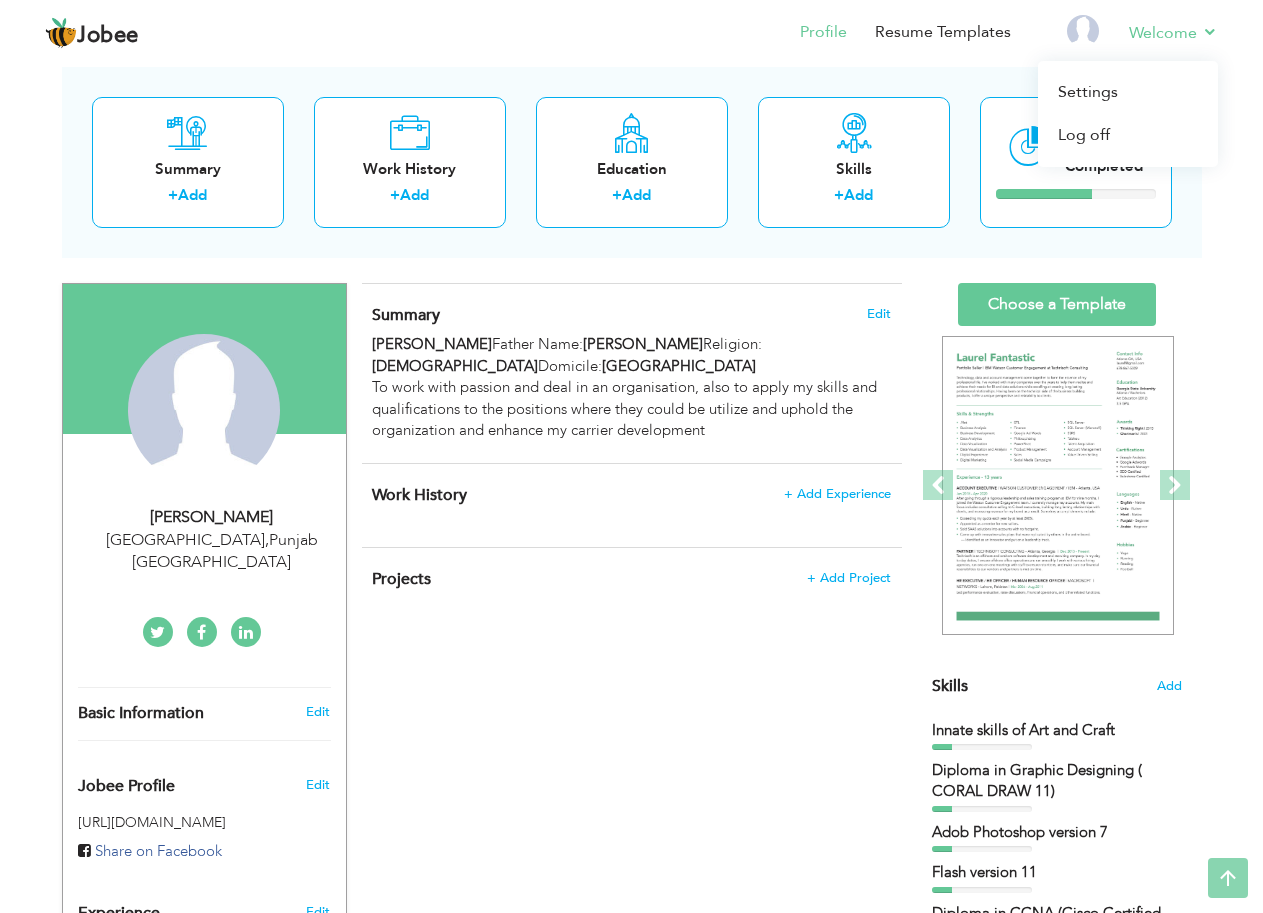 scroll, scrollTop: 91, scrollLeft: 0, axis: vertical 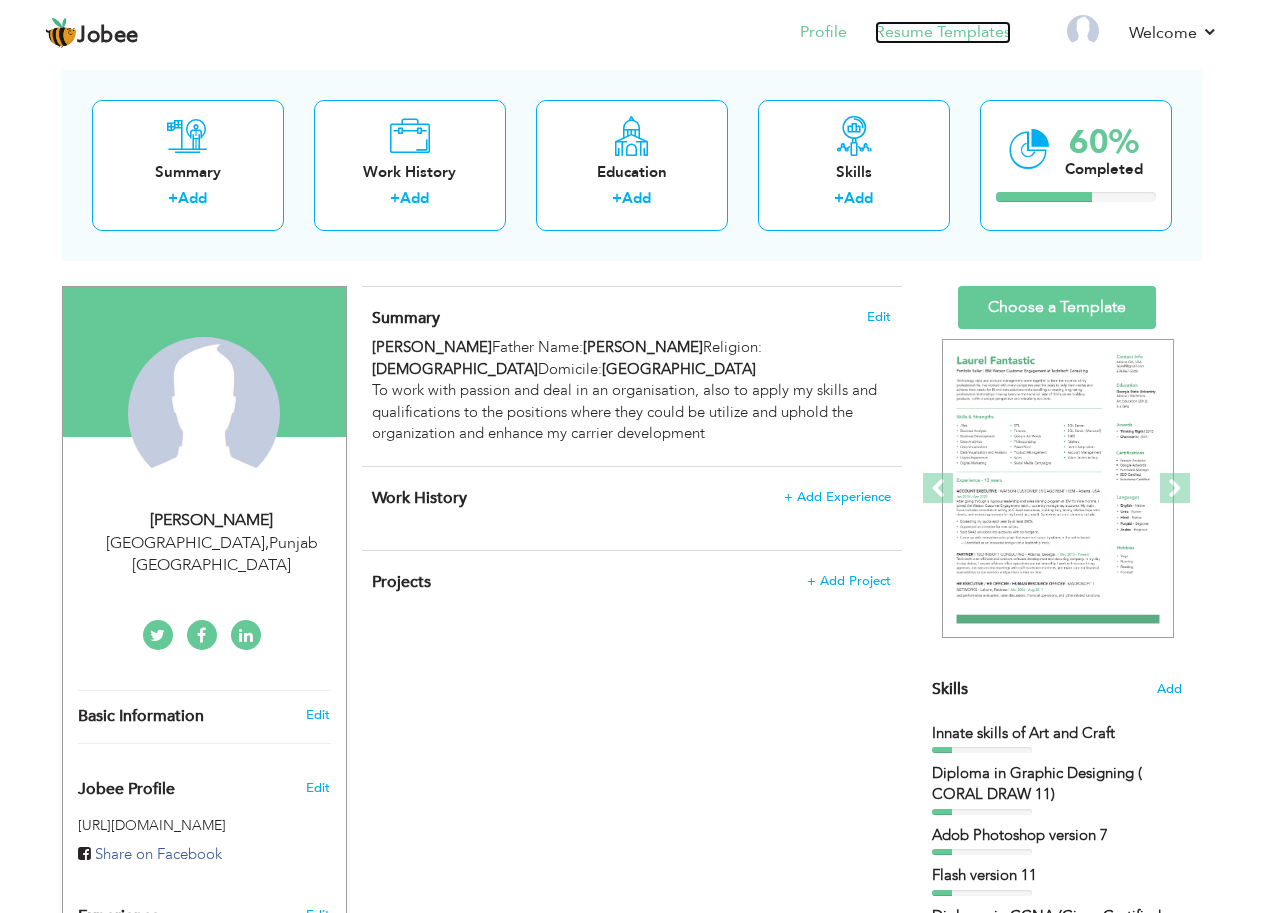 click on "Resume Templates" at bounding box center [943, 32] 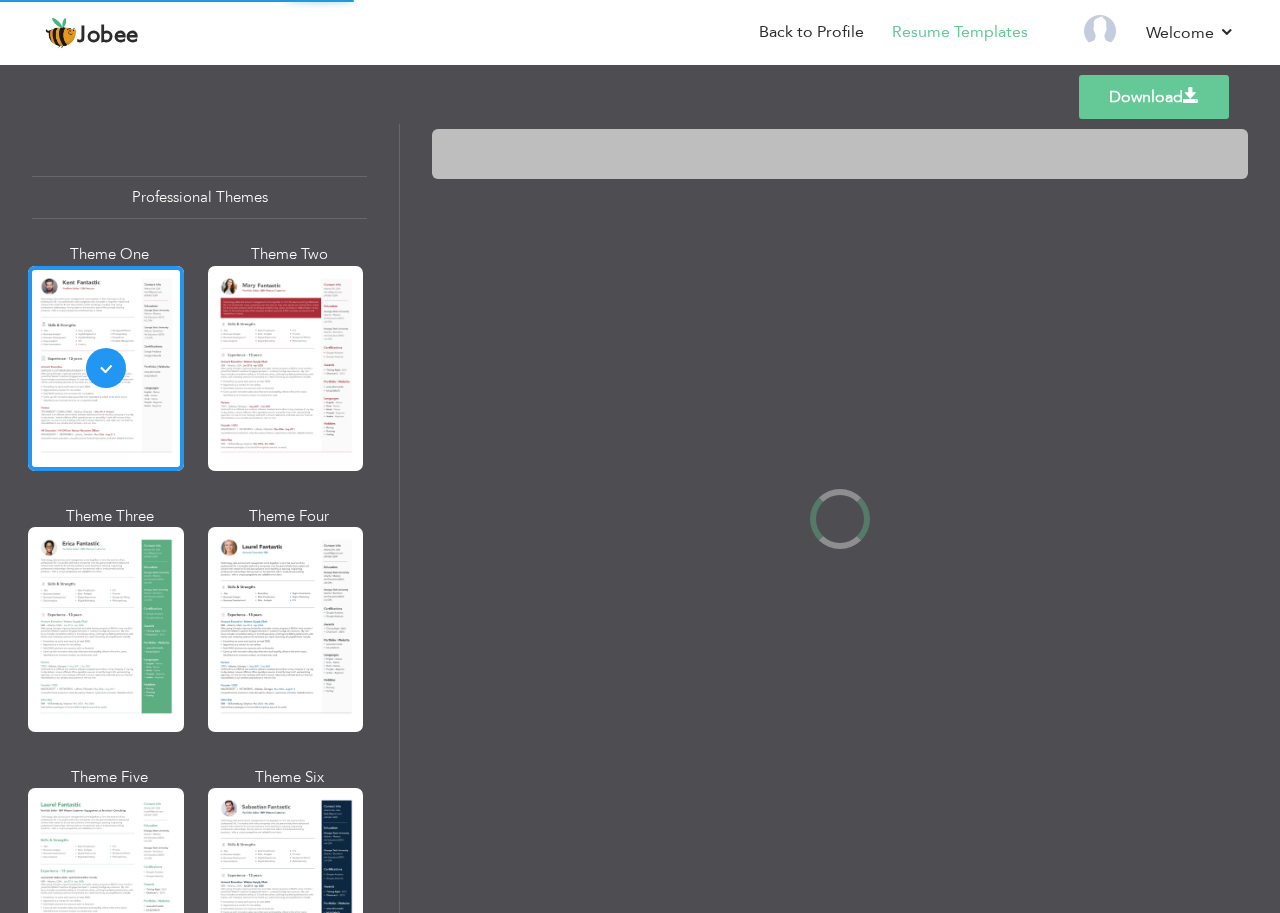 scroll, scrollTop: 0, scrollLeft: 0, axis: both 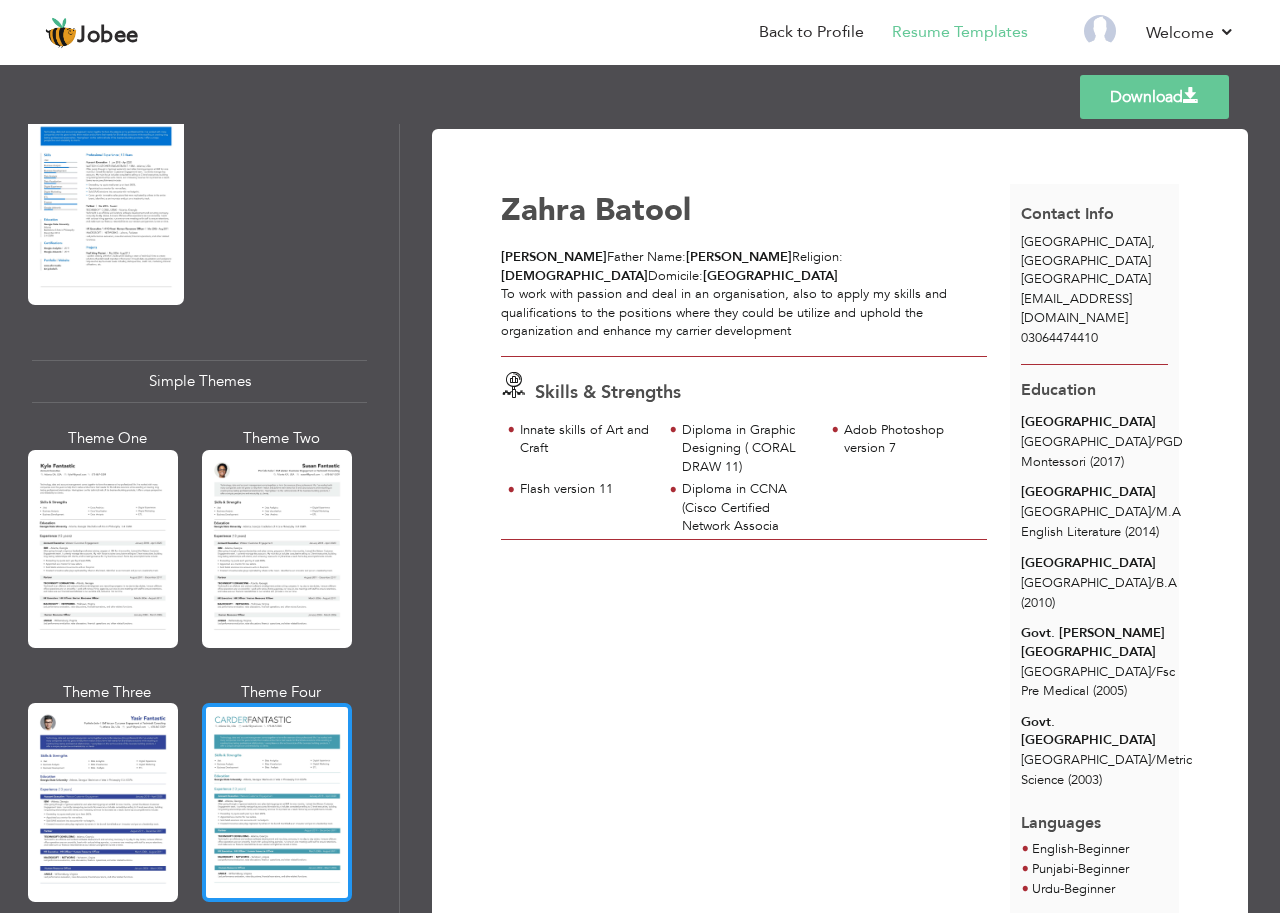 click at bounding box center (277, 802) 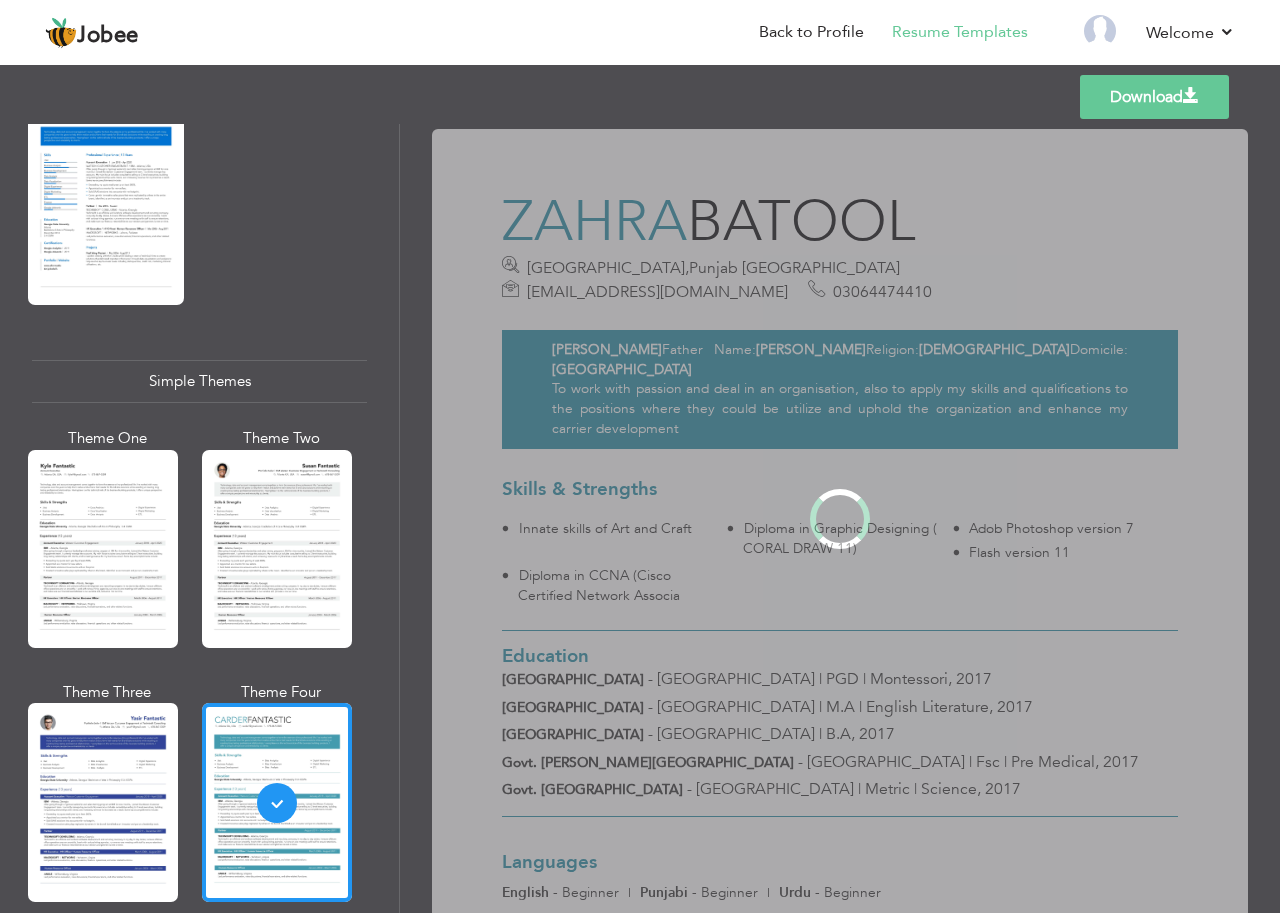 scroll, scrollTop: 3288, scrollLeft: 0, axis: vertical 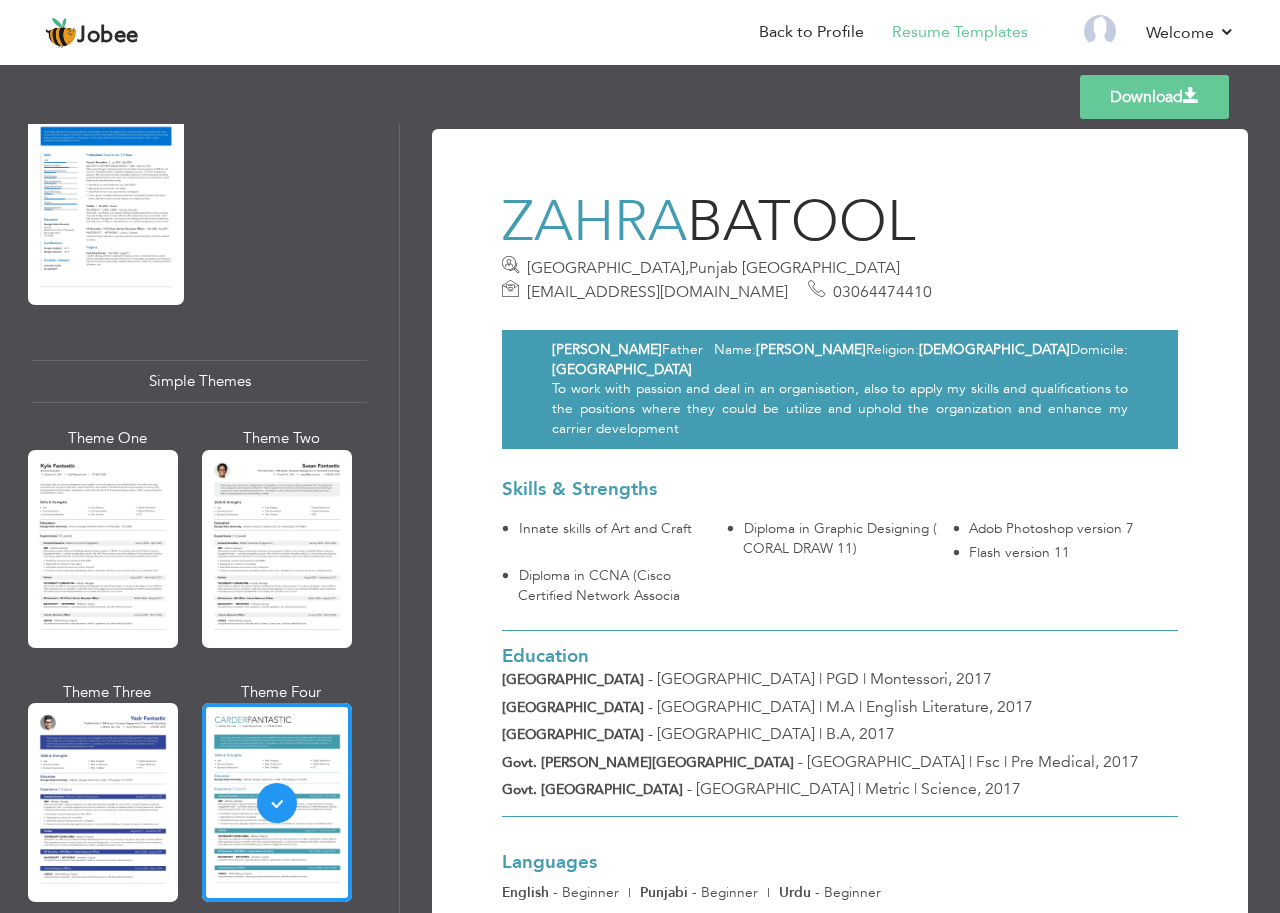 click on "Download" at bounding box center [1154, 97] 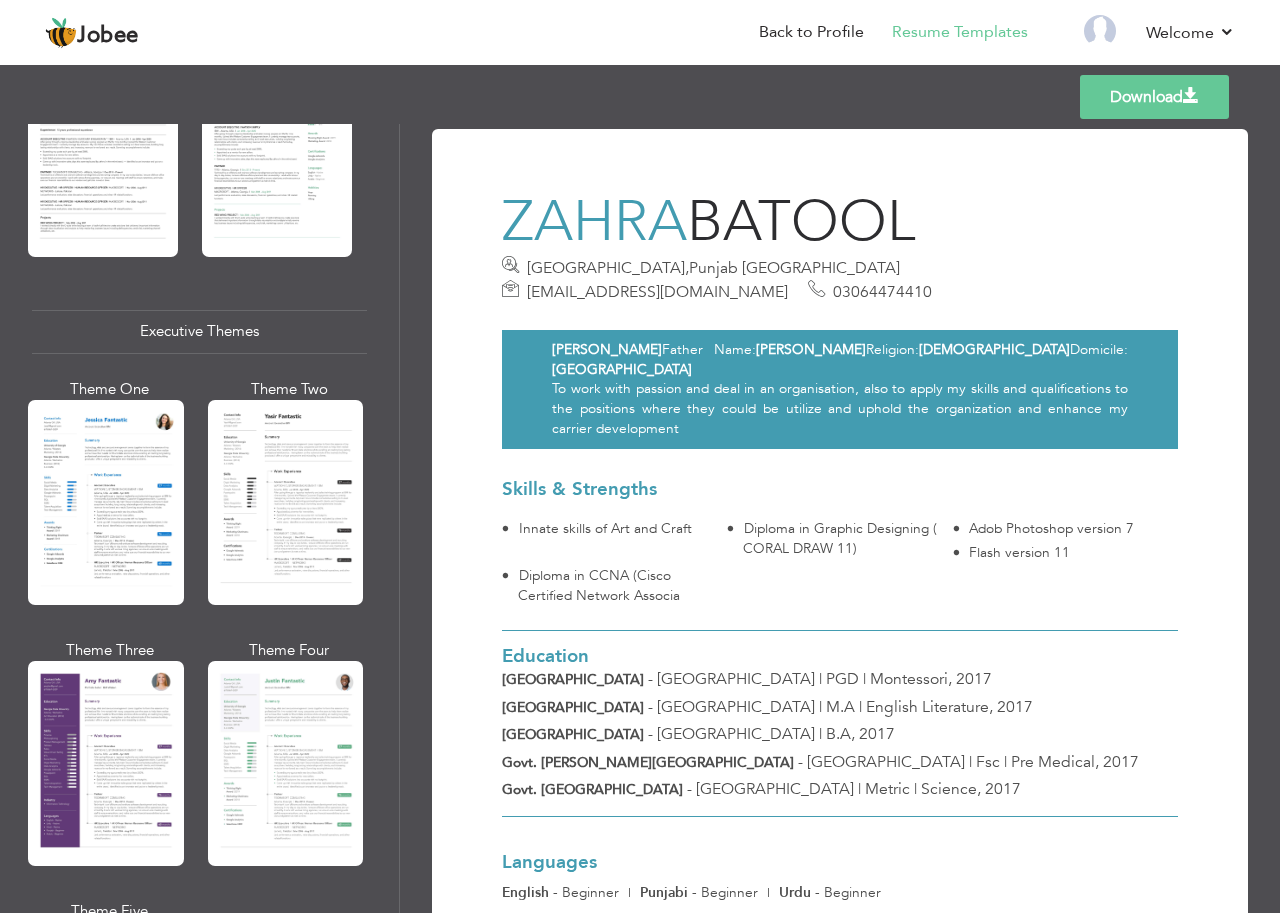 scroll, scrollTop: 1288, scrollLeft: 0, axis: vertical 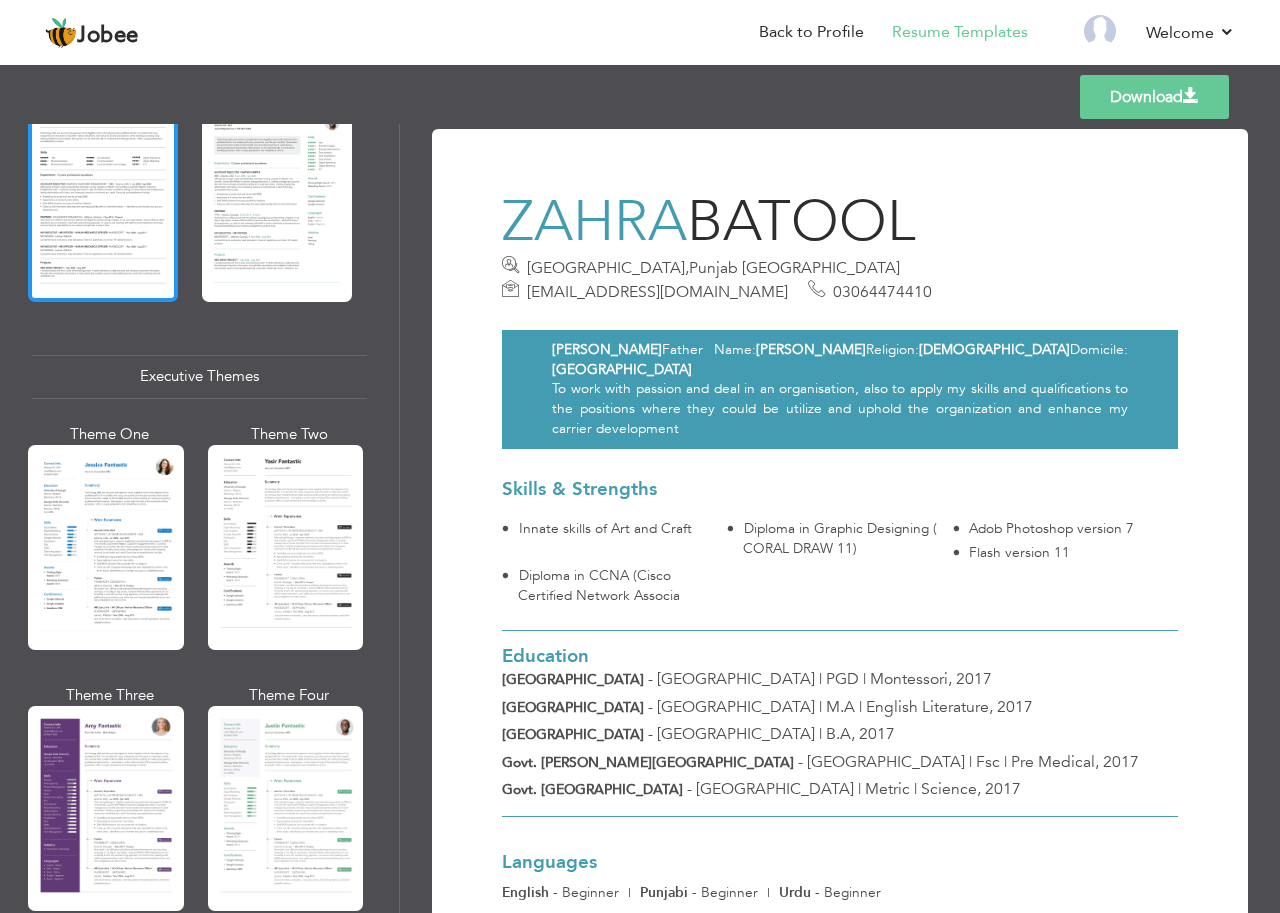 click at bounding box center [103, 202] 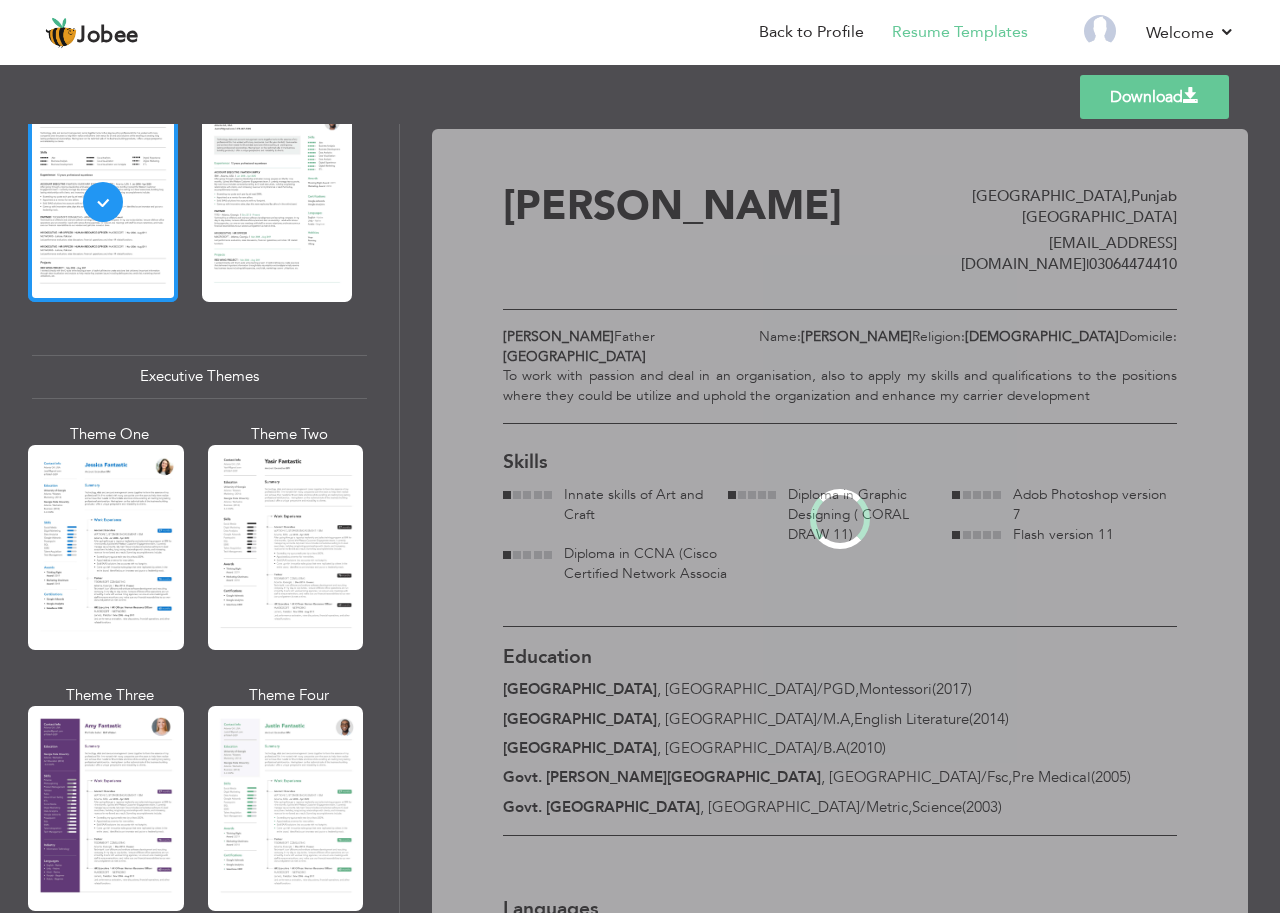 scroll, scrollTop: 1288, scrollLeft: 0, axis: vertical 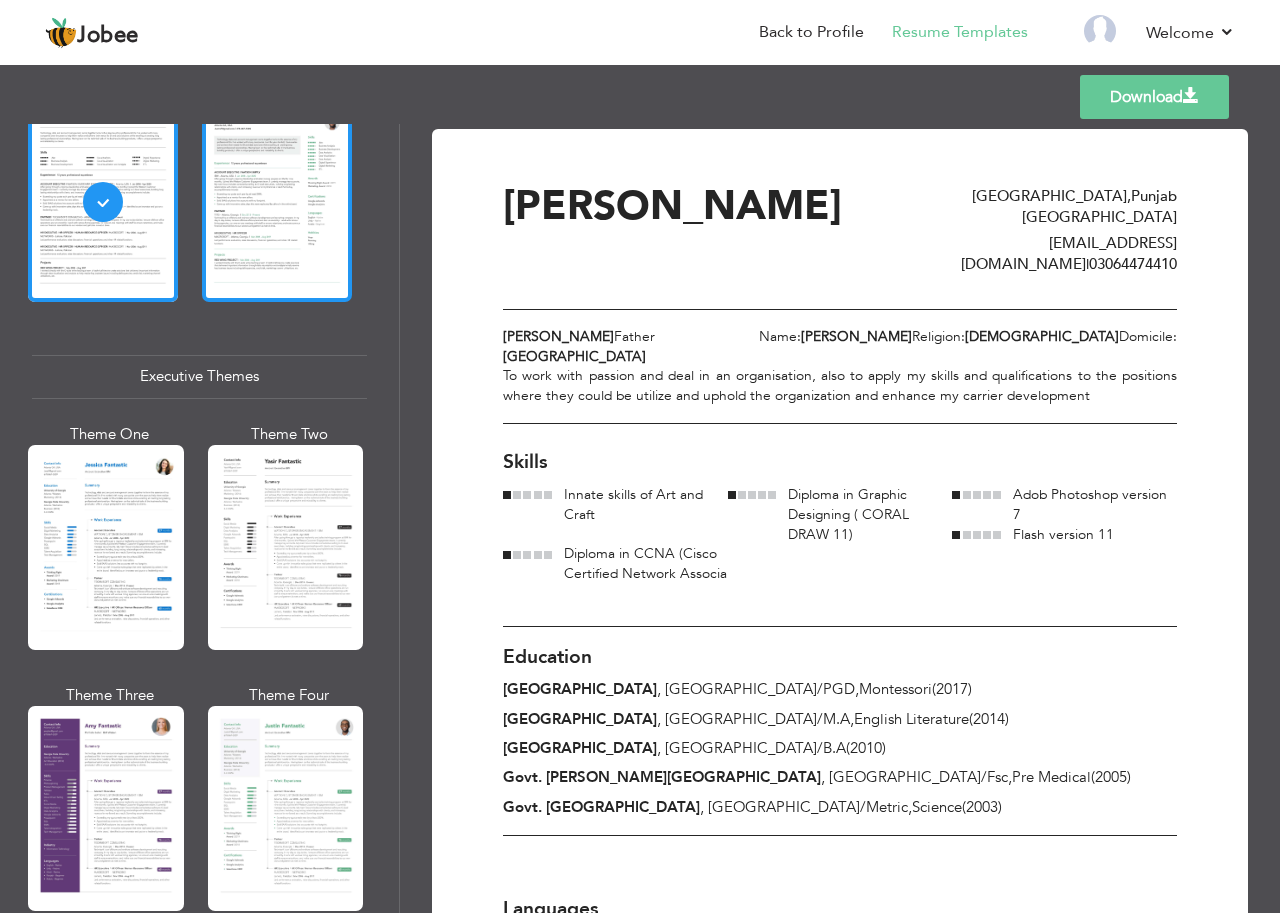 click at bounding box center [277, 202] 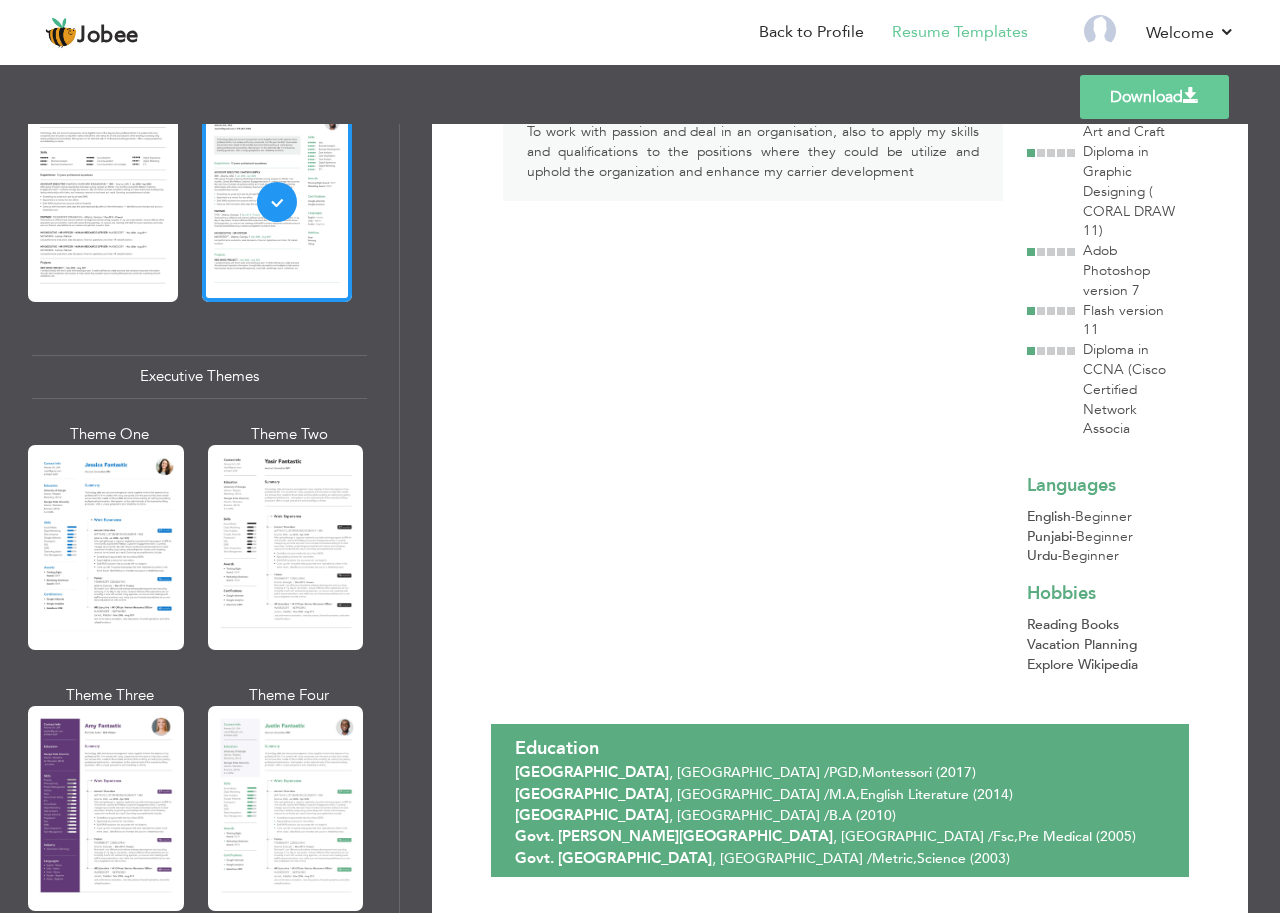 scroll, scrollTop: 300, scrollLeft: 0, axis: vertical 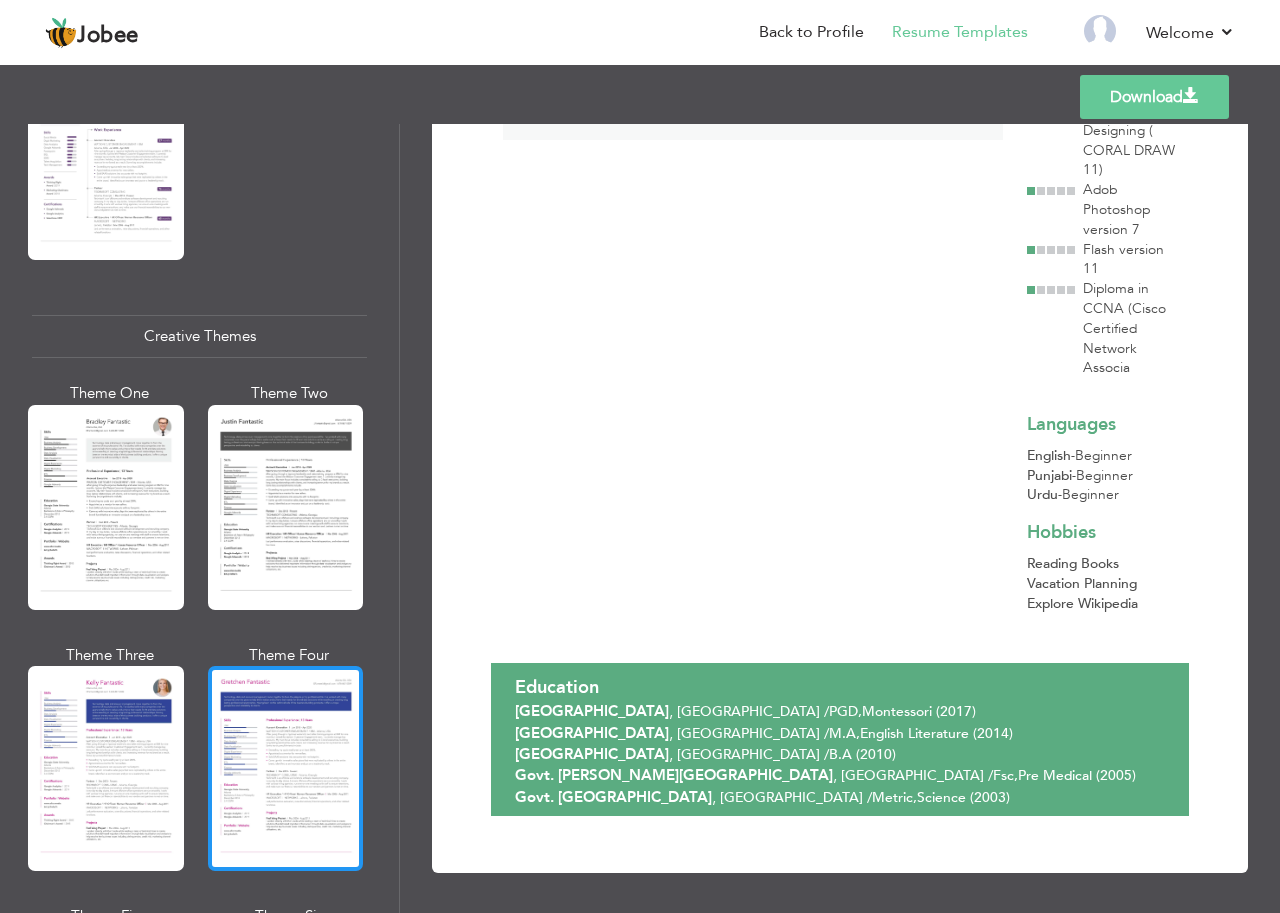 click at bounding box center (286, 768) 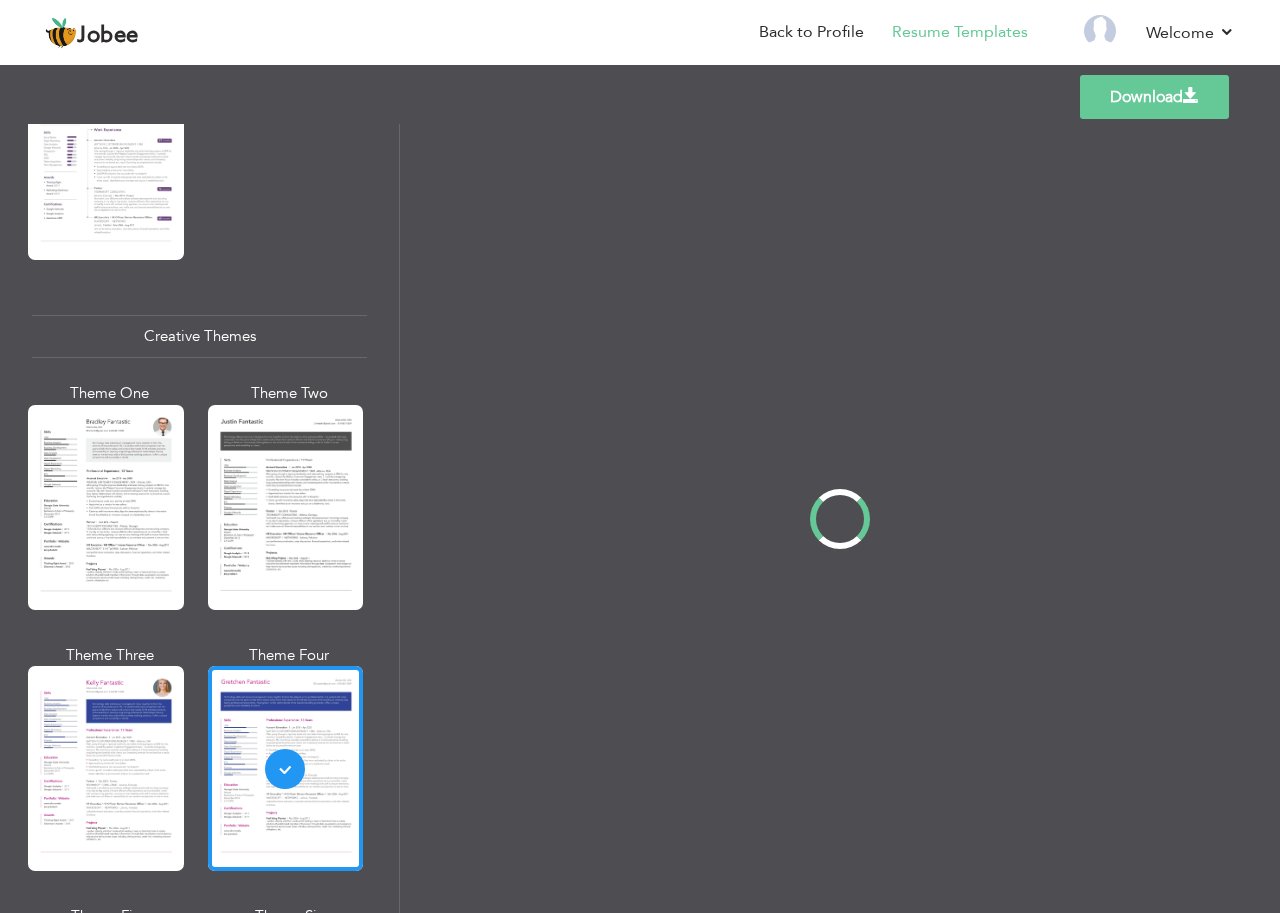 scroll, scrollTop: 0, scrollLeft: 0, axis: both 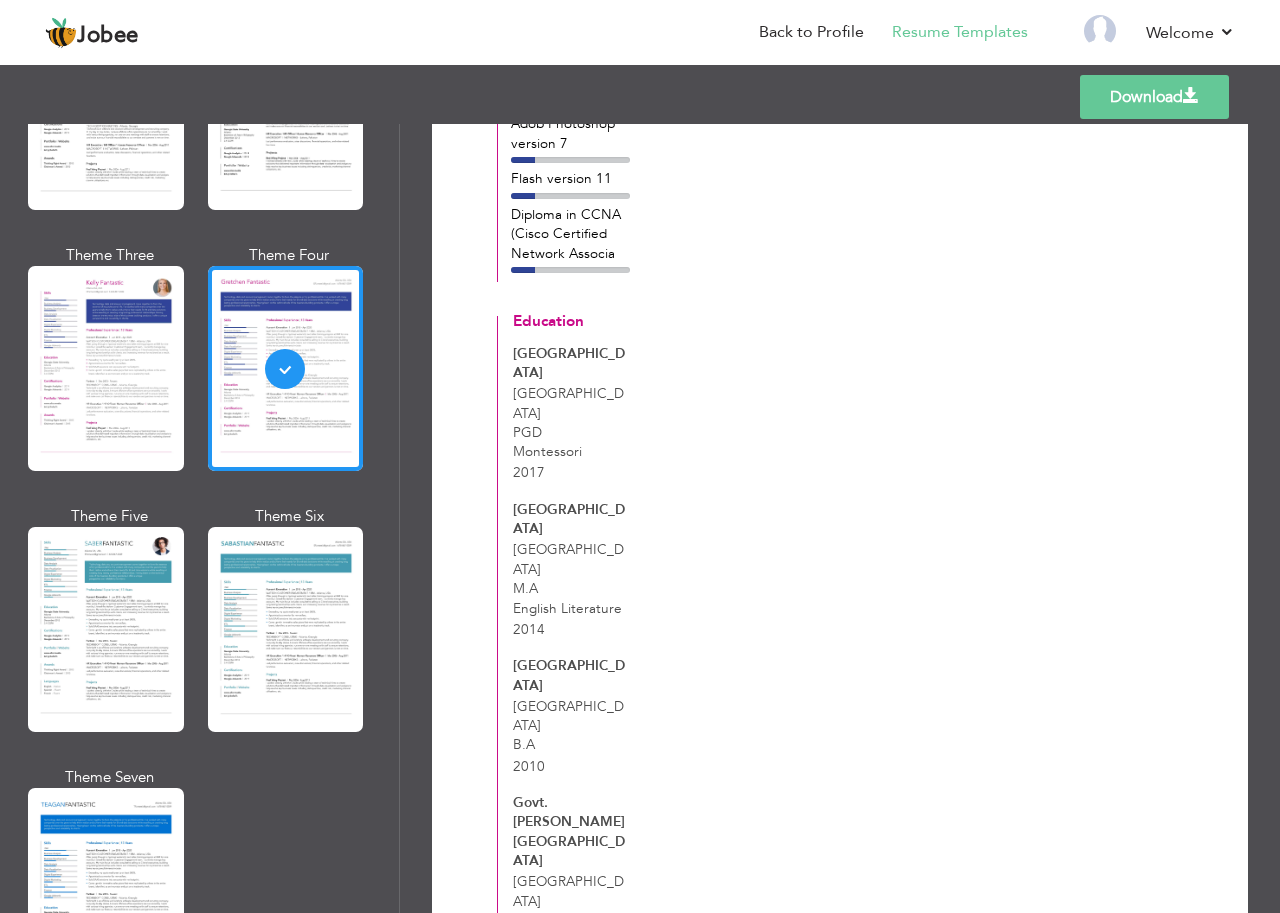 click at bounding box center [106, 890] 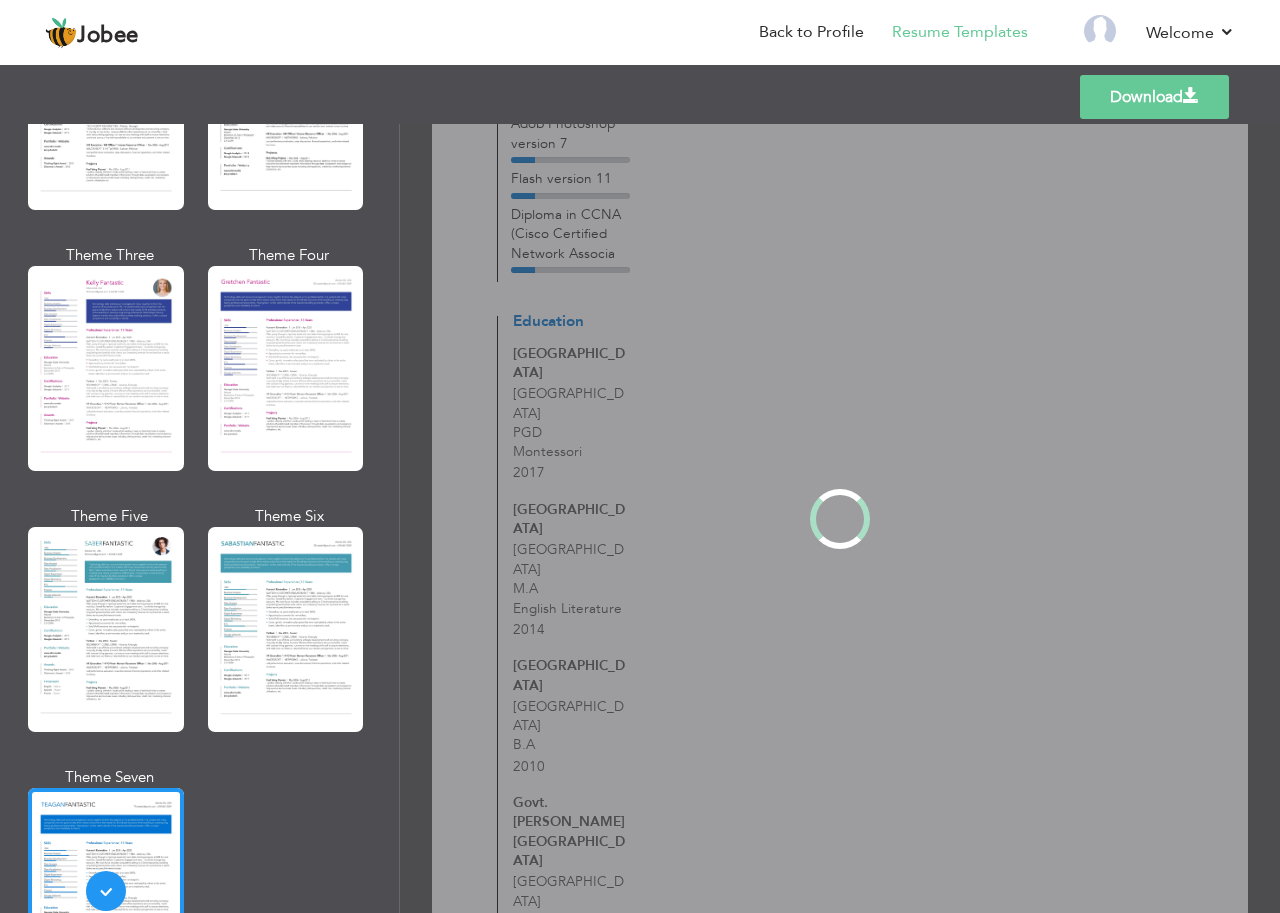 scroll, scrollTop: 0, scrollLeft: 0, axis: both 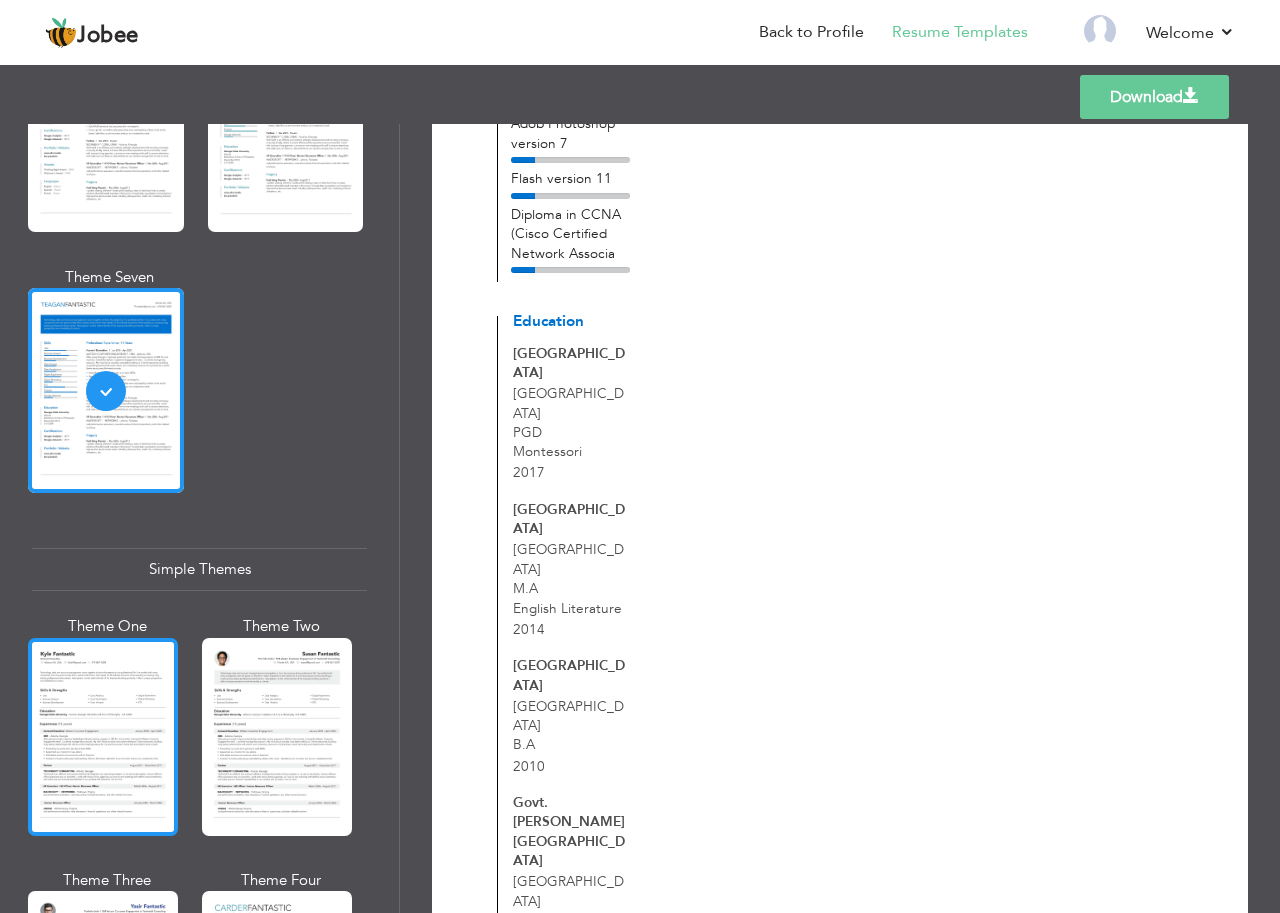 click at bounding box center (103, 737) 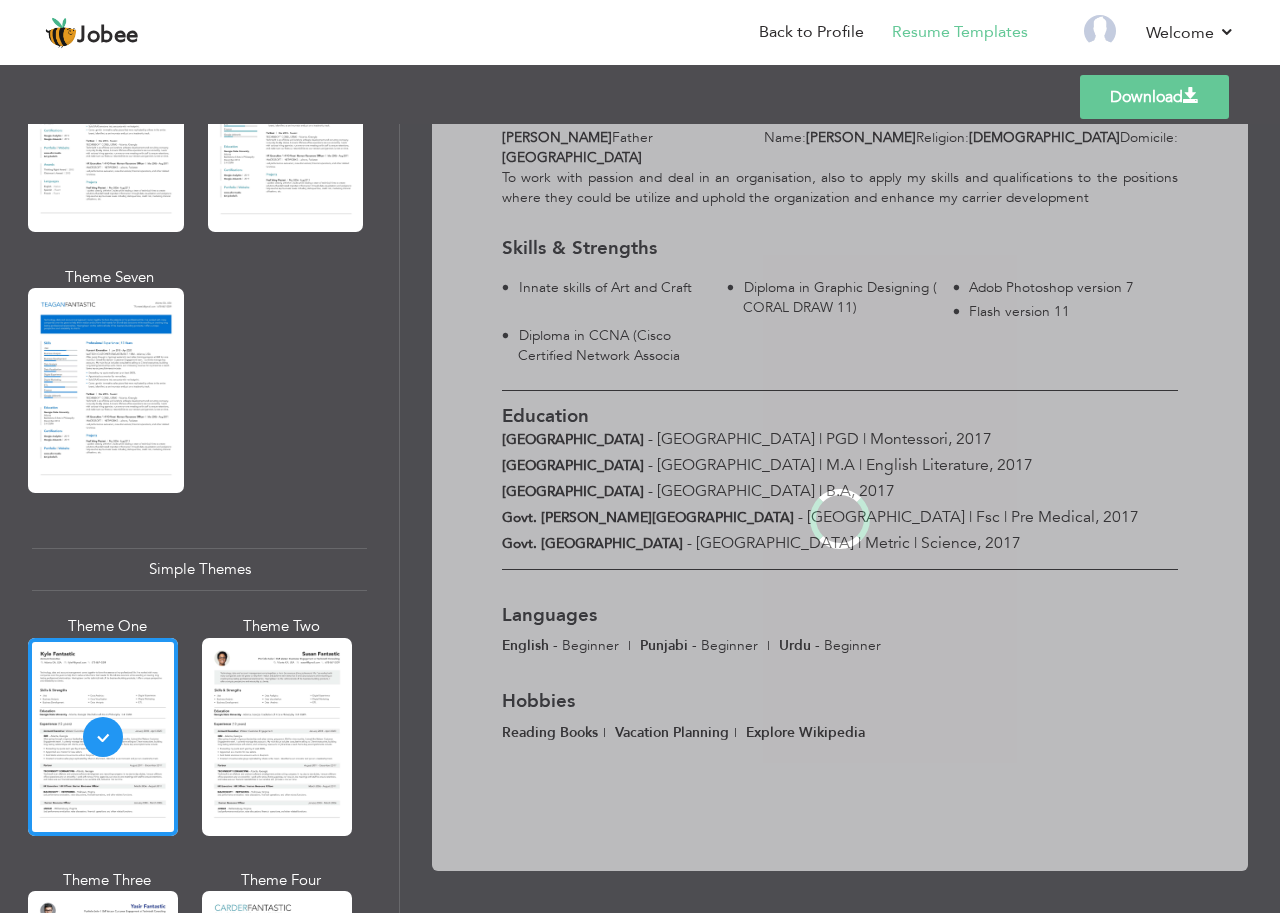 scroll, scrollTop: 0, scrollLeft: 0, axis: both 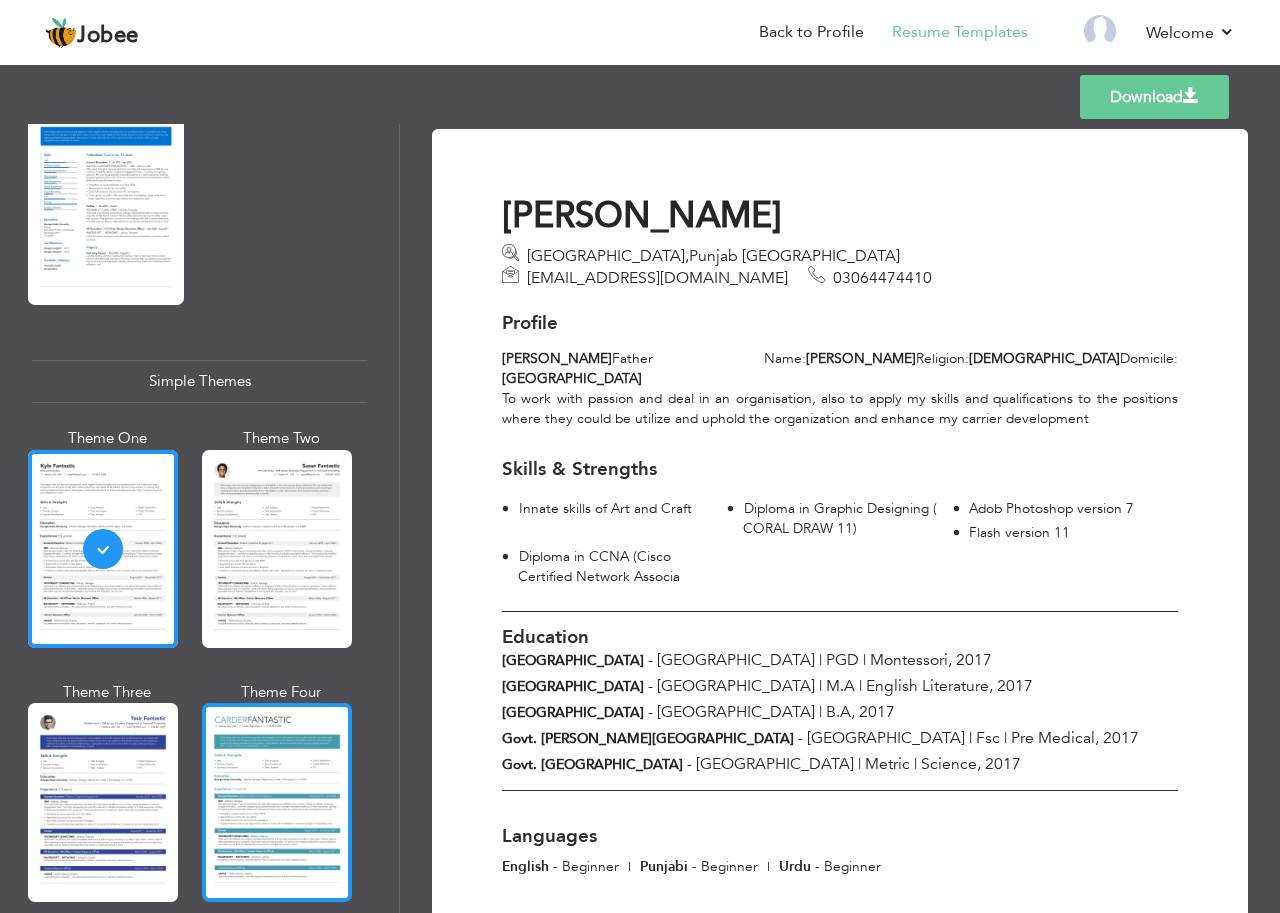 click at bounding box center [277, 802] 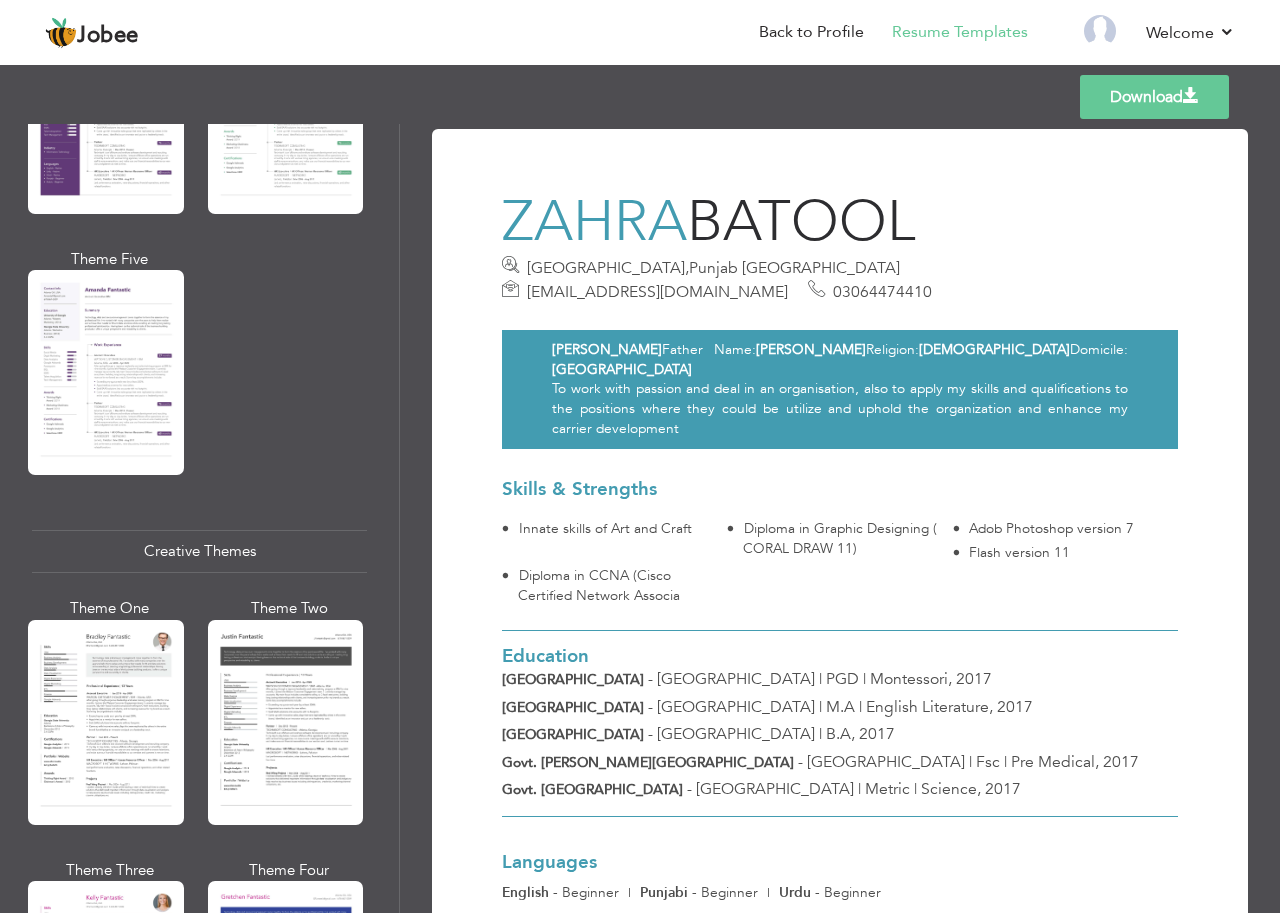 scroll, scrollTop: 1588, scrollLeft: 0, axis: vertical 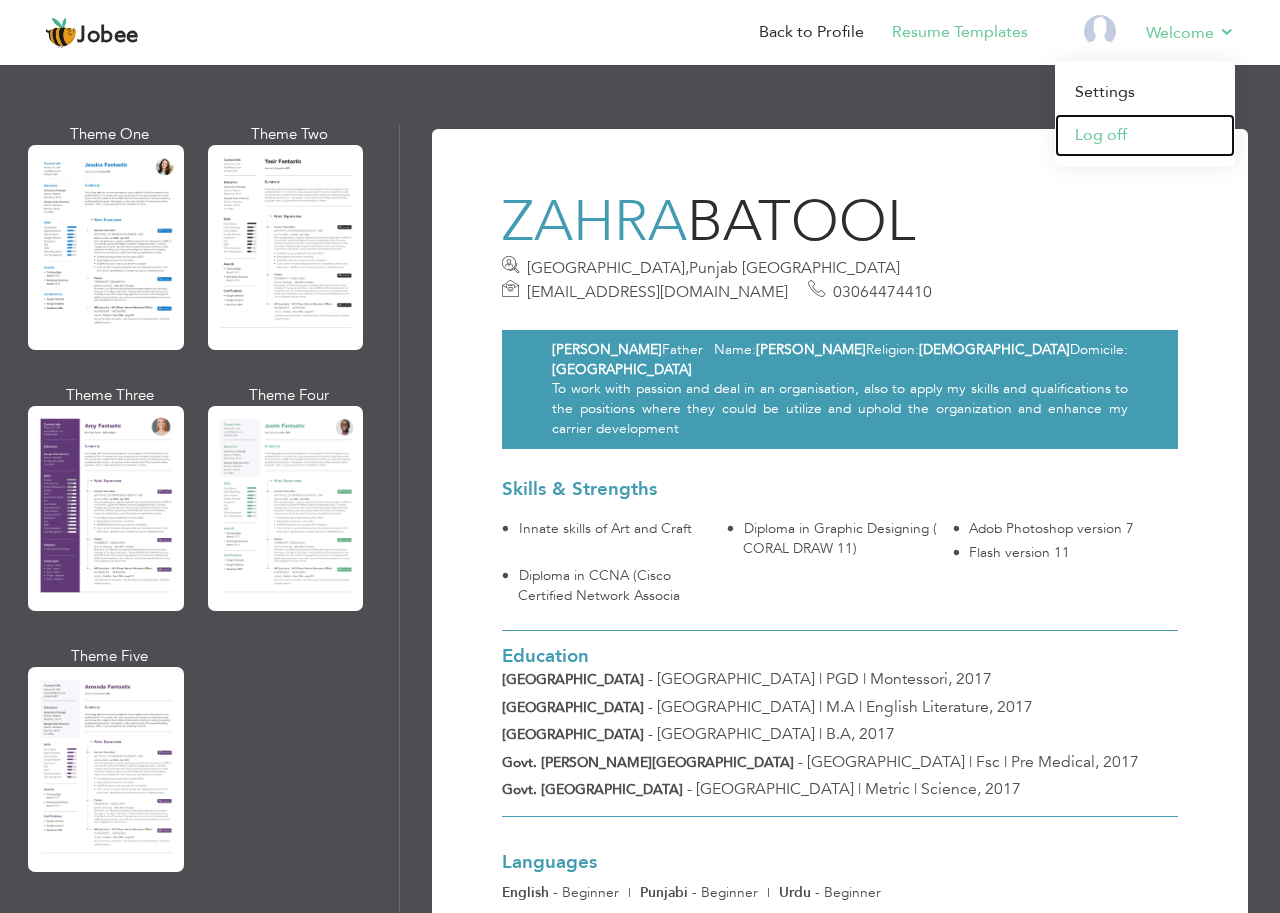 click on "Log off" at bounding box center (1145, 135) 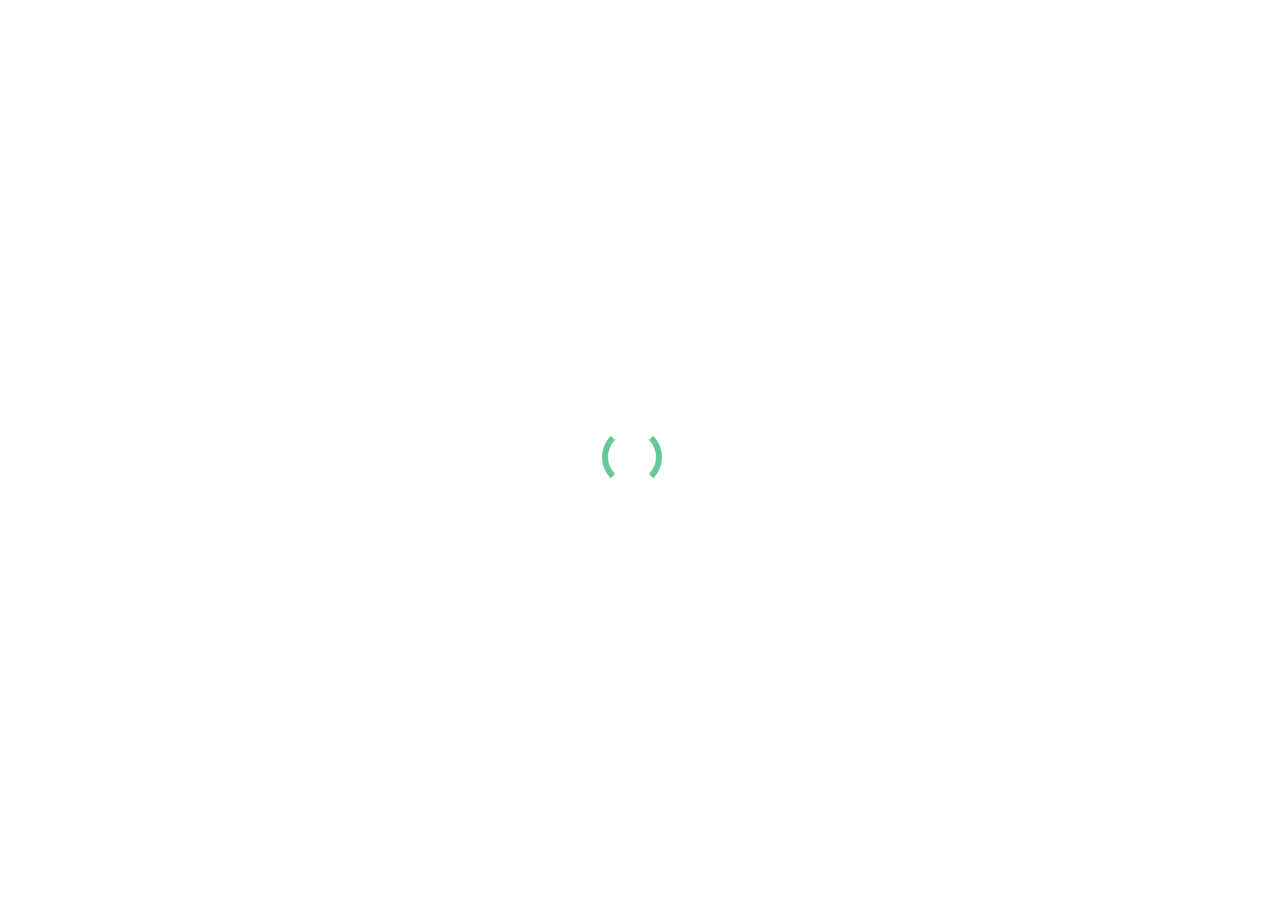 scroll, scrollTop: 0, scrollLeft: 0, axis: both 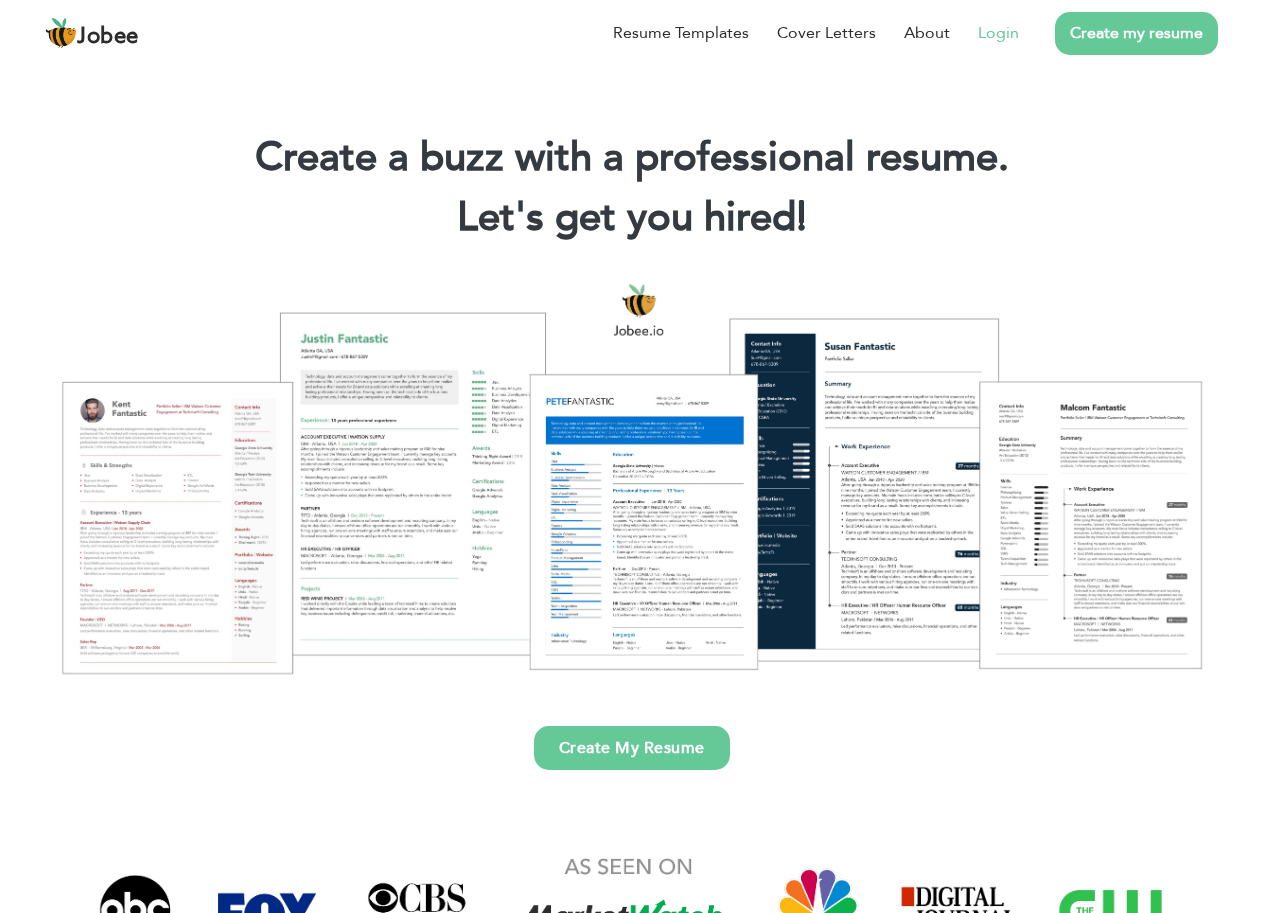 click on "Login" at bounding box center (998, 33) 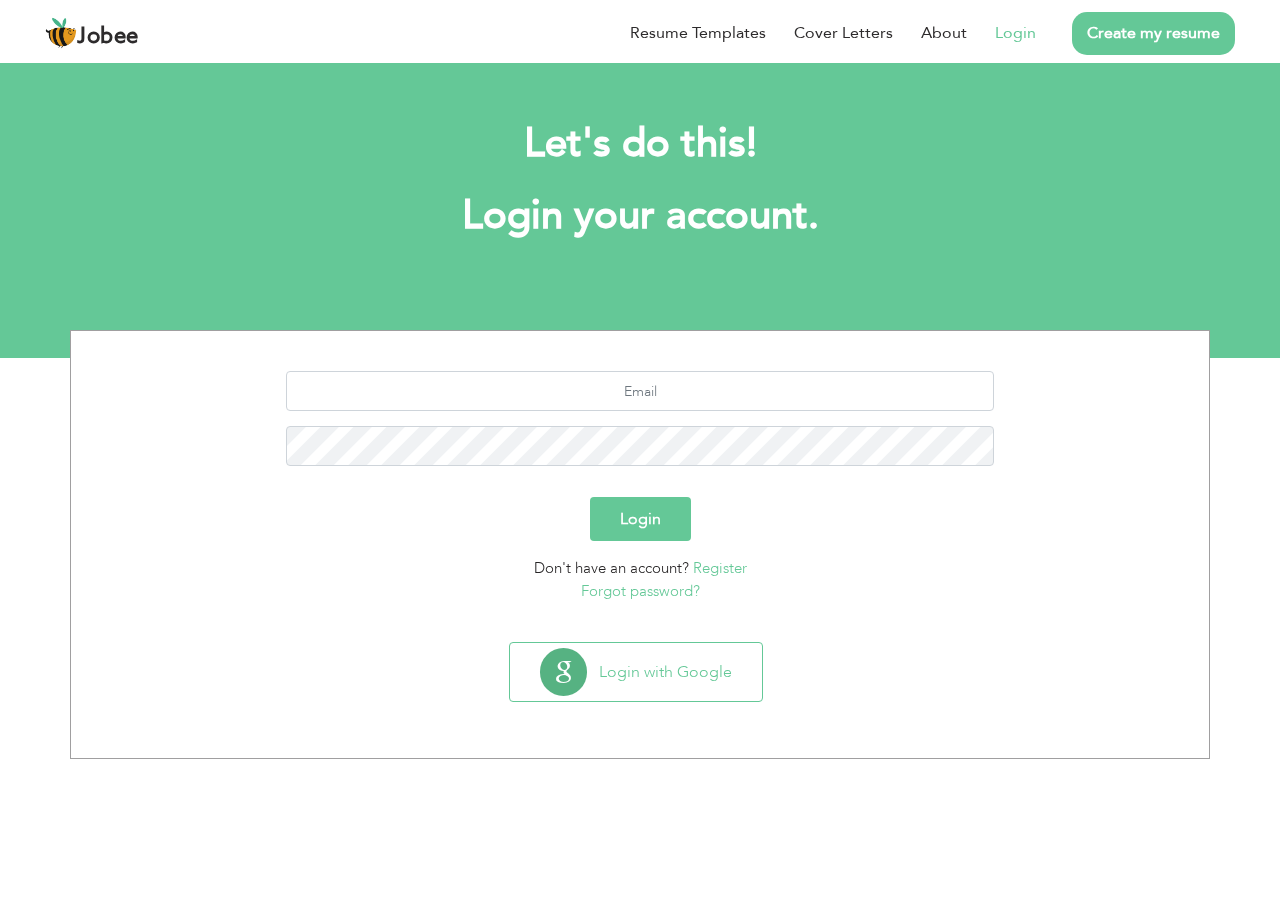 scroll, scrollTop: 0, scrollLeft: 0, axis: both 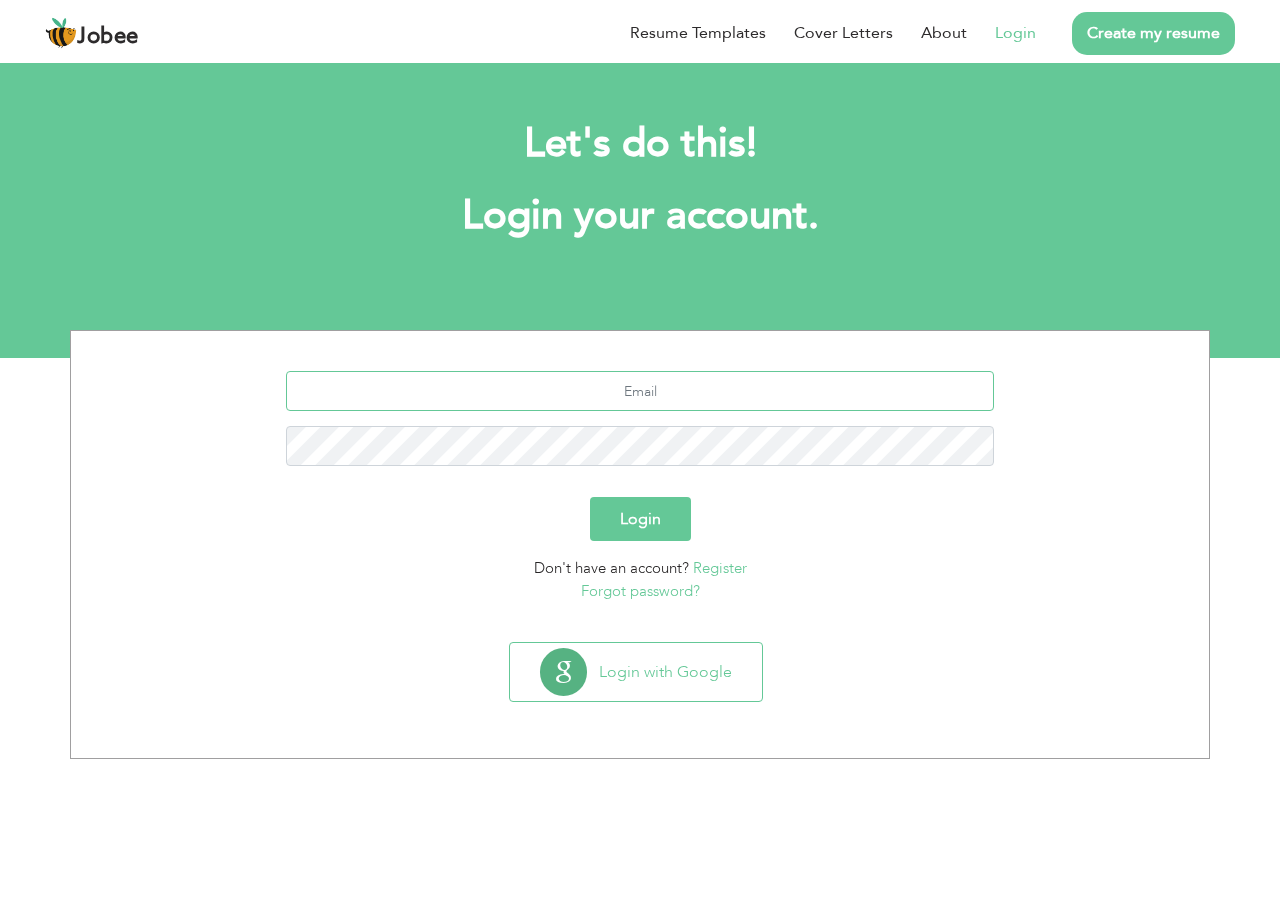 click at bounding box center [640, 391] 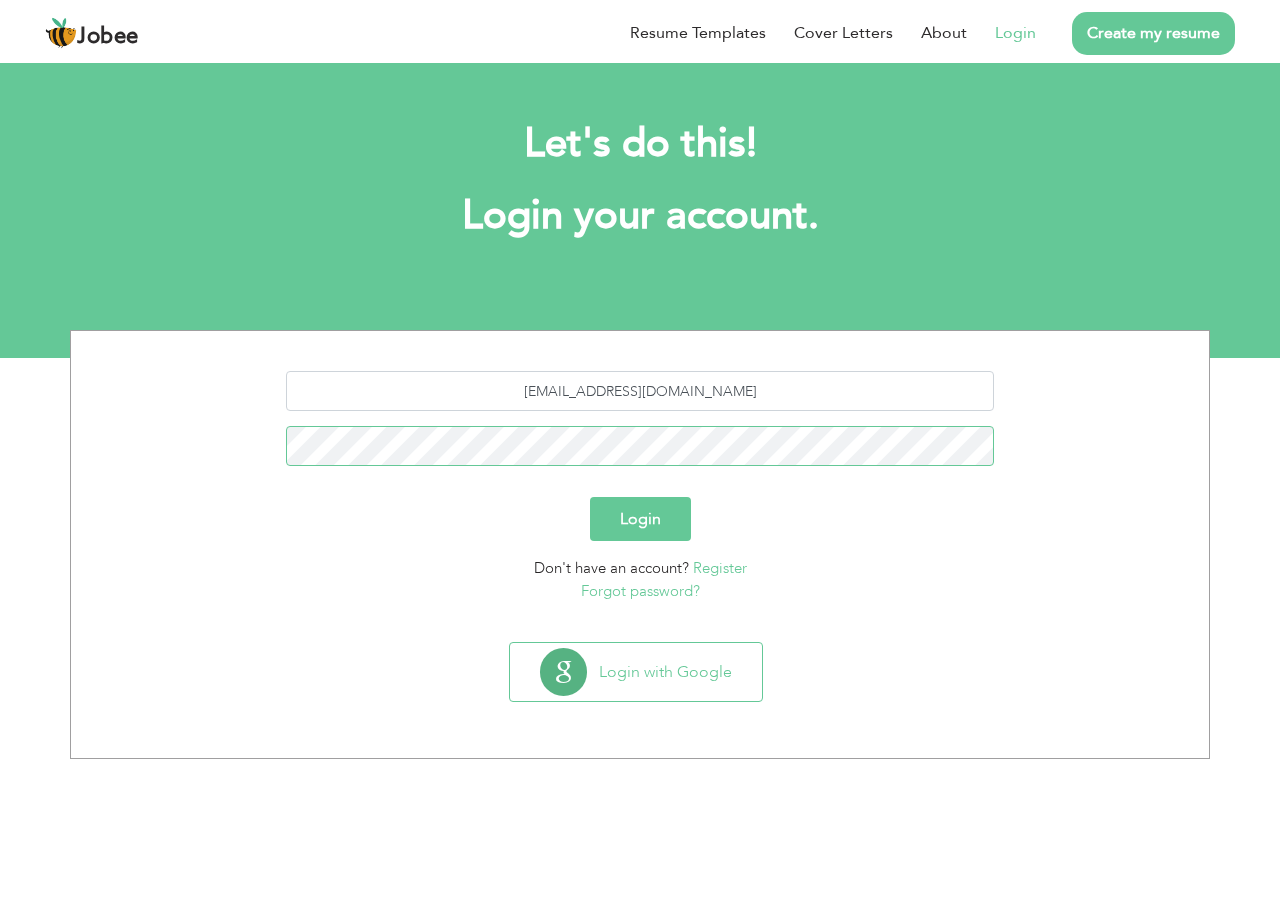 click on "Login" at bounding box center [640, 519] 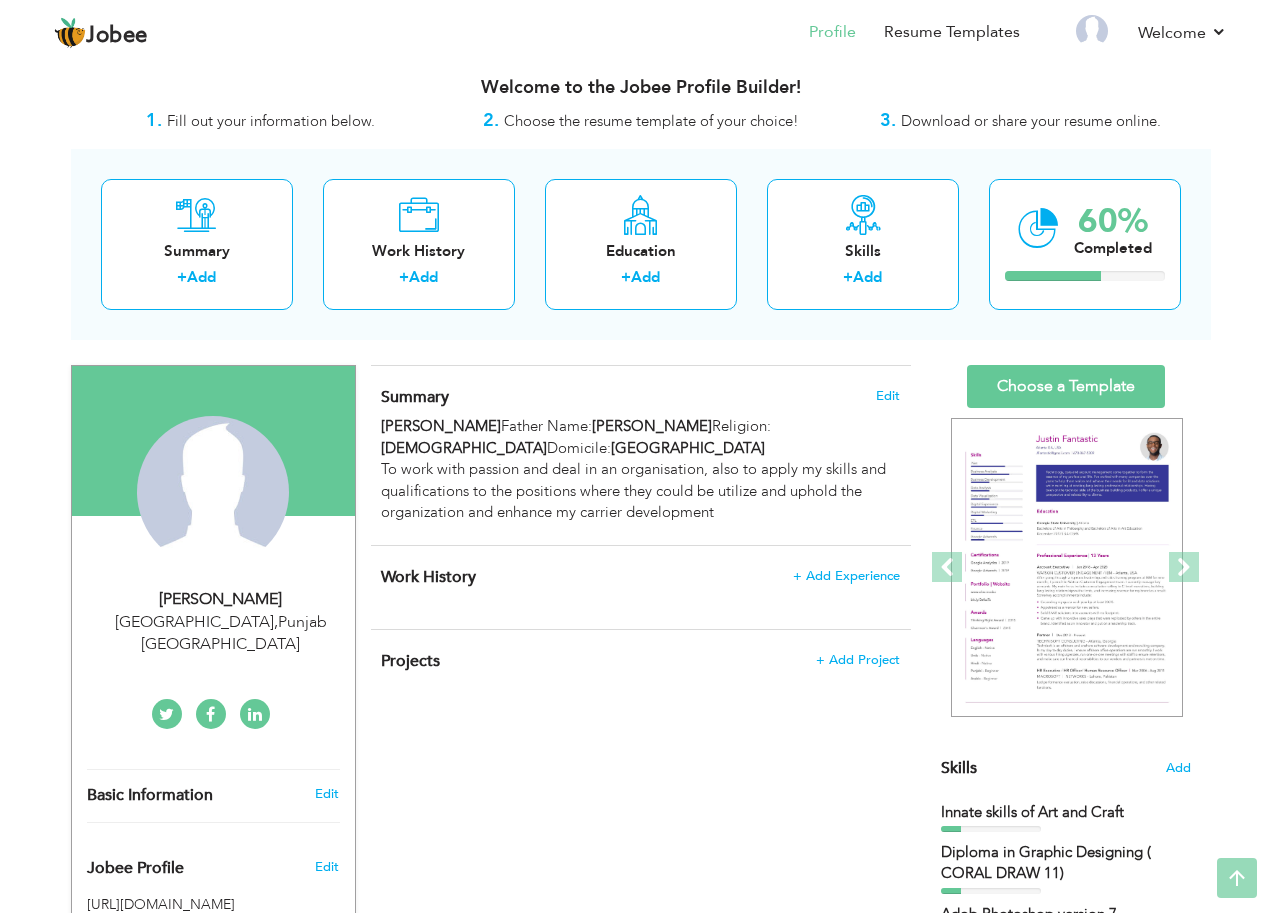 scroll, scrollTop: 0, scrollLeft: 0, axis: both 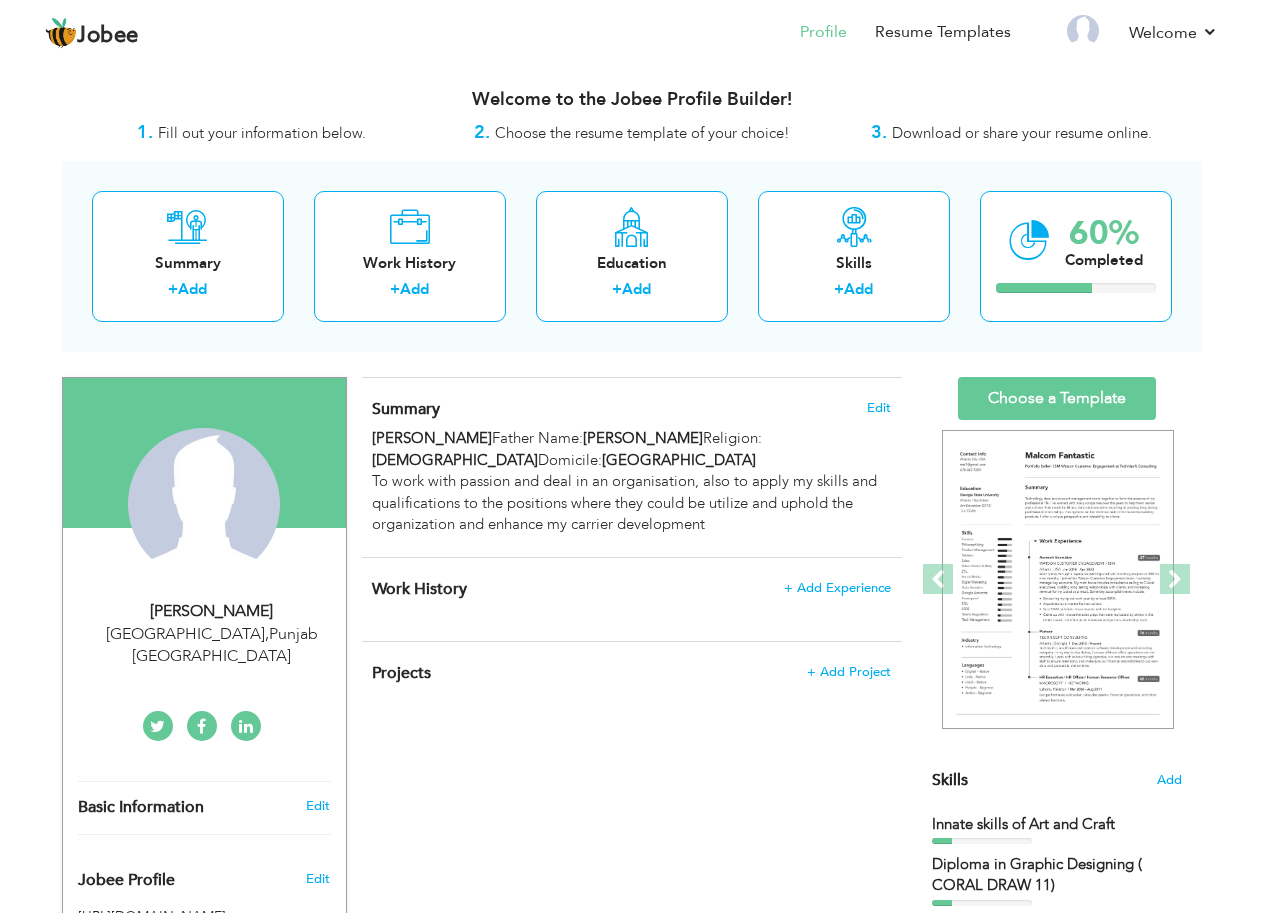 click on "Basic Information" at bounding box center (141, 808) 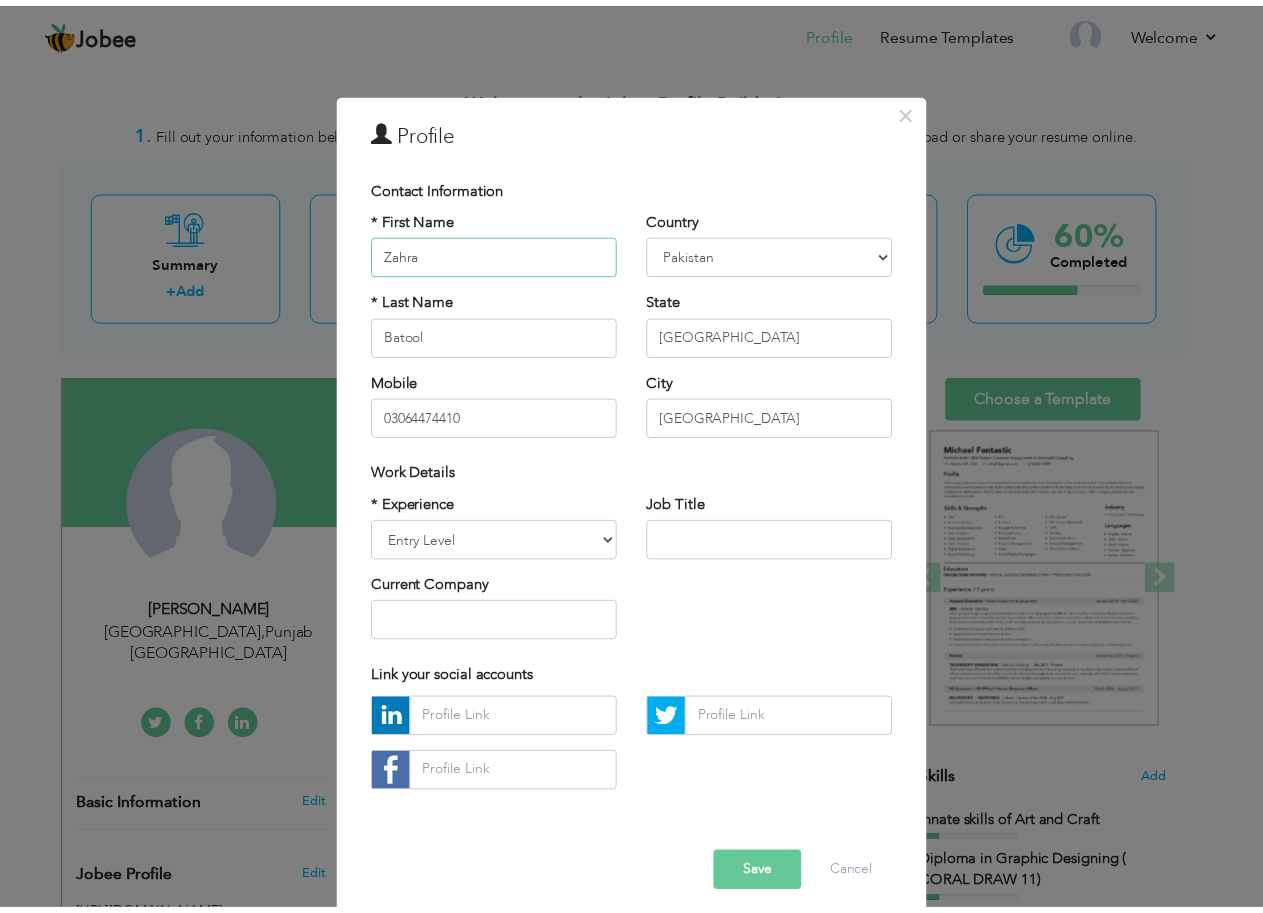 scroll, scrollTop: 17, scrollLeft: 0, axis: vertical 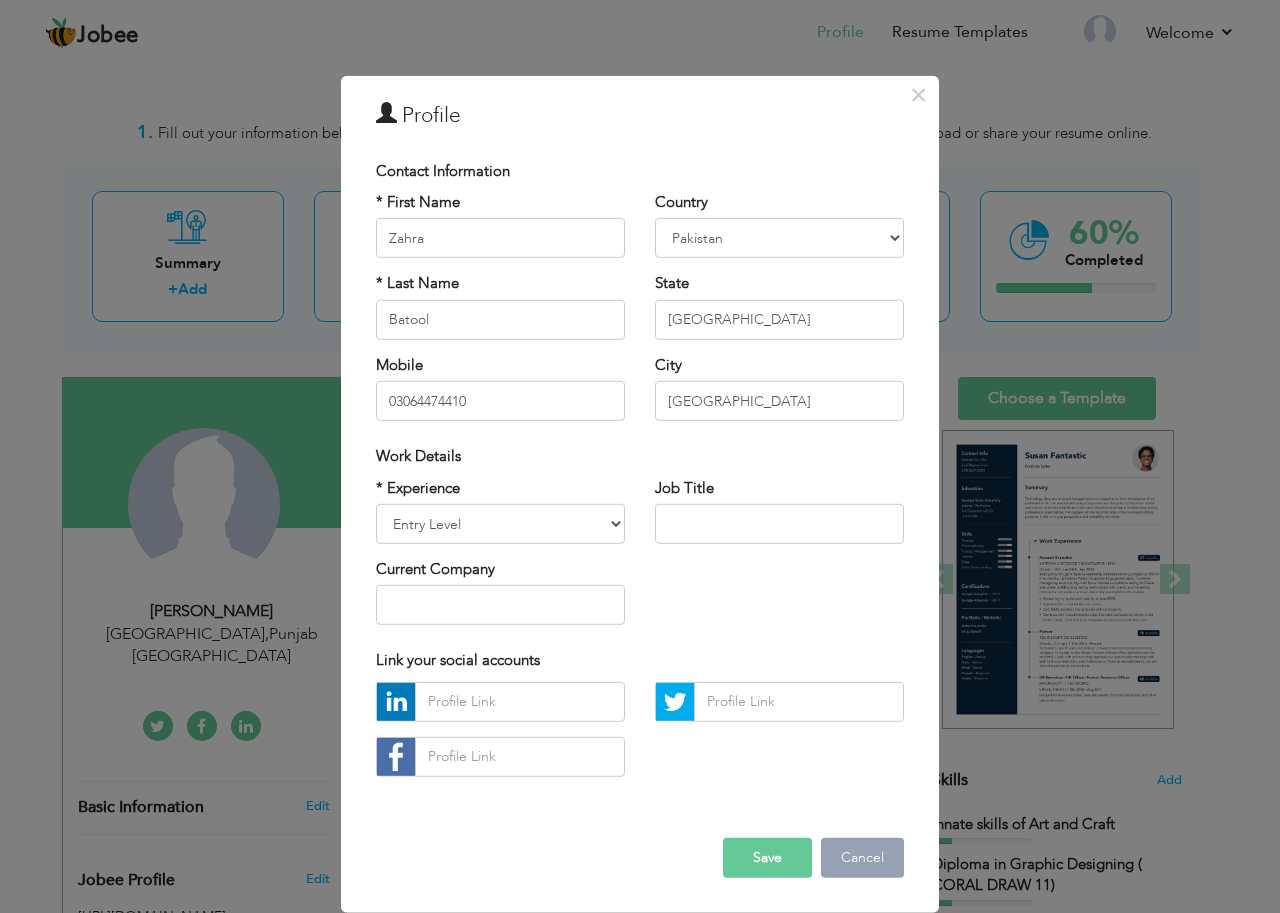 click on "Cancel" at bounding box center [862, 858] 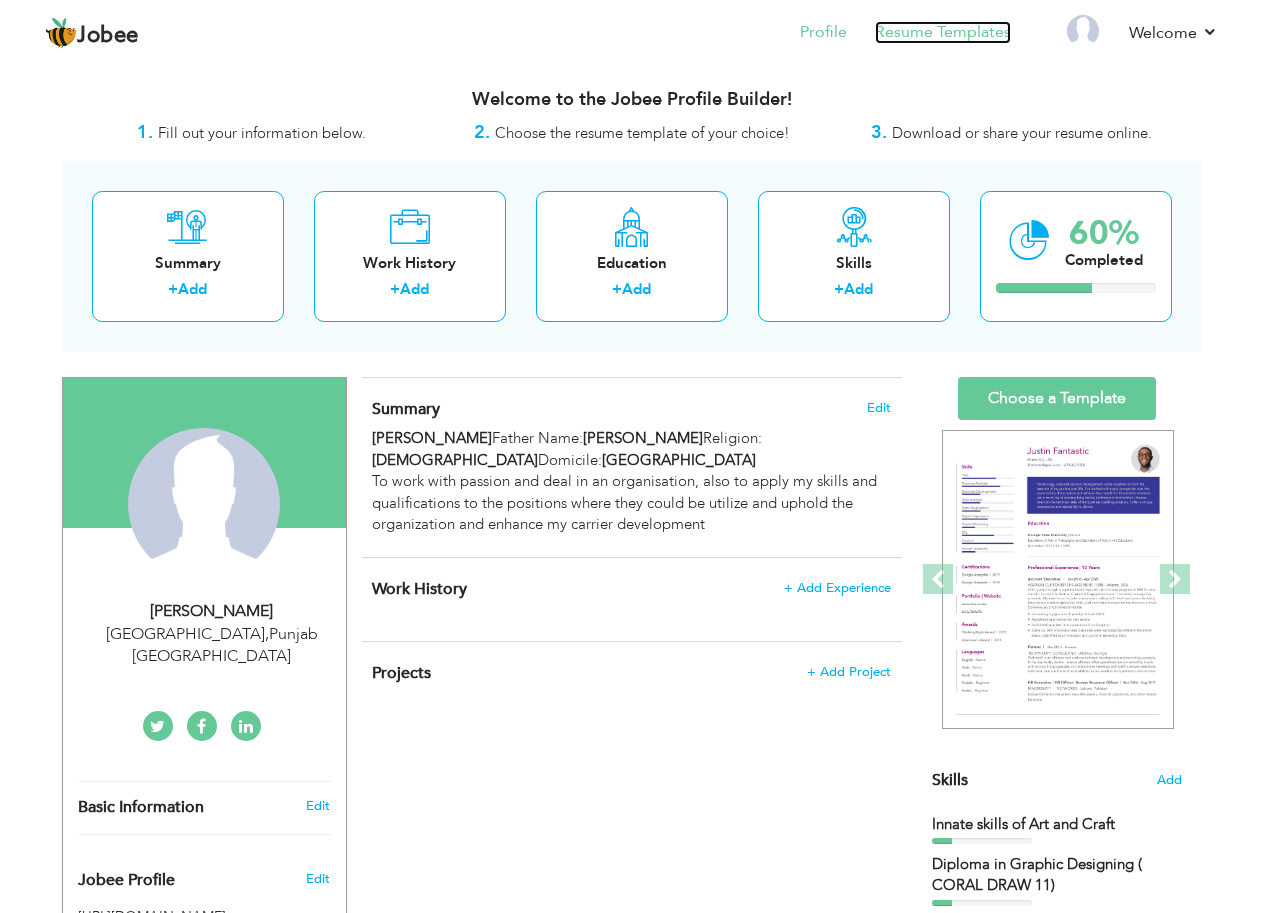 click on "Resume Templates" at bounding box center (943, 32) 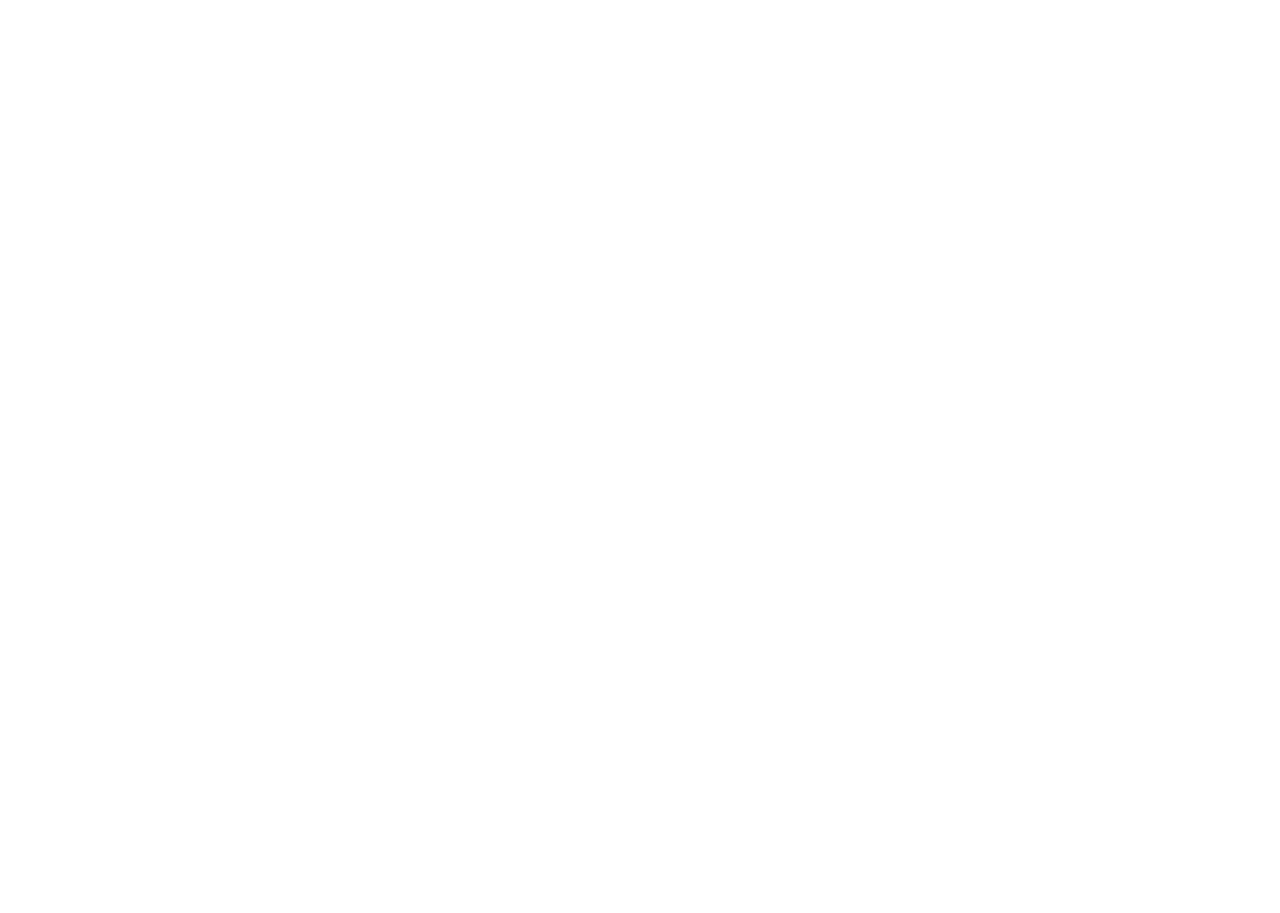 scroll, scrollTop: 0, scrollLeft: 0, axis: both 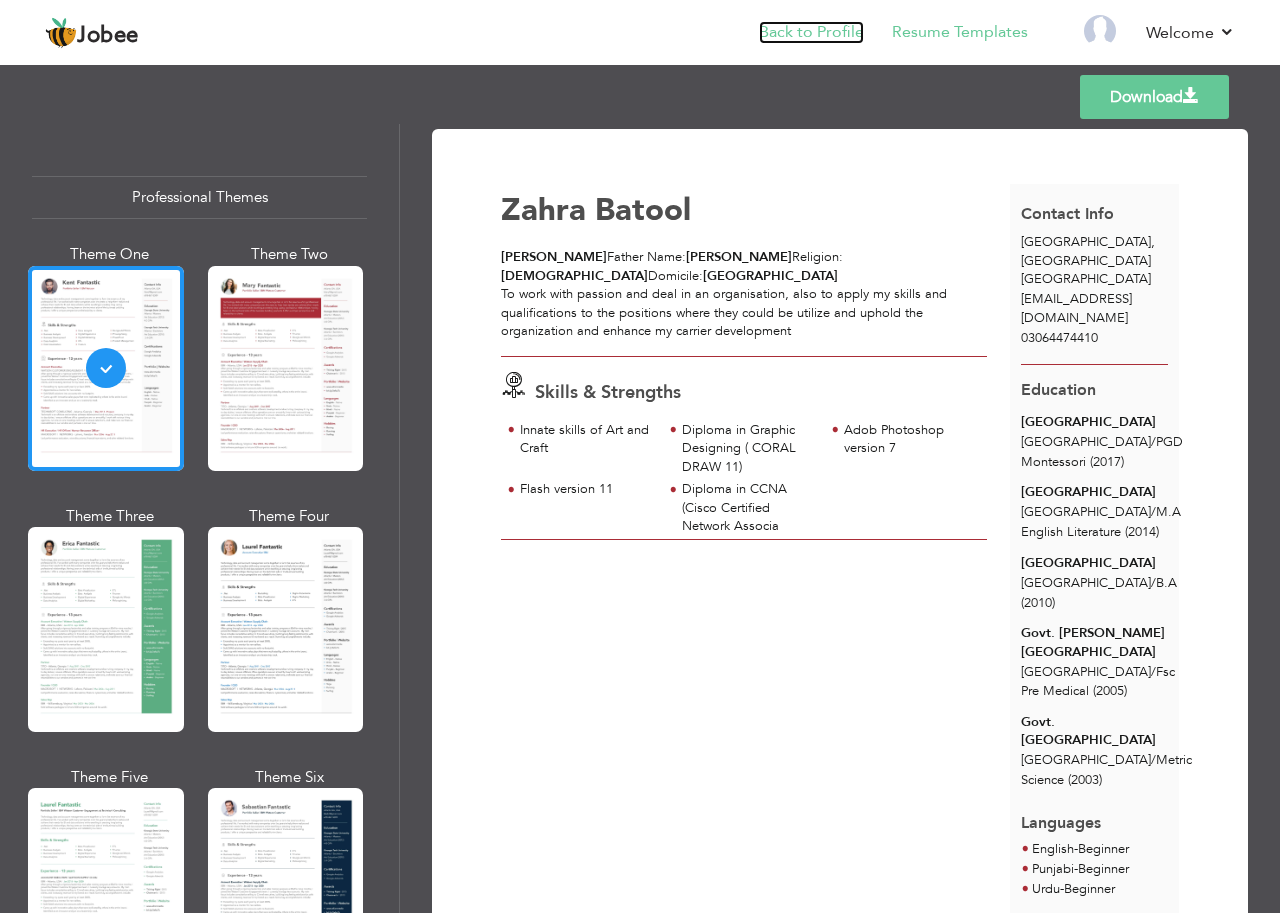click on "Back to Profile" at bounding box center [811, 32] 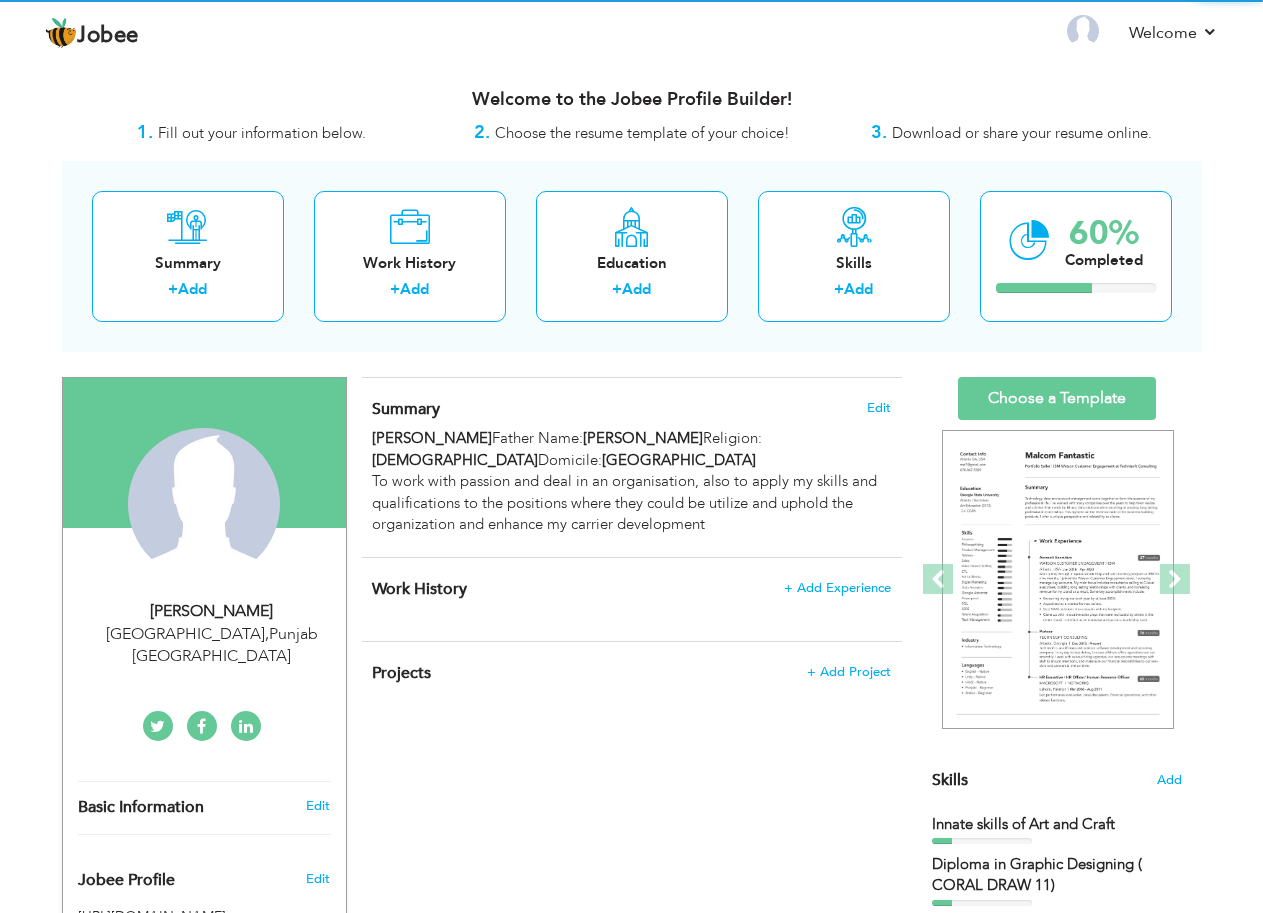 scroll, scrollTop: 0, scrollLeft: 0, axis: both 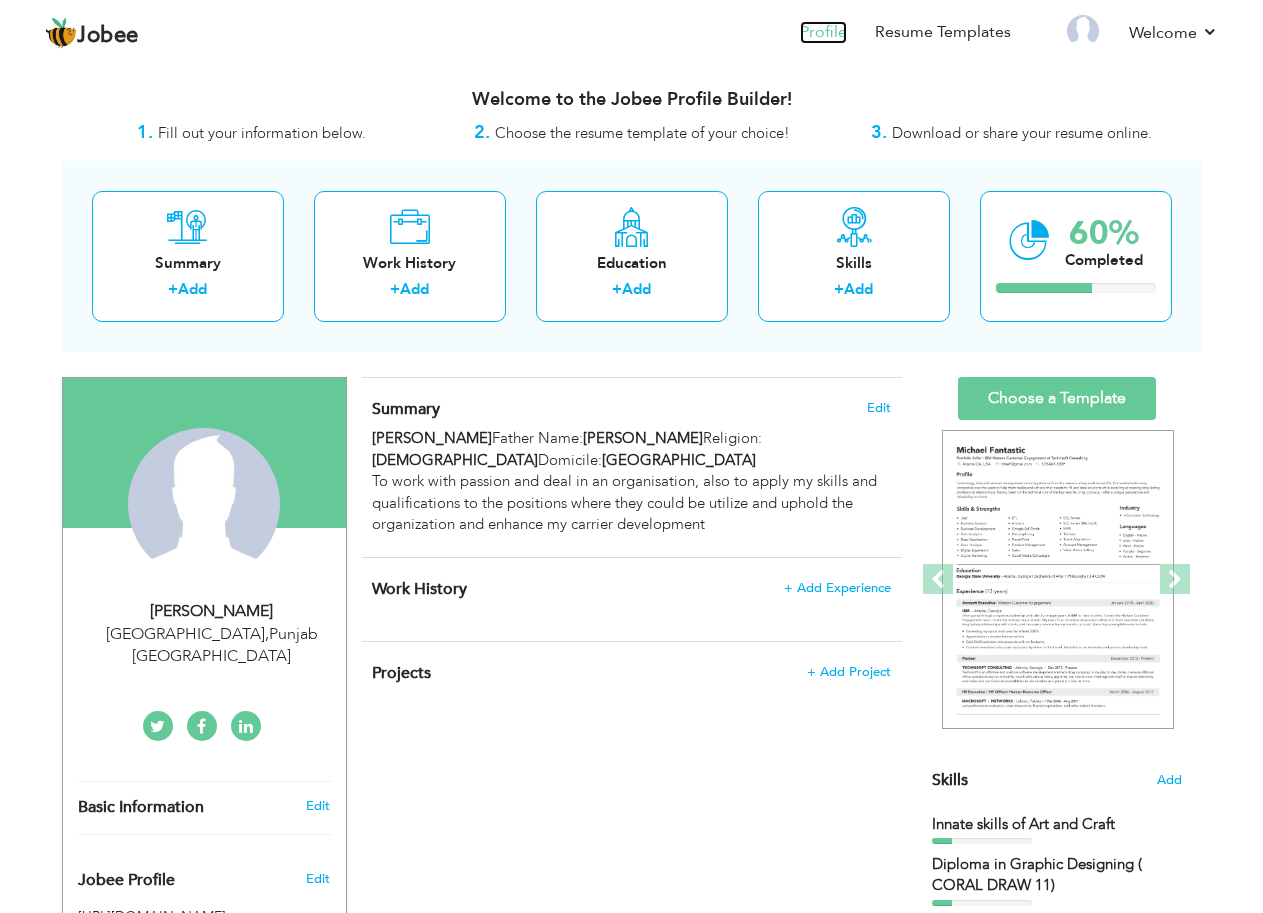 click on "Profile" at bounding box center [823, 32] 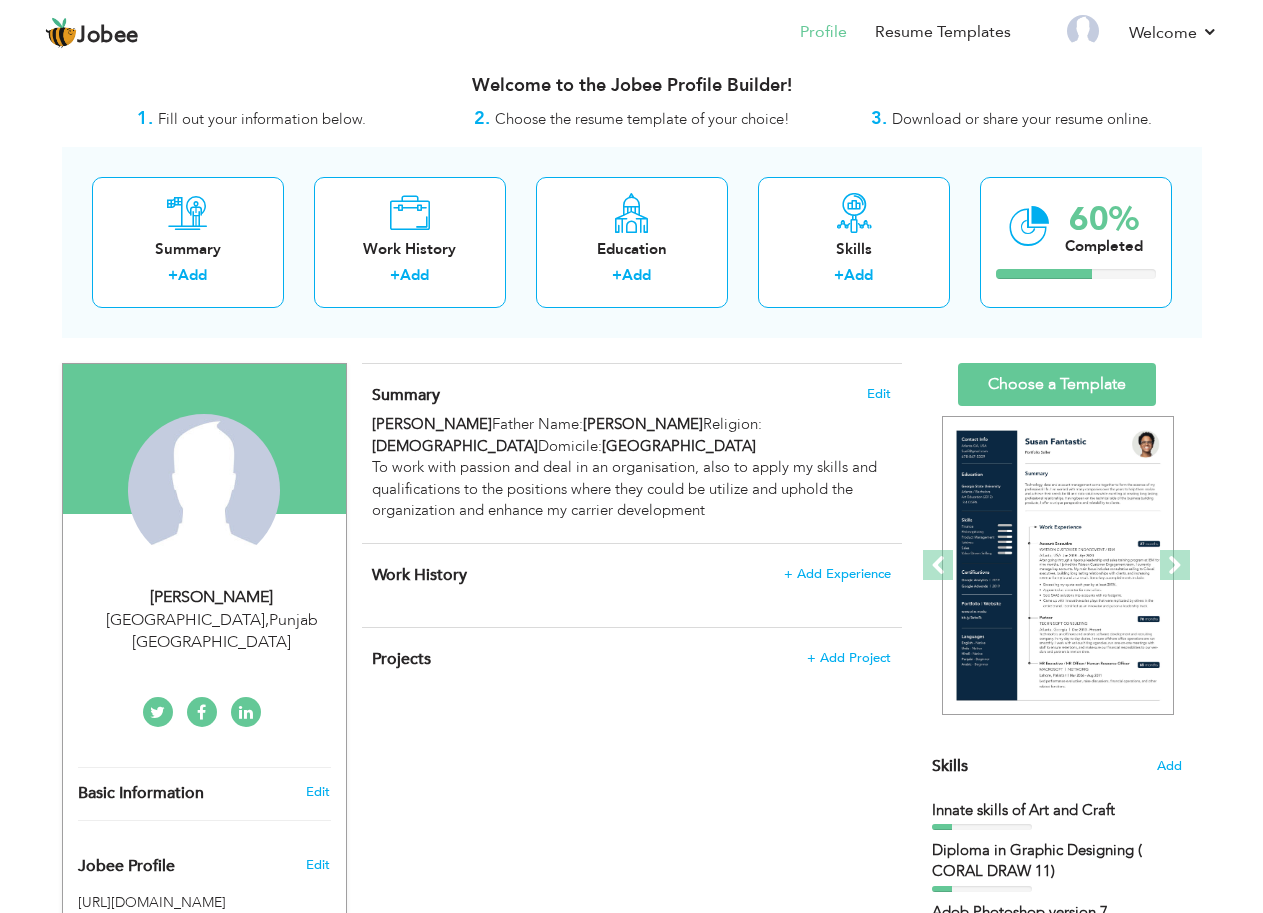 scroll, scrollTop: 0, scrollLeft: 0, axis: both 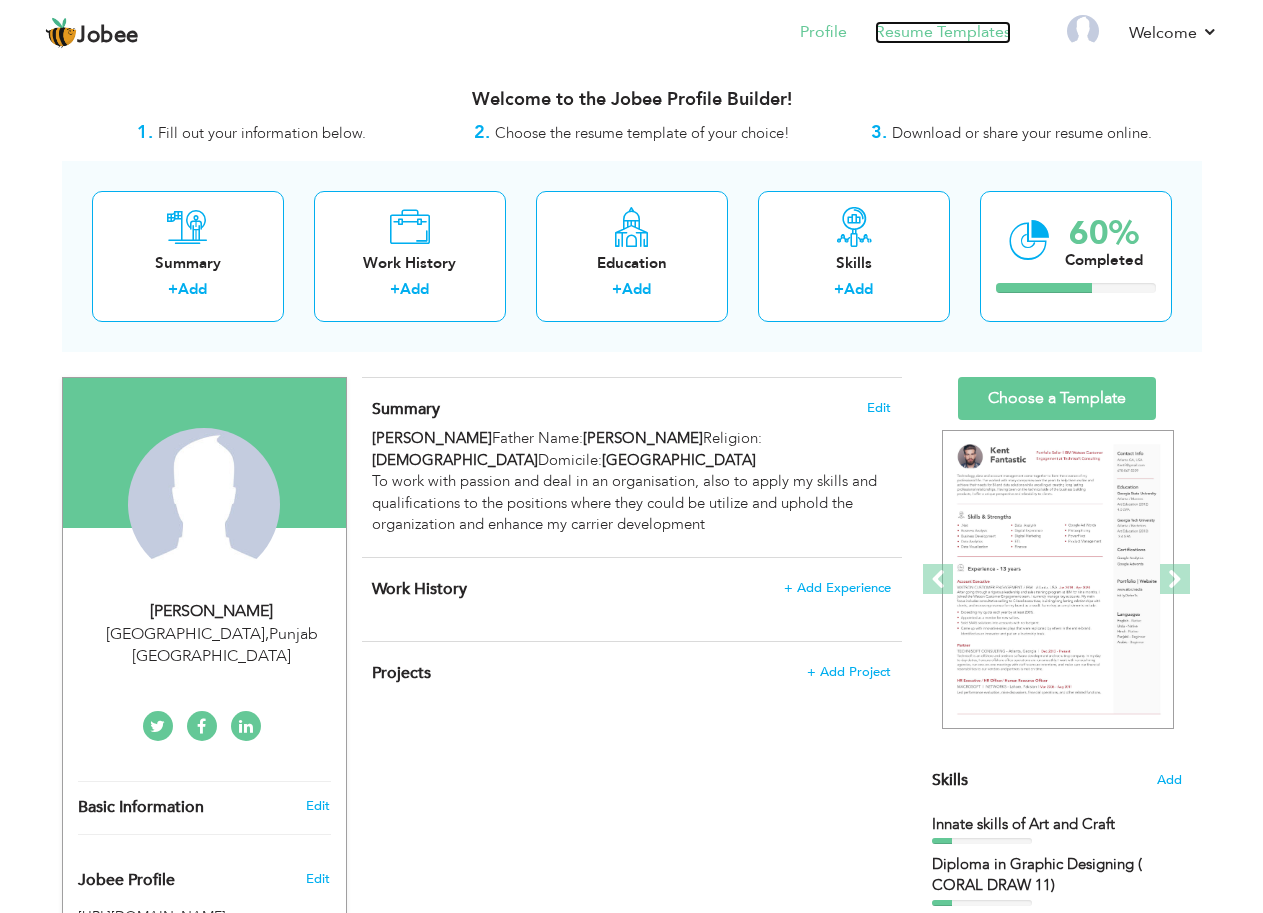 click on "Resume Templates" at bounding box center [943, 32] 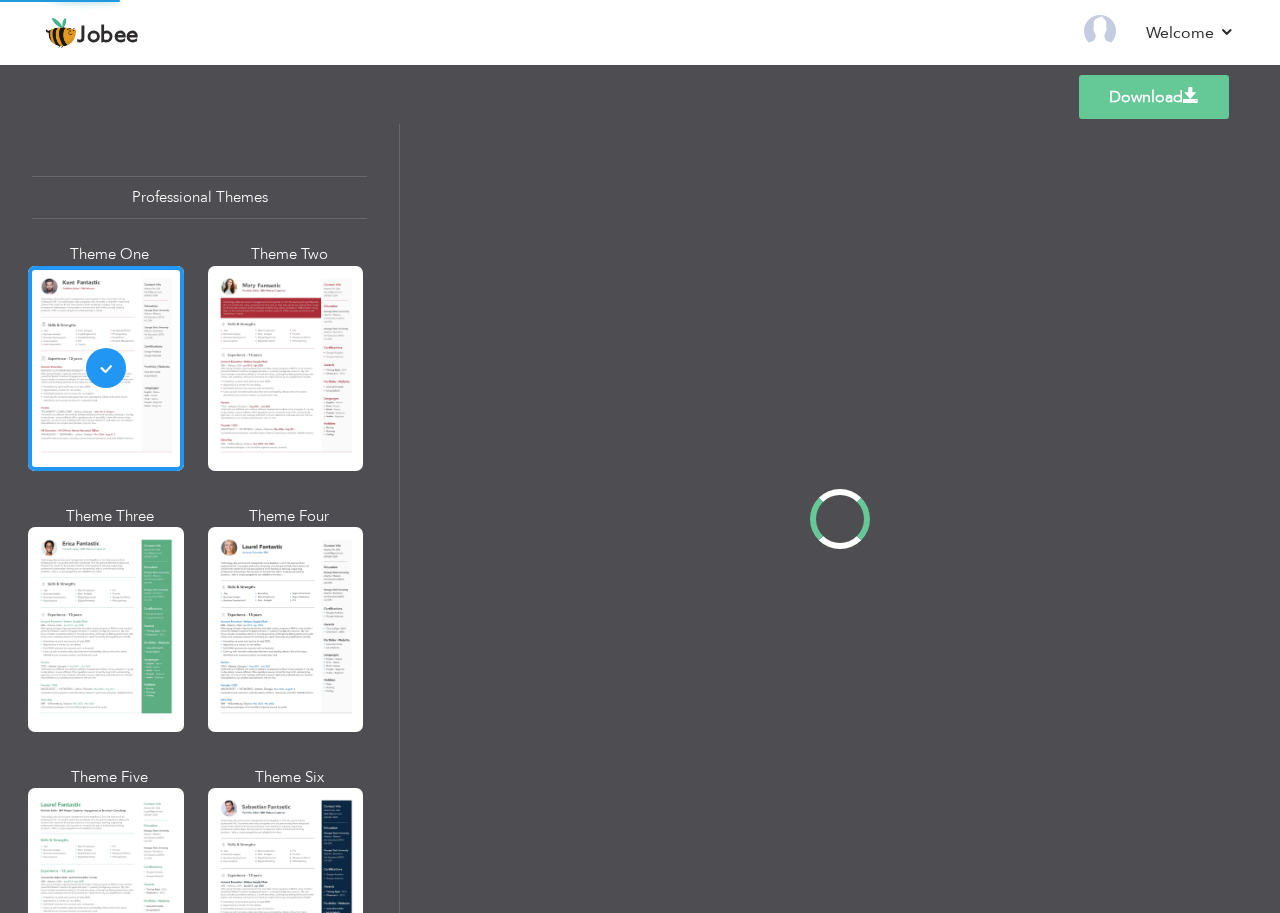 scroll, scrollTop: 0, scrollLeft: 0, axis: both 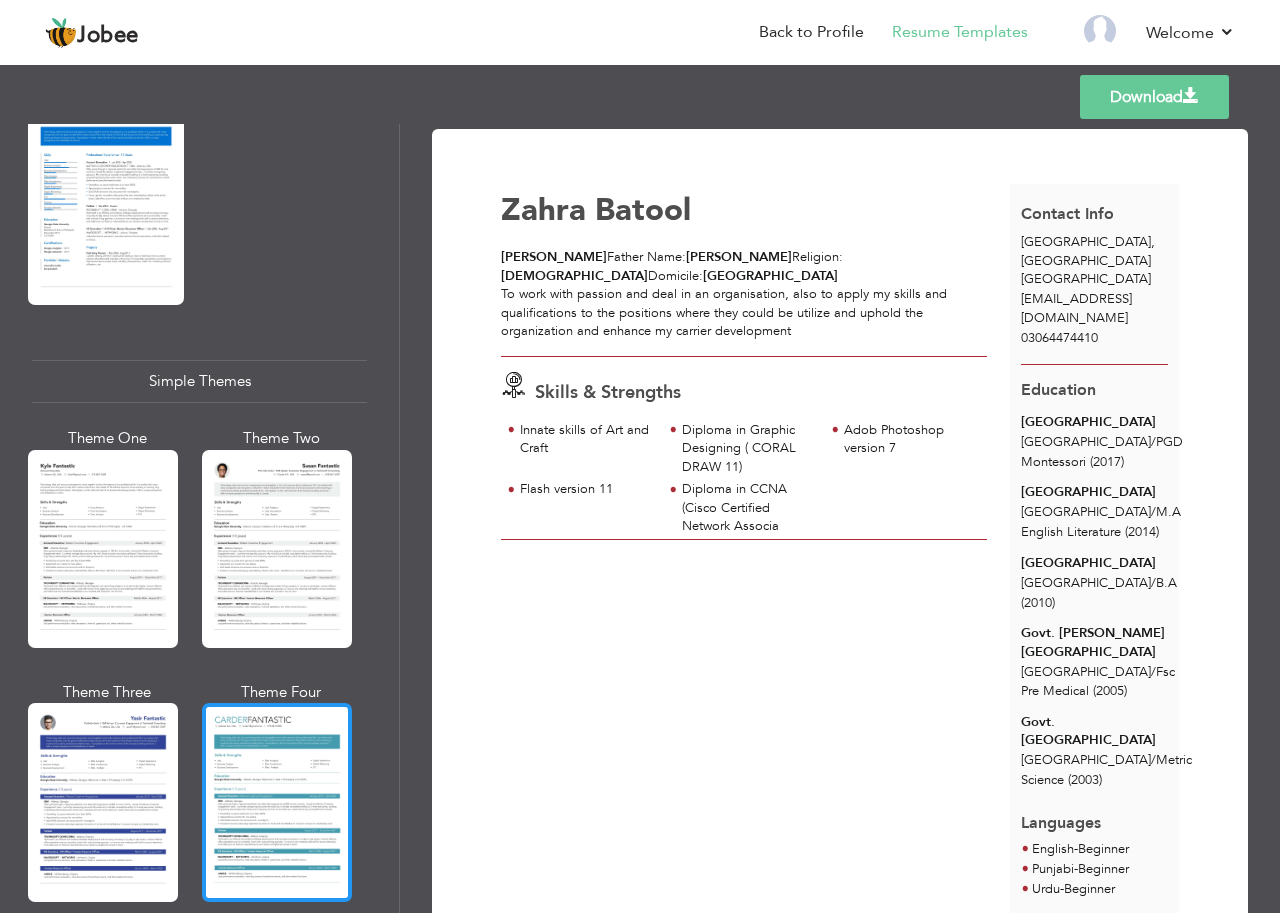 click at bounding box center (277, 802) 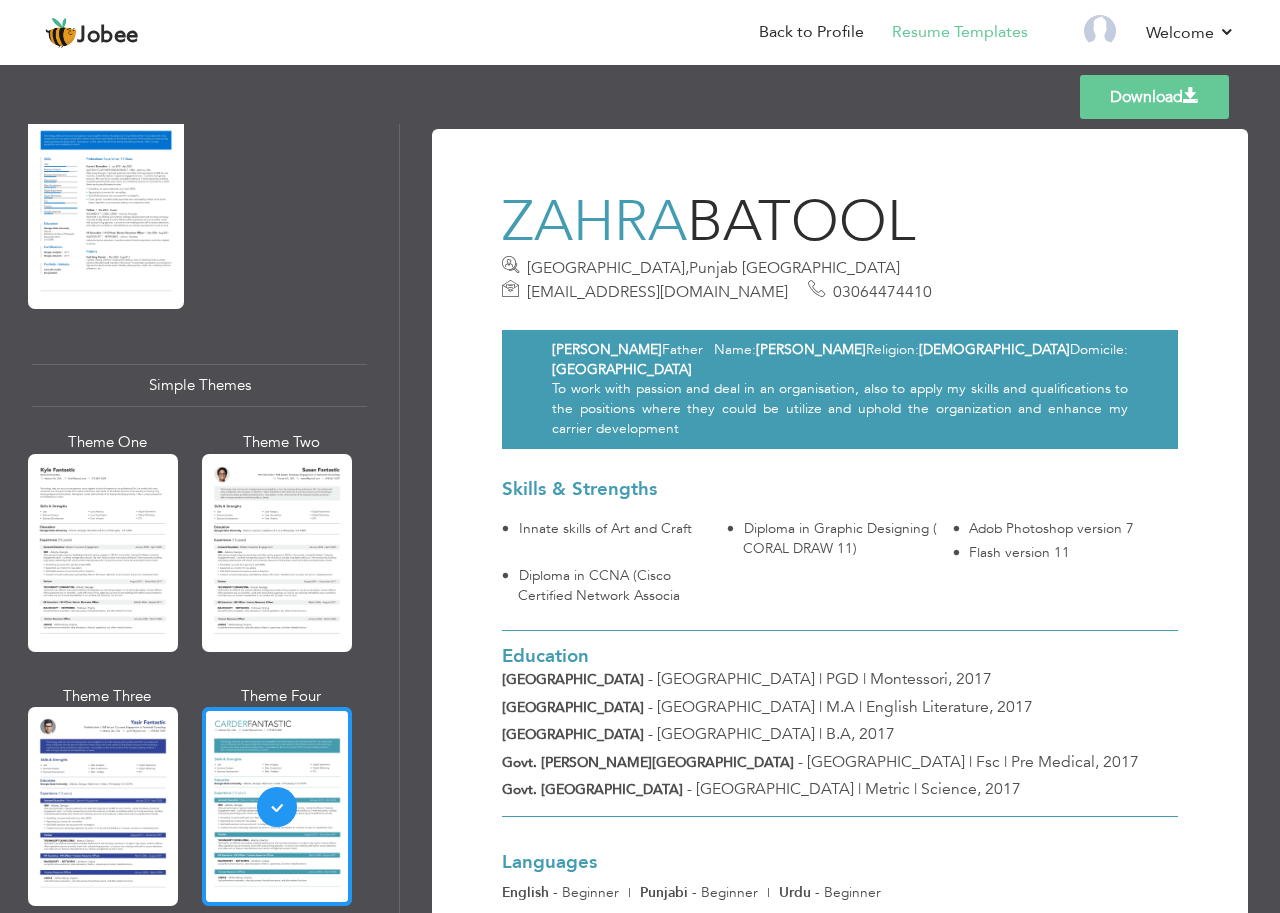 scroll, scrollTop: 3288, scrollLeft: 0, axis: vertical 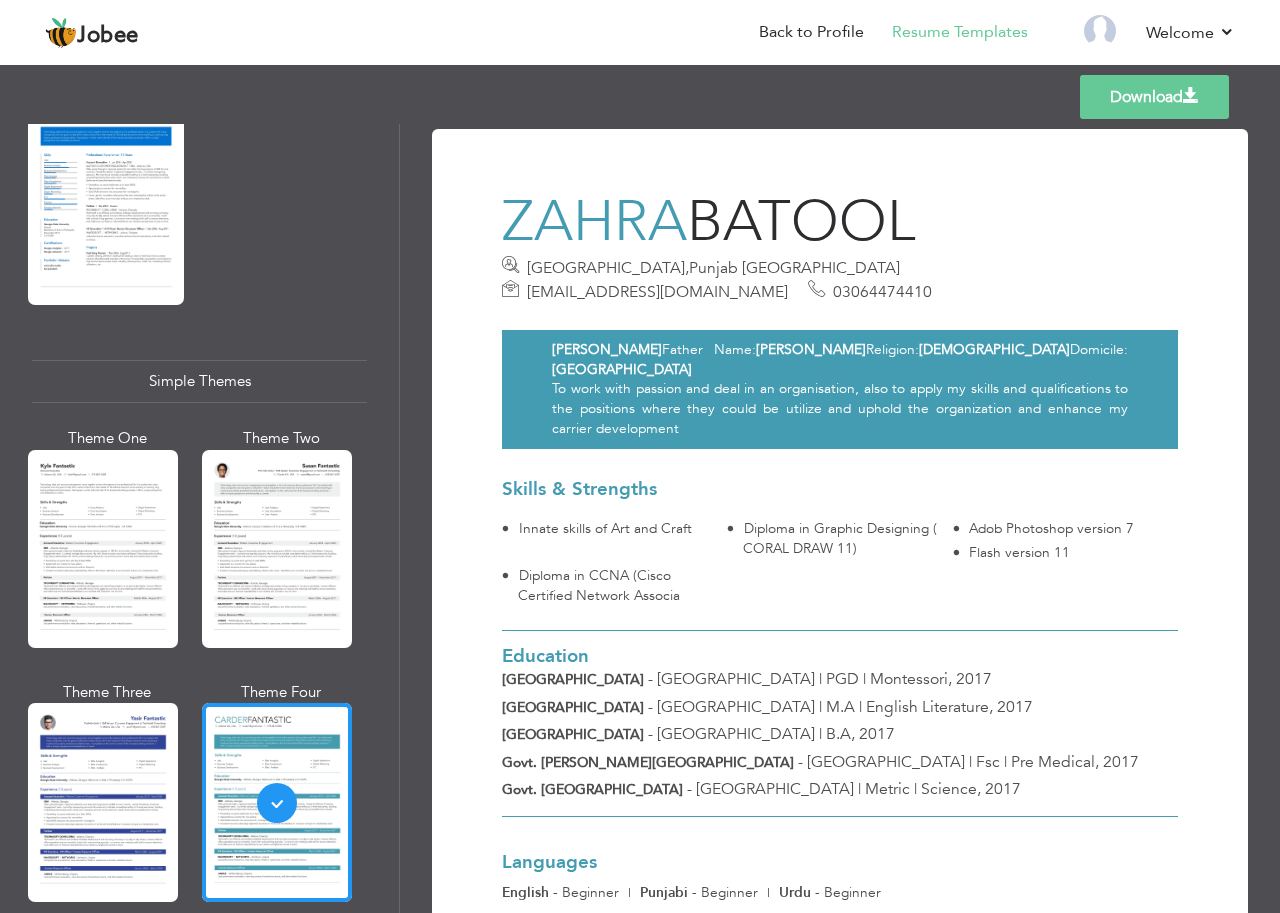 click on "English Literature, 2017" at bounding box center (949, 707) 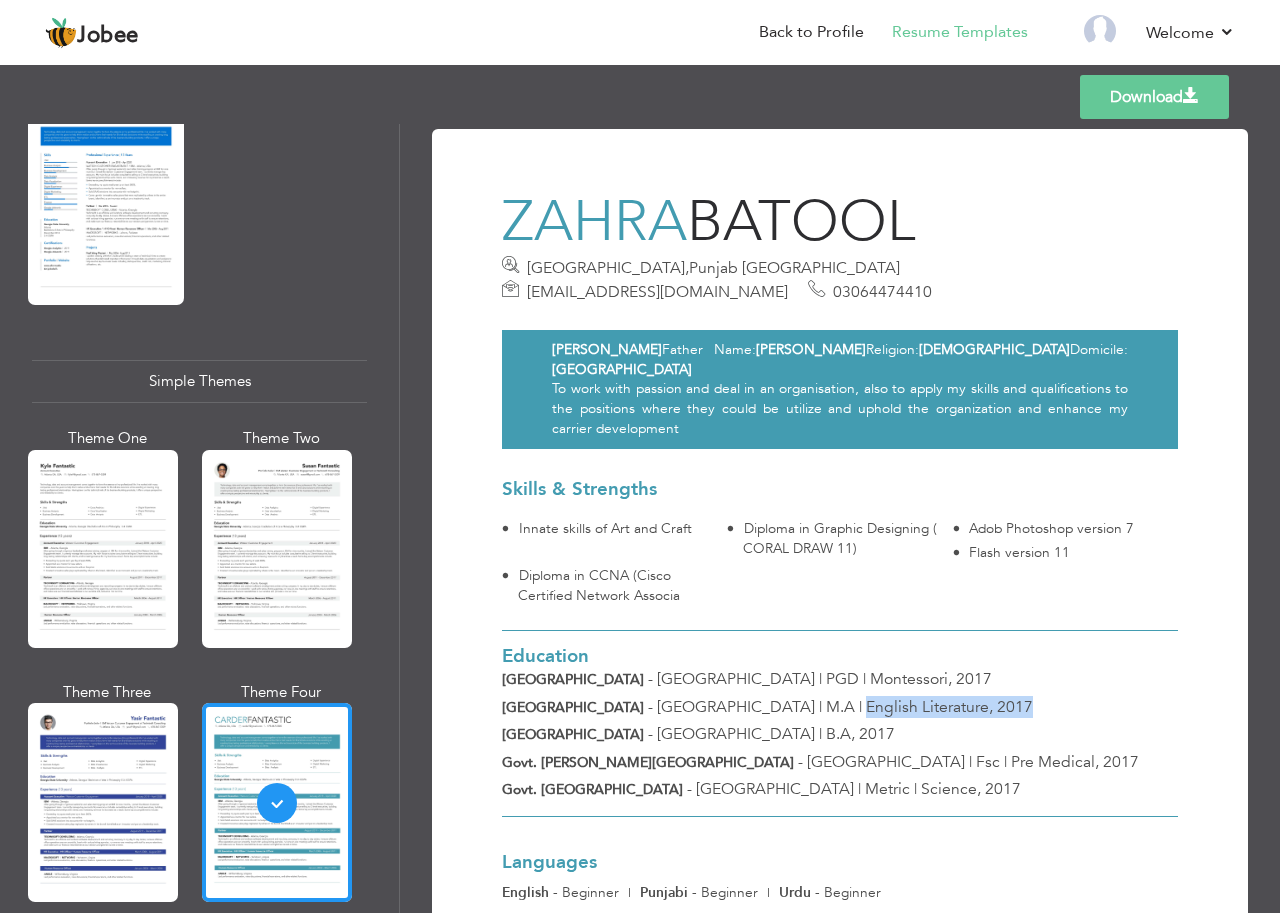 click on "English Literature, 2017" at bounding box center (949, 707) 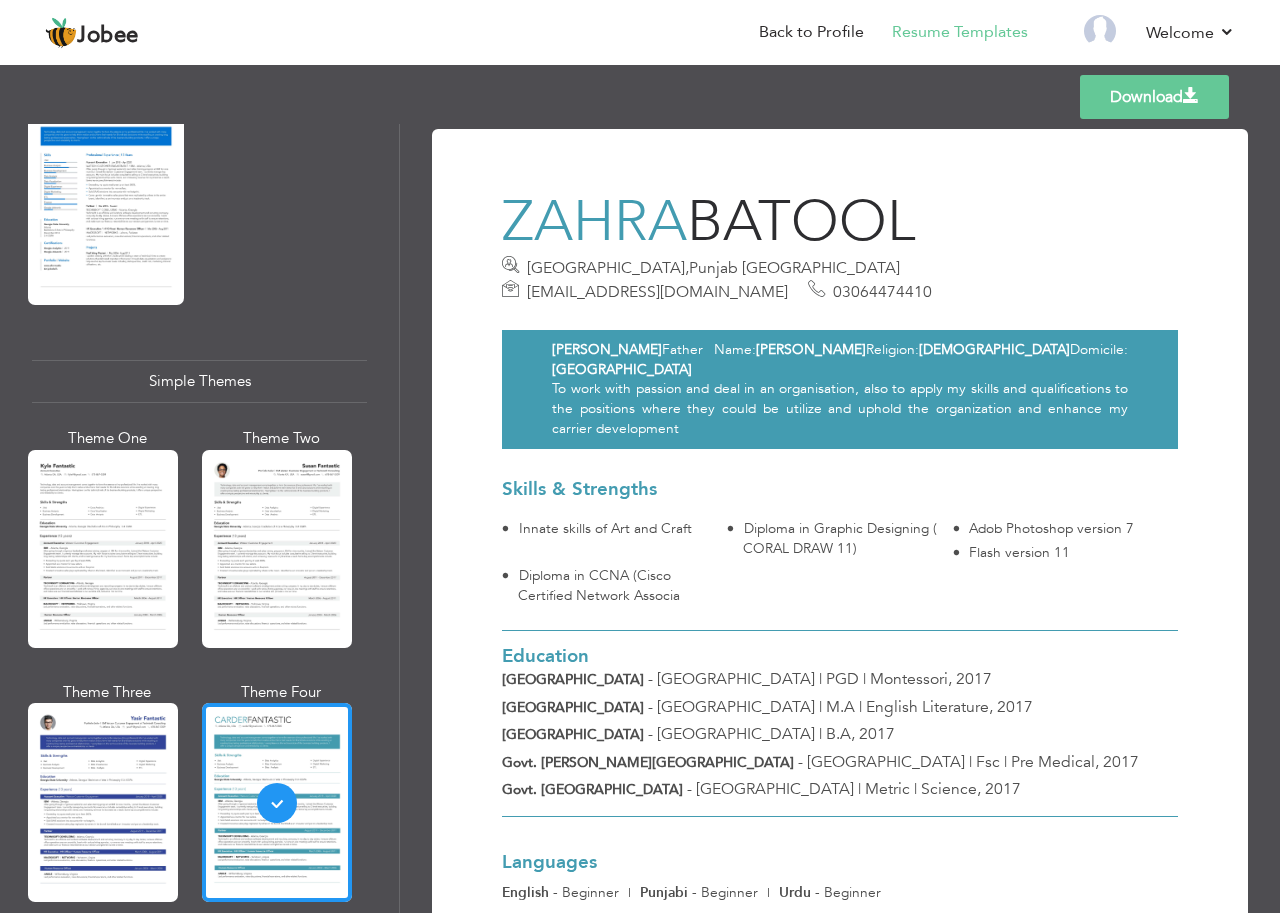 click on "Education" at bounding box center [840, 650] 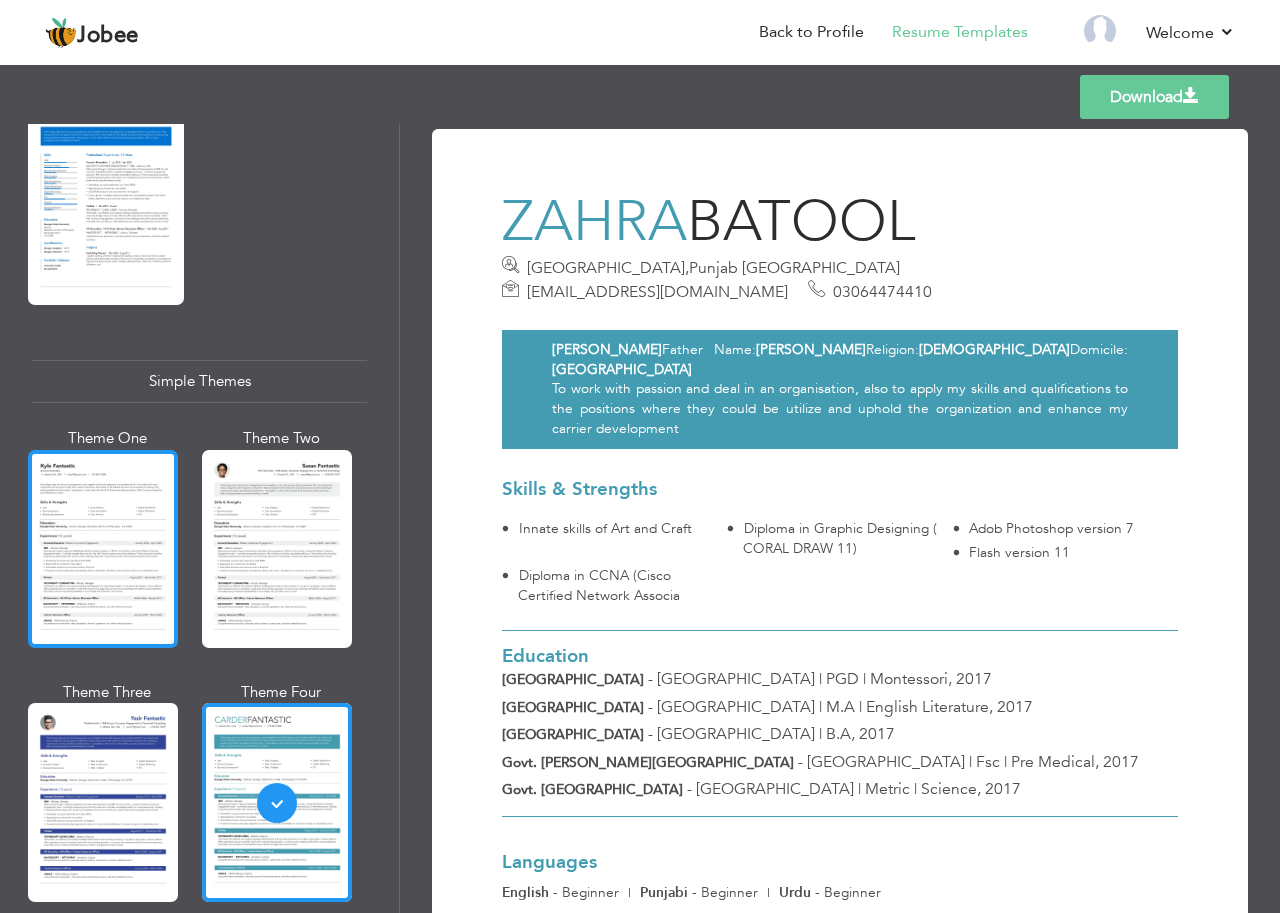 click at bounding box center (103, 549) 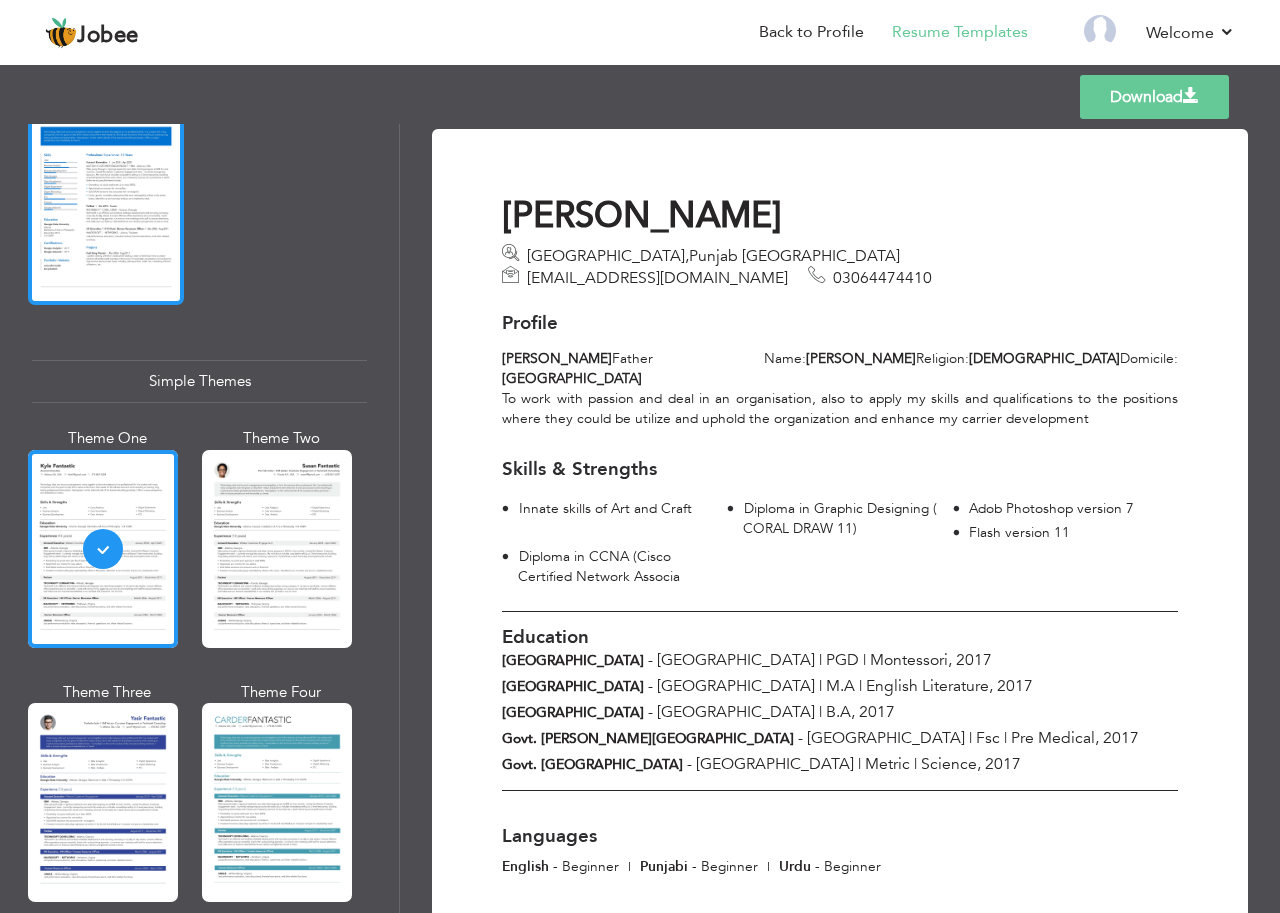 click at bounding box center (106, 202) 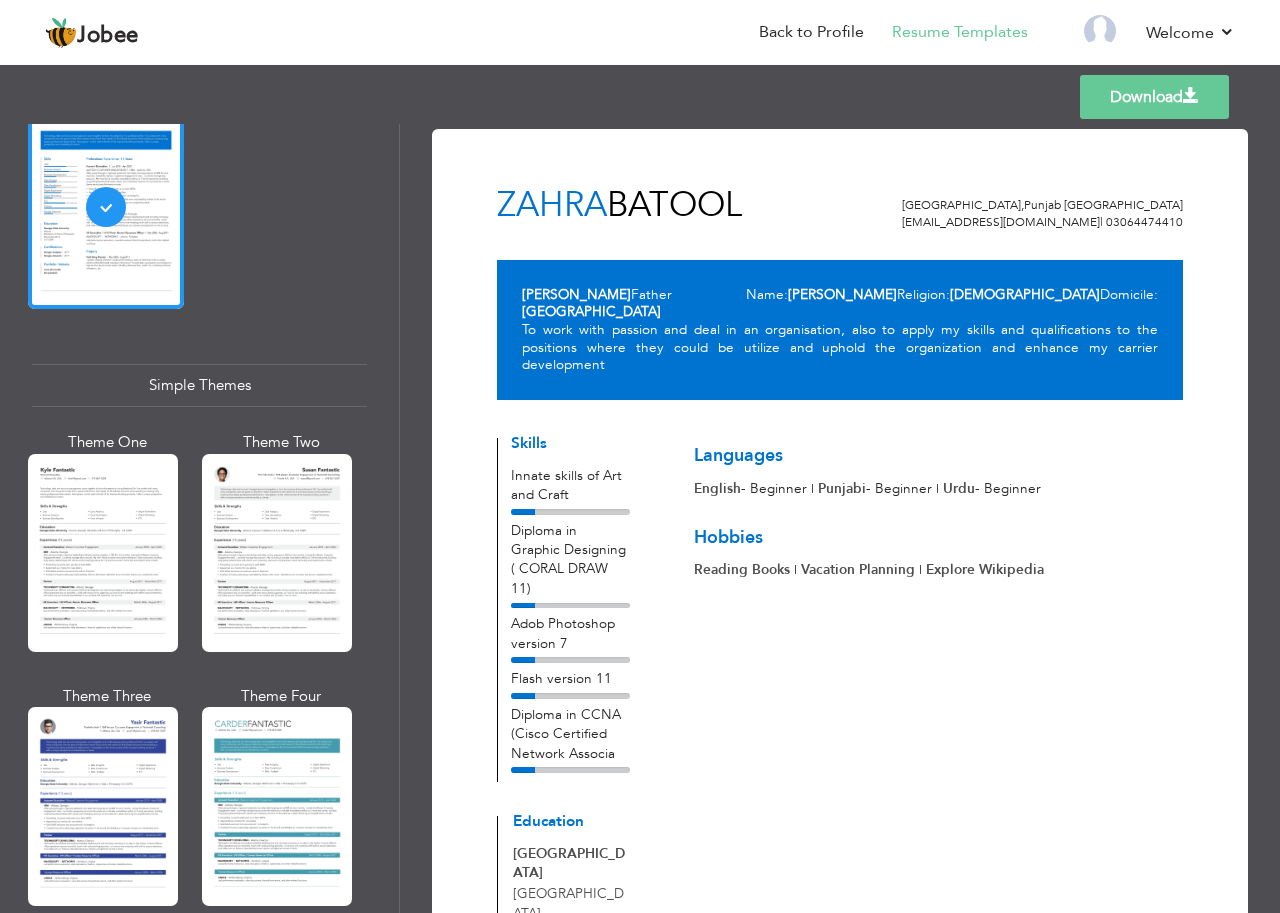 scroll, scrollTop: 3288, scrollLeft: 0, axis: vertical 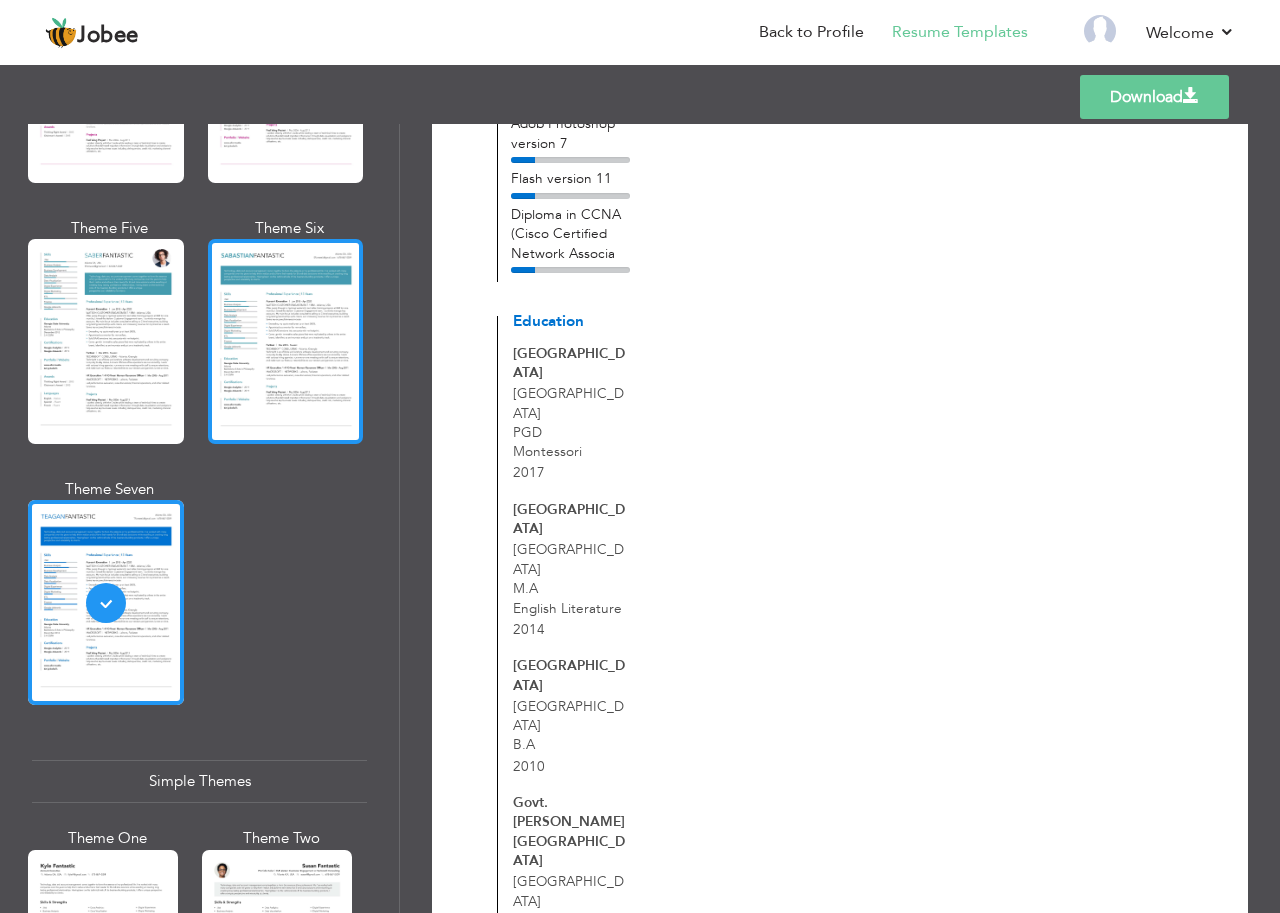 click at bounding box center [286, 341] 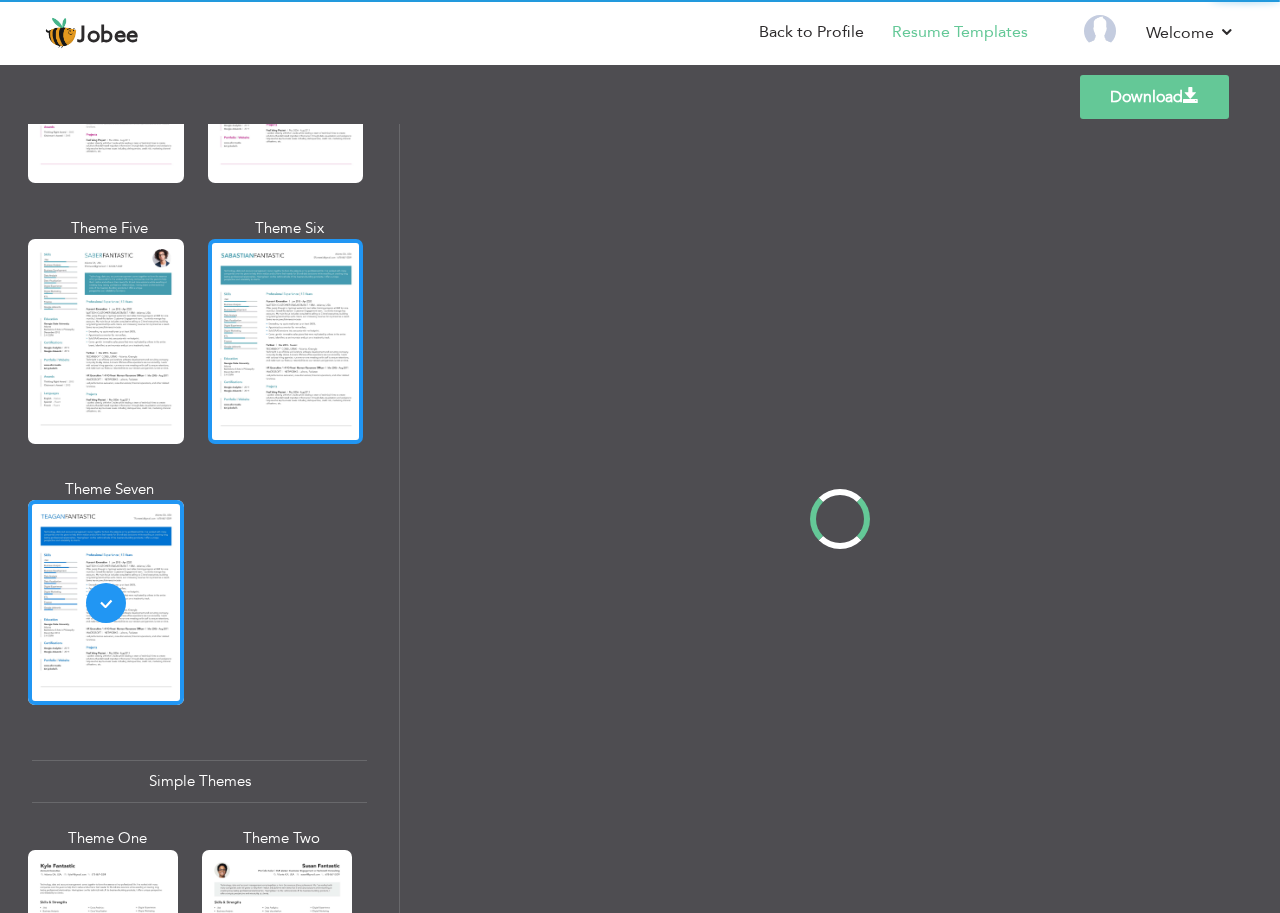 scroll, scrollTop: 0, scrollLeft: 0, axis: both 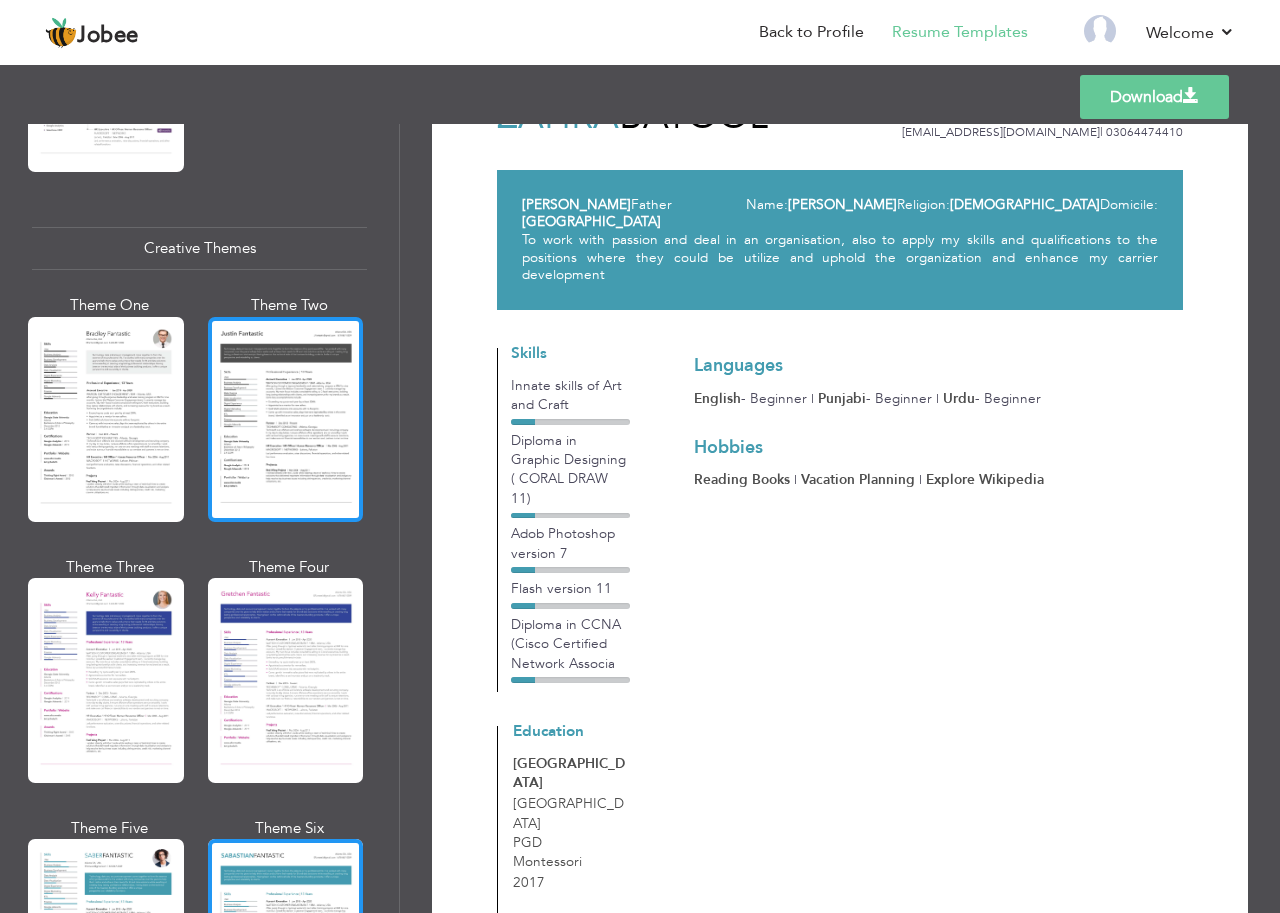 click at bounding box center (286, 419) 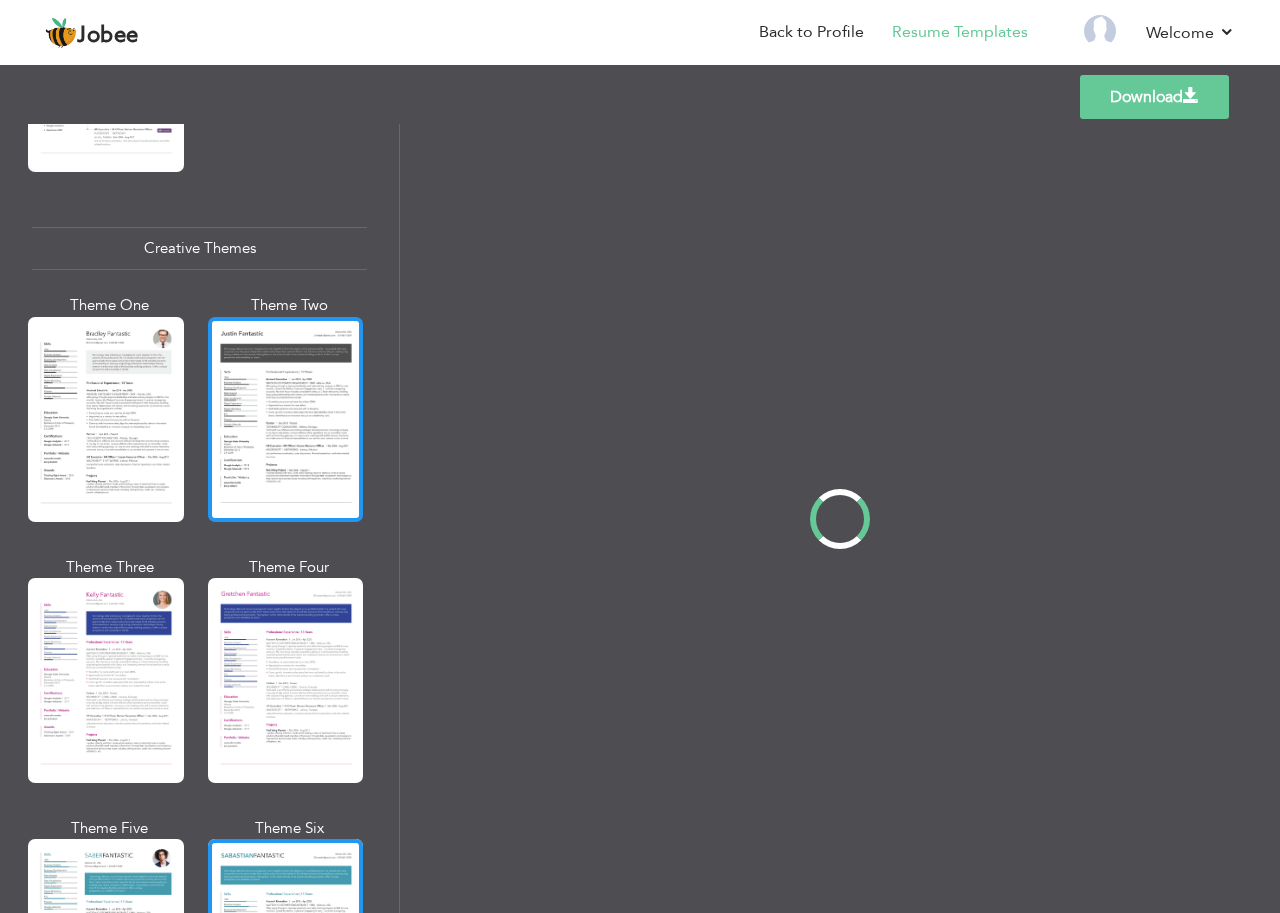 scroll, scrollTop: 0, scrollLeft: 0, axis: both 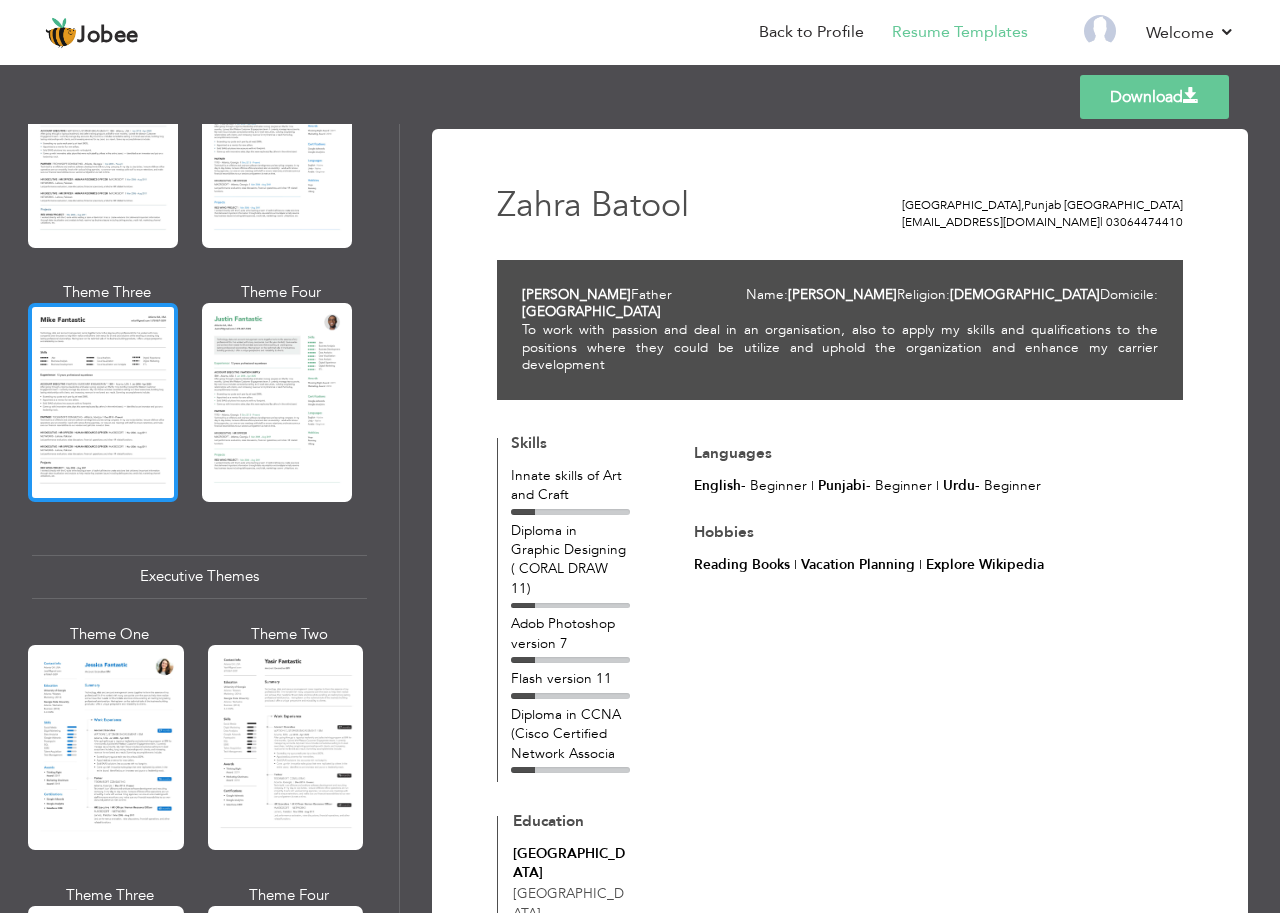 click at bounding box center [103, 402] 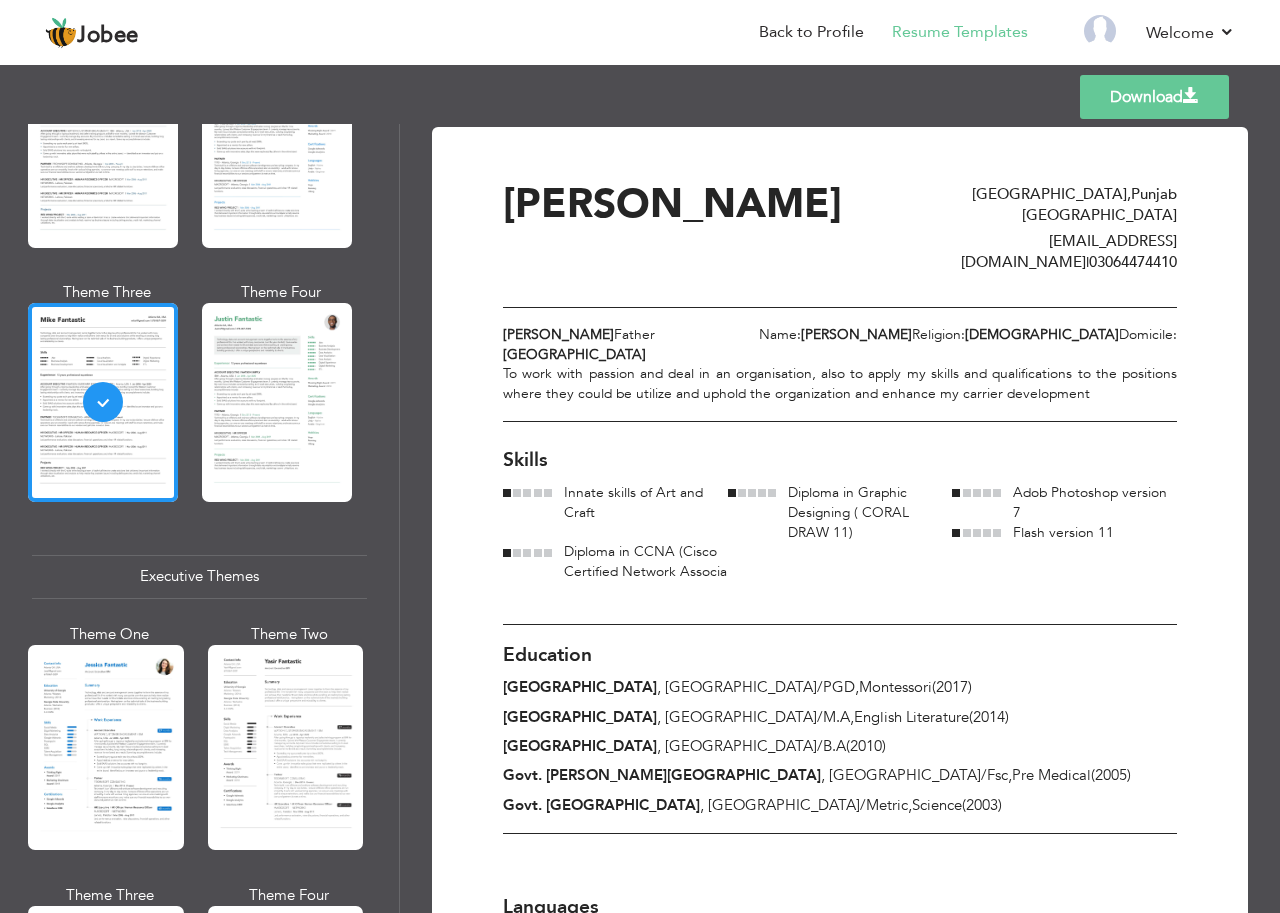 scroll, scrollTop: 0, scrollLeft: 0, axis: both 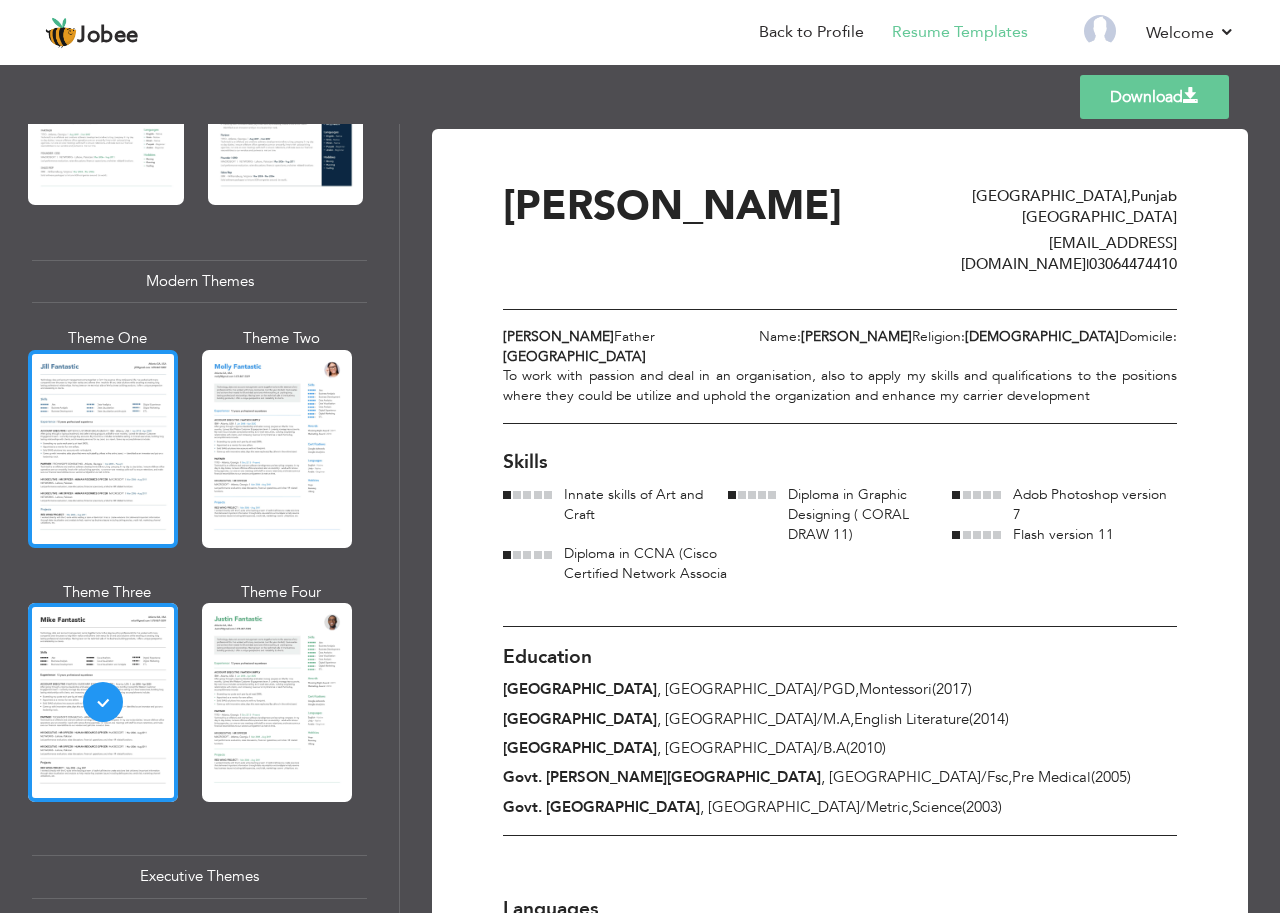 click at bounding box center (103, 449) 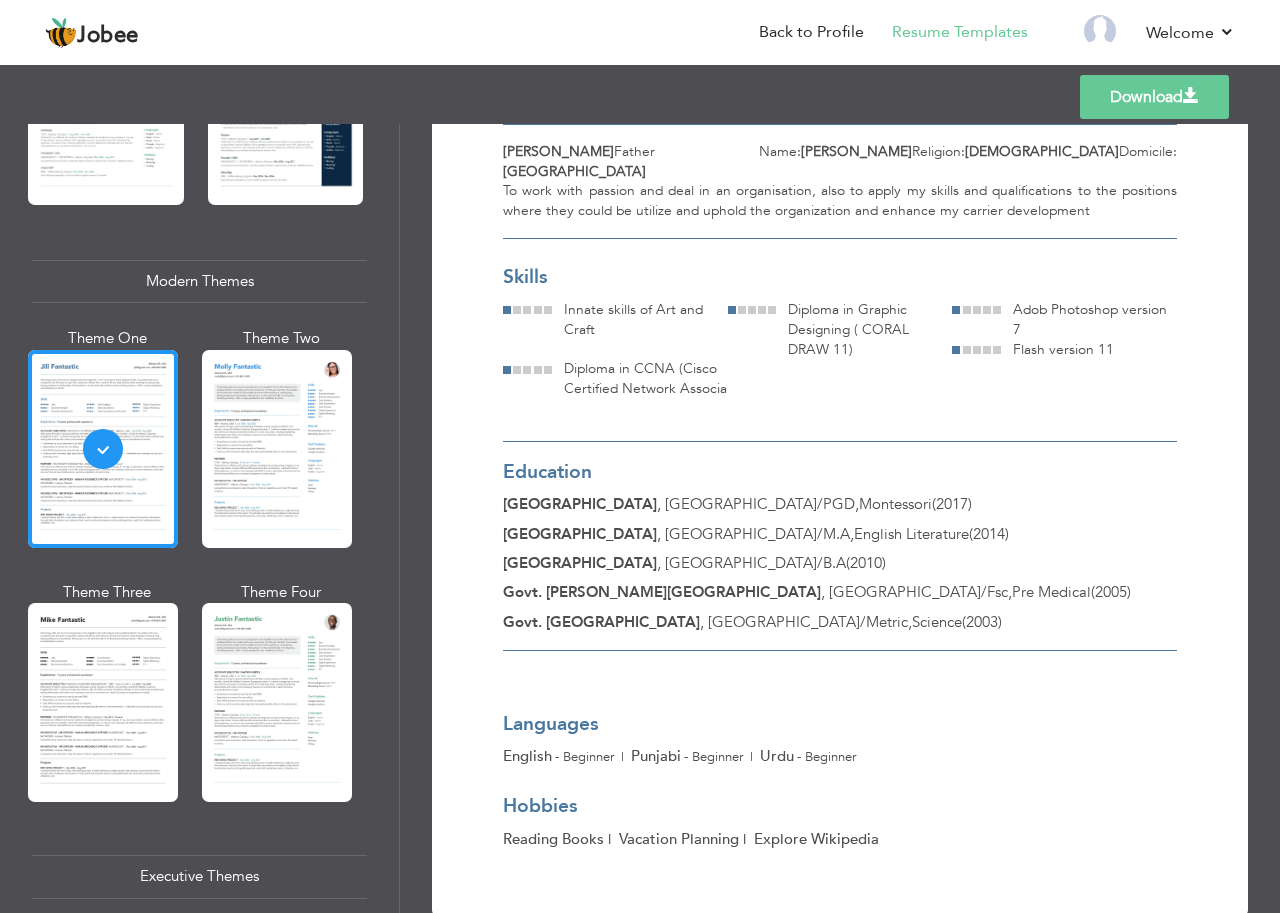scroll, scrollTop: 0, scrollLeft: 0, axis: both 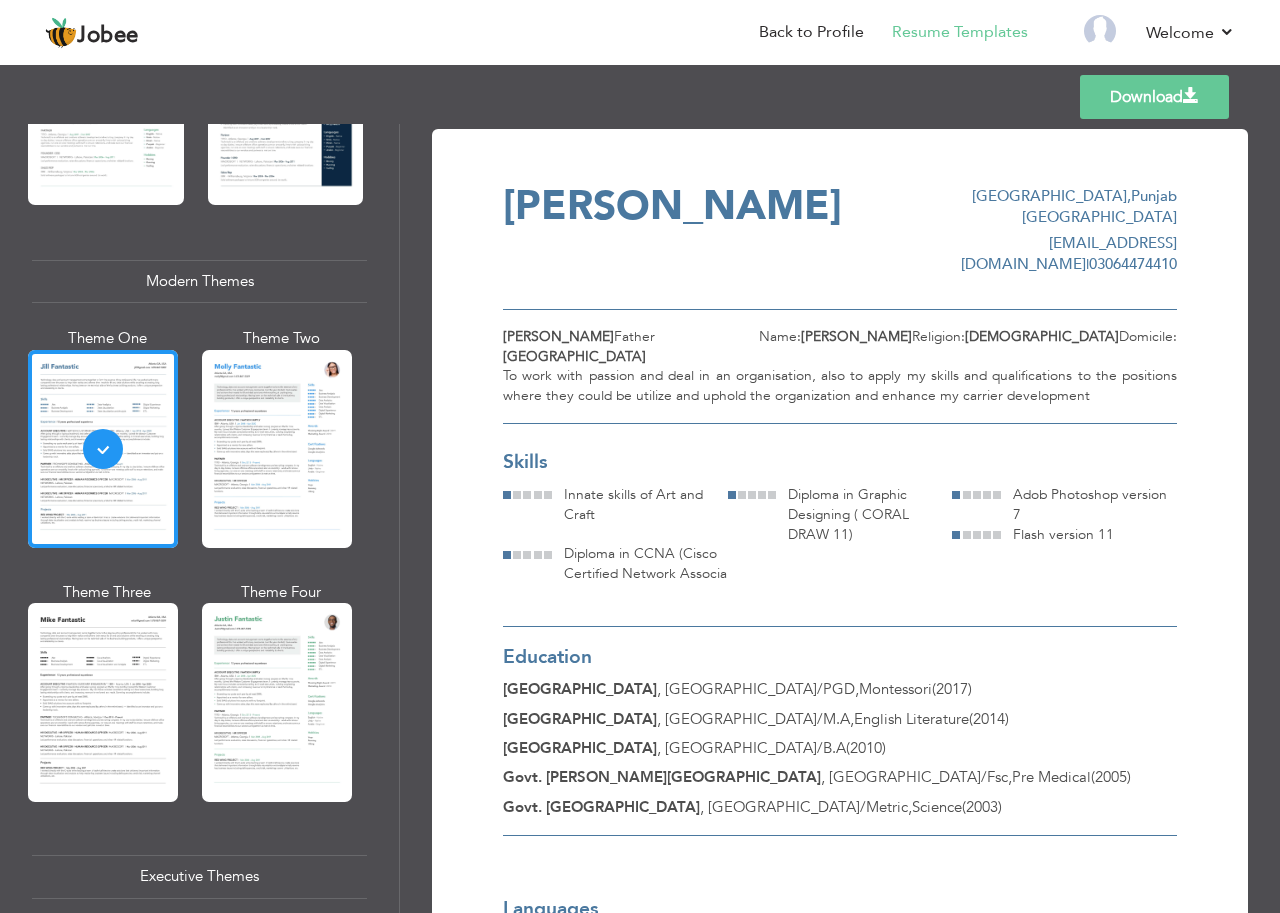 click on "Download" at bounding box center [1154, 97] 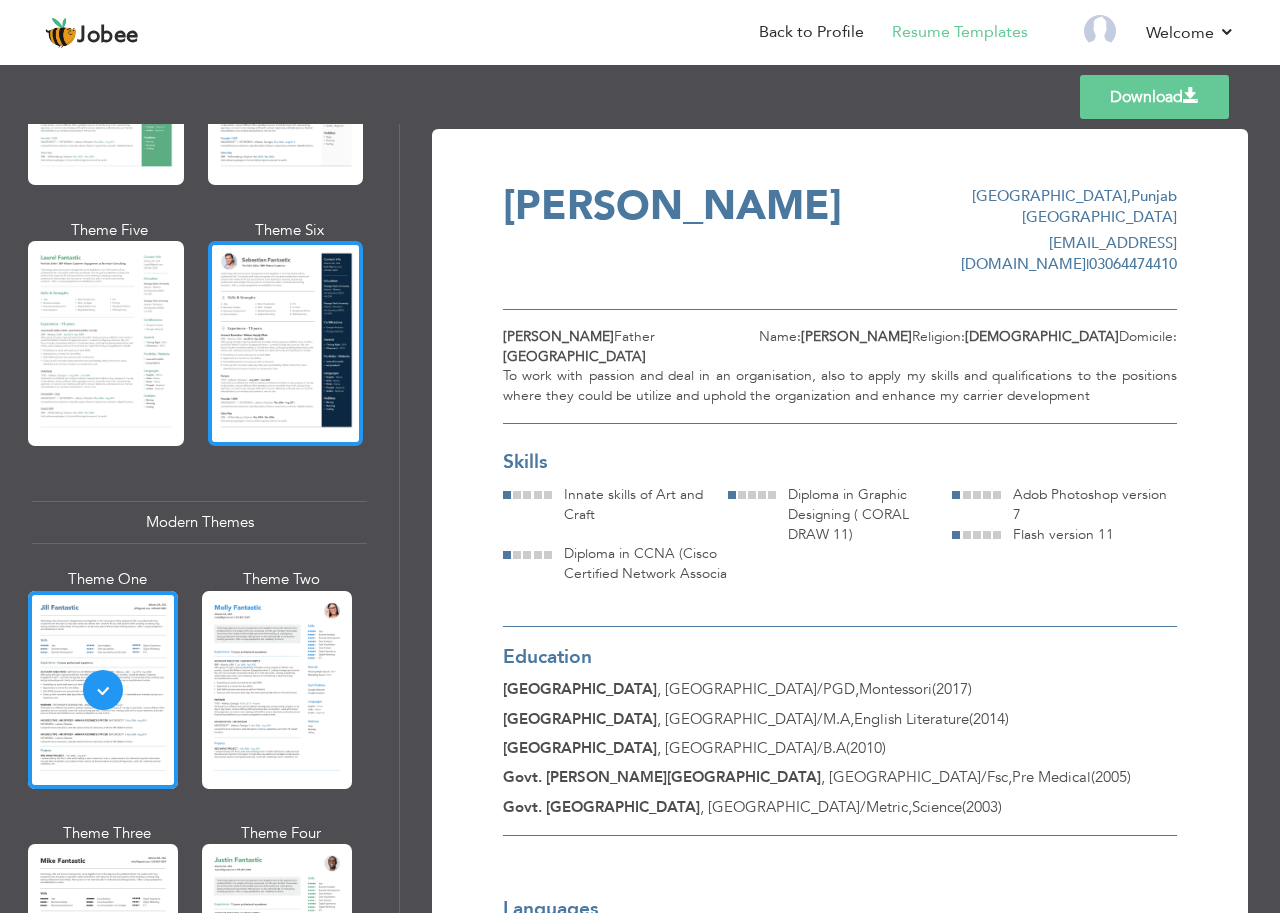 scroll, scrollTop: 88, scrollLeft: 0, axis: vertical 